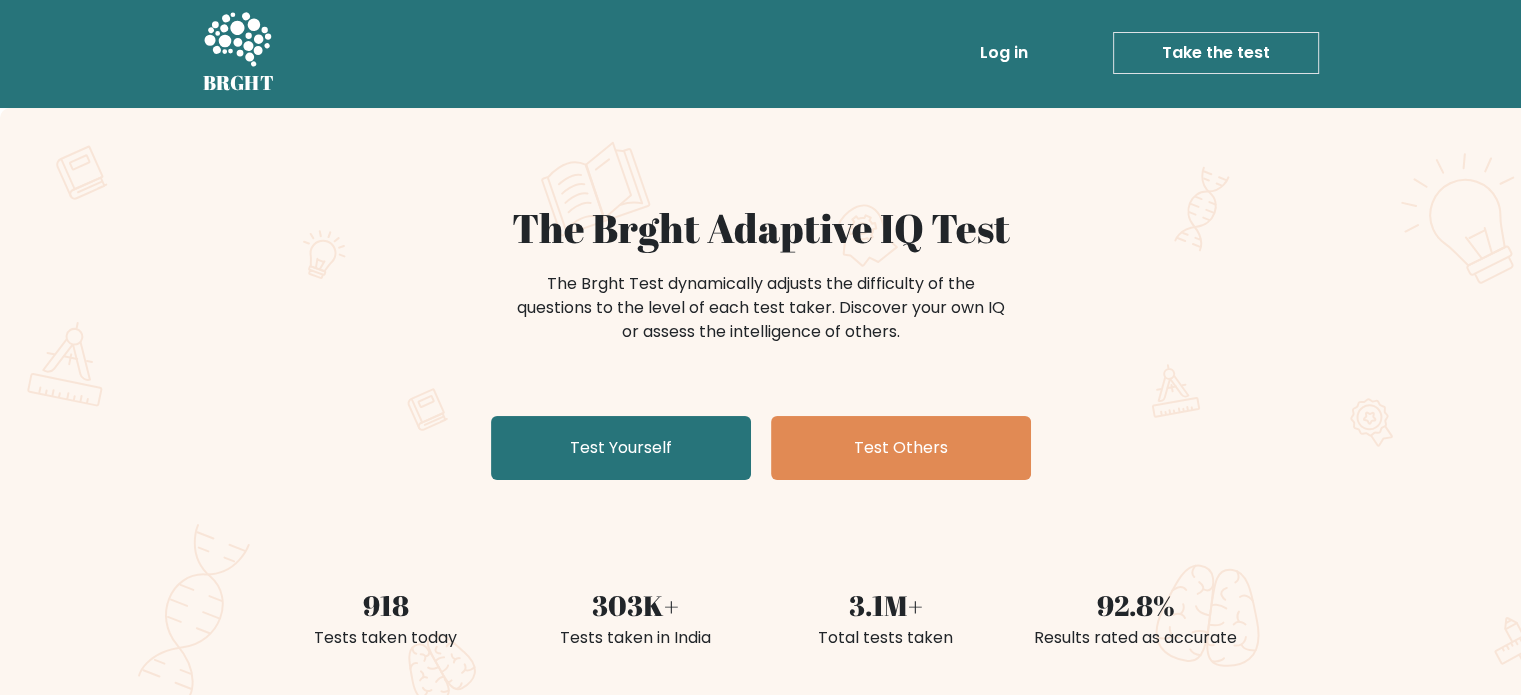 scroll, scrollTop: 0, scrollLeft: 0, axis: both 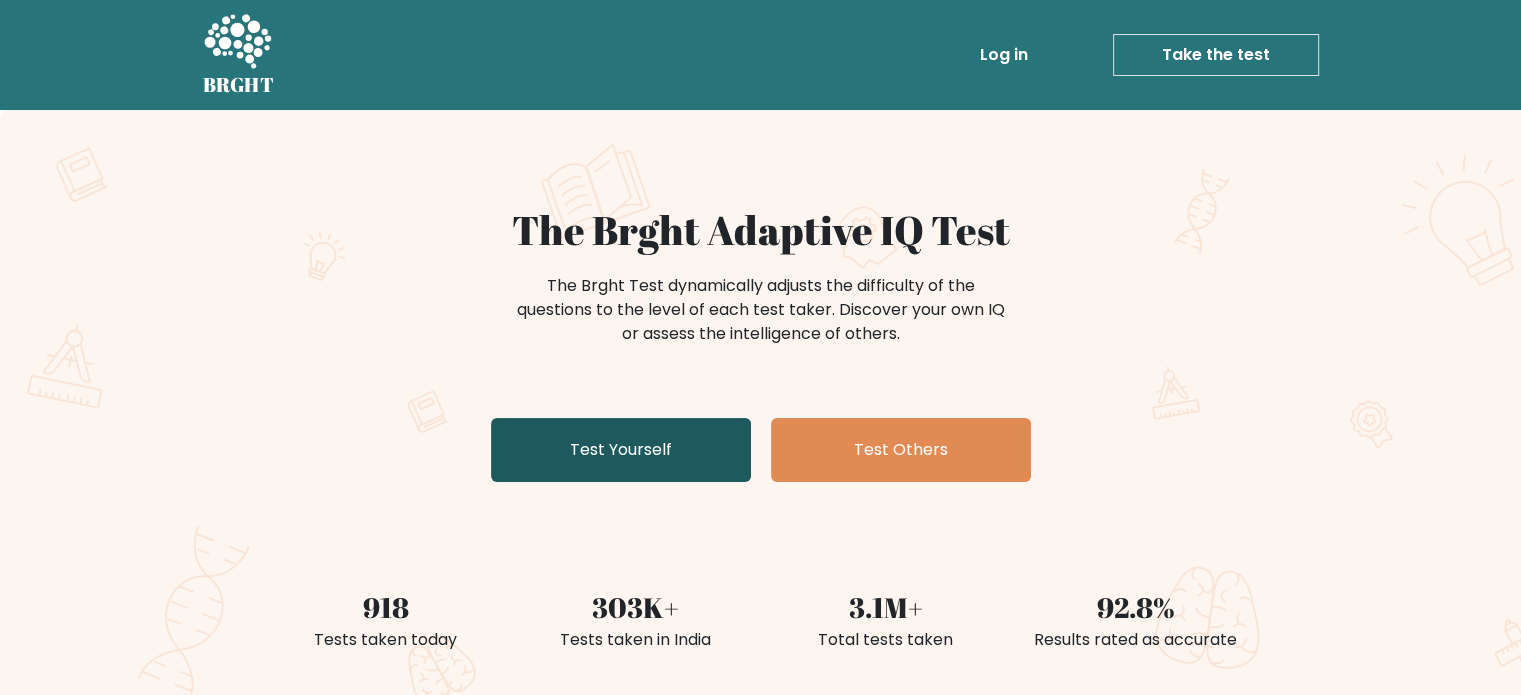 click on "Test Yourself" at bounding box center [621, 450] 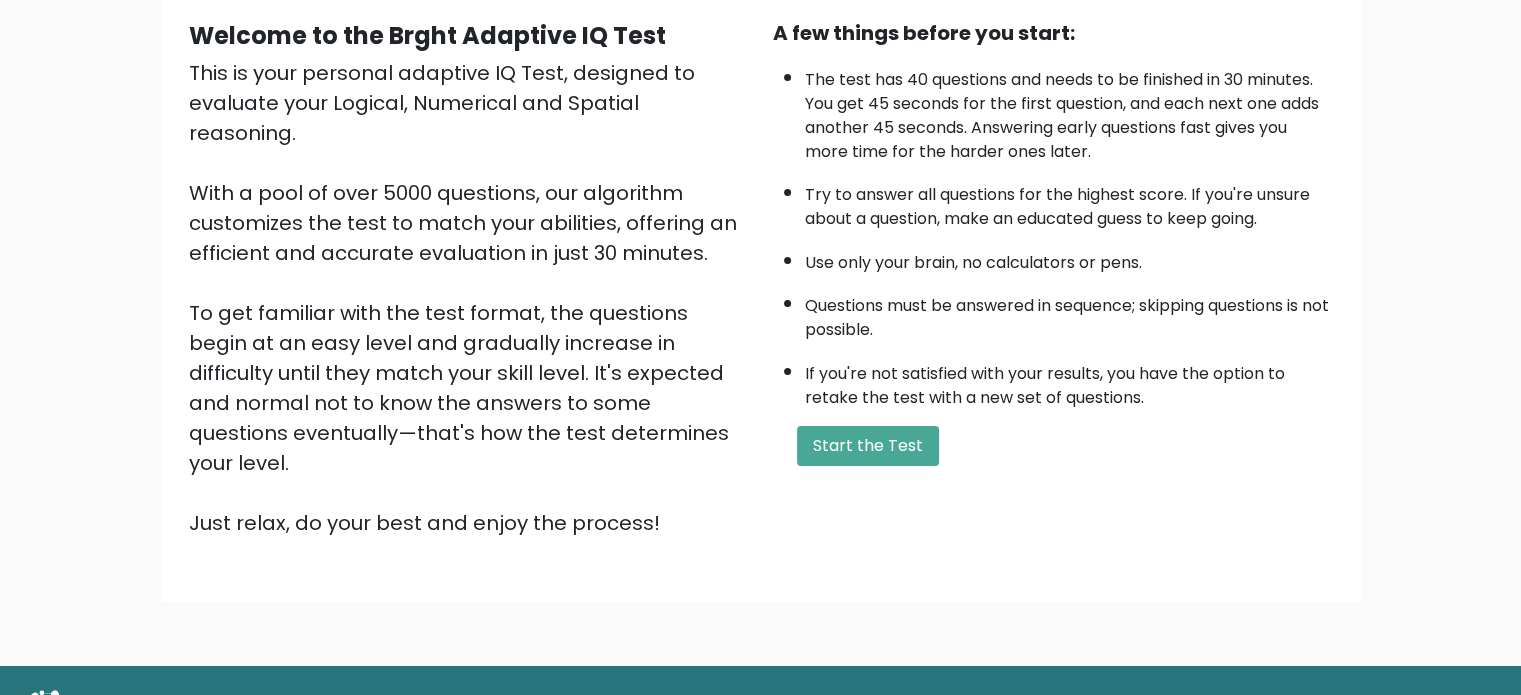 scroll, scrollTop: 200, scrollLeft: 0, axis: vertical 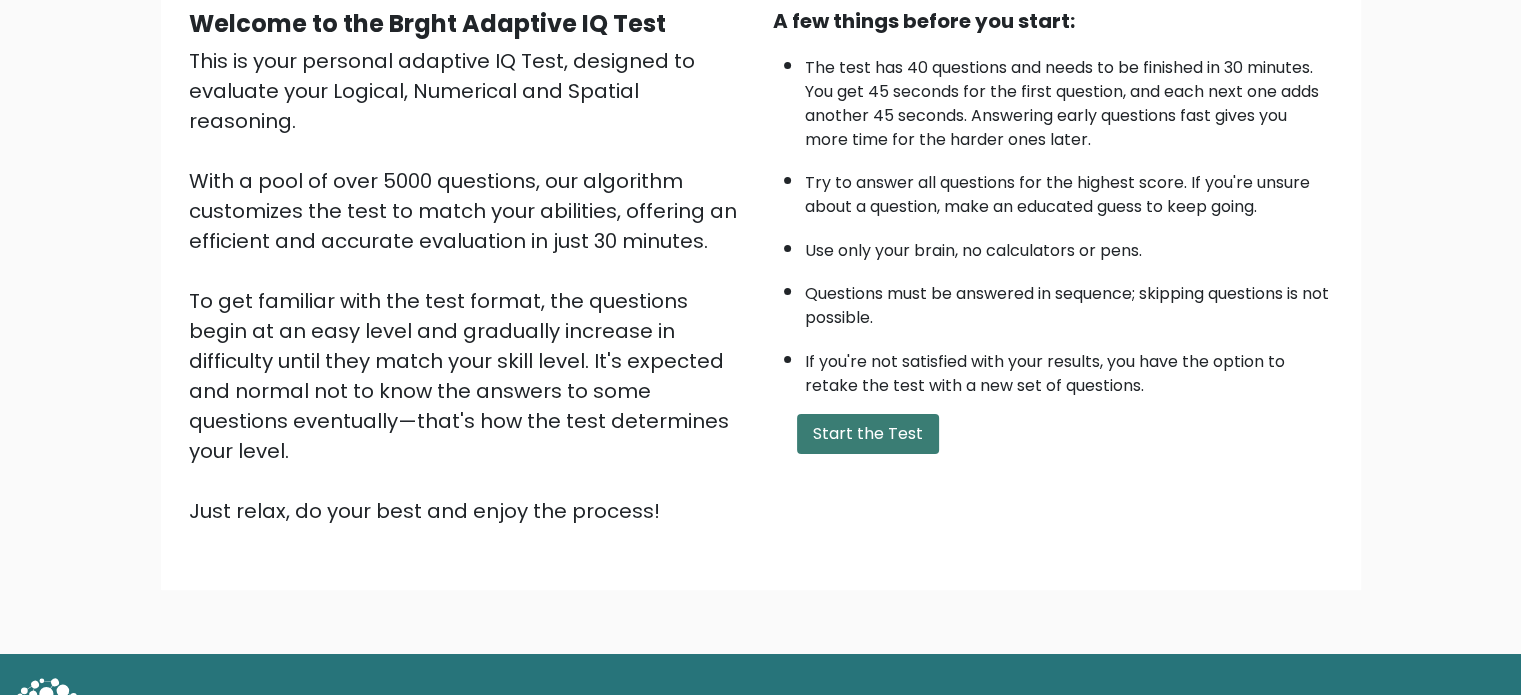 click on "Start the Test" at bounding box center (868, 434) 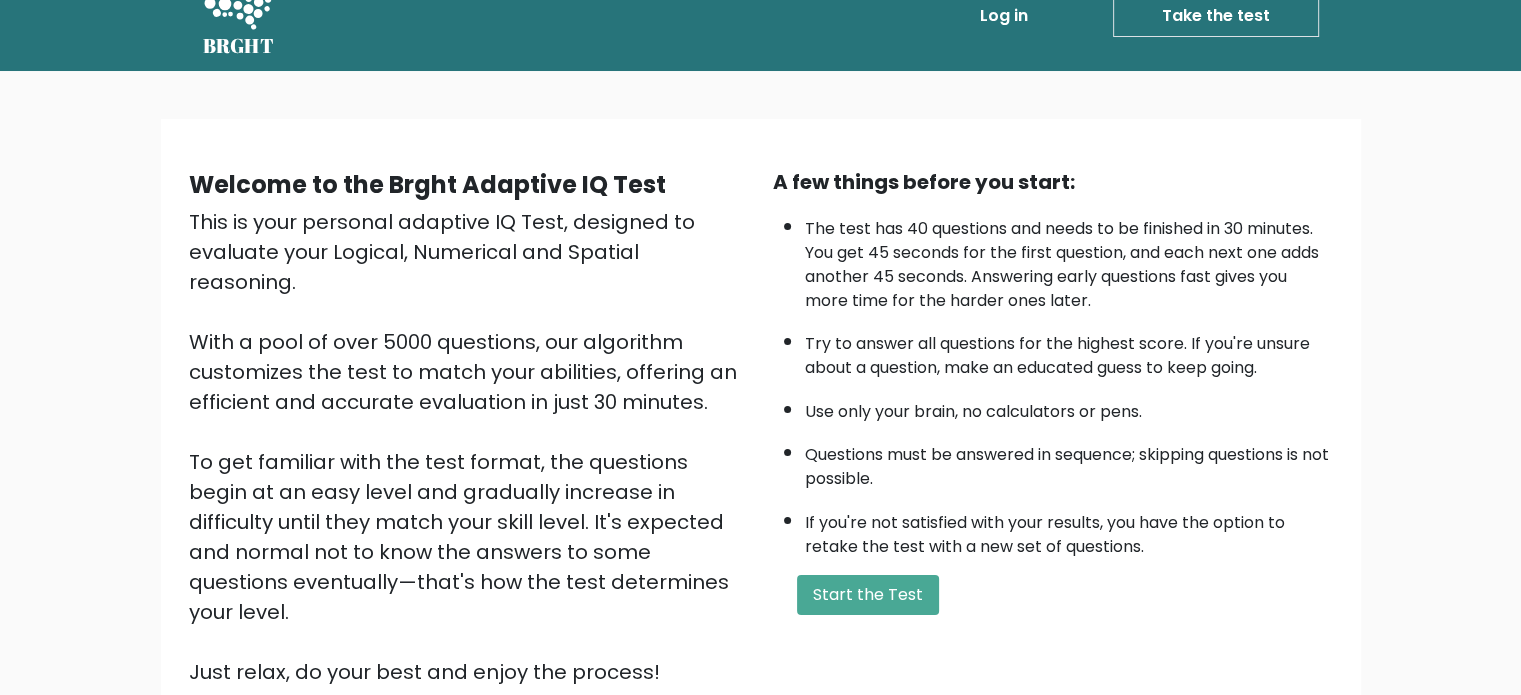 scroll, scrollTop: 200, scrollLeft: 0, axis: vertical 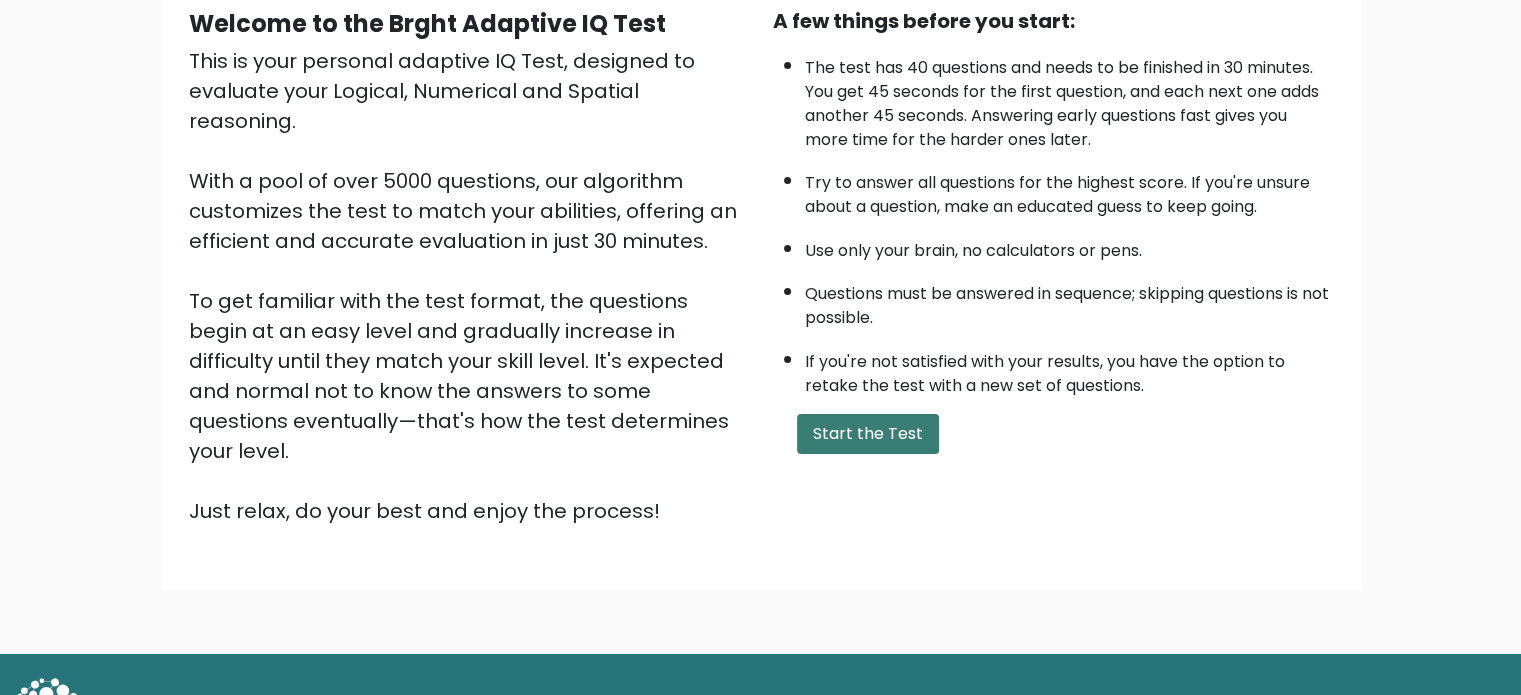 click on "Start the Test" at bounding box center [868, 434] 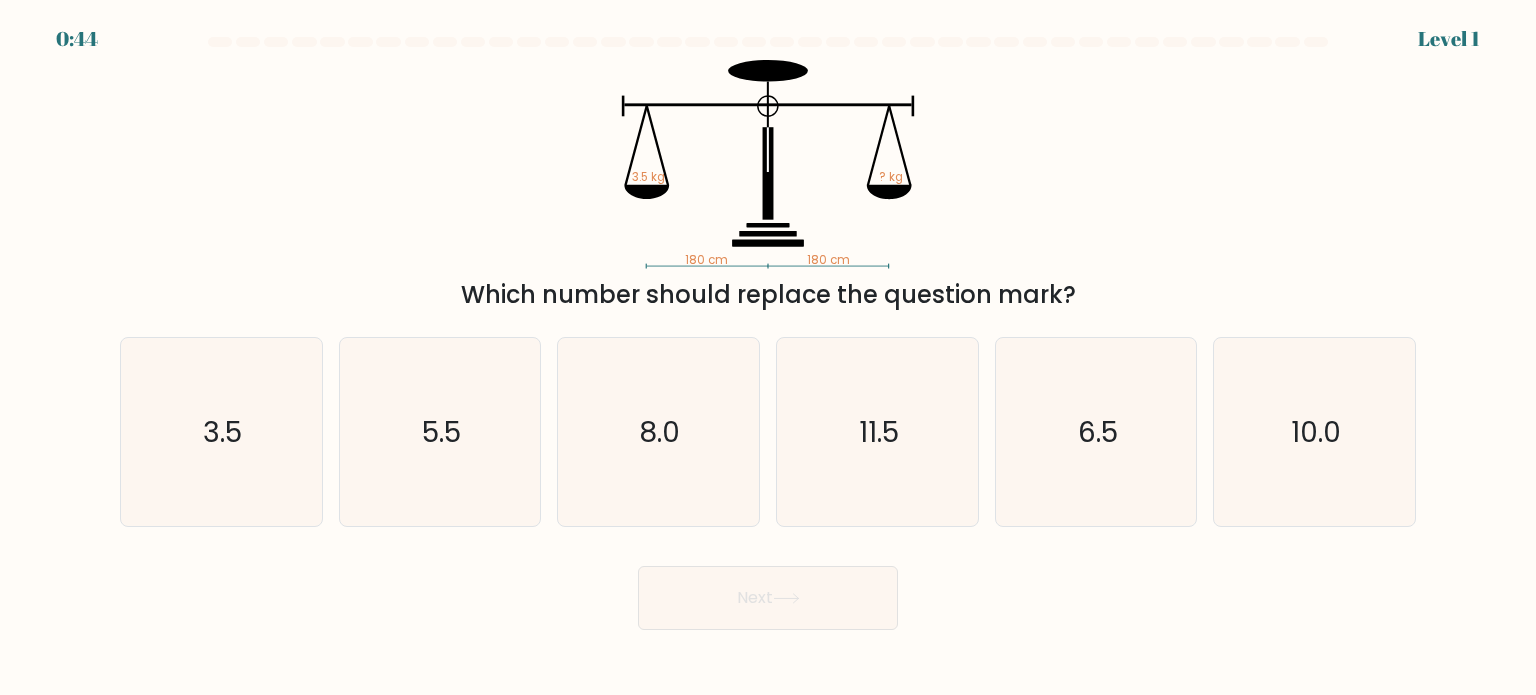 scroll, scrollTop: 0, scrollLeft: 0, axis: both 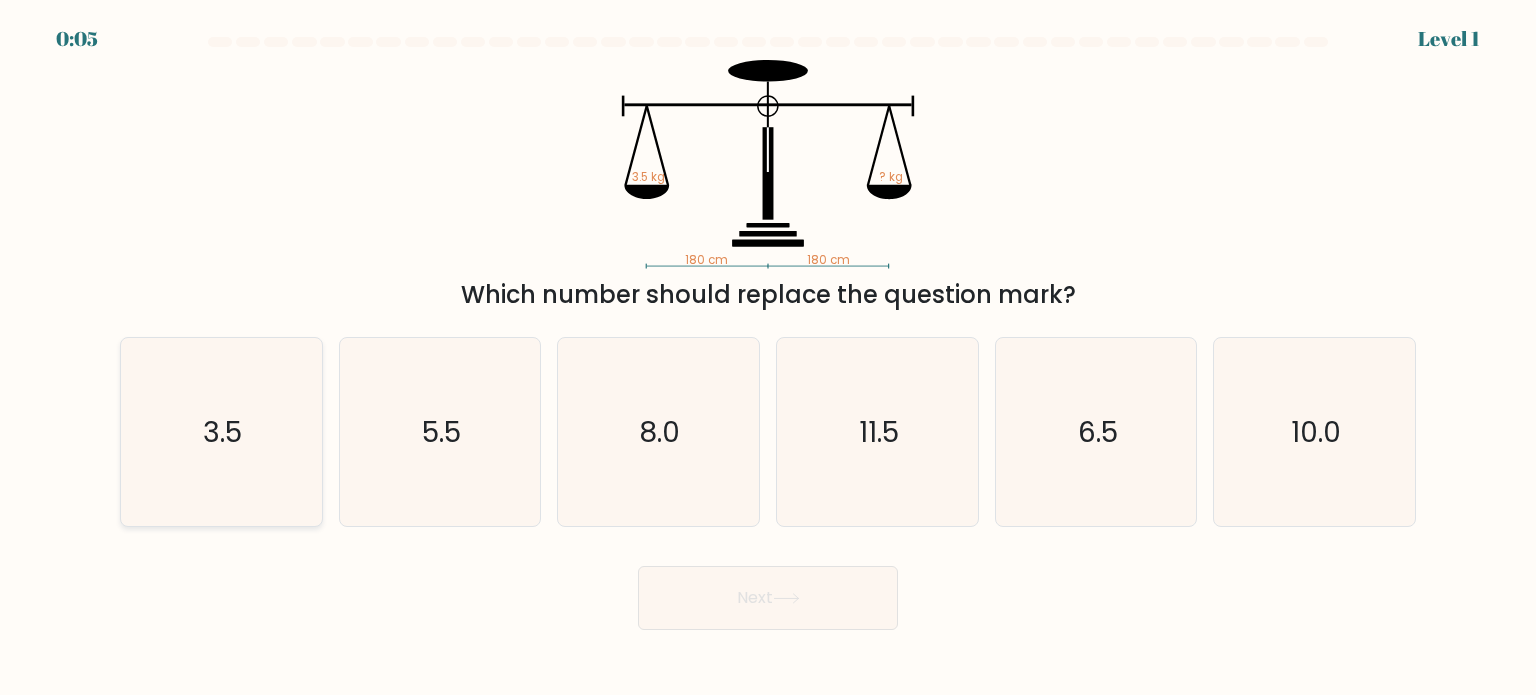 click on "3.5" 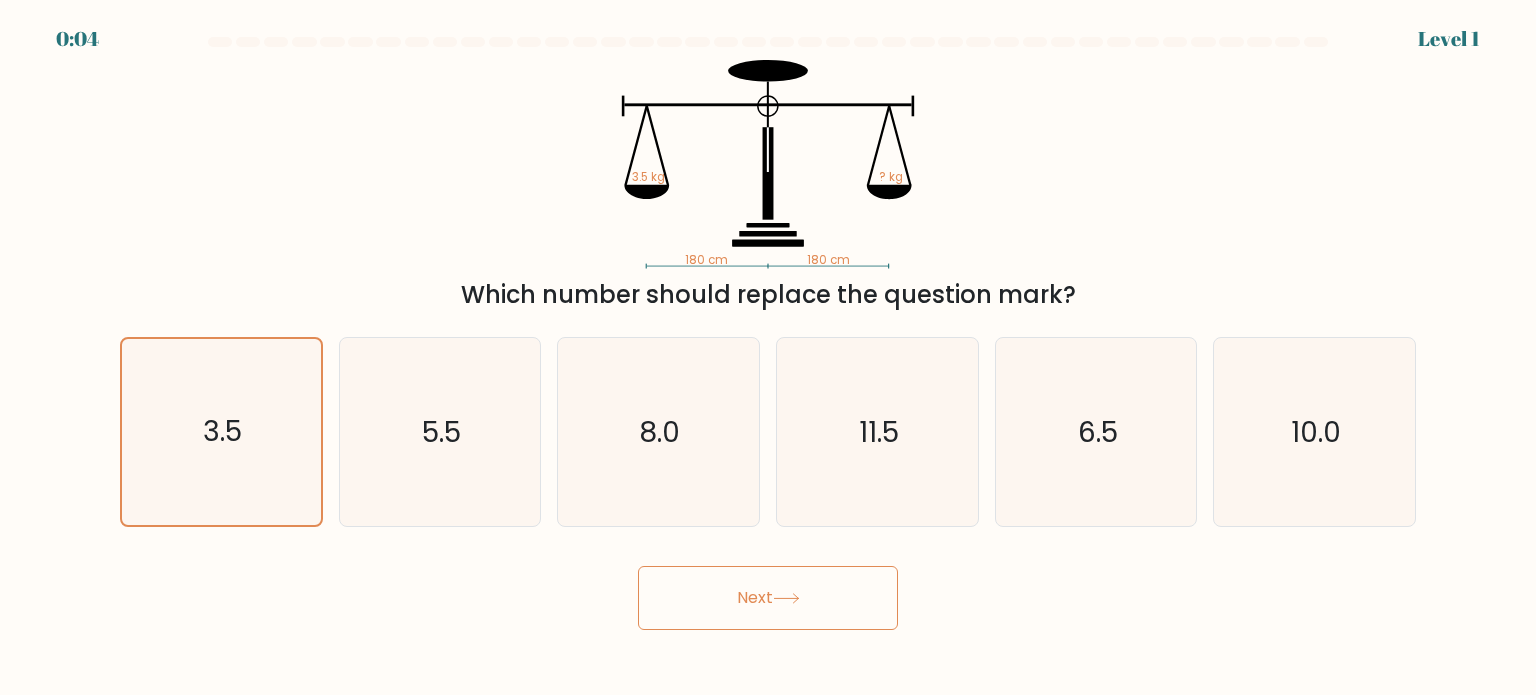 click on "Next" at bounding box center [768, 598] 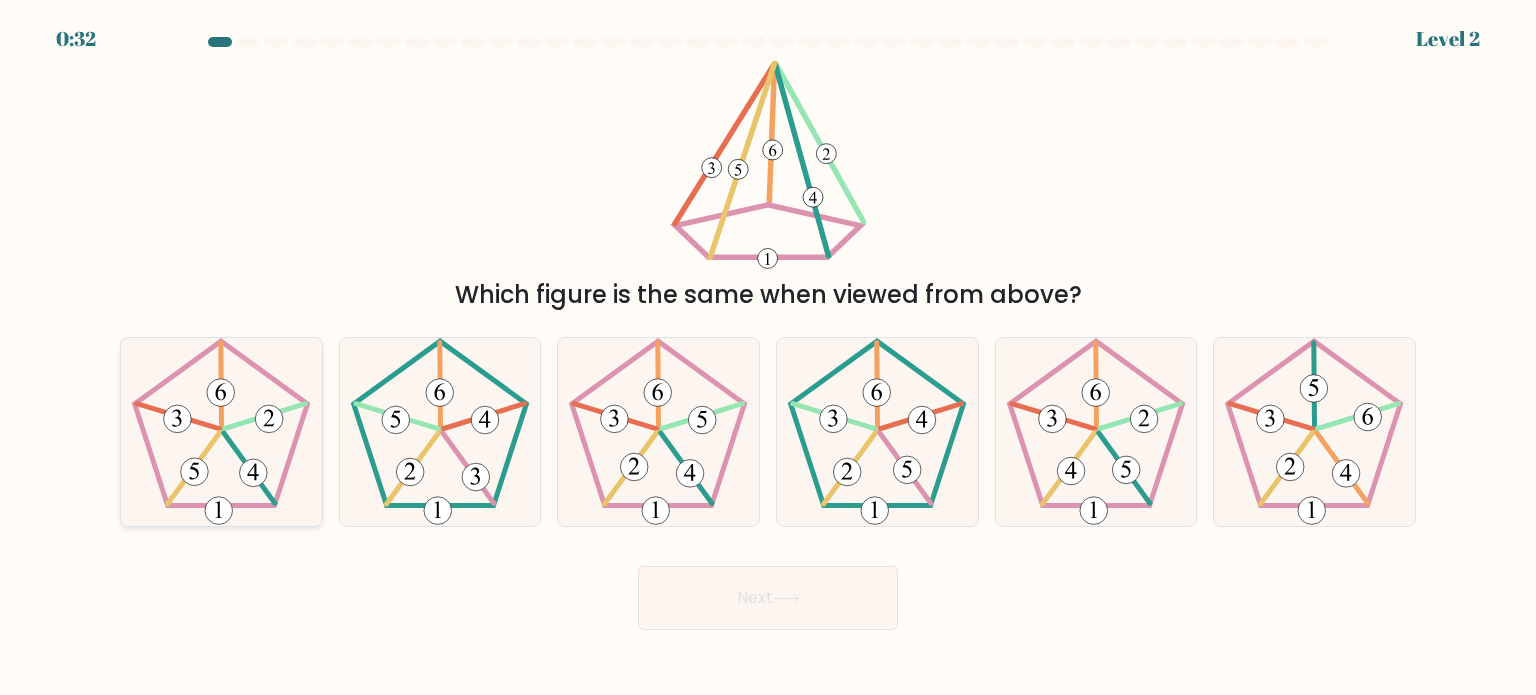 click 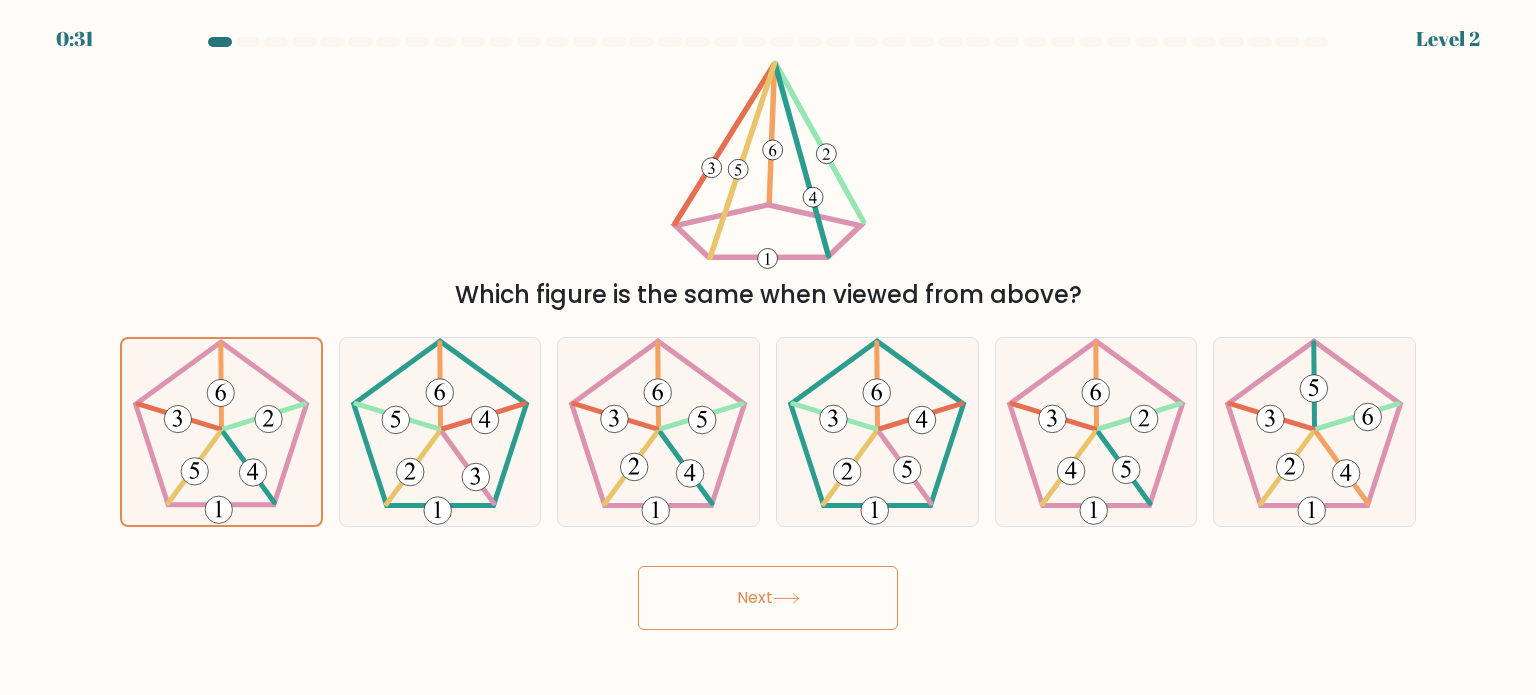 click on "Next" at bounding box center (768, 598) 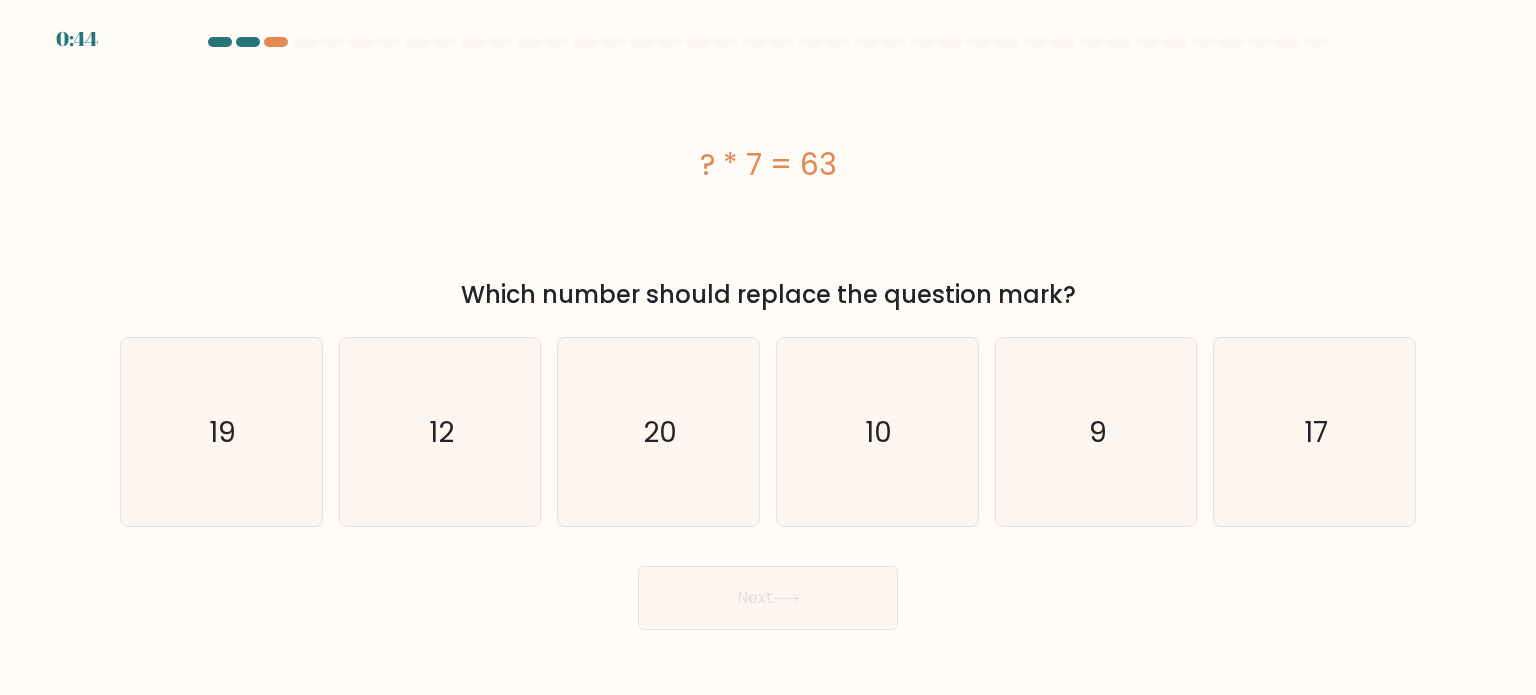 scroll, scrollTop: 0, scrollLeft: 0, axis: both 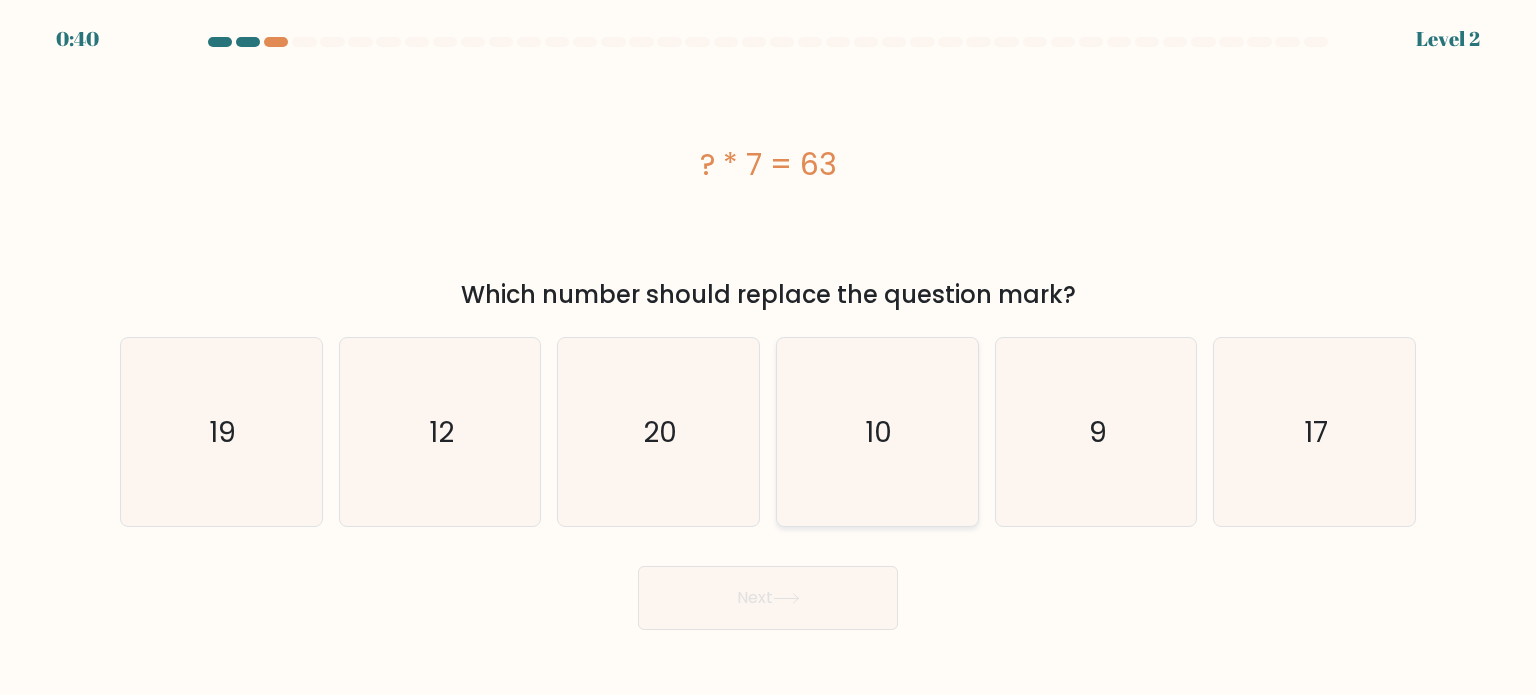 drag, startPoint x: 952, startPoint y: 381, endPoint x: 942, endPoint y: 422, distance: 42.201897 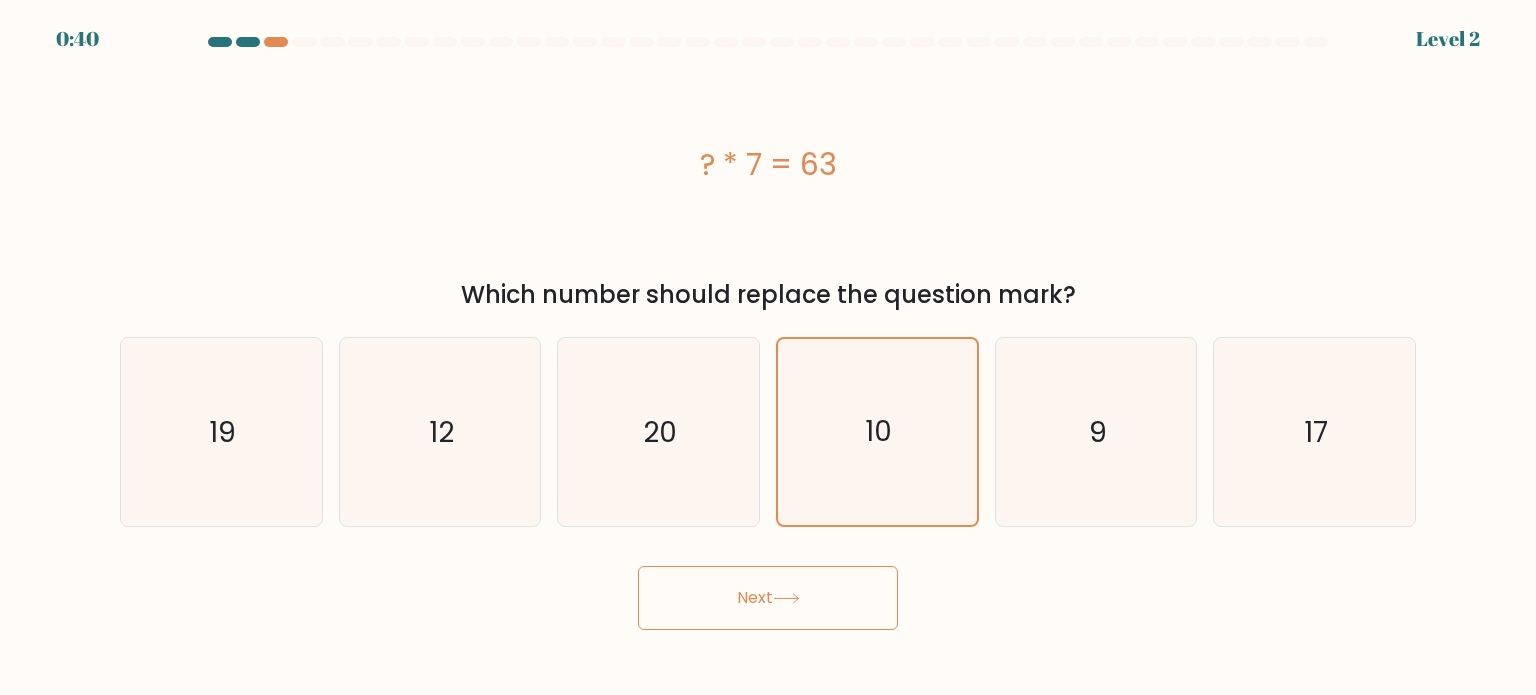drag, startPoint x: 820, startPoint y: 607, endPoint x: 816, endPoint y: 589, distance: 18.439089 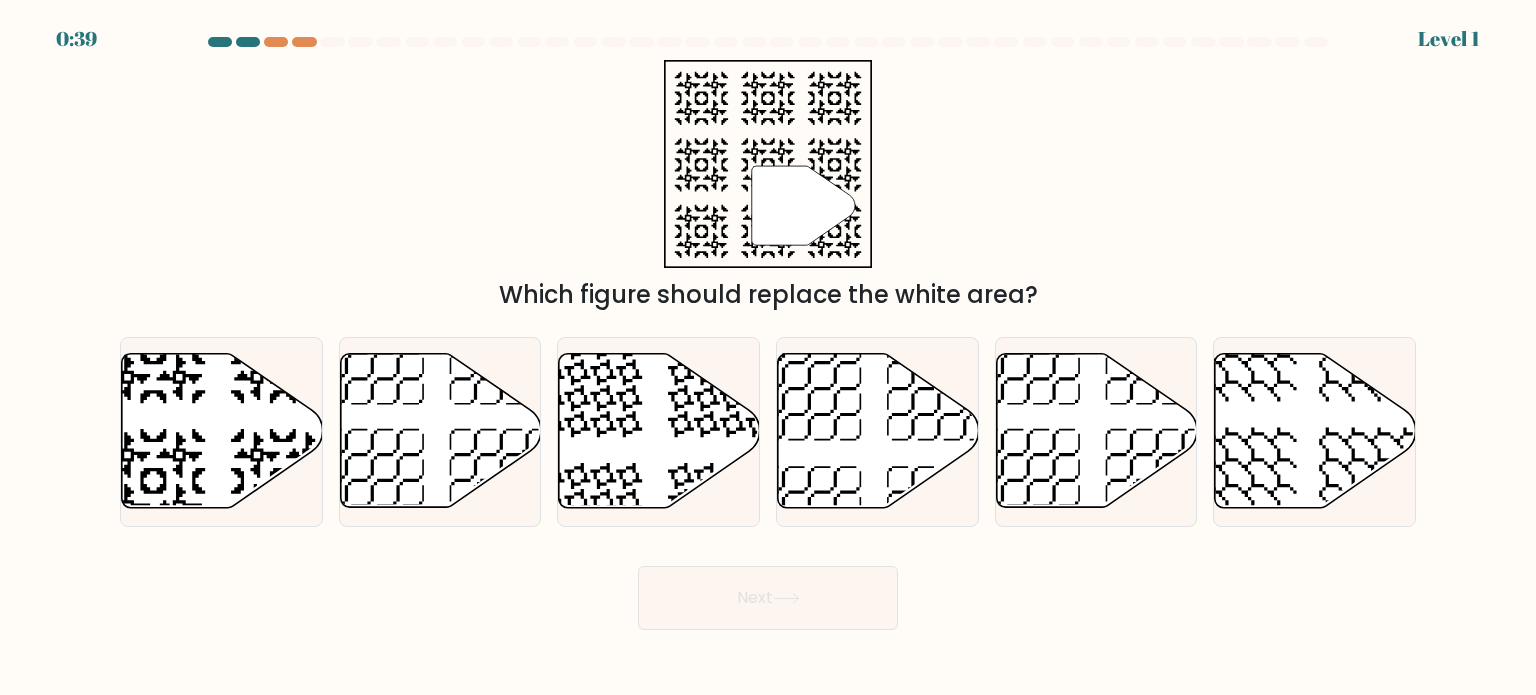 drag, startPoint x: 819, startPoint y: 458, endPoint x: 834, endPoint y: 536, distance: 79.429214 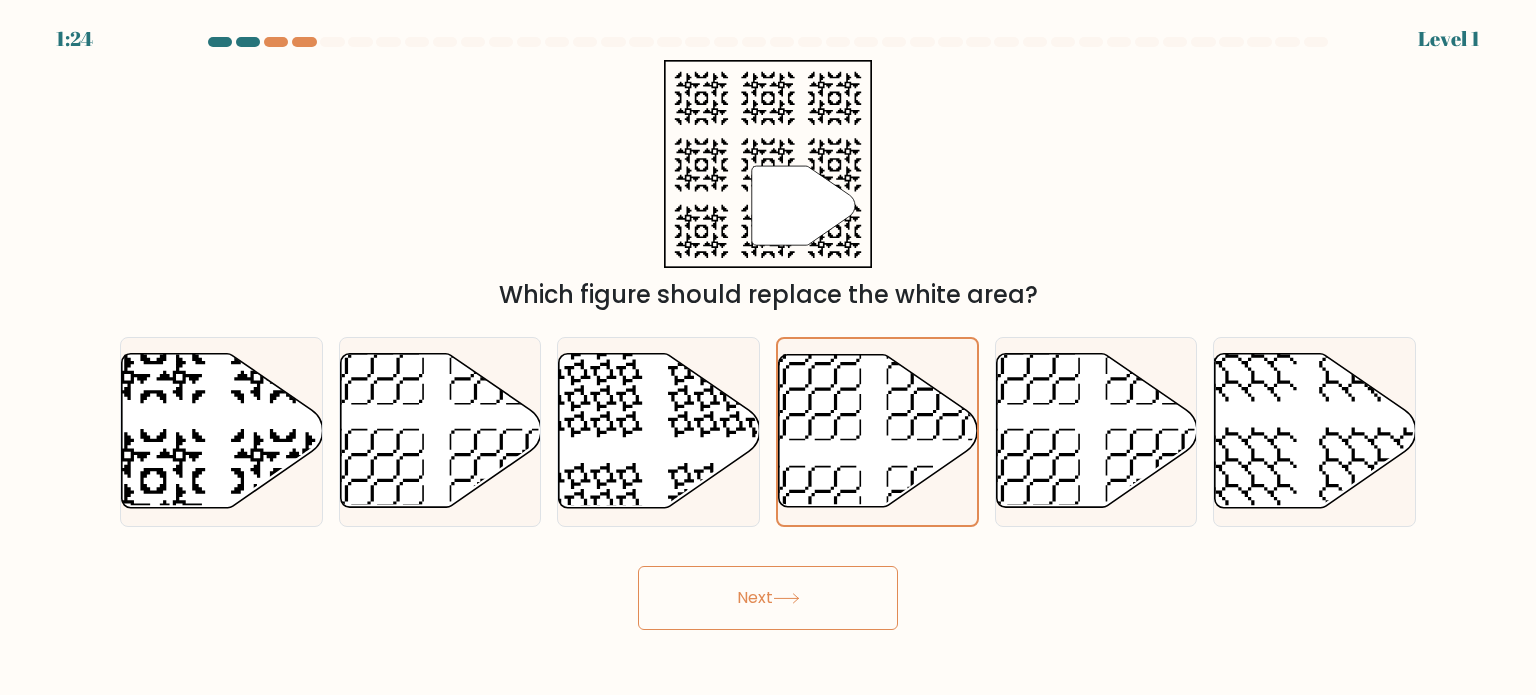 click on "Next" at bounding box center [768, 598] 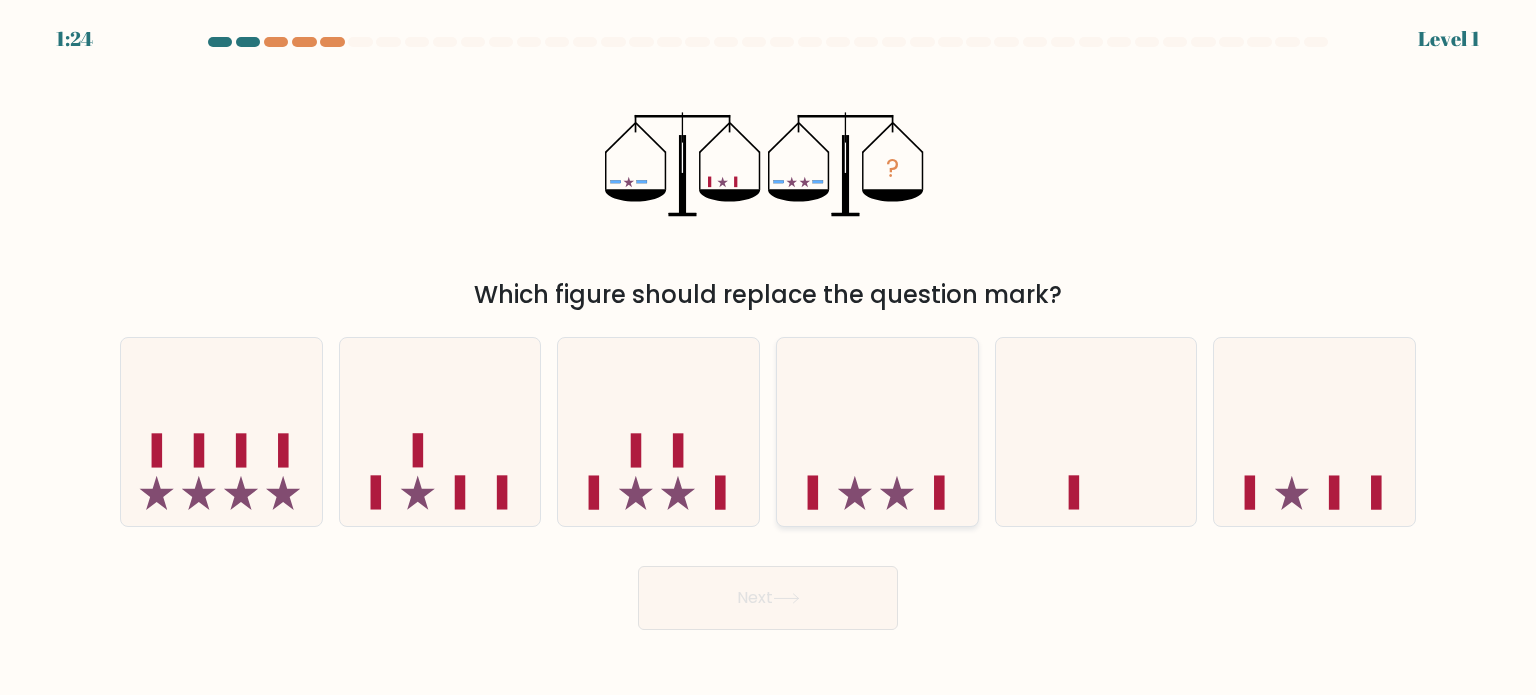 click 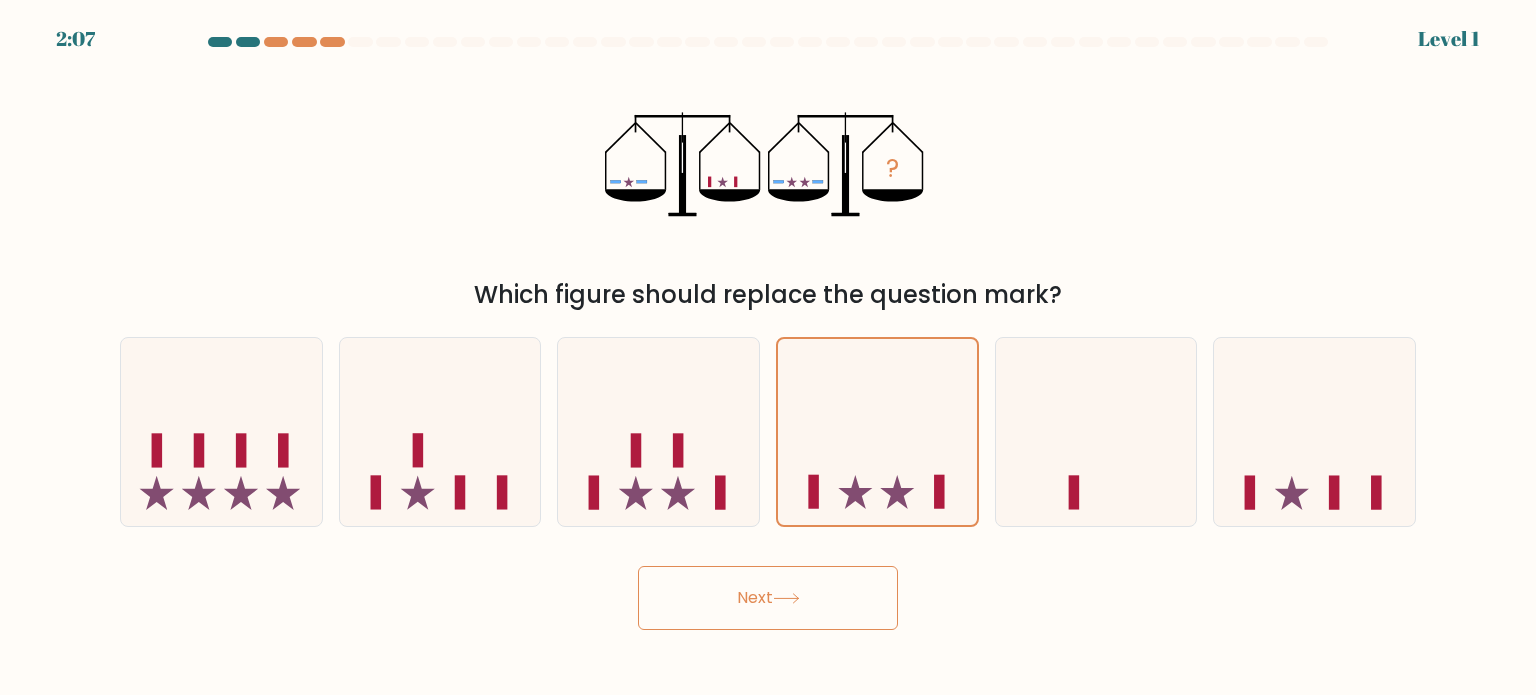 click on "Next" at bounding box center (768, 598) 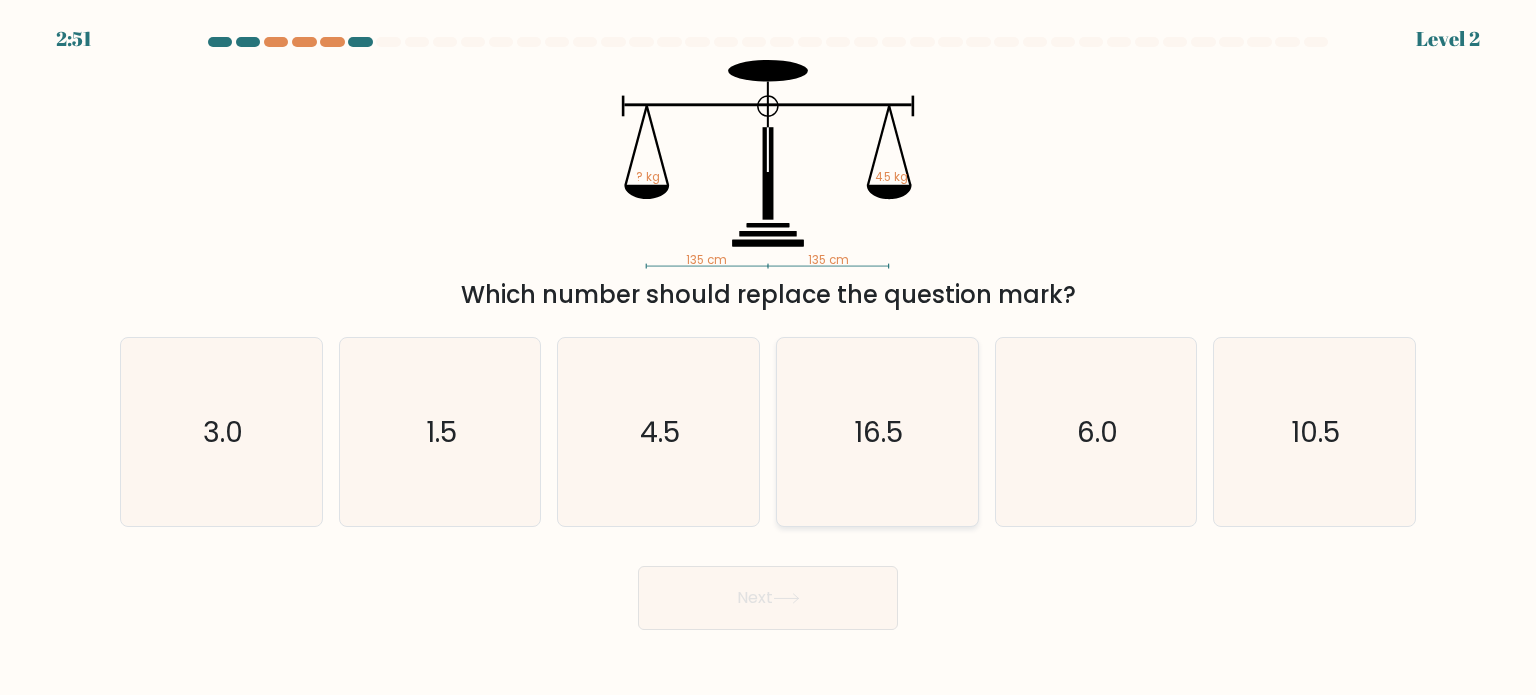 click on "16.5" 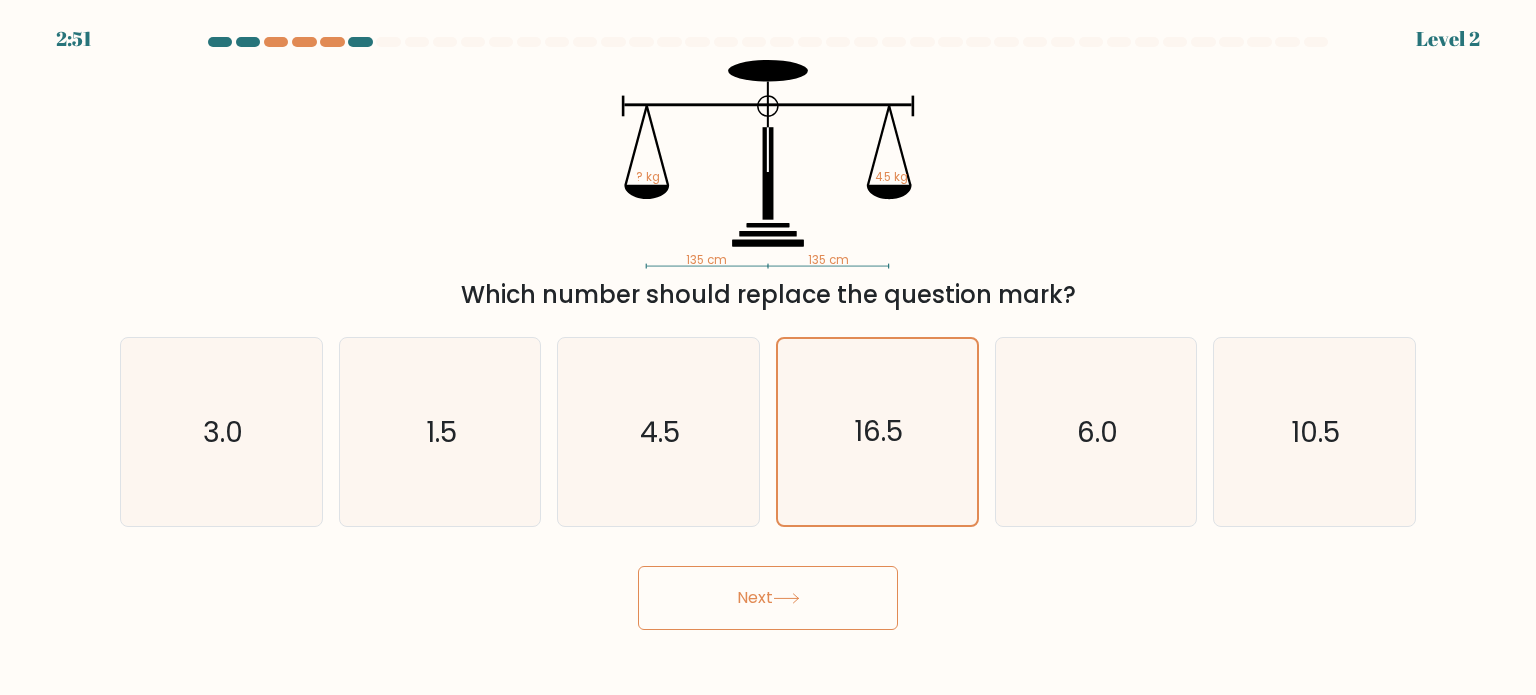click on "Next" at bounding box center (768, 598) 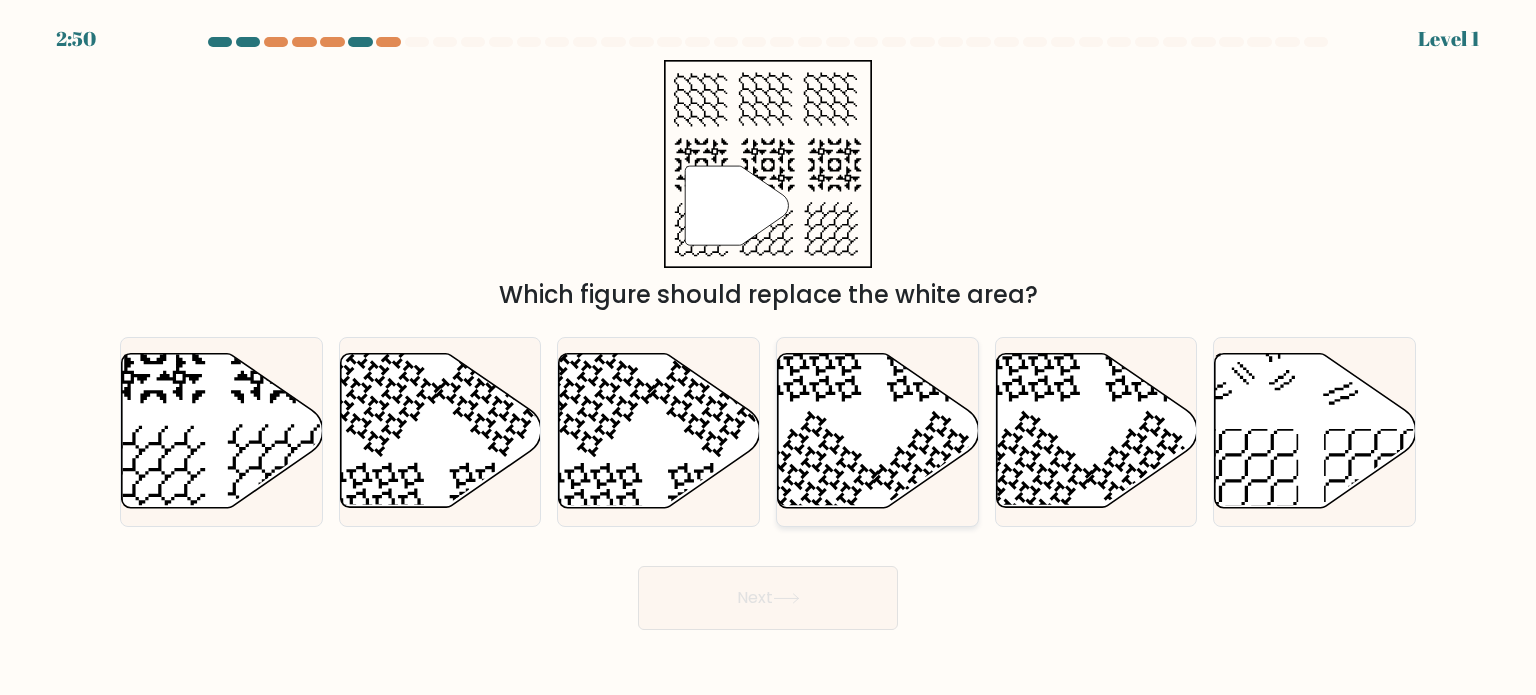 click 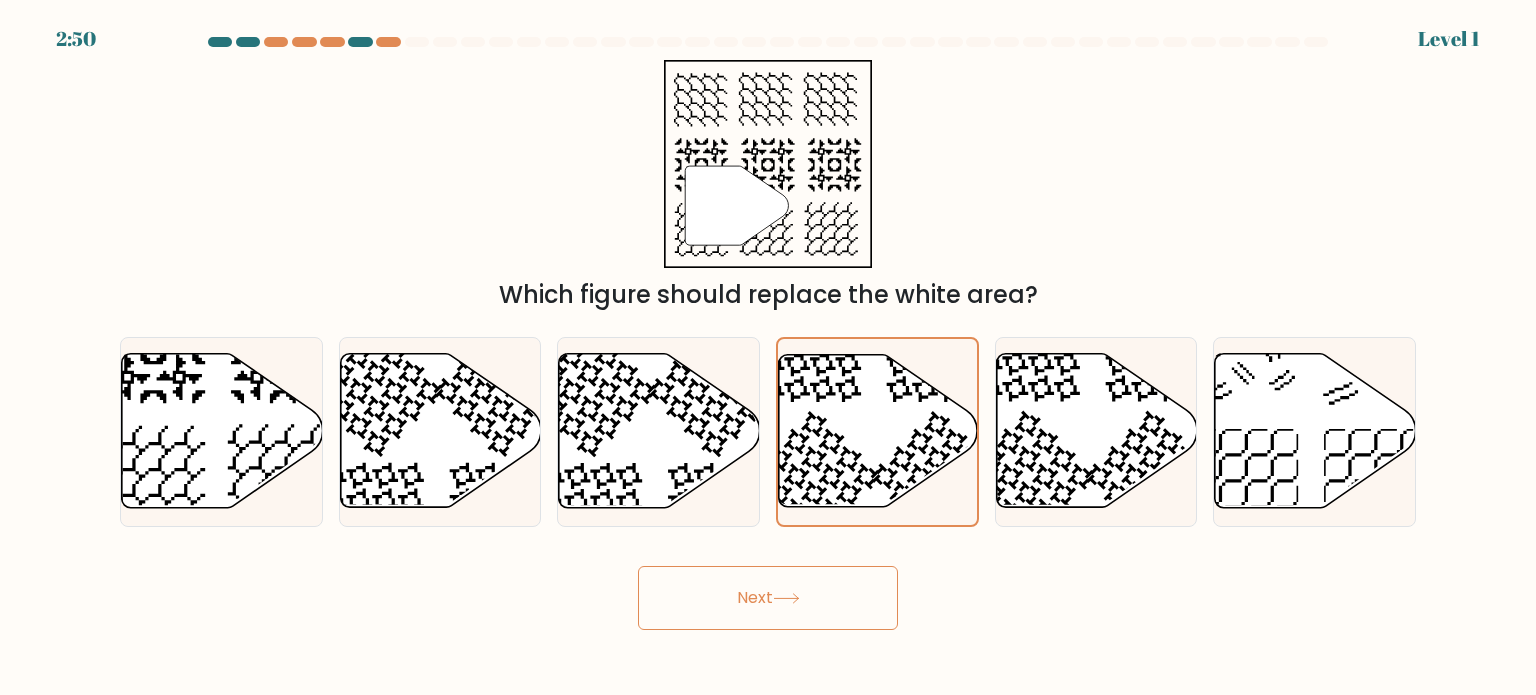 click on "Next" at bounding box center [768, 598] 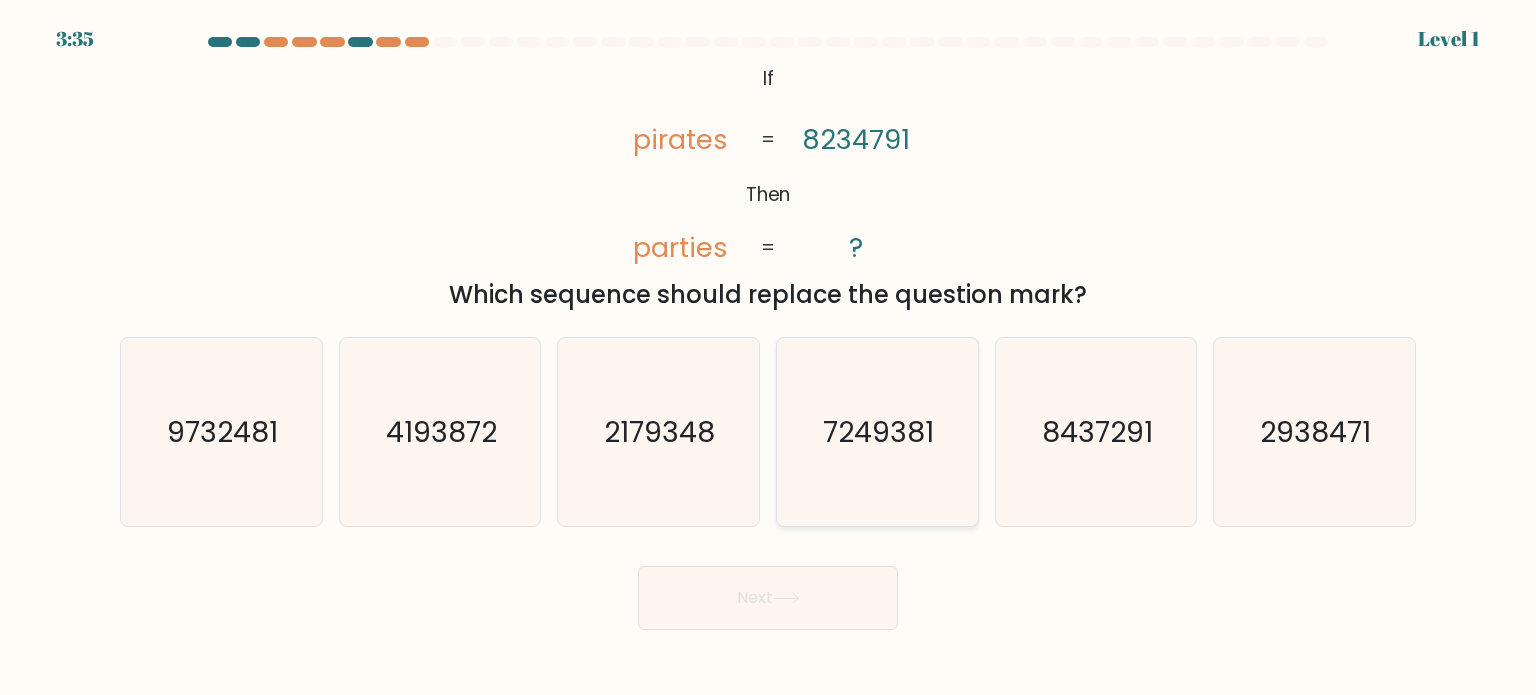 click on "7249381" 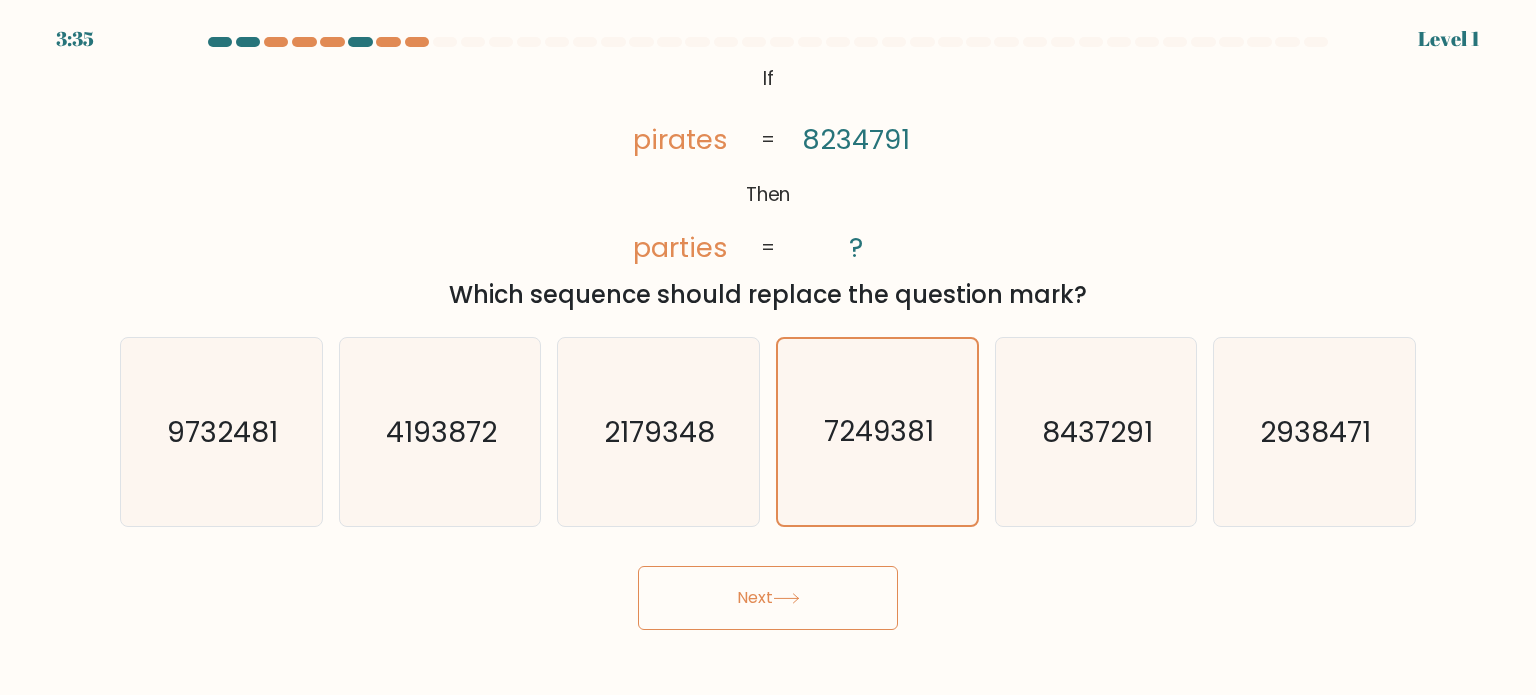 click on "Next" at bounding box center (768, 598) 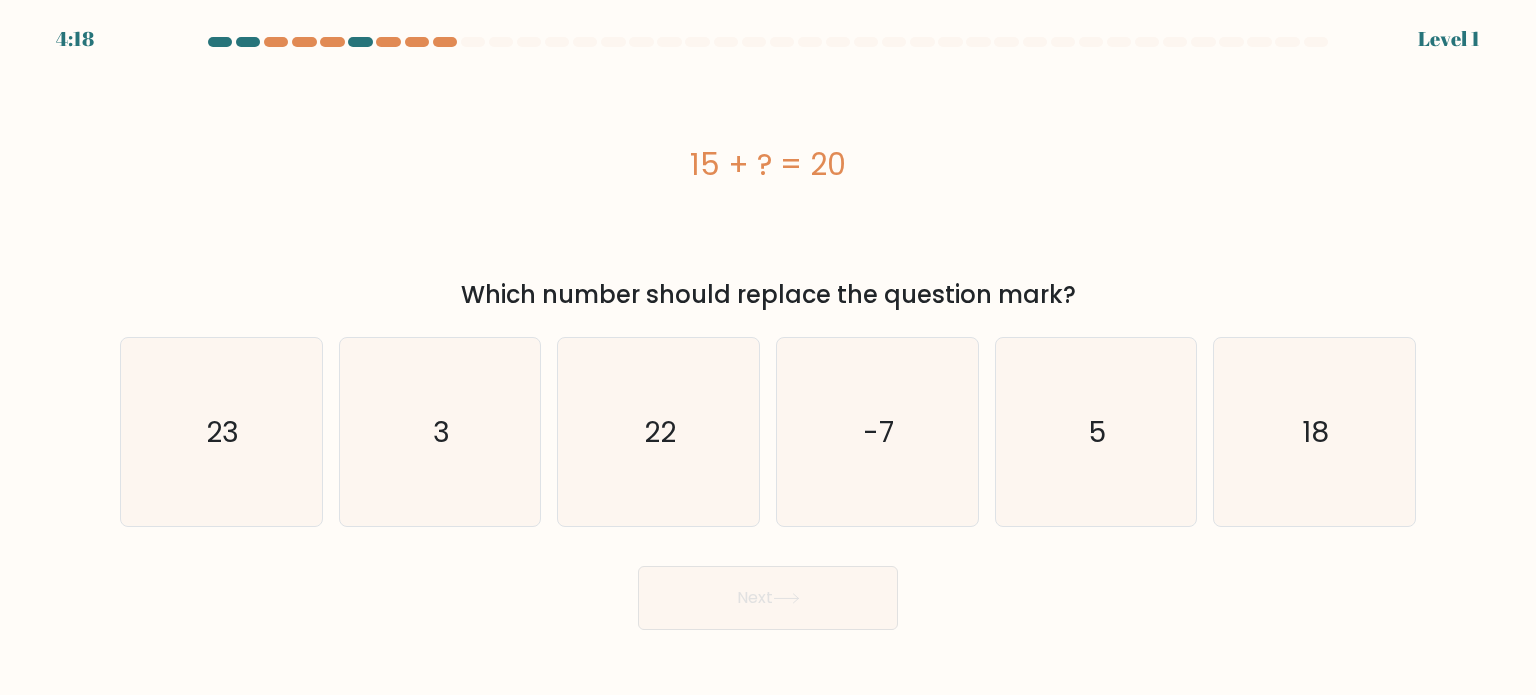 click on "-7" 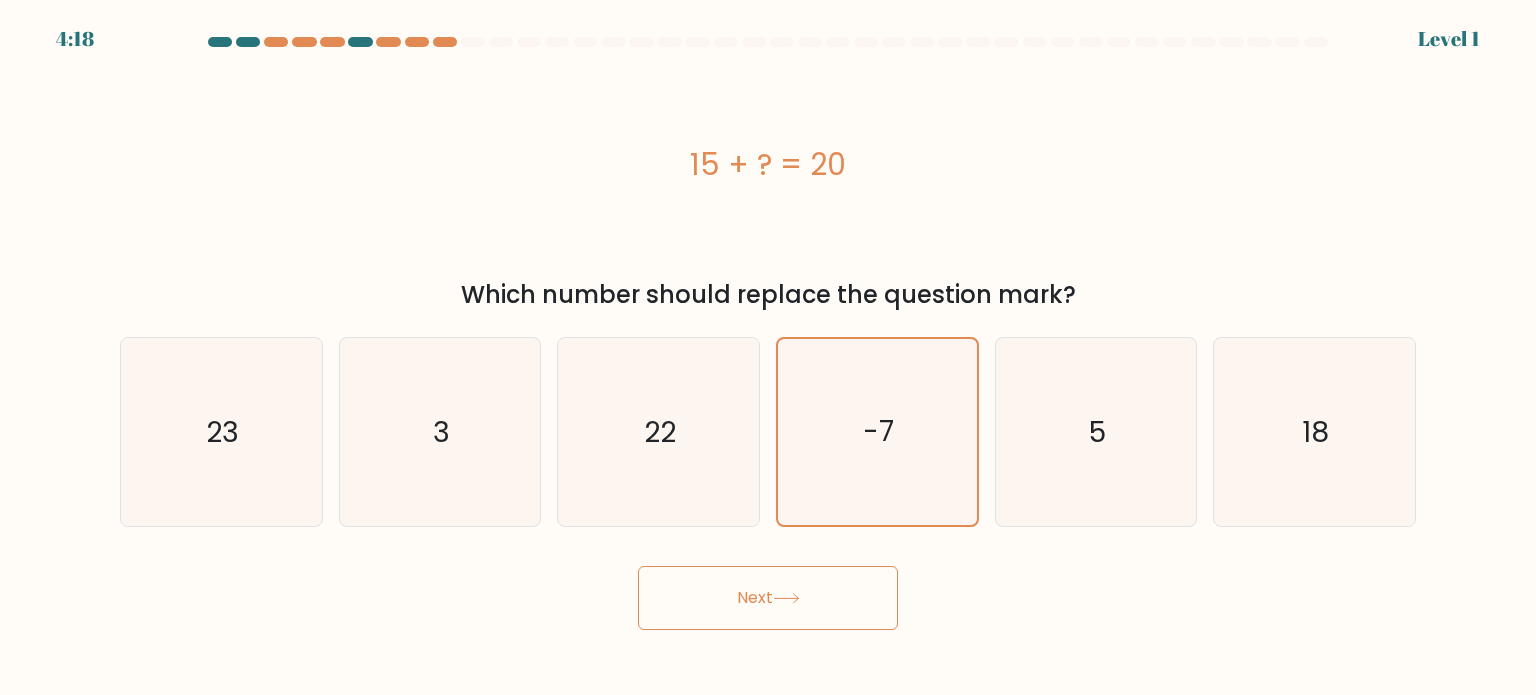 click on "Next" at bounding box center [768, 598] 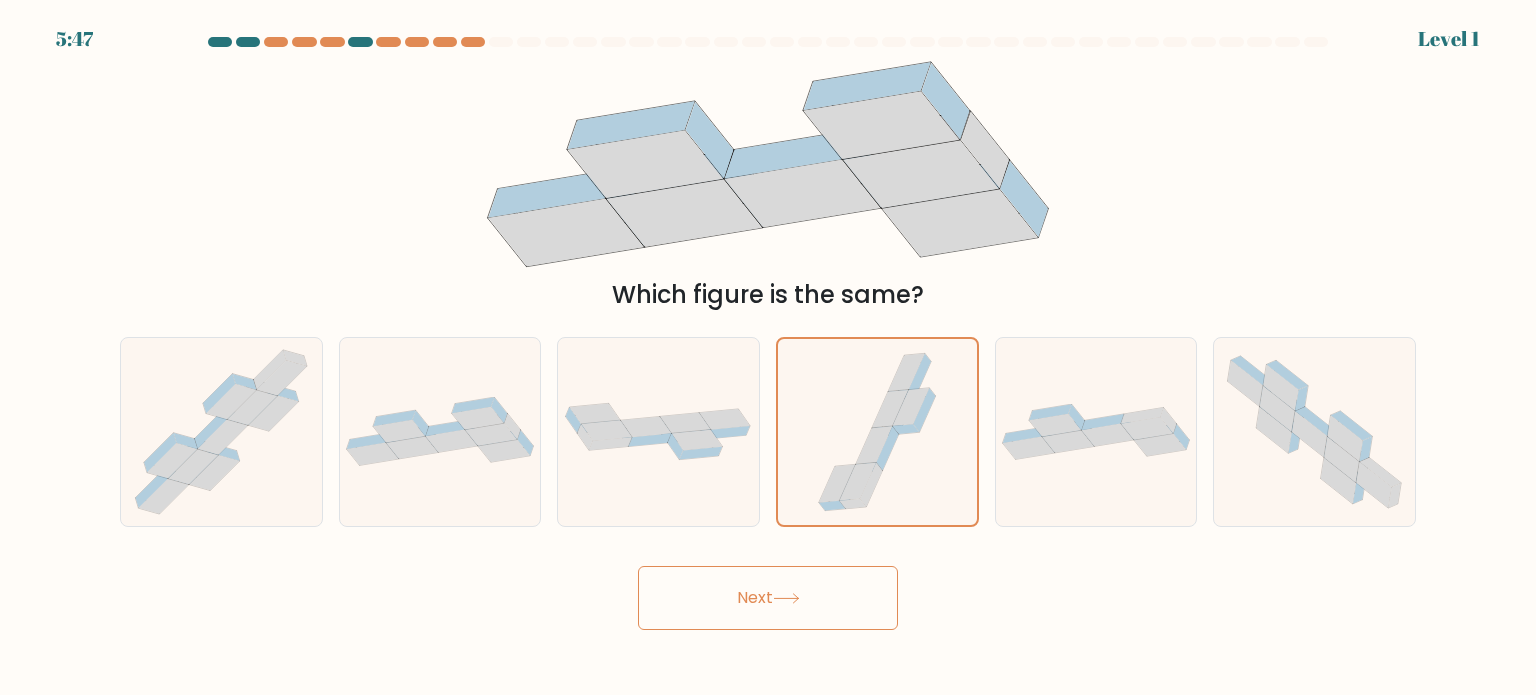 click on "Next" at bounding box center (768, 598) 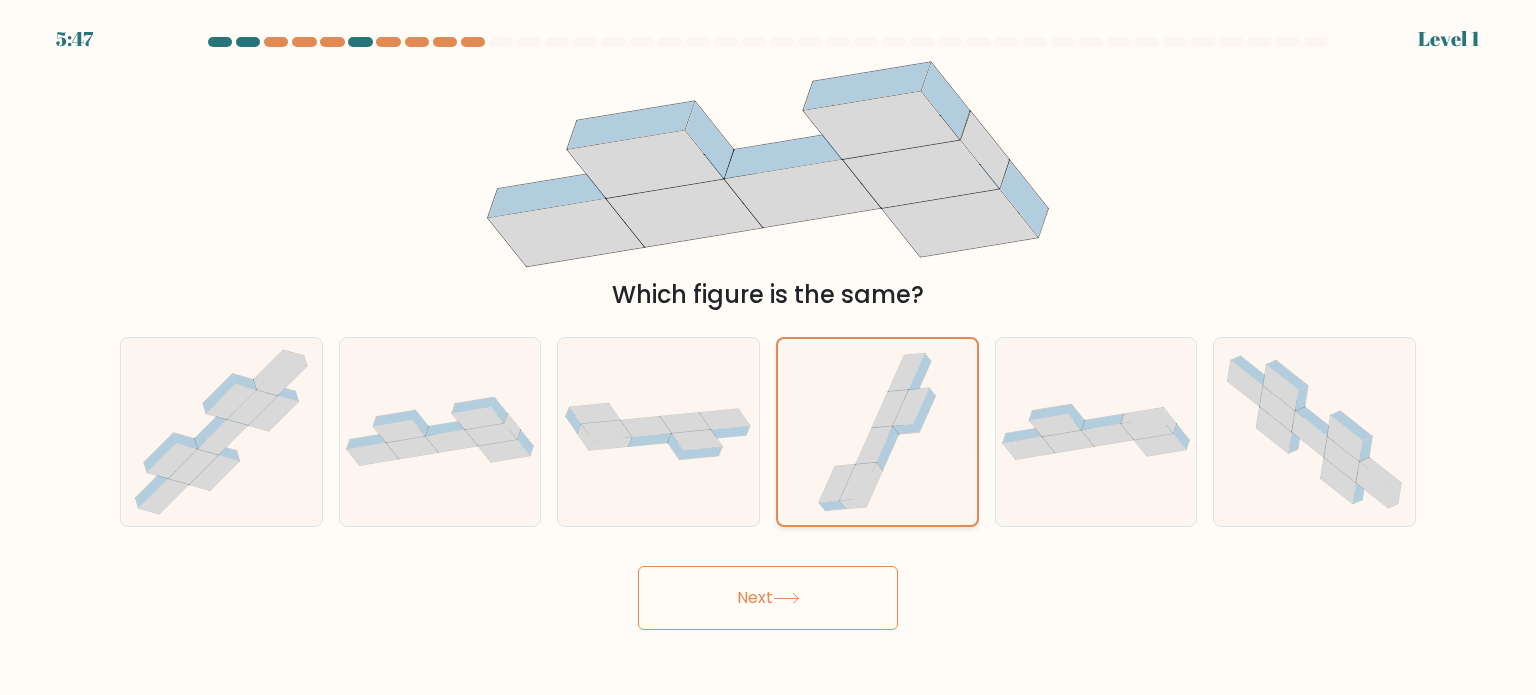 click 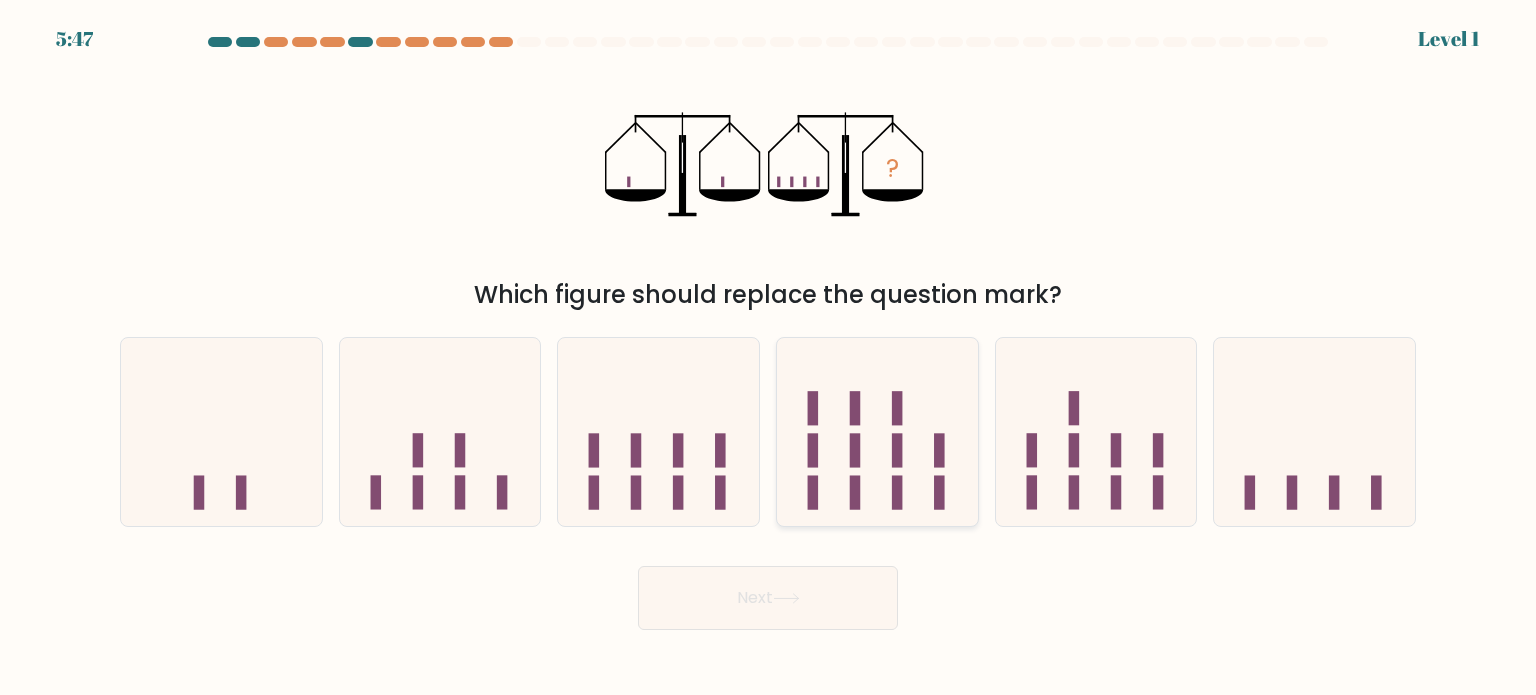 drag, startPoint x: 861, startPoint y: 455, endPoint x: 859, endPoint y: 474, distance: 19.104973 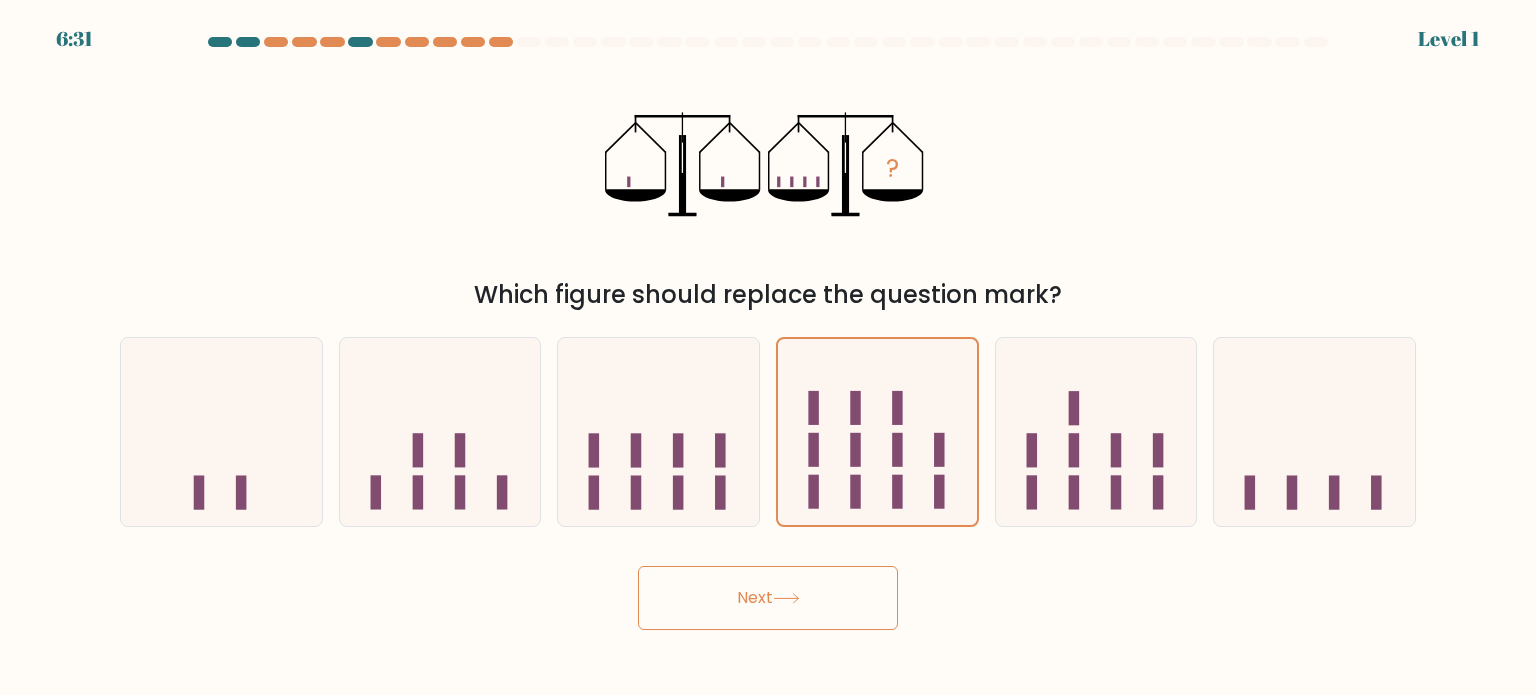 drag, startPoint x: 839, startPoint y: 579, endPoint x: 840, endPoint y: 553, distance: 26.019224 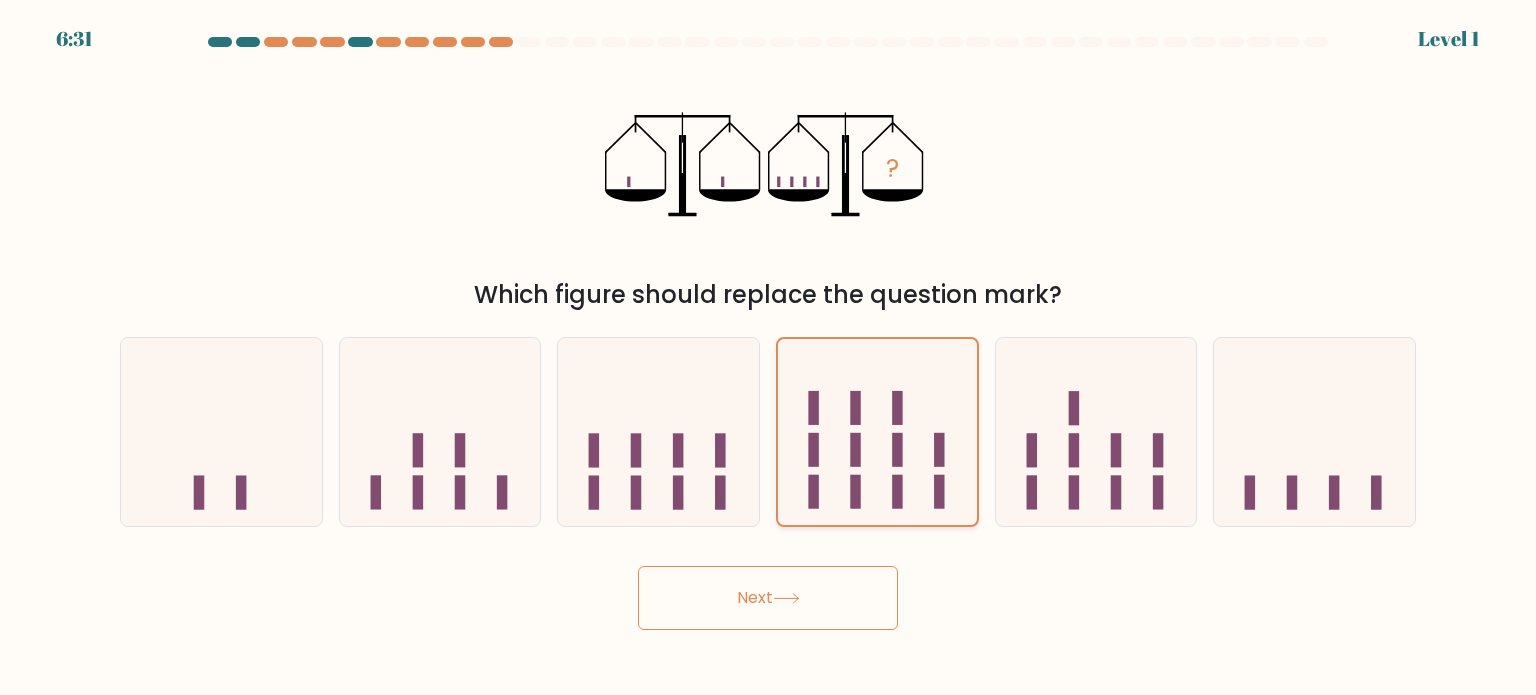 drag, startPoint x: 864, startPoint y: 450, endPoint x: 860, endPoint y: 475, distance: 25.317978 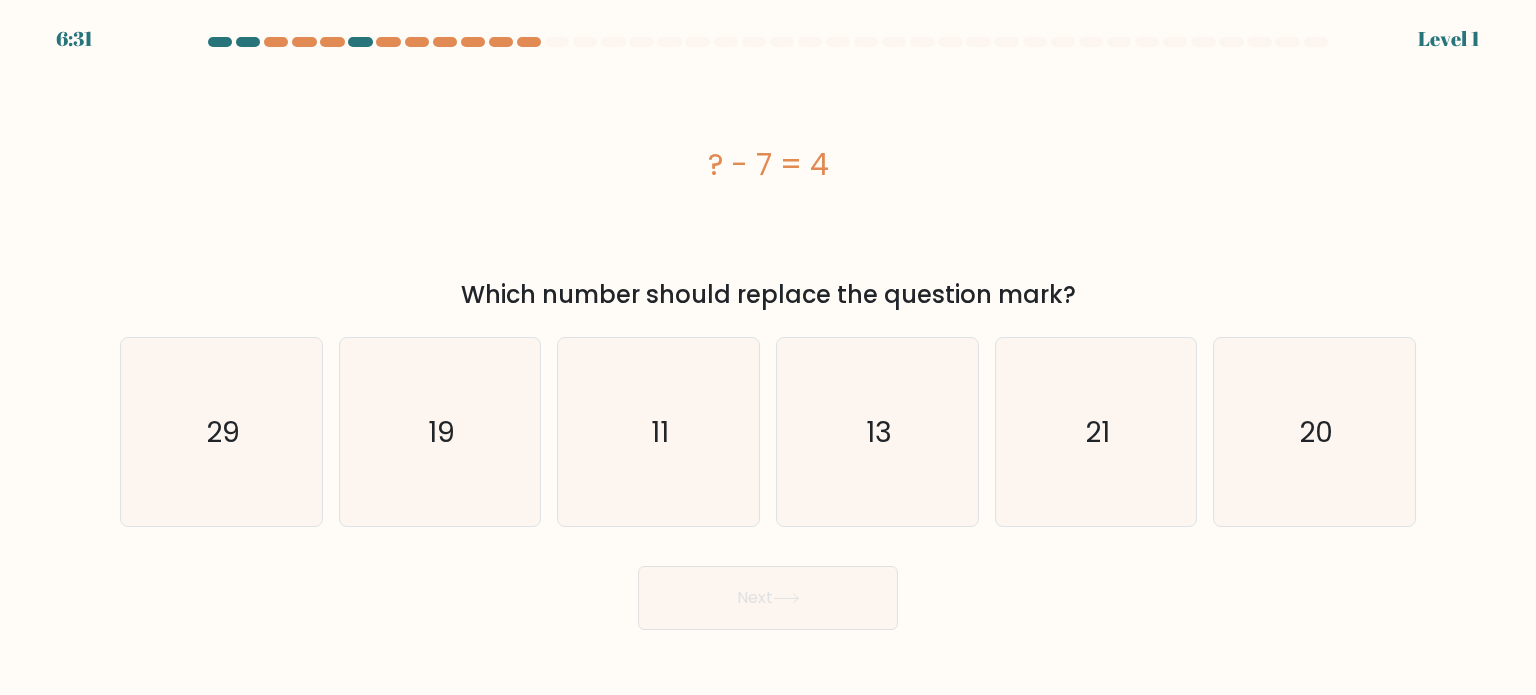 drag, startPoint x: 850, startPoint y: 592, endPoint x: 848, endPoint y: 542, distance: 50.039986 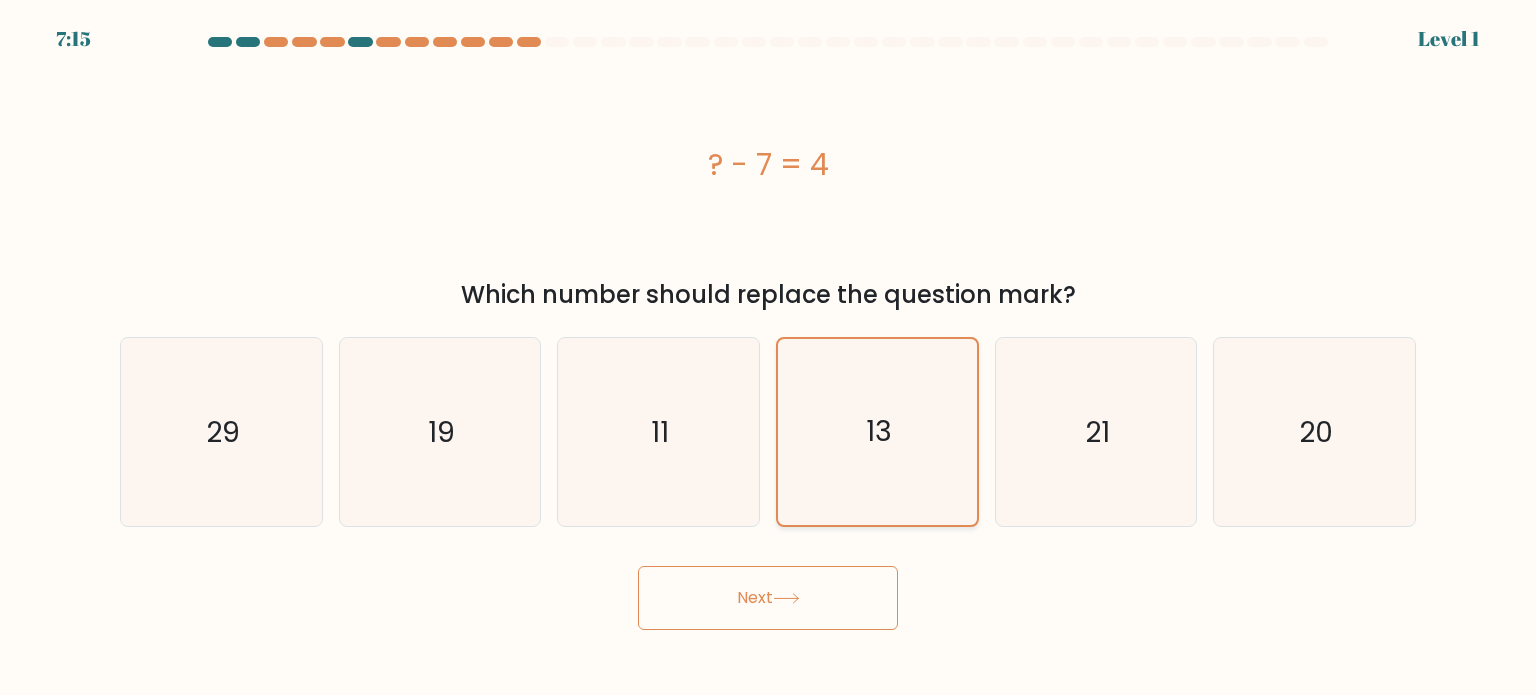 drag, startPoint x: 852, startPoint y: 454, endPoint x: 831, endPoint y: 607, distance: 154.43445 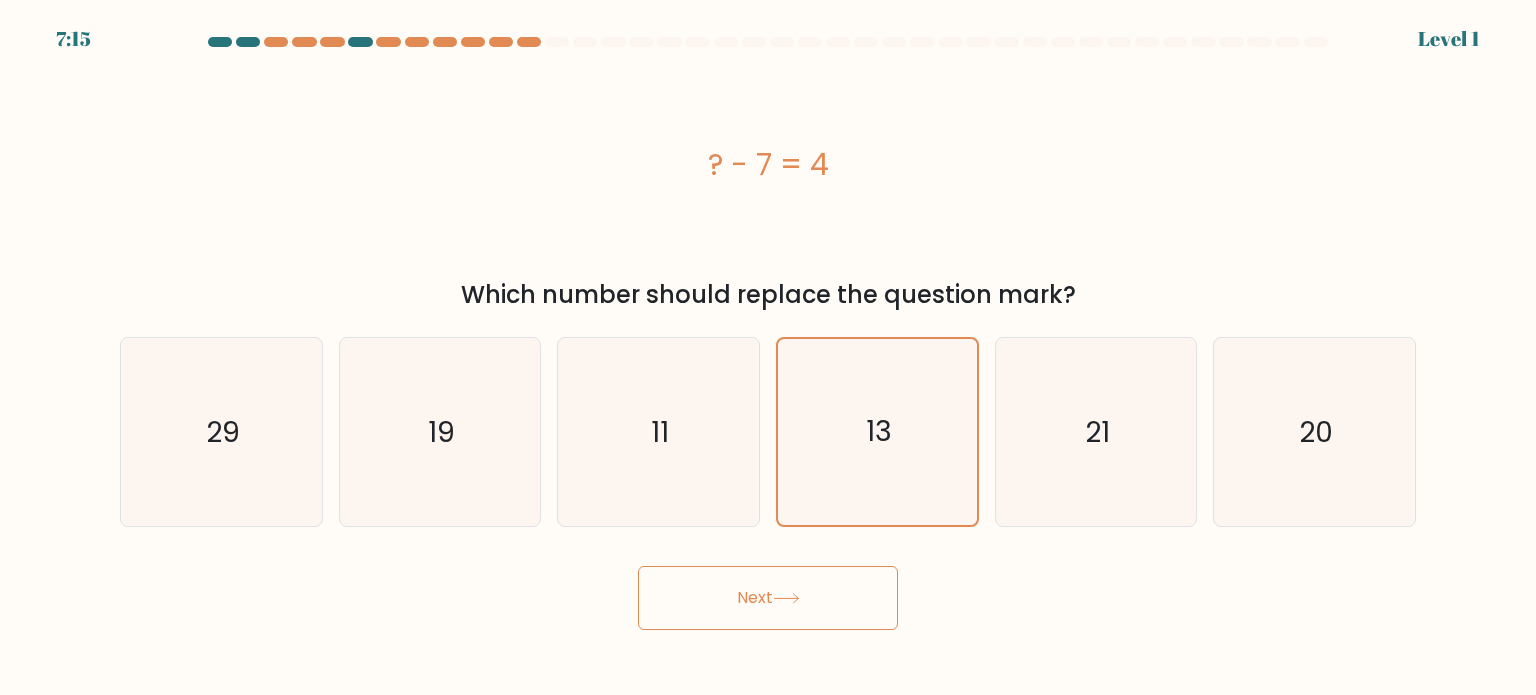 click on "13" 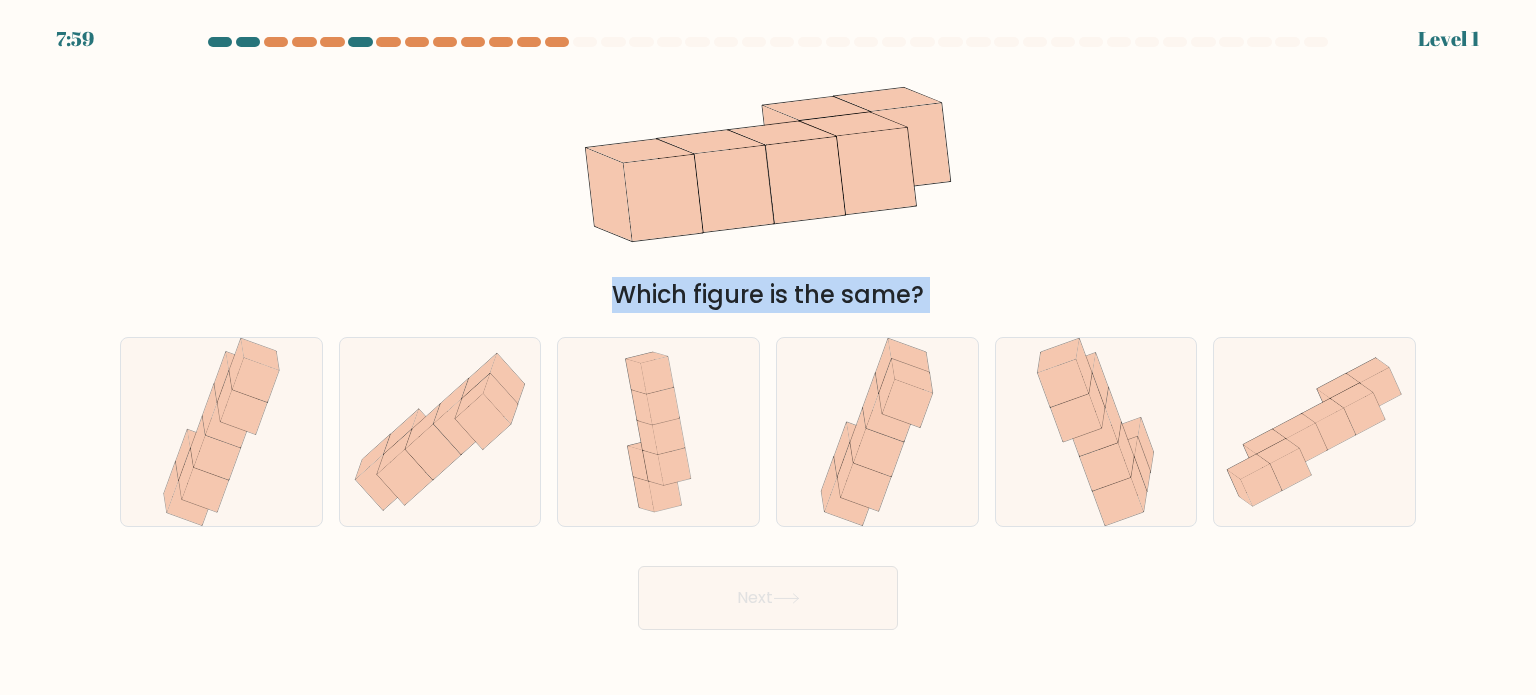 click on "Next" at bounding box center [768, 598] 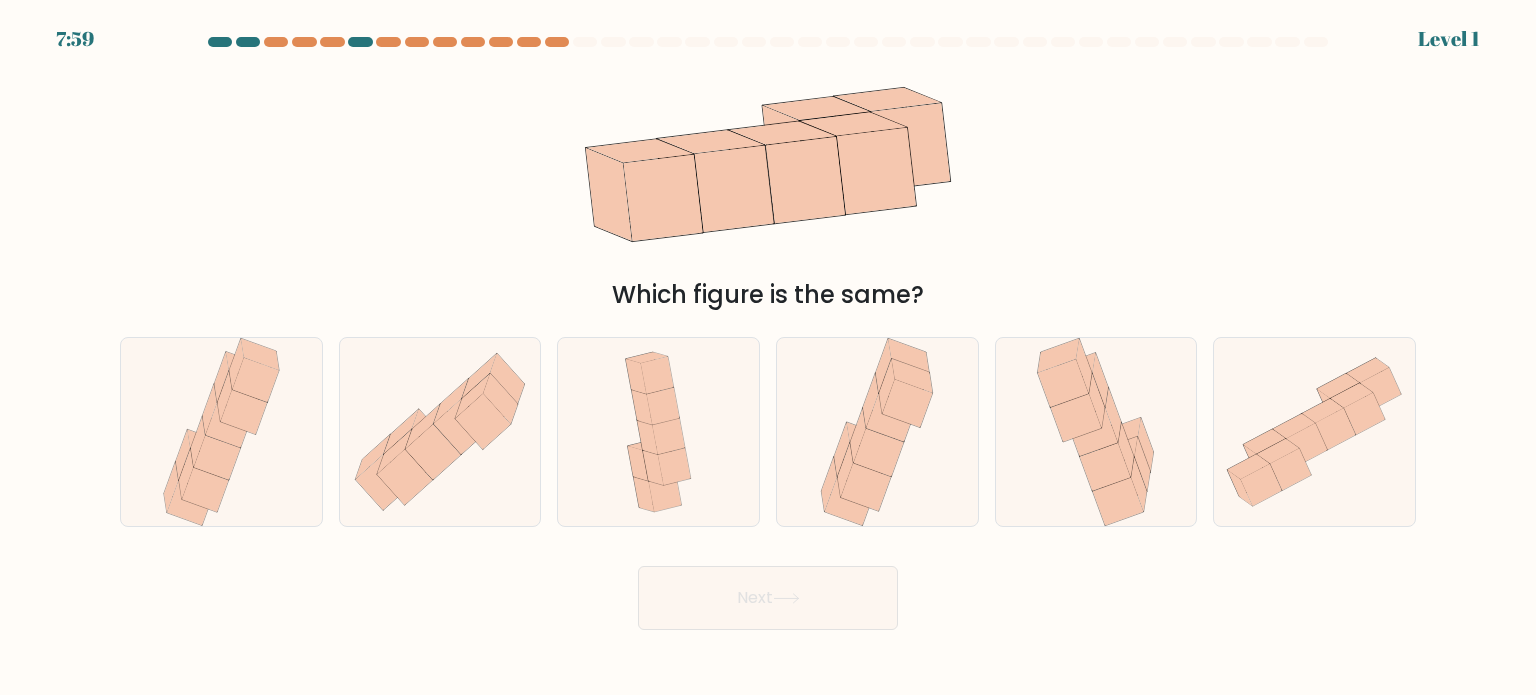 drag, startPoint x: 846, startPoint y: 457, endPoint x: 820, endPoint y: 564, distance: 110.11358 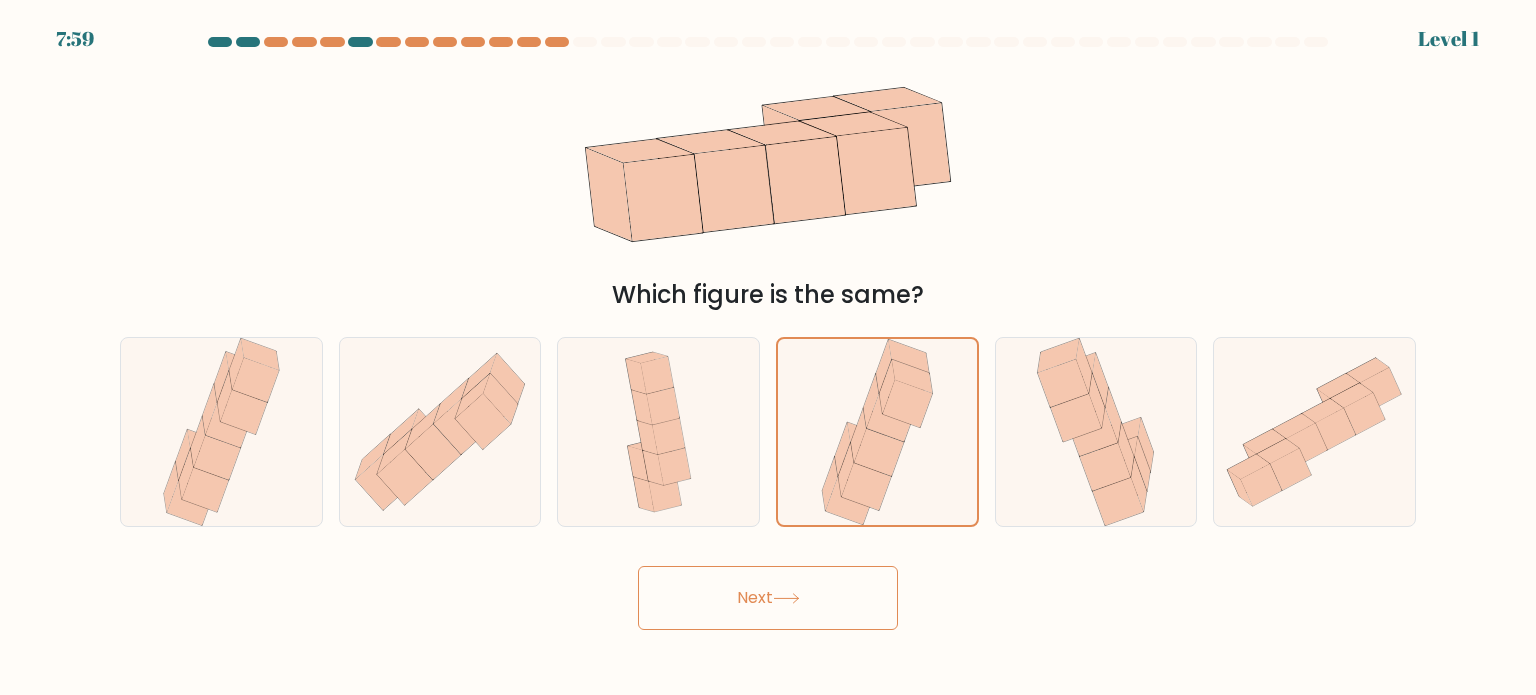 click on "Next" at bounding box center [768, 598] 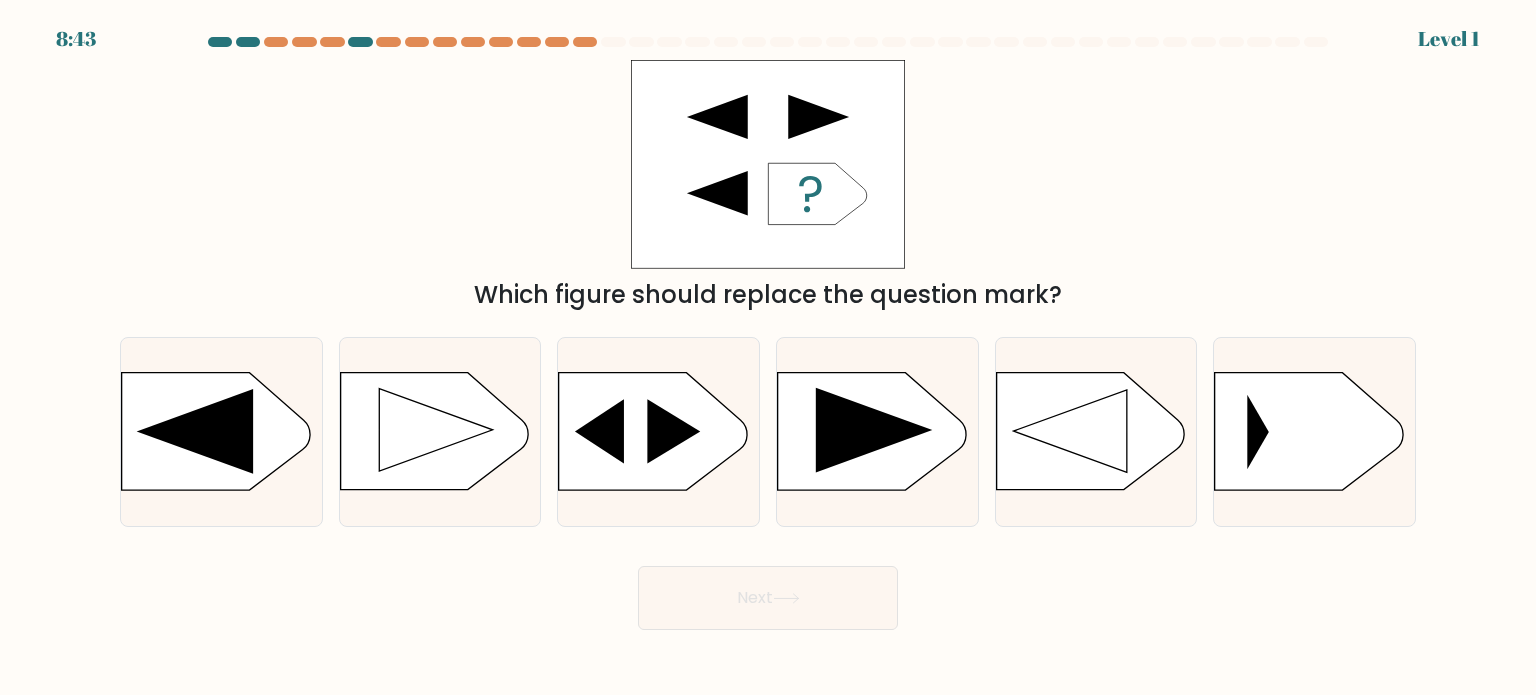 click on "Next" at bounding box center (768, 598) 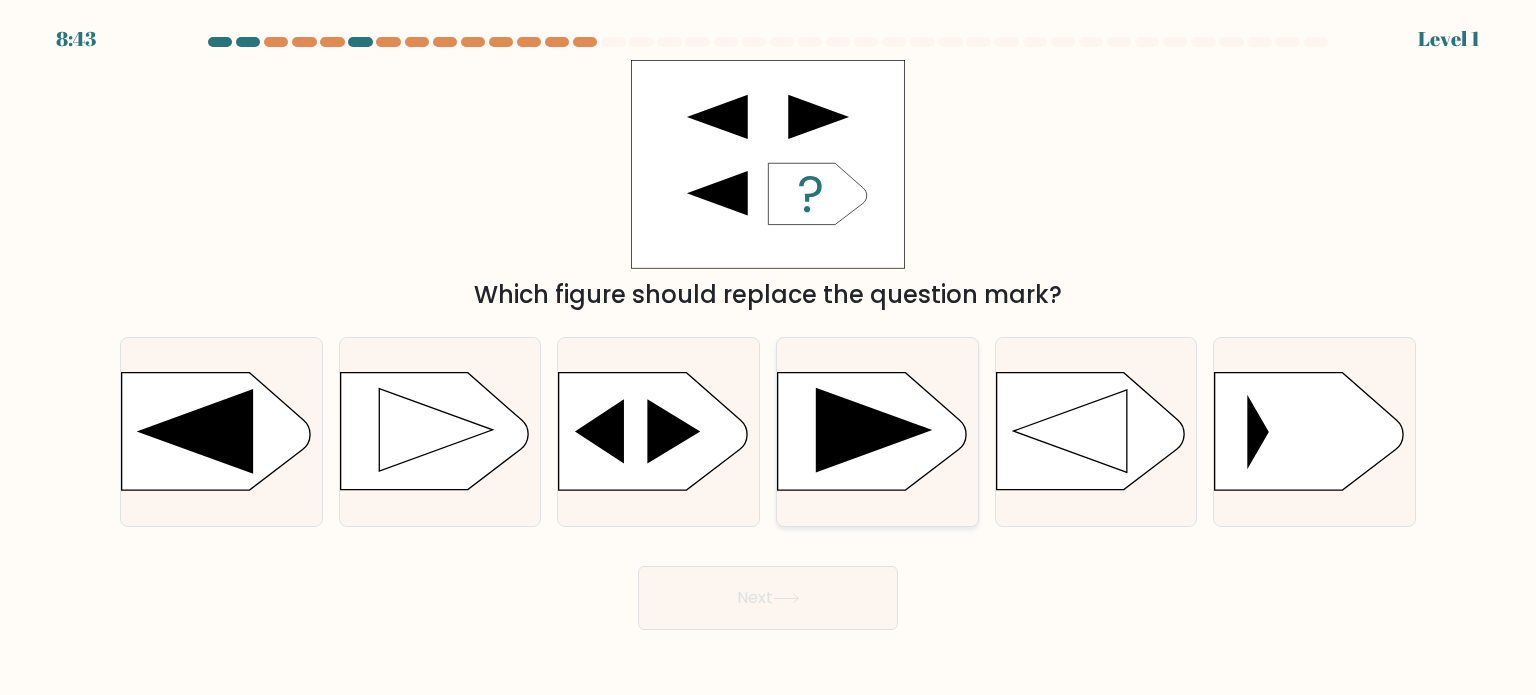 click 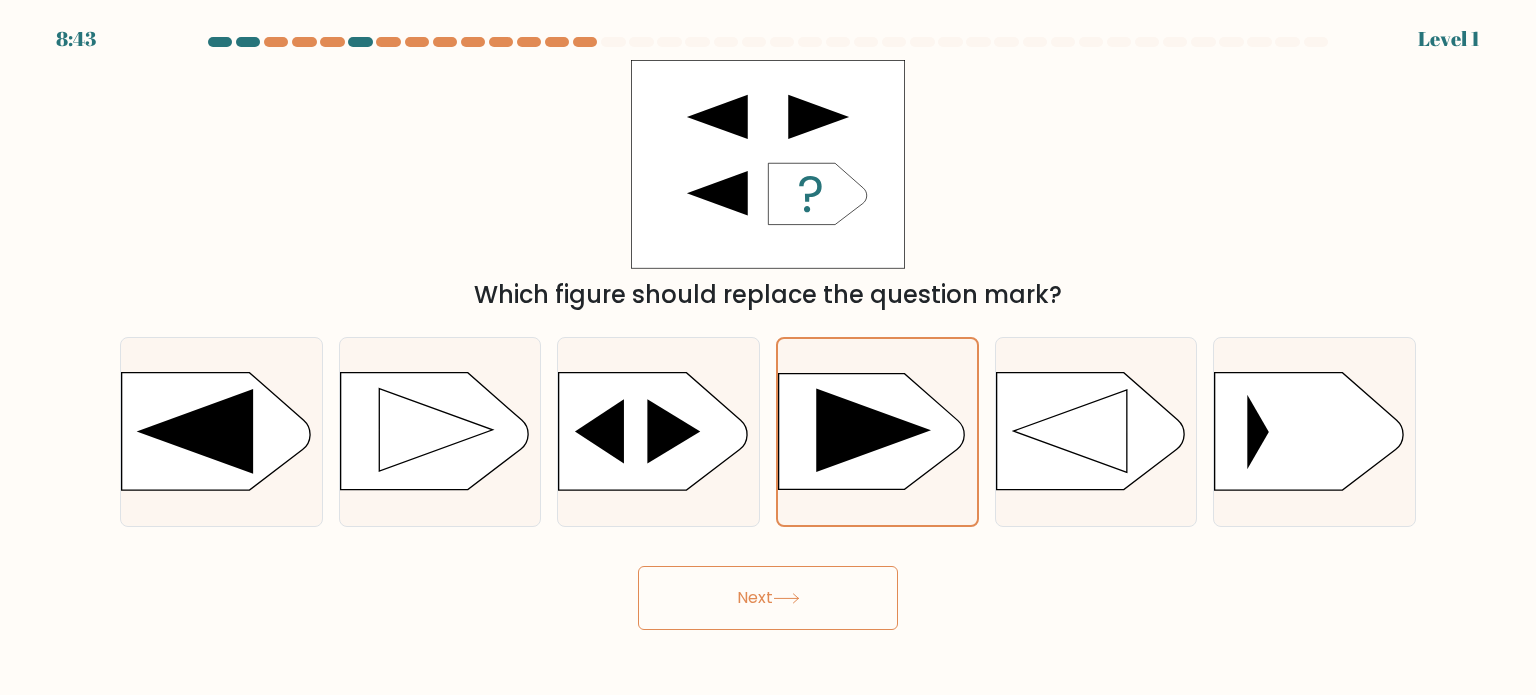click on "Next" at bounding box center (768, 598) 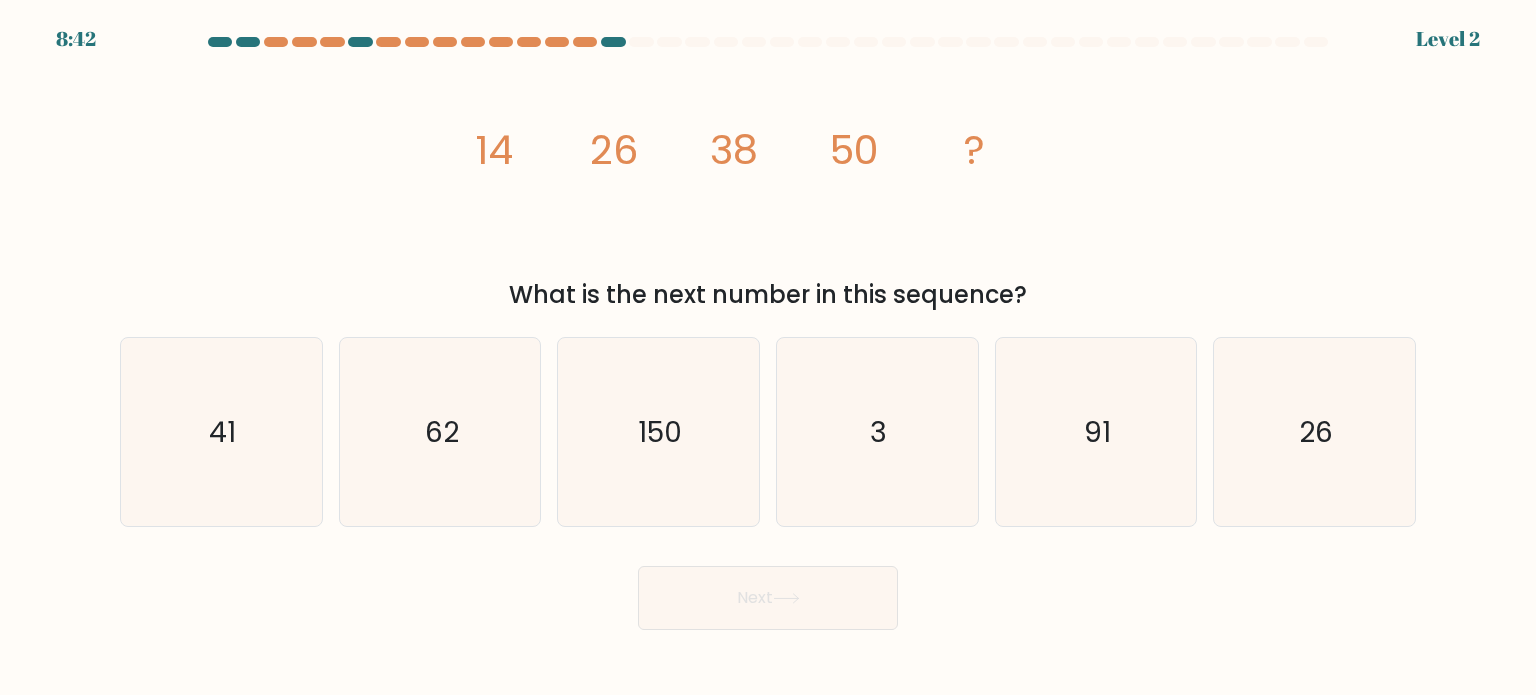 click on "Next" at bounding box center [768, 598] 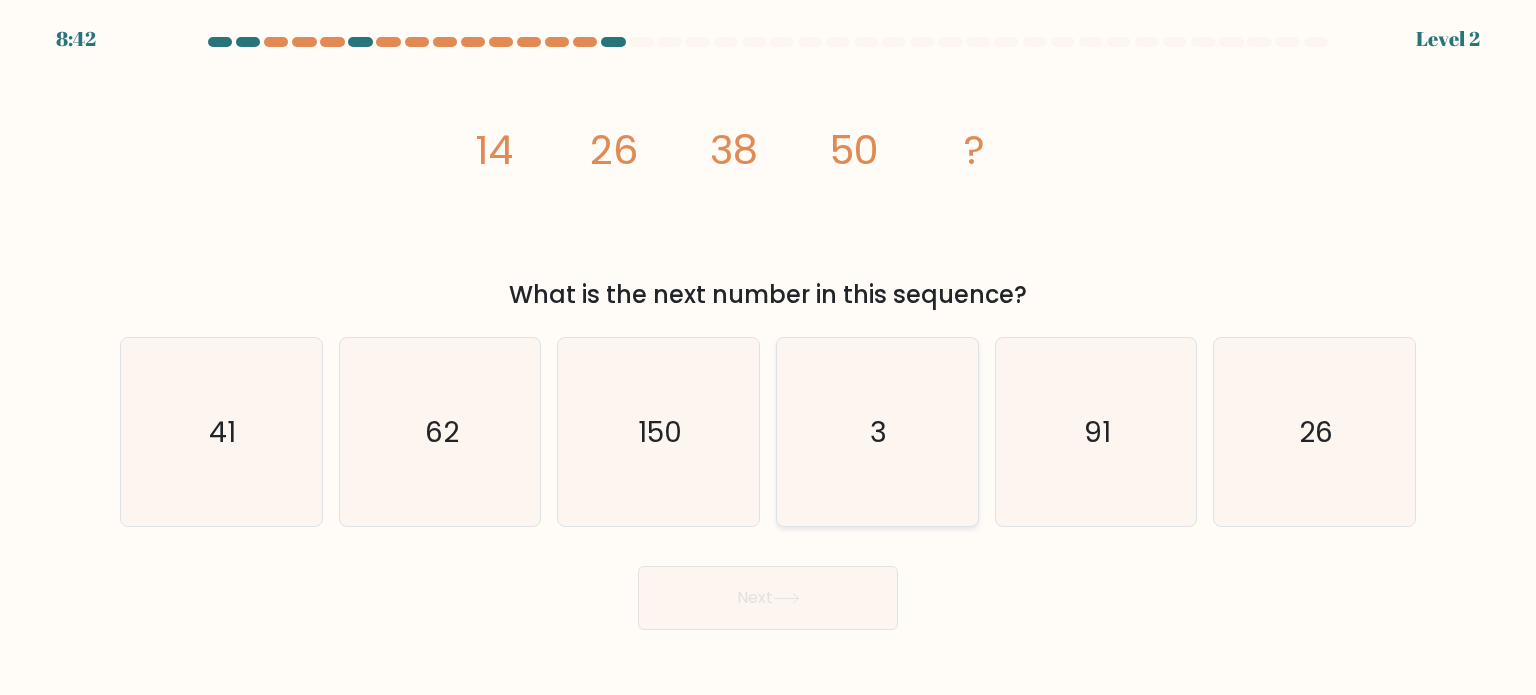 click on "3" 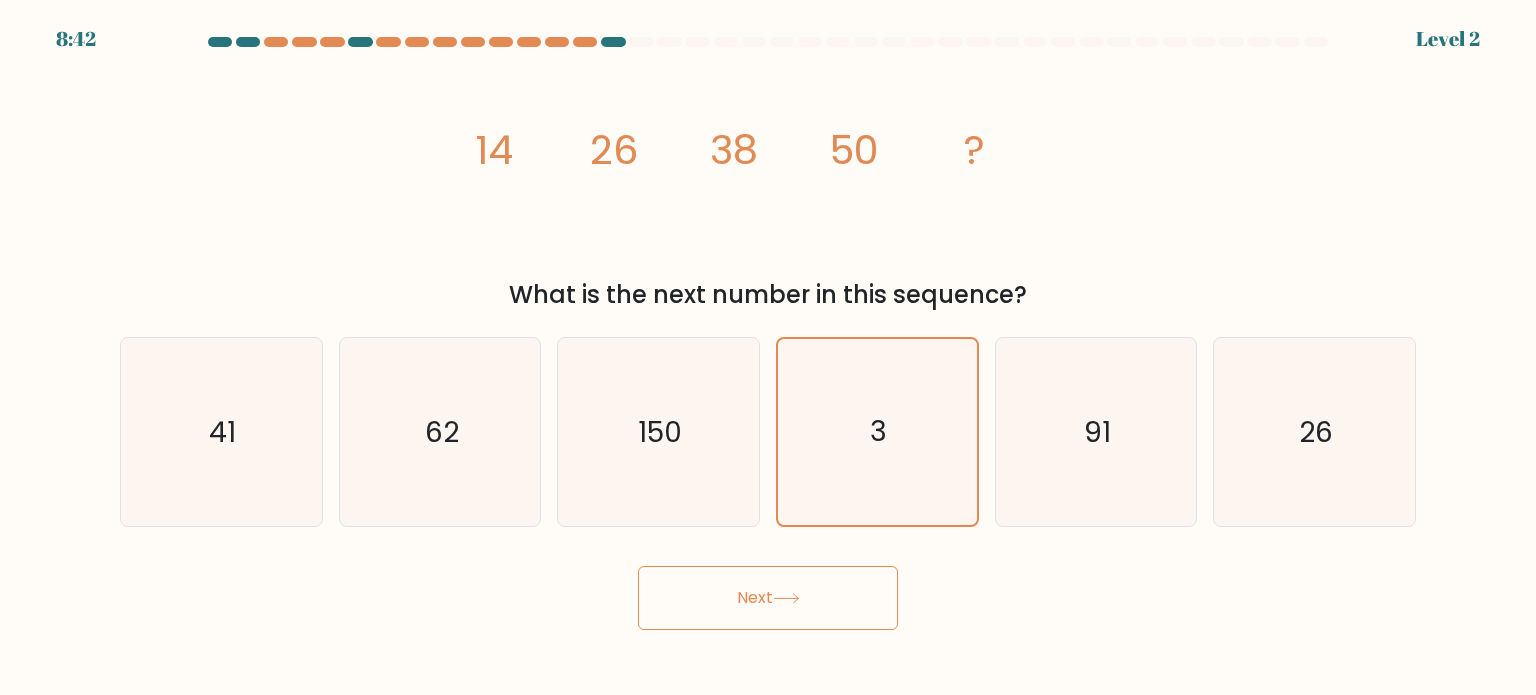 click on "Next" at bounding box center (768, 598) 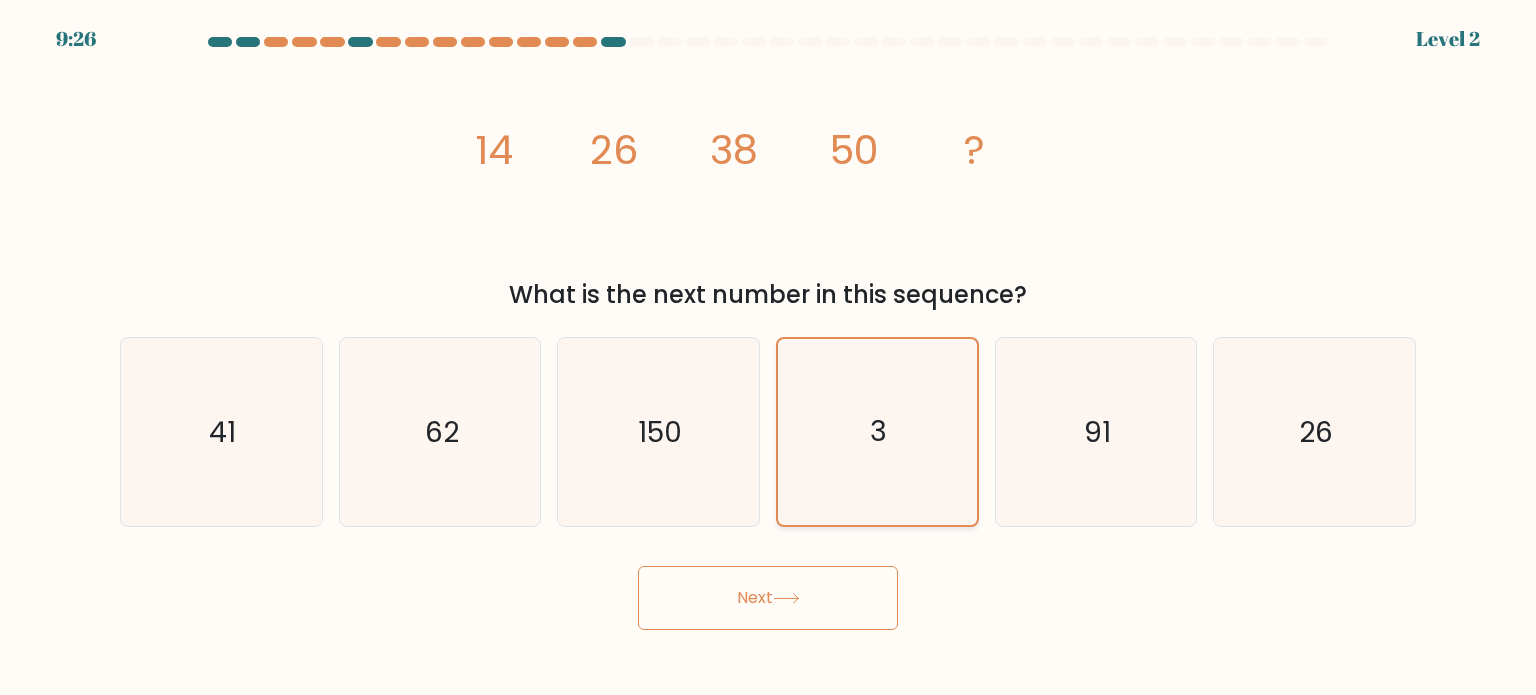 click on "3" 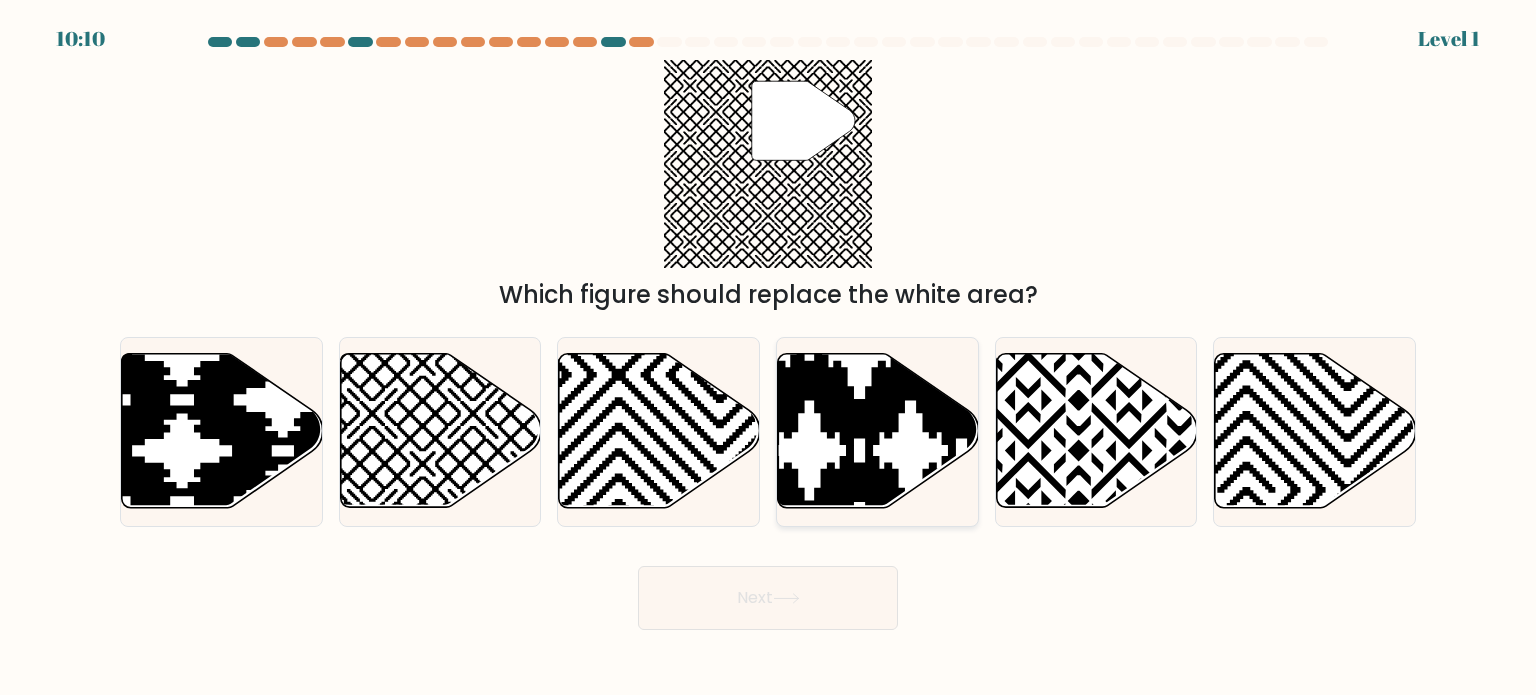 click 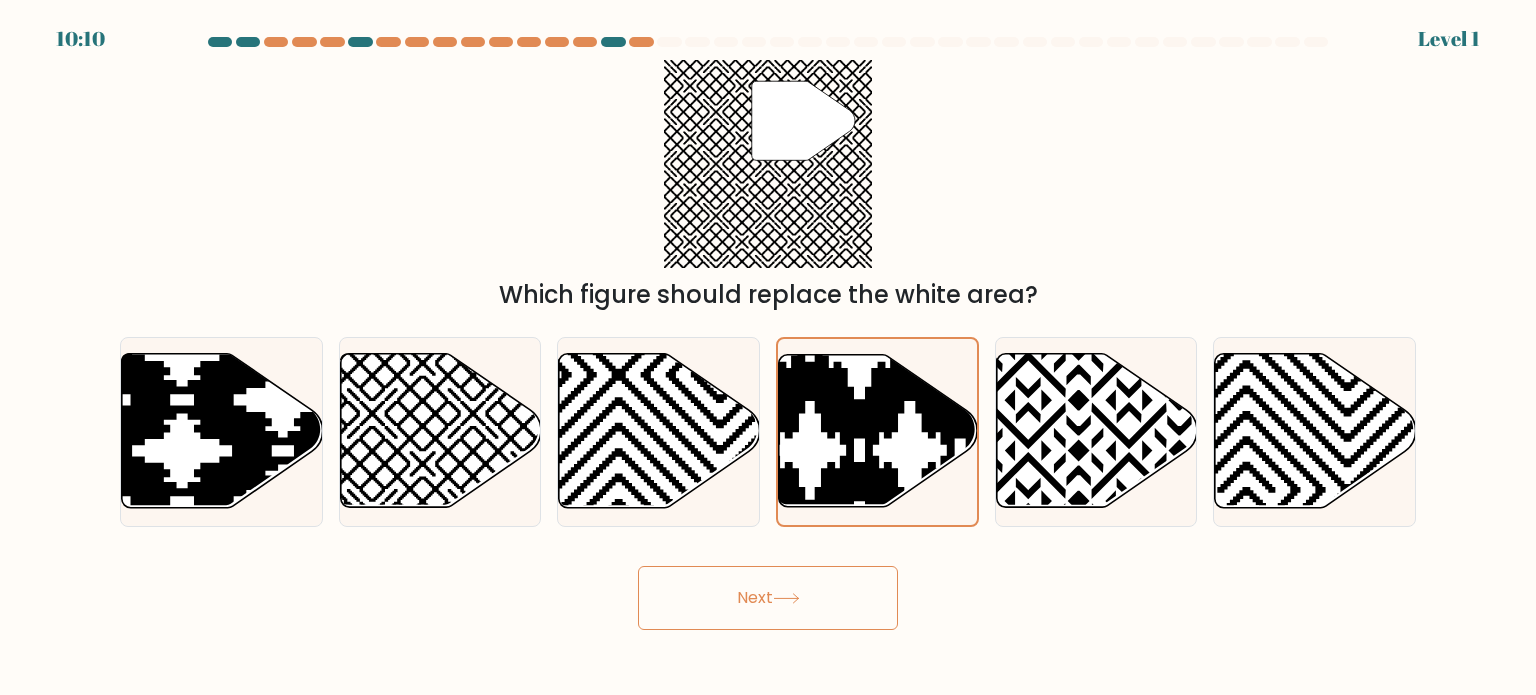 click on "Next" at bounding box center [768, 598] 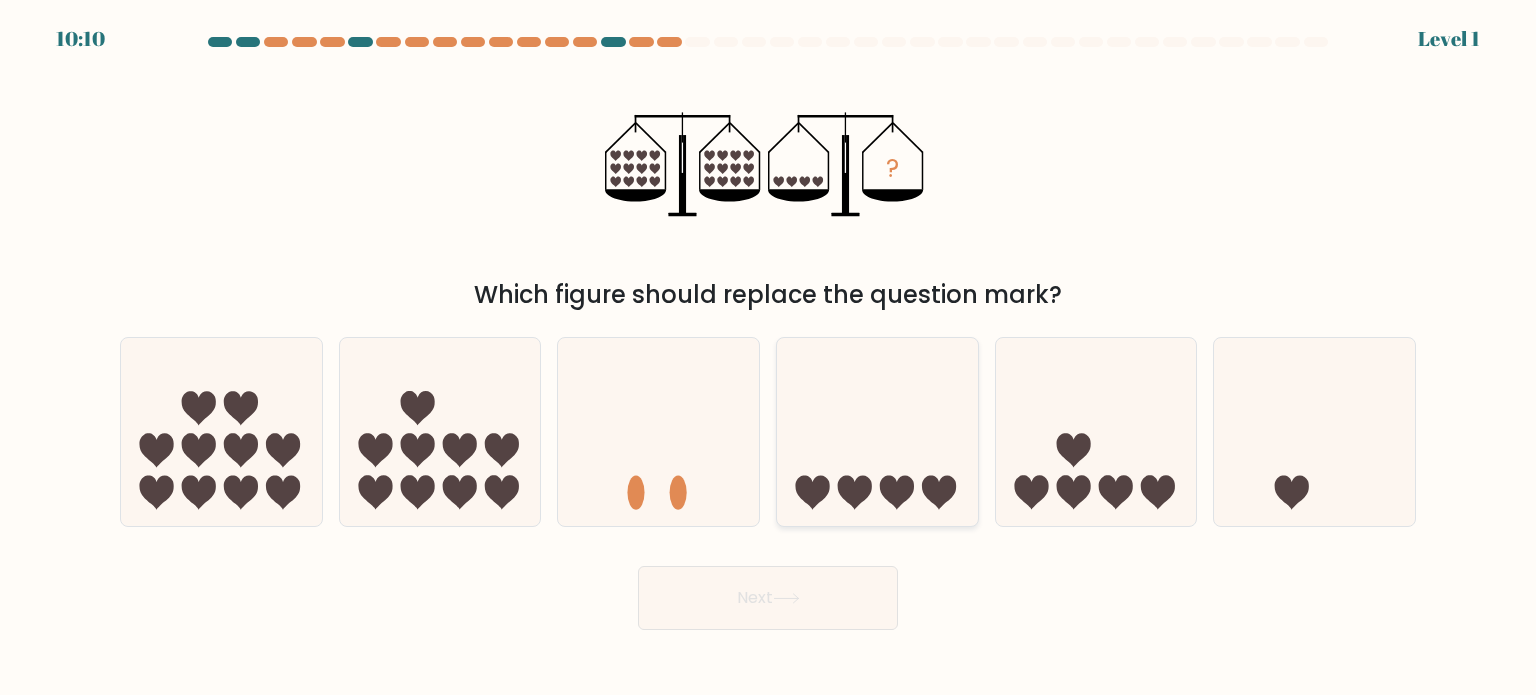 click 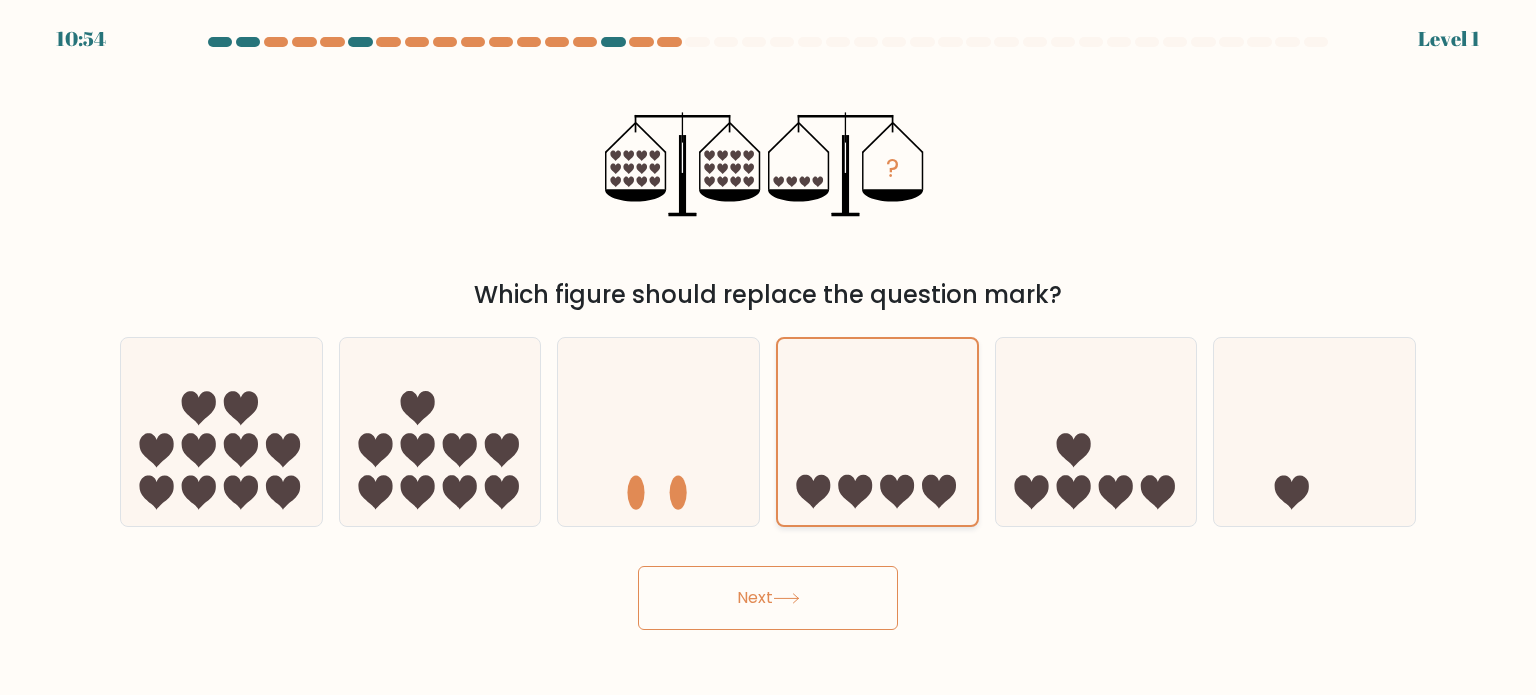 drag, startPoint x: 821, startPoint y: 578, endPoint x: 827, endPoint y: 516, distance: 62.289646 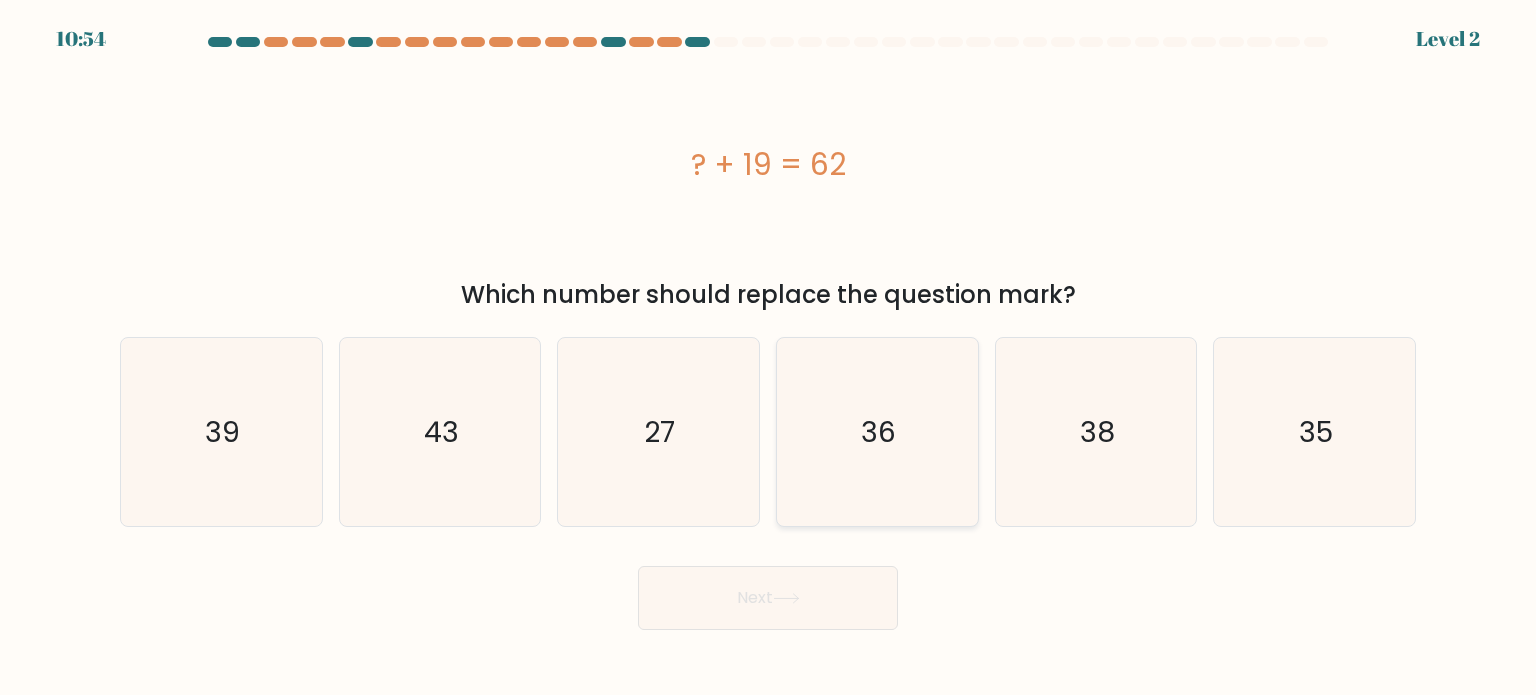 click on "36" 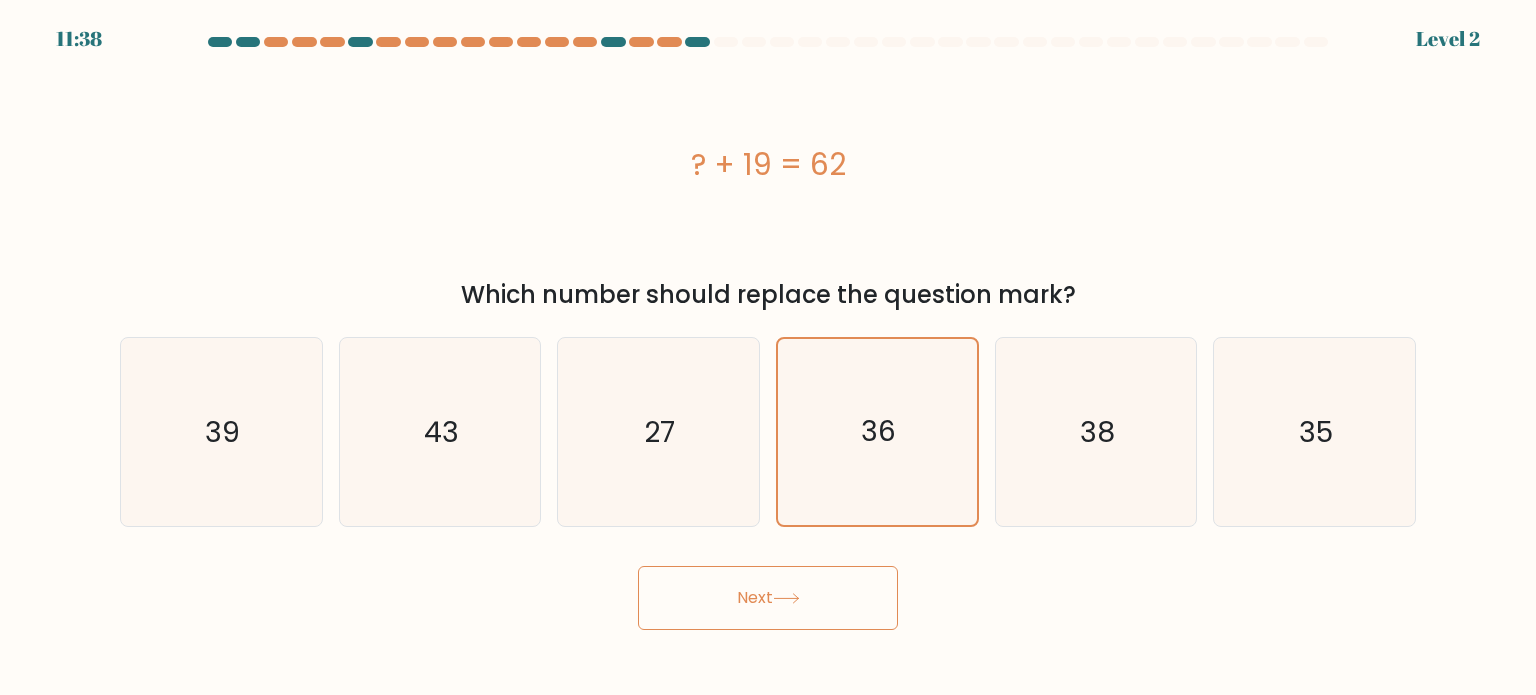 click on "Next" at bounding box center [768, 598] 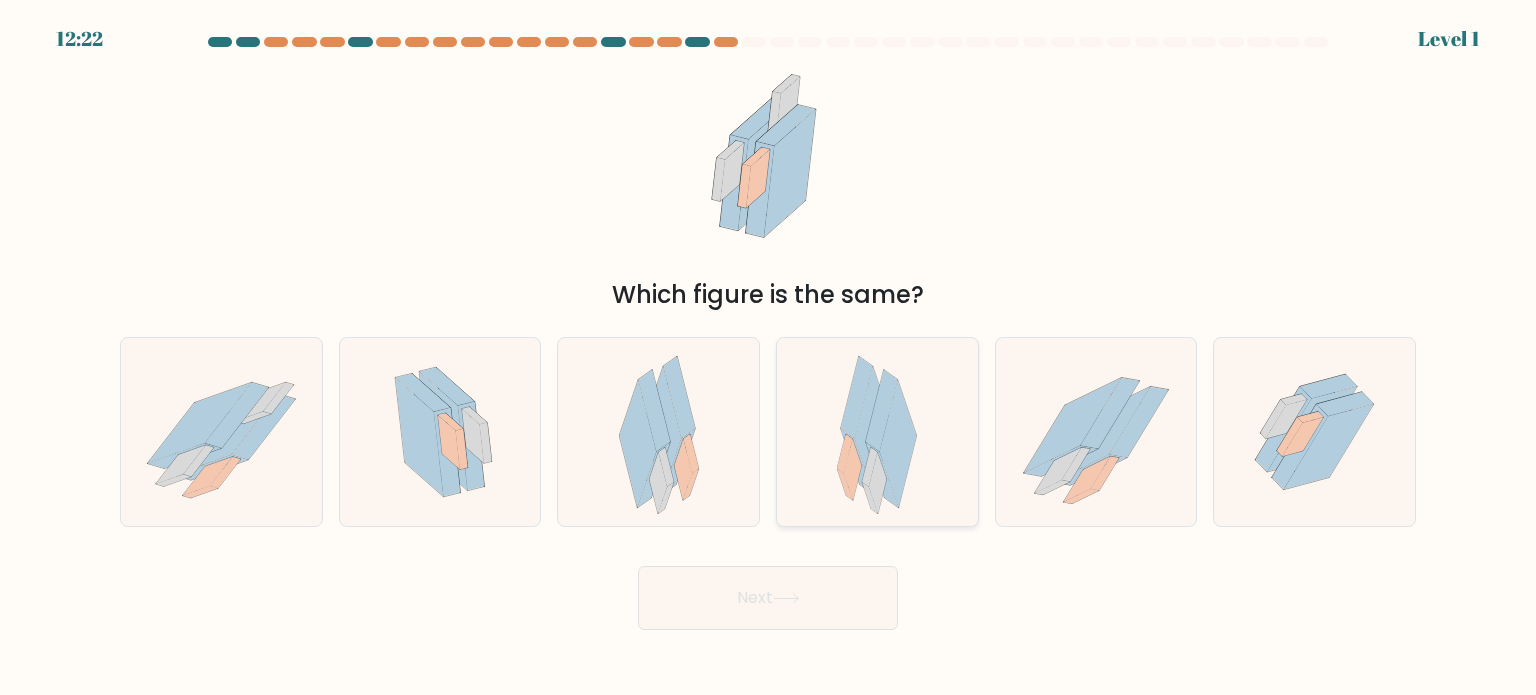 click 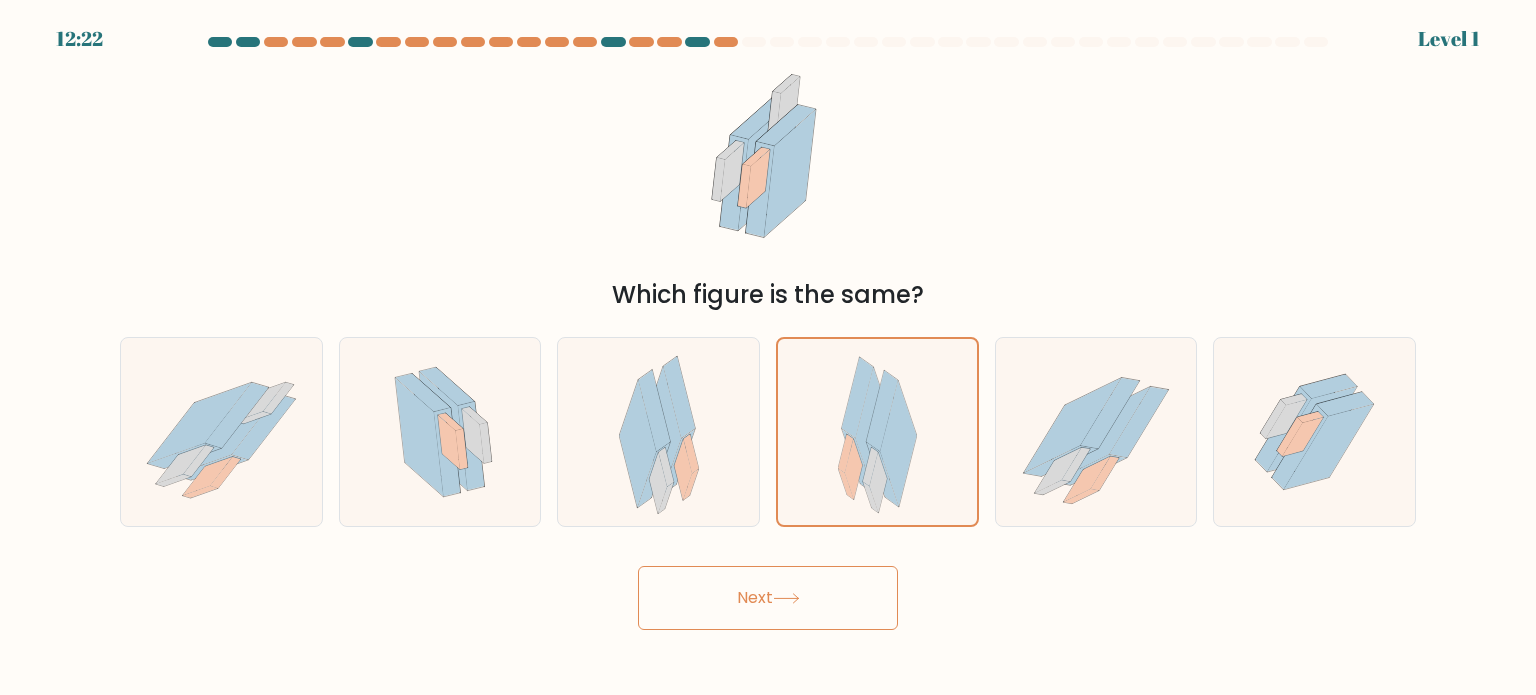 click on "Next" at bounding box center [768, 598] 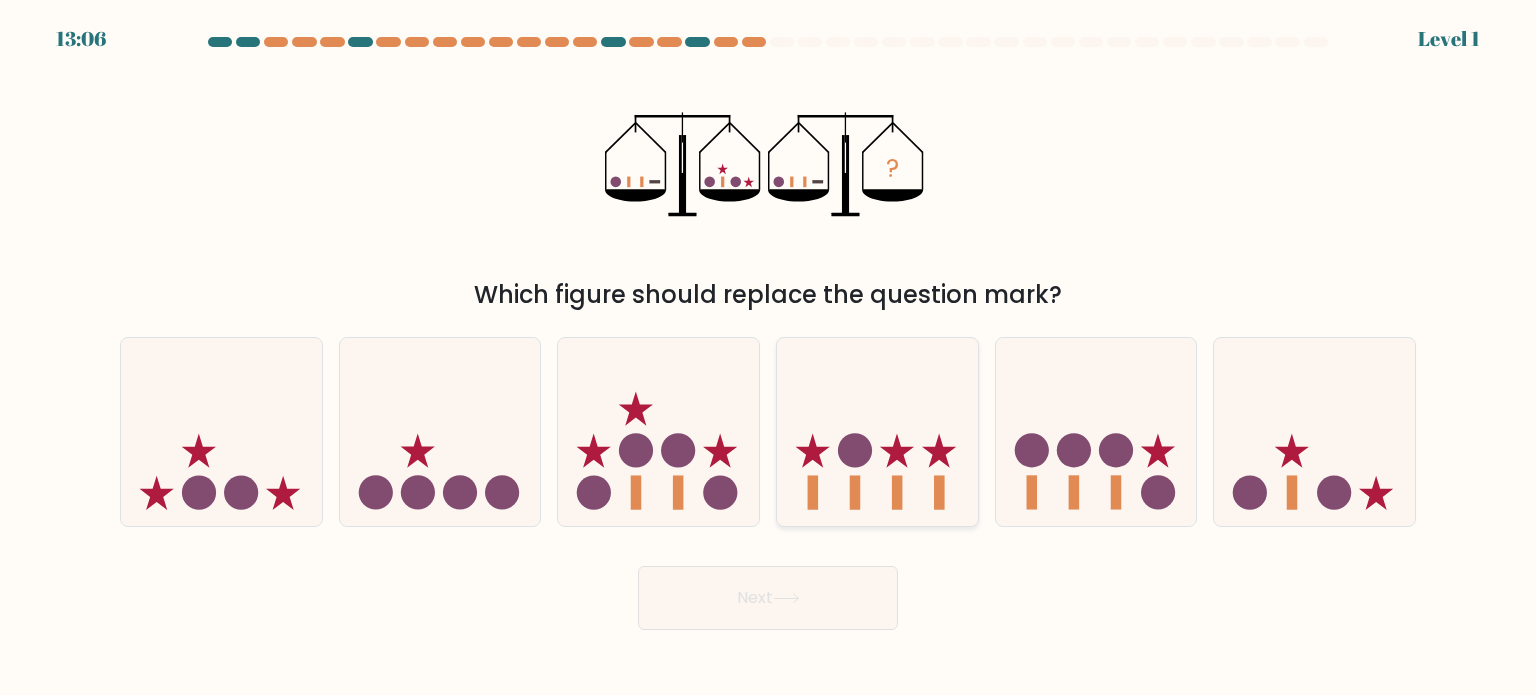 click 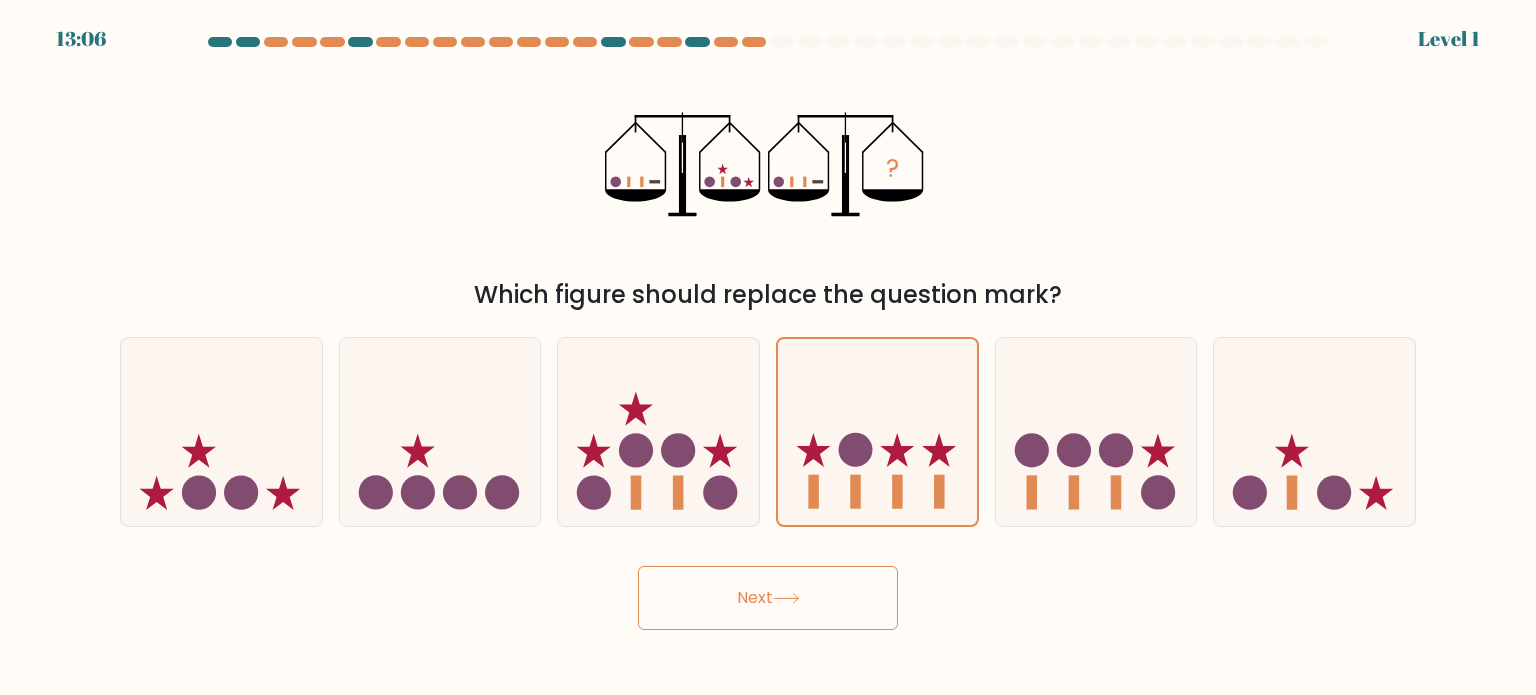 drag, startPoint x: 836, startPoint y: 600, endPoint x: 842, endPoint y: 550, distance: 50.358715 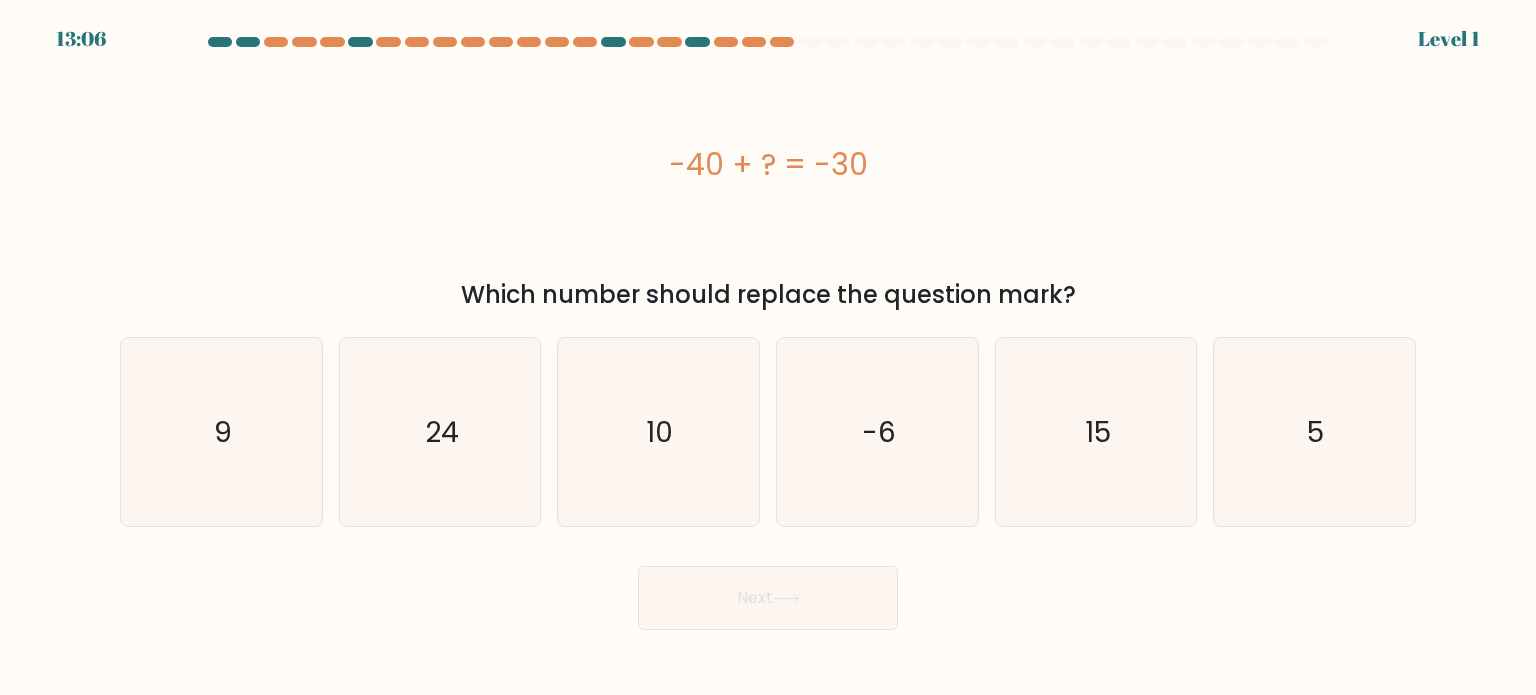click on "-6" 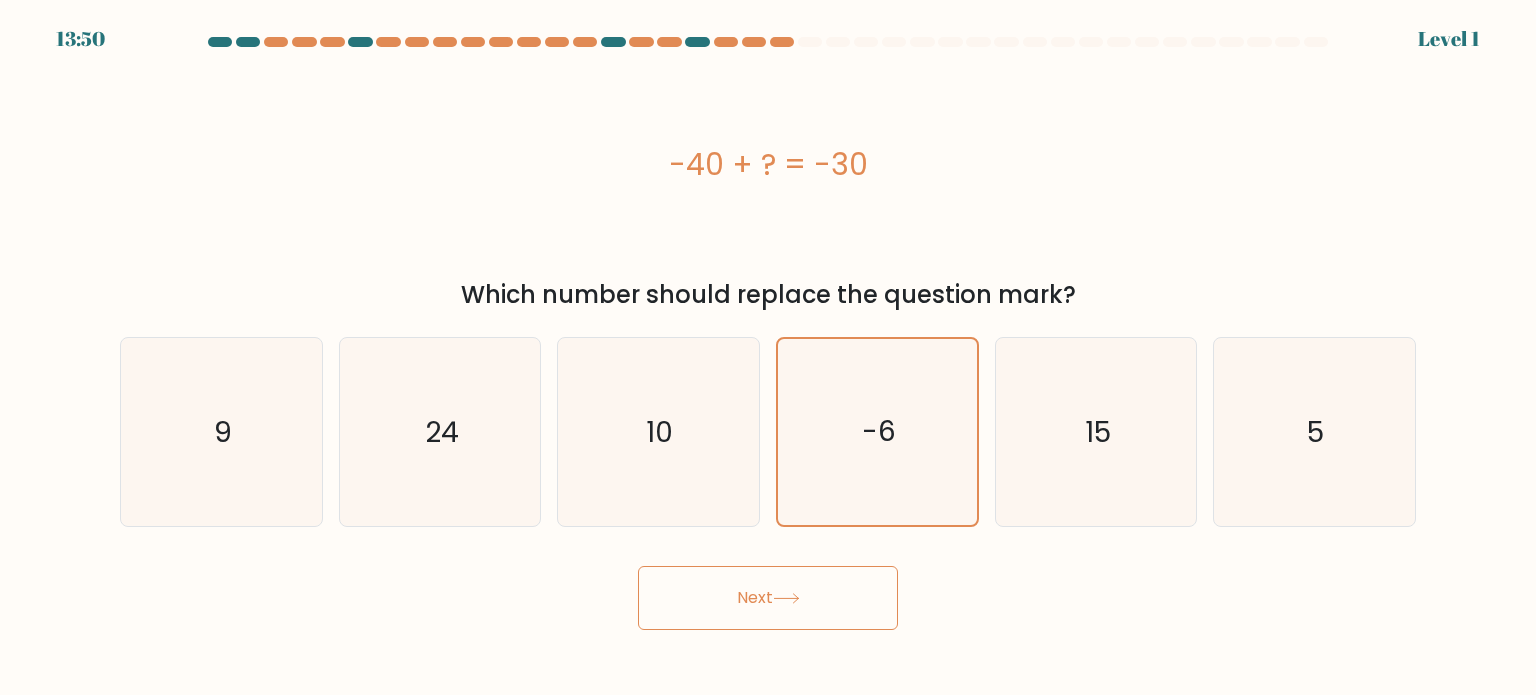 click on "Next" at bounding box center (768, 598) 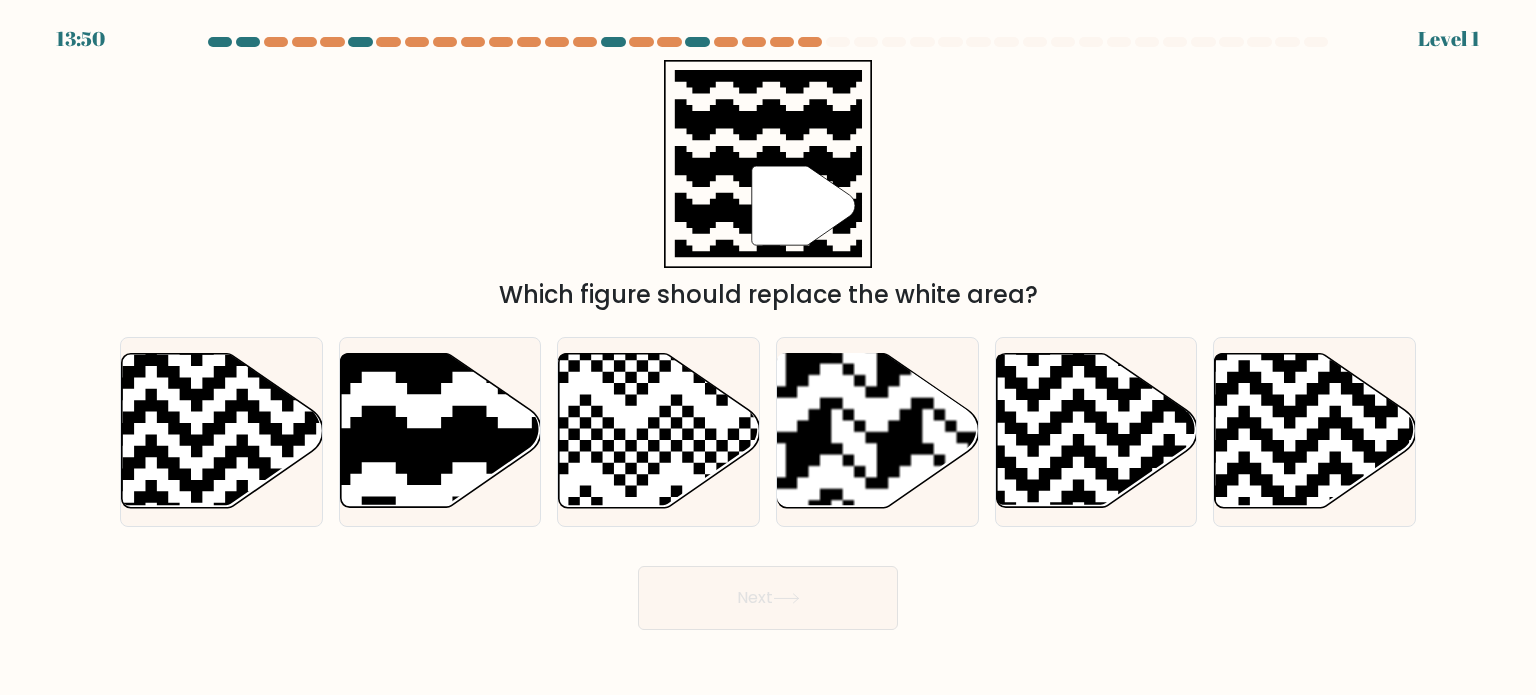 click 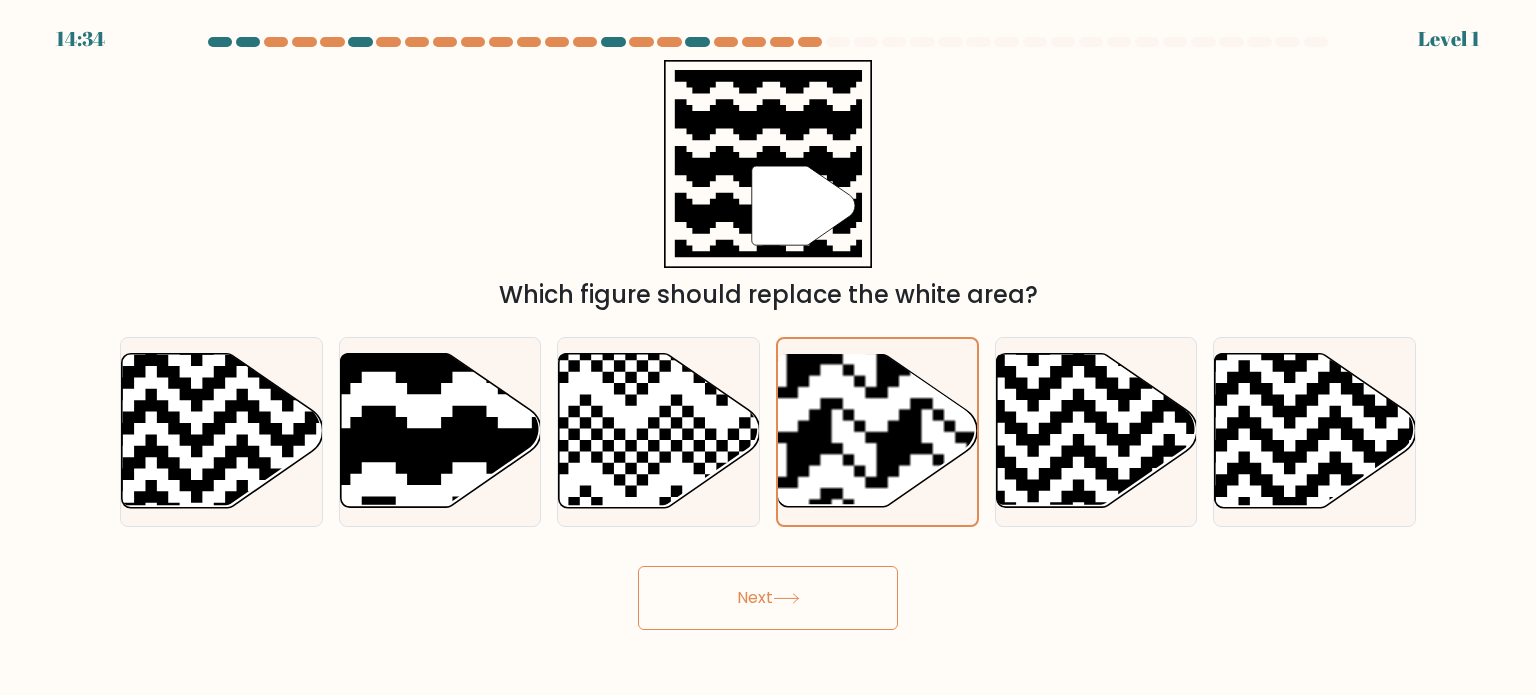 click on "14:34
Level 1" at bounding box center [768, 347] 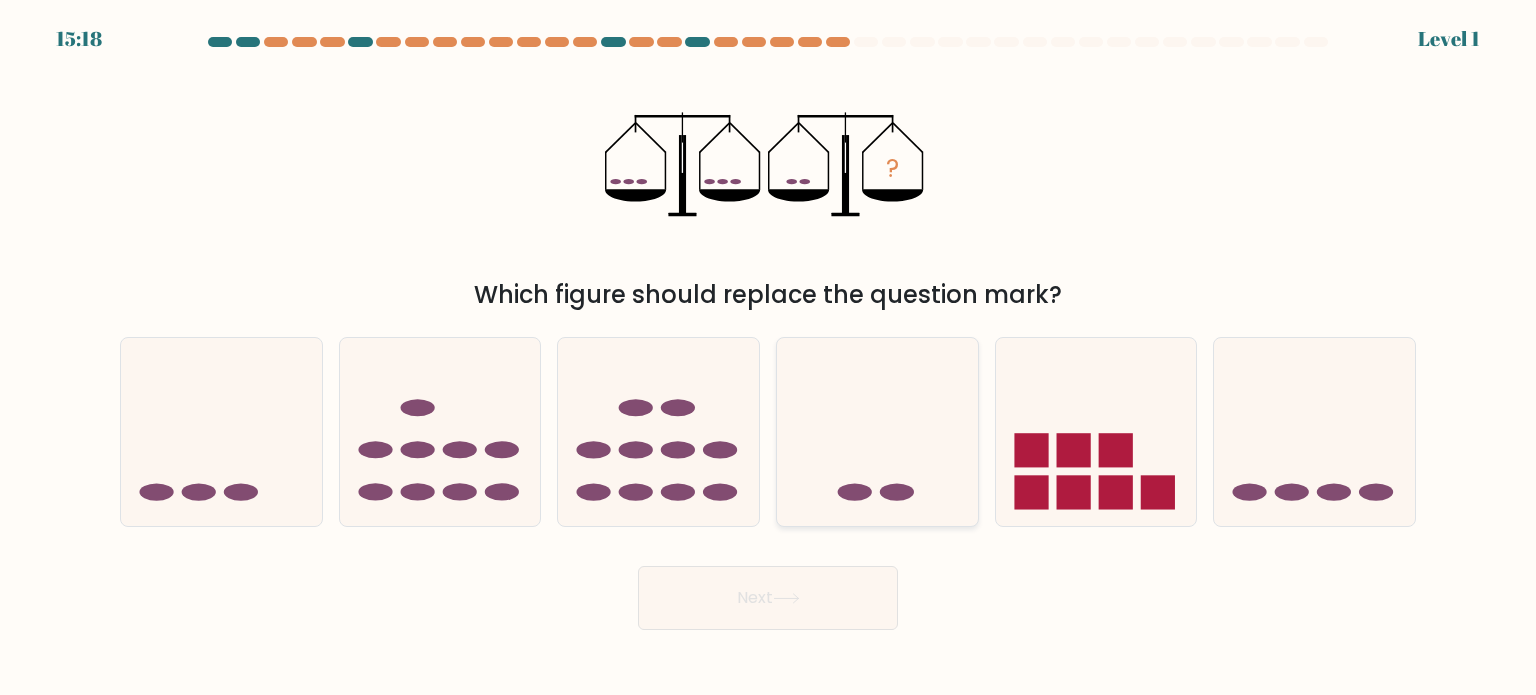 click 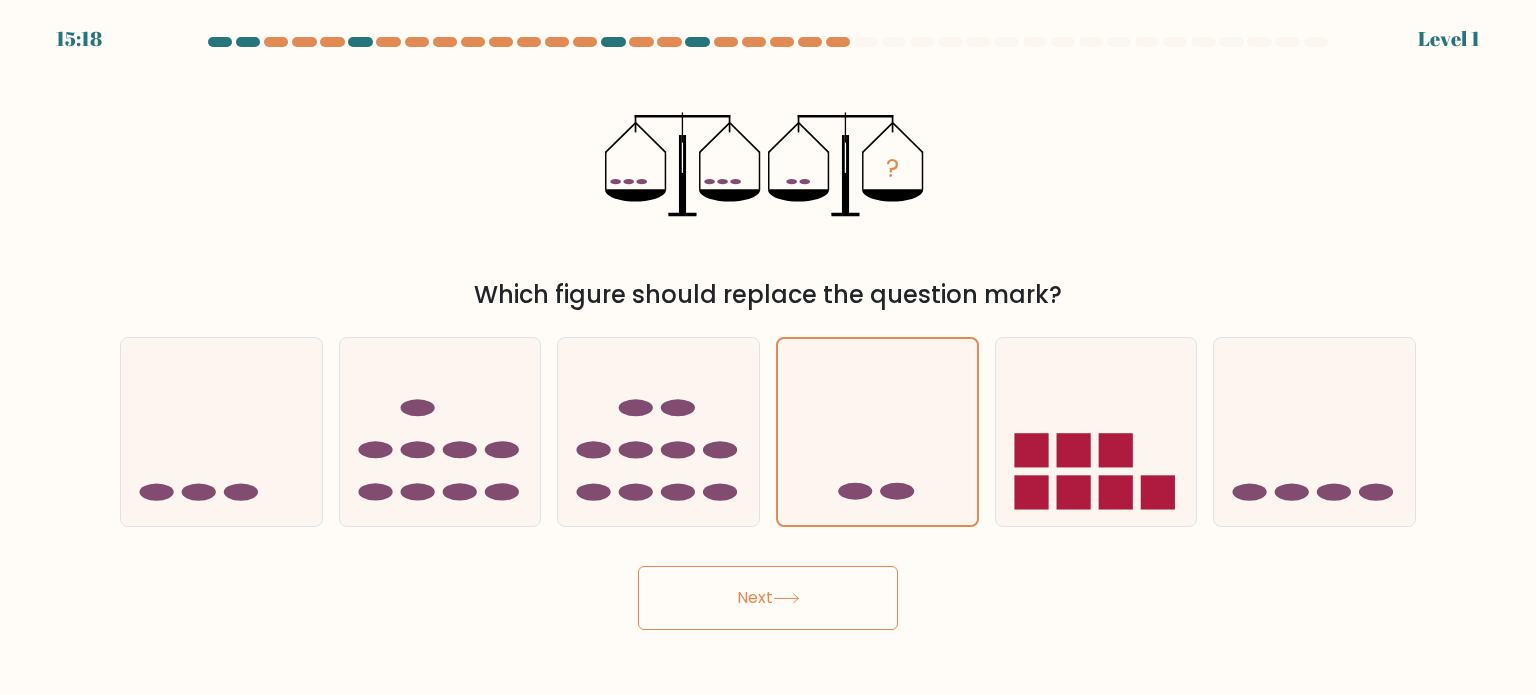 click on "Next" at bounding box center [768, 598] 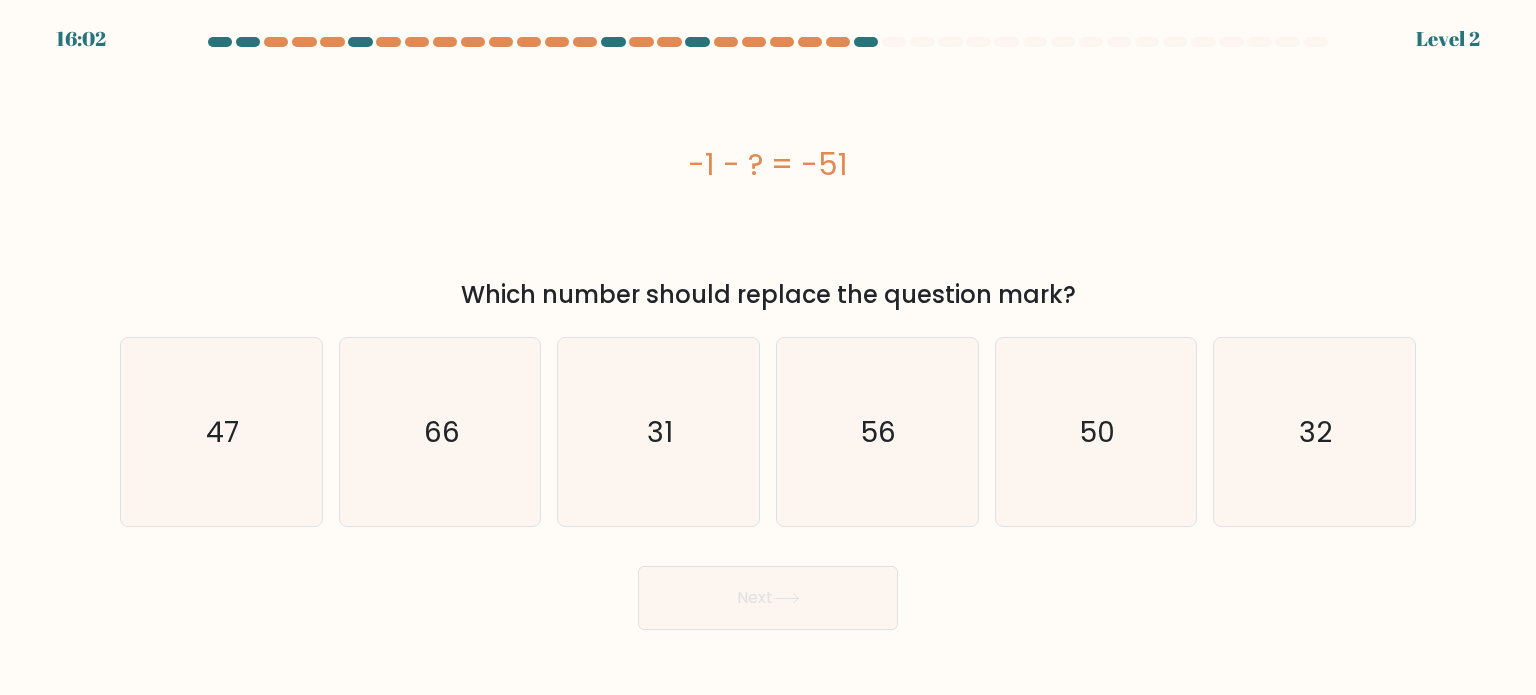 click on "56" 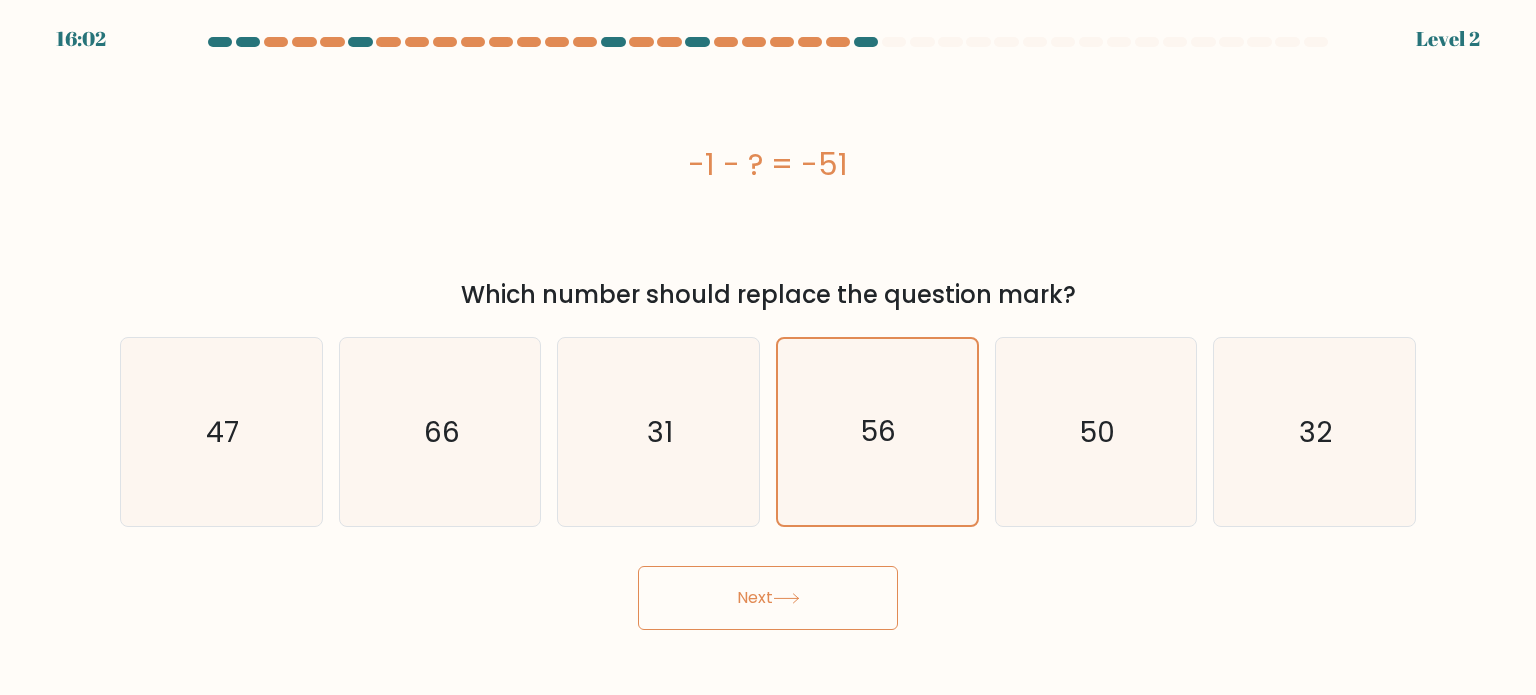click on "Next" at bounding box center (768, 590) 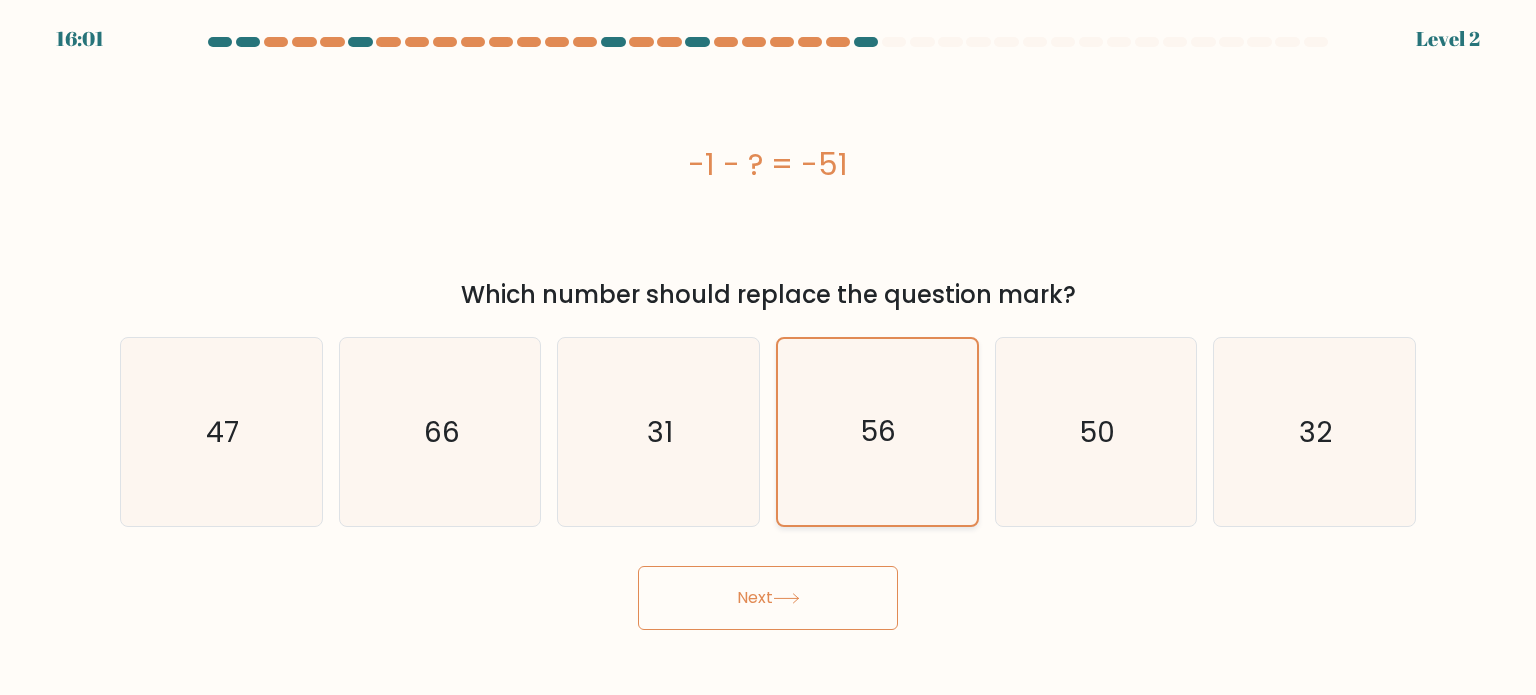 click on "56" 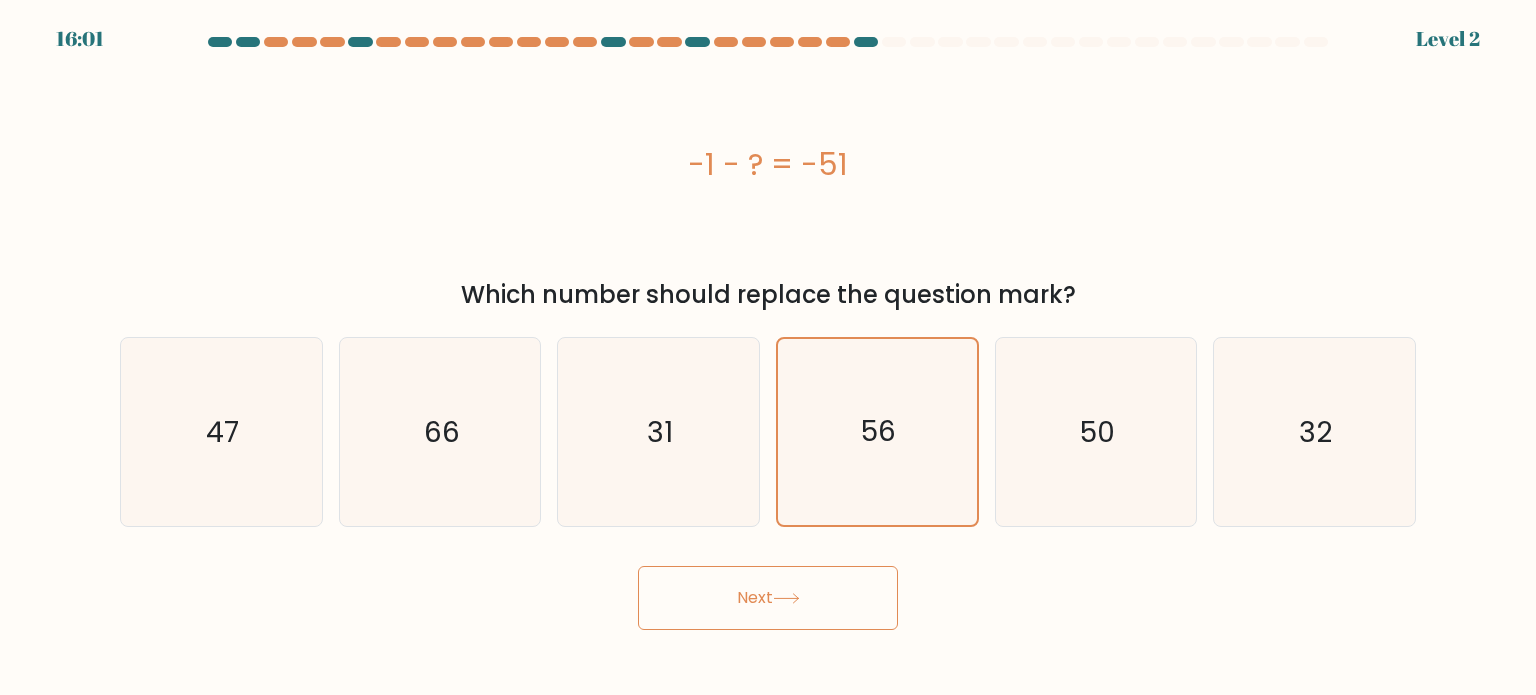 click on "Next" at bounding box center (768, 598) 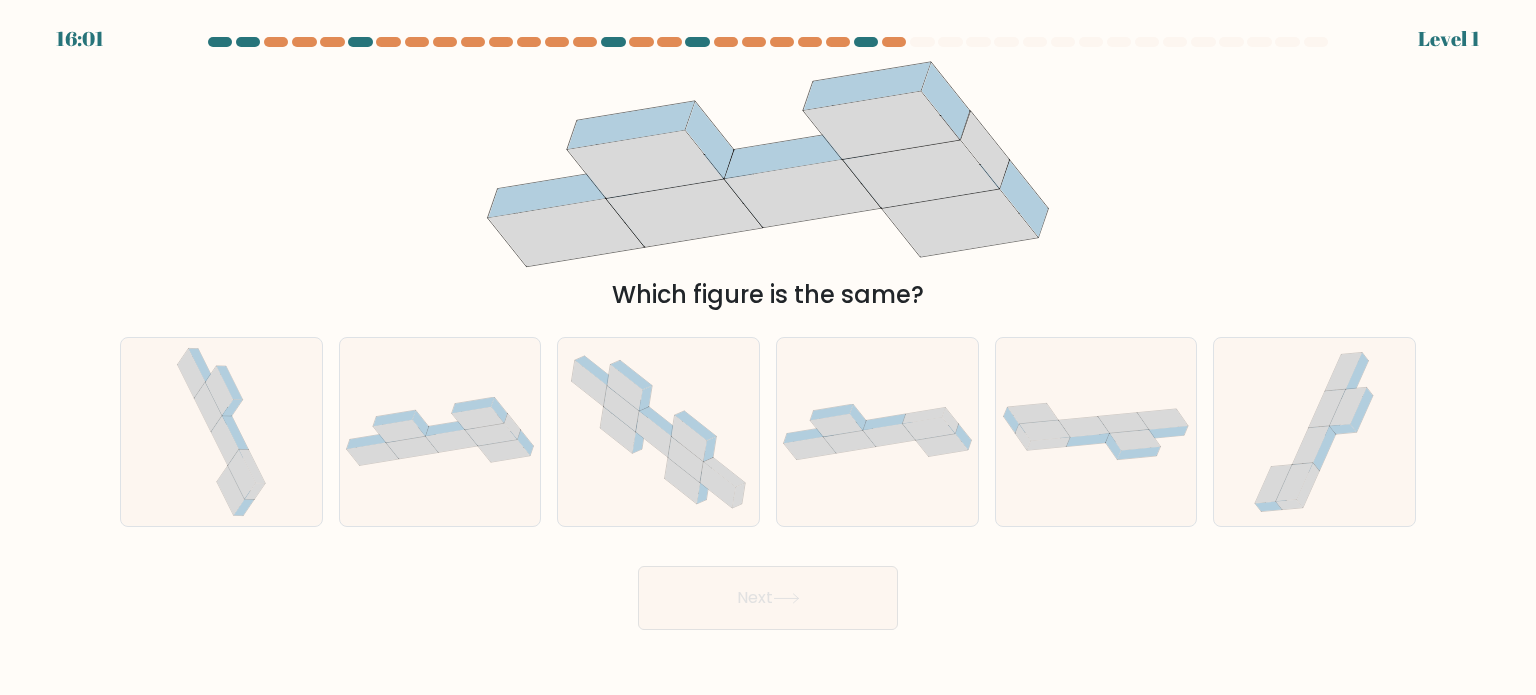 click at bounding box center [877, 432] 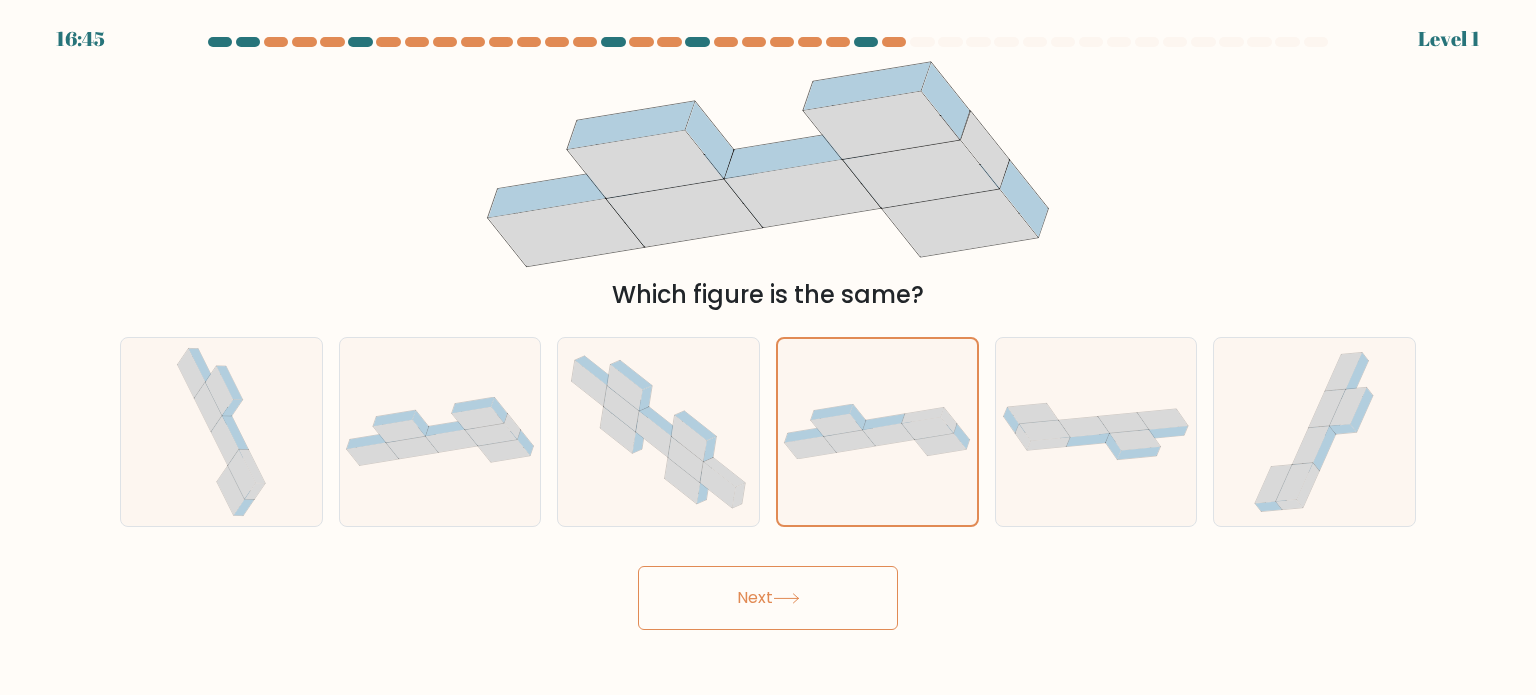 click on "Next" at bounding box center (768, 598) 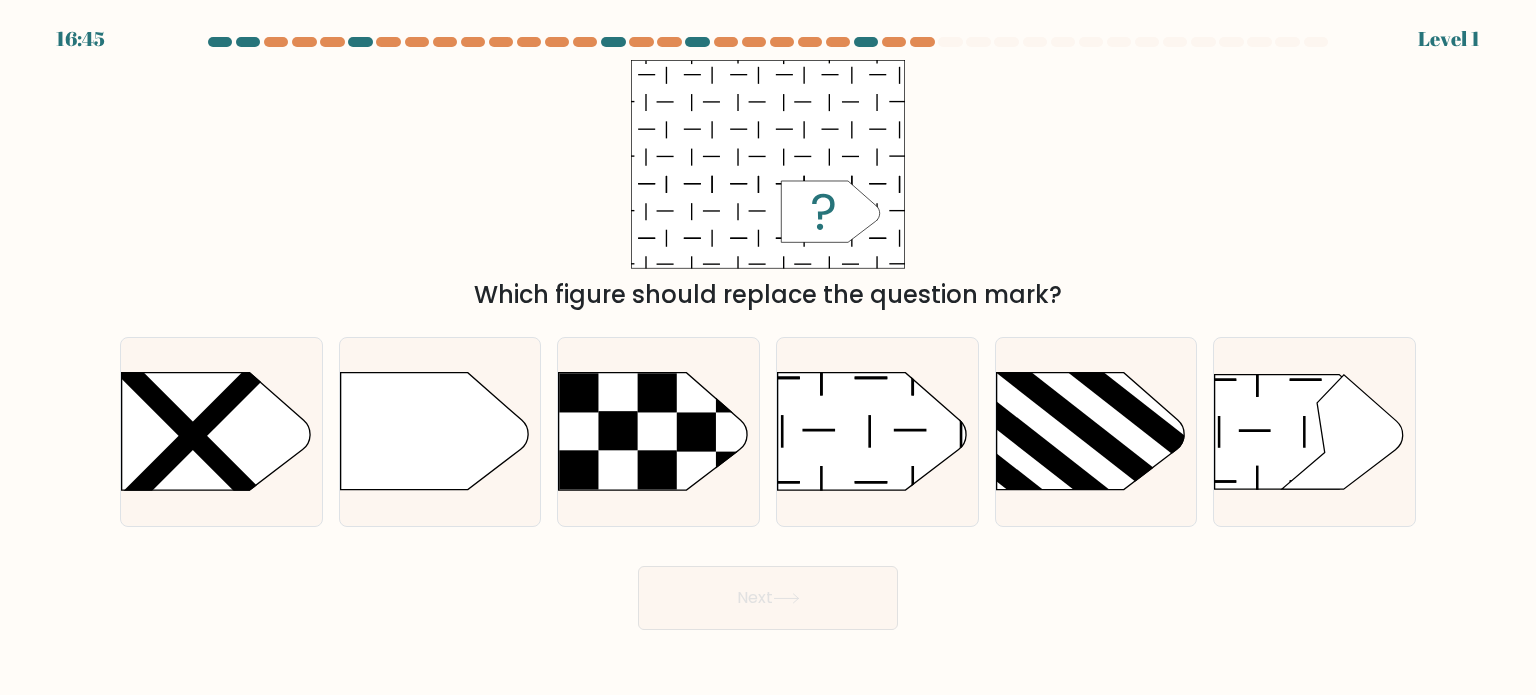 drag, startPoint x: 868, startPoint y: 442, endPoint x: 852, endPoint y: 544, distance: 103.24728 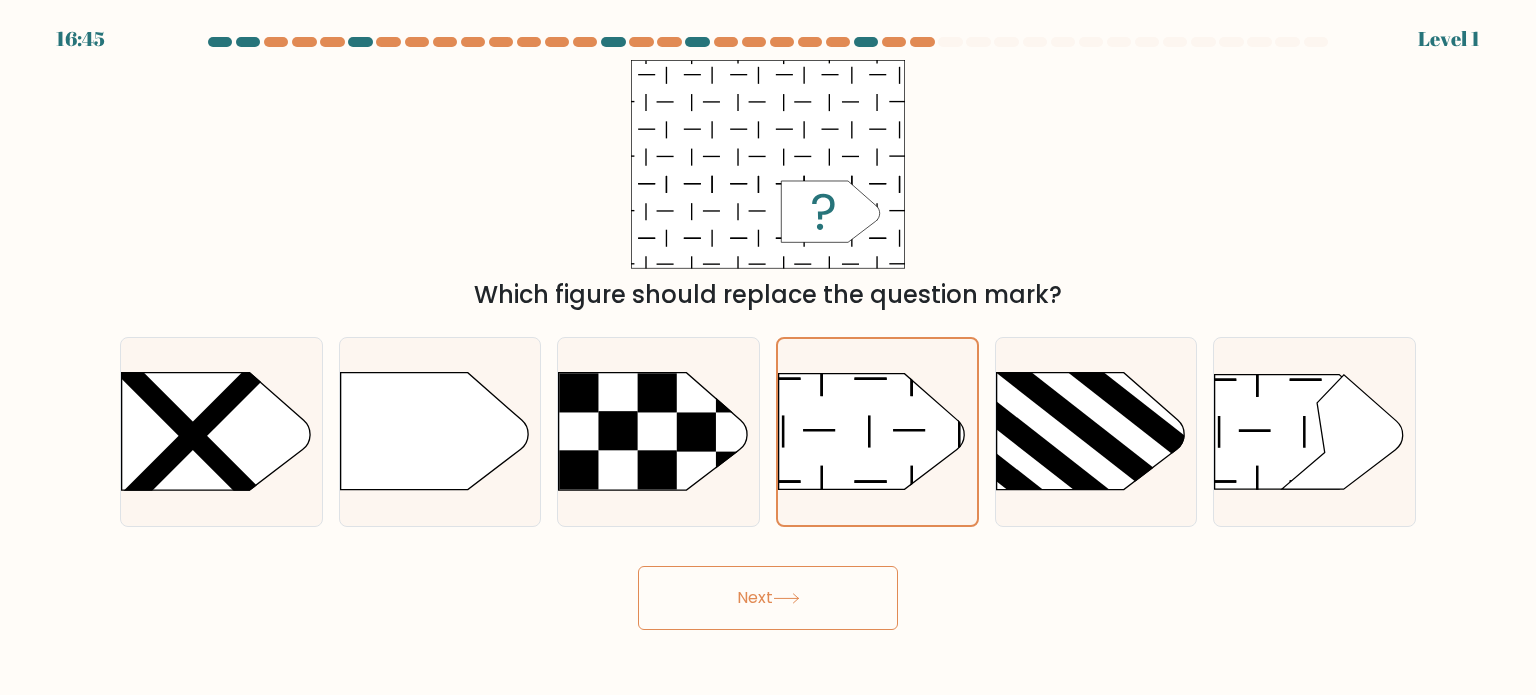 drag, startPoint x: 829, startPoint y: 603, endPoint x: 828, endPoint y: 551, distance: 52.009613 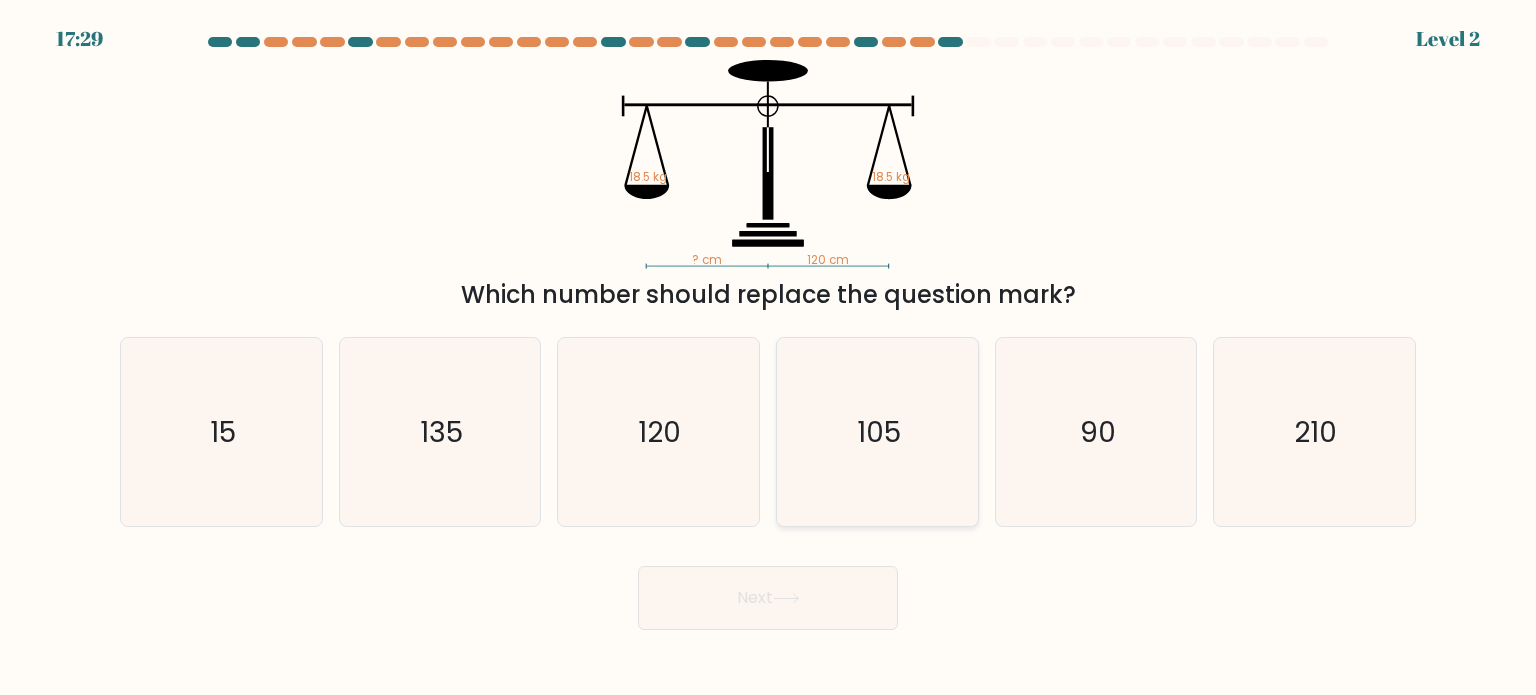 drag, startPoint x: 836, startPoint y: 608, endPoint x: 832, endPoint y: 407, distance: 201.0398 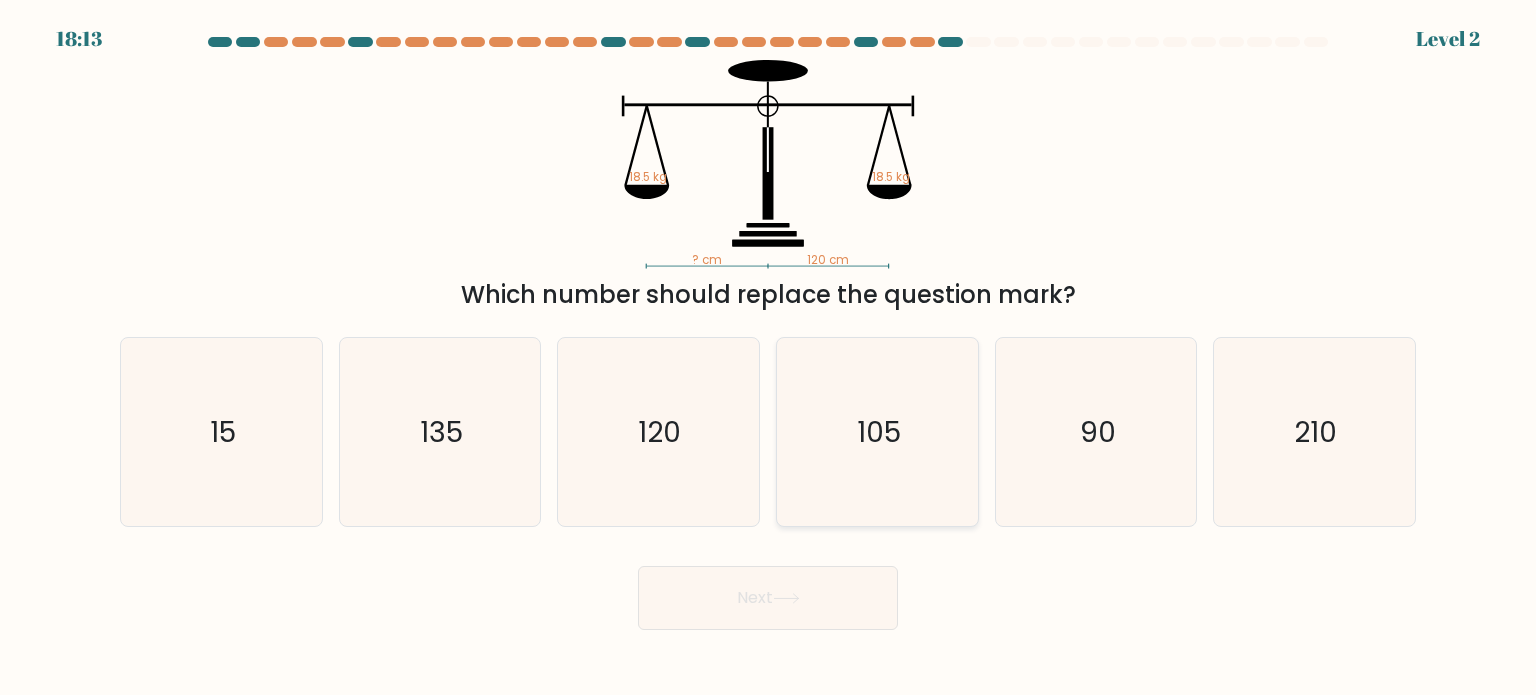 click on "105" 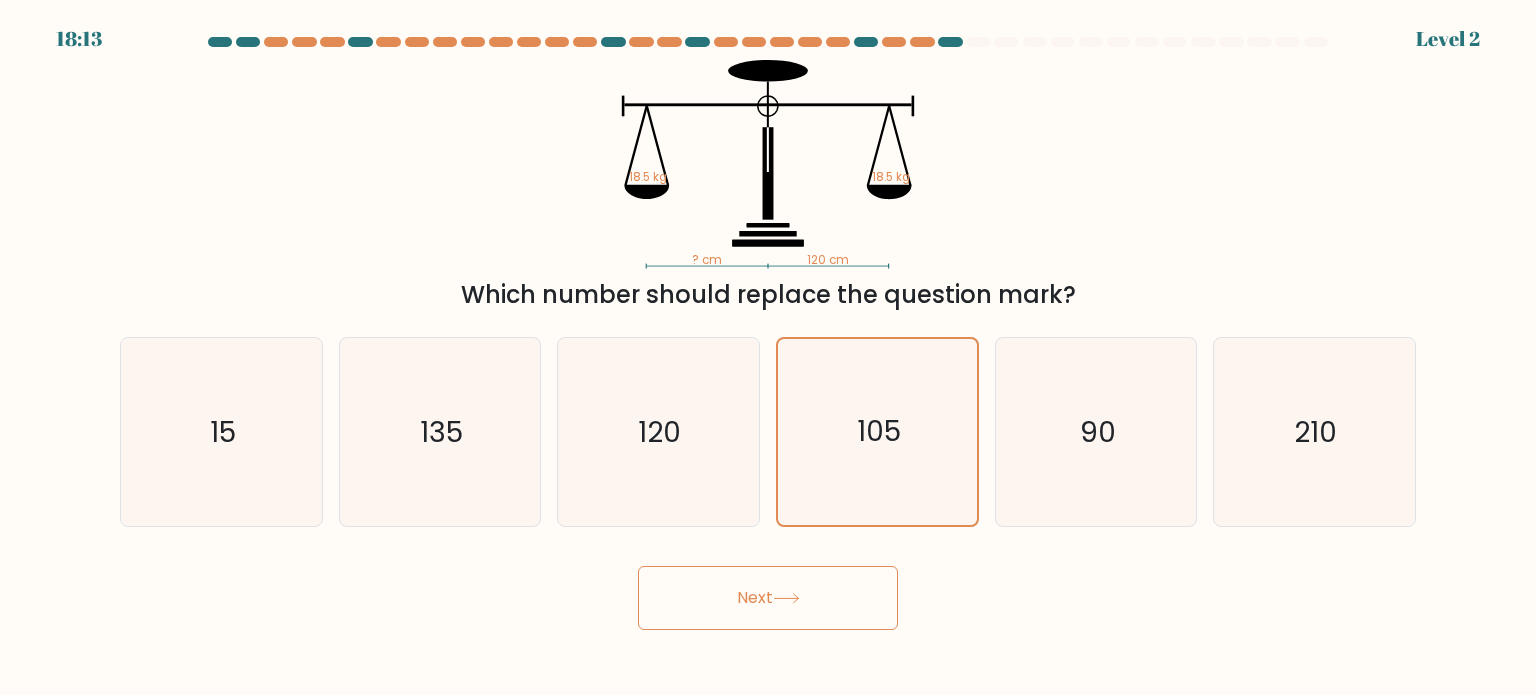 click at bounding box center (768, 333) 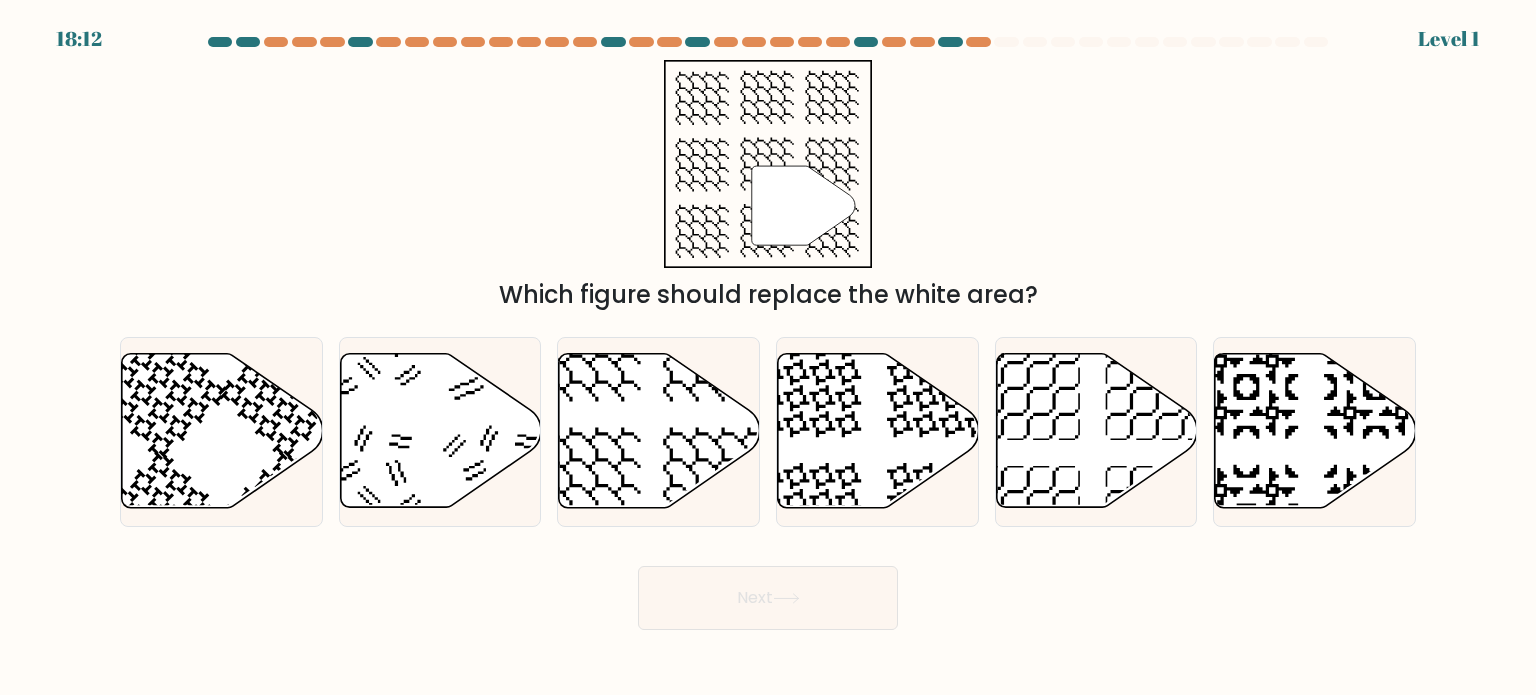 click 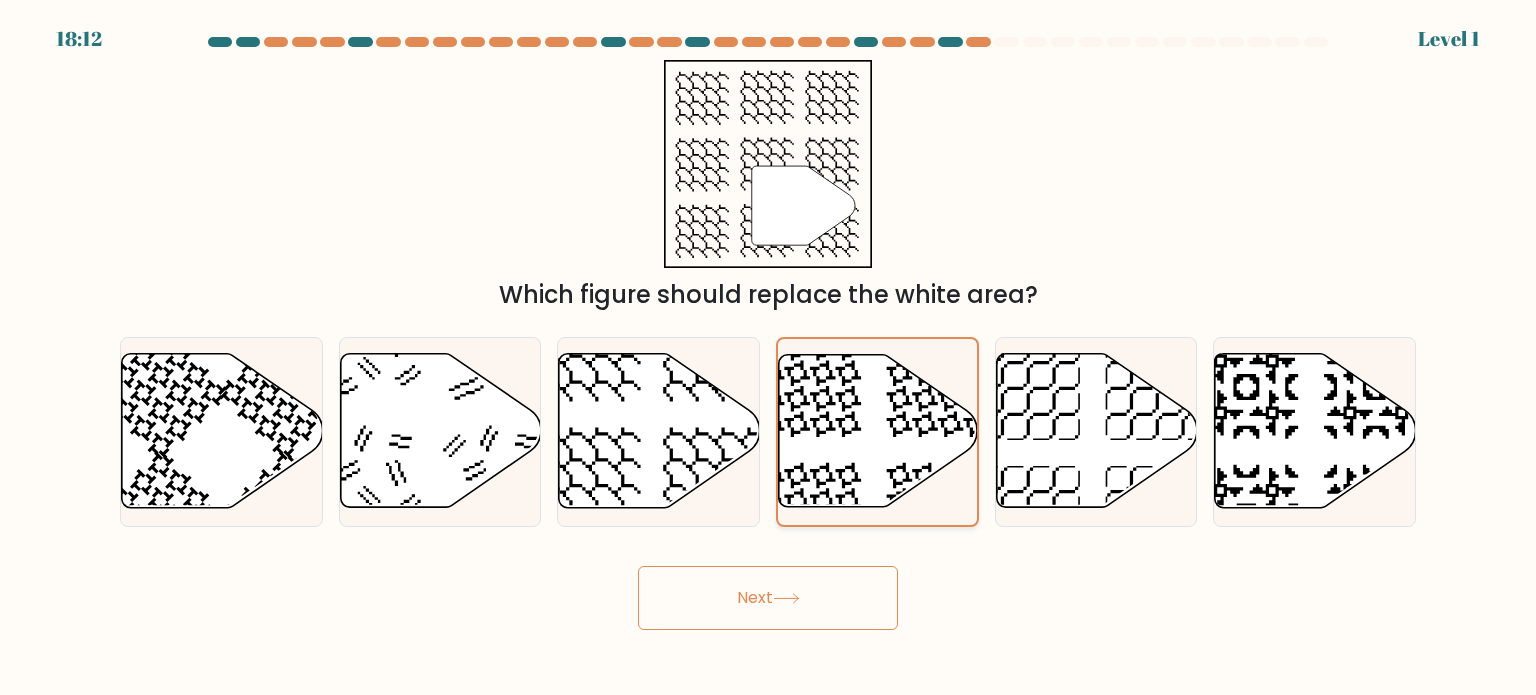 drag, startPoint x: 820, startPoint y: 605, endPoint x: 822, endPoint y: 524, distance: 81.02469 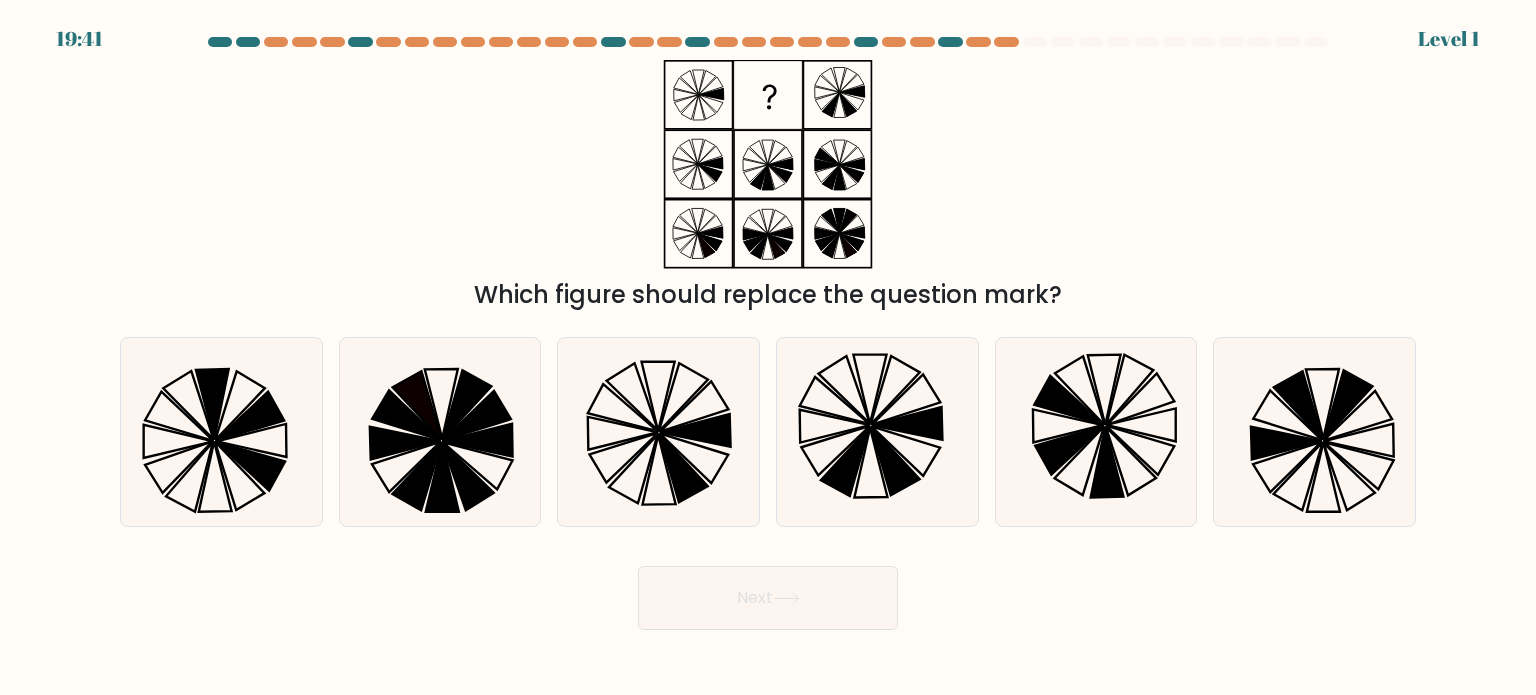 click 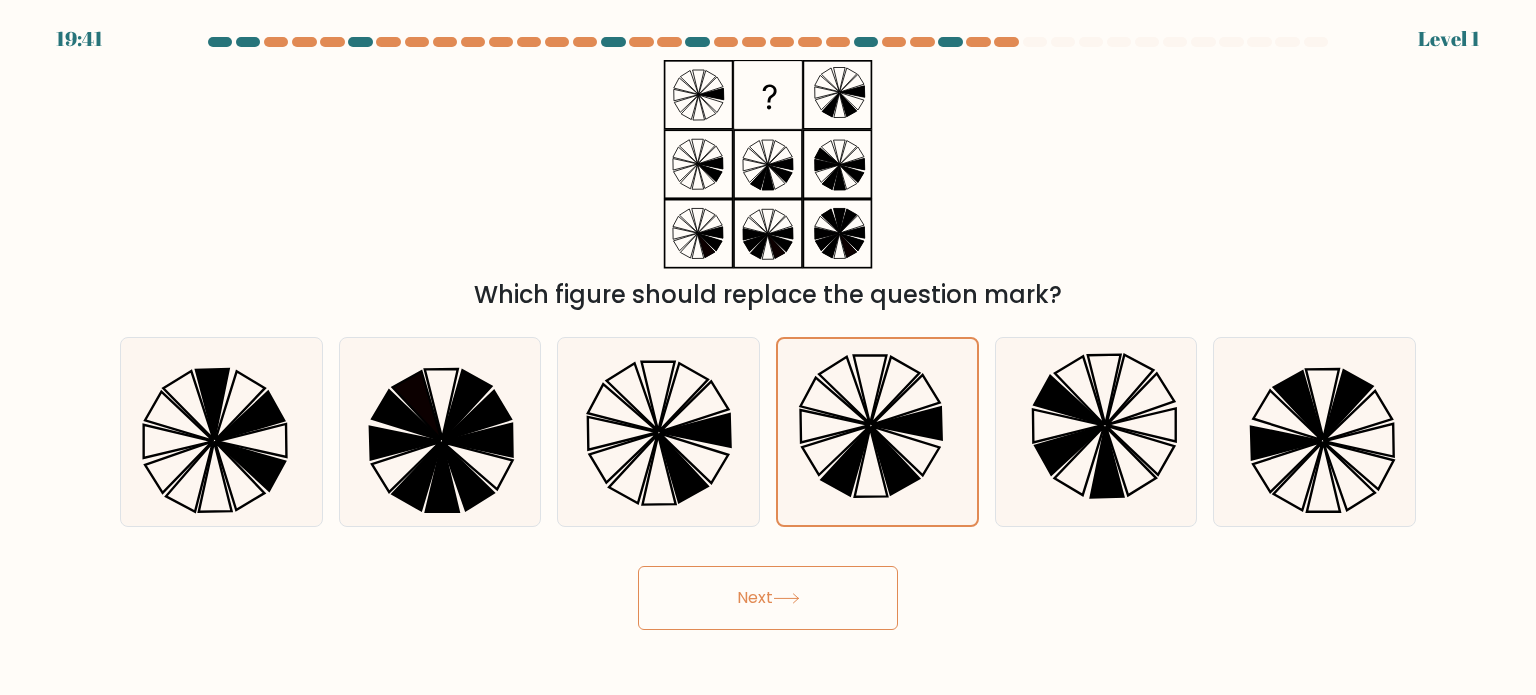click on "Next" at bounding box center (768, 598) 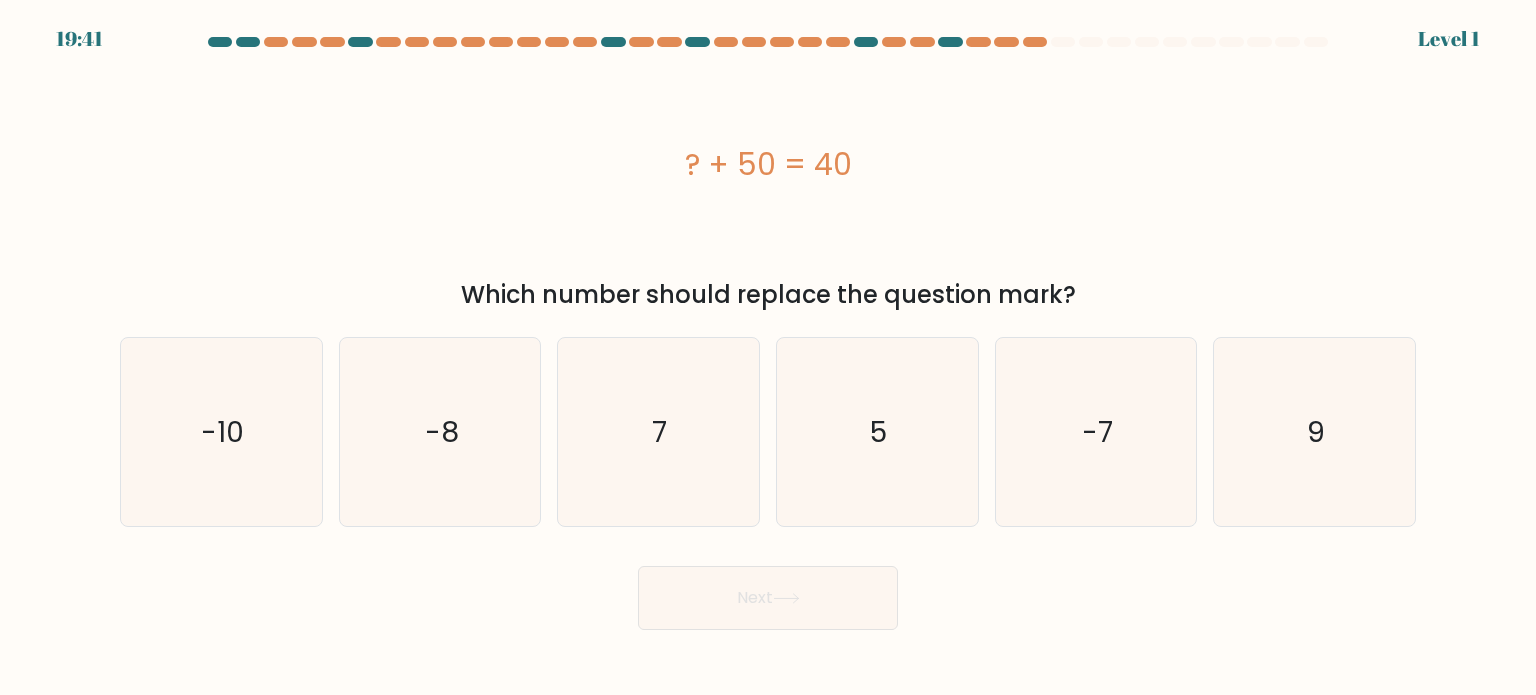 click on "5" 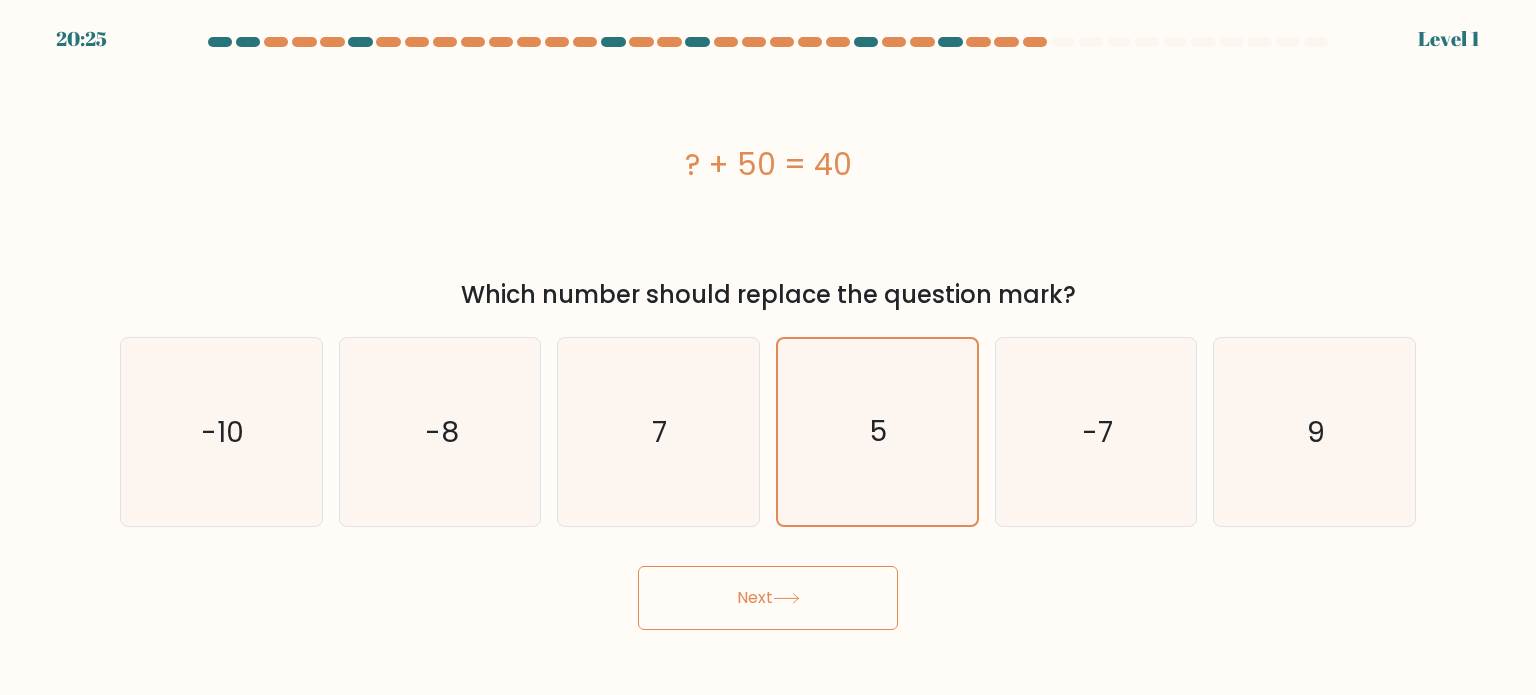click on "Next" at bounding box center [768, 598] 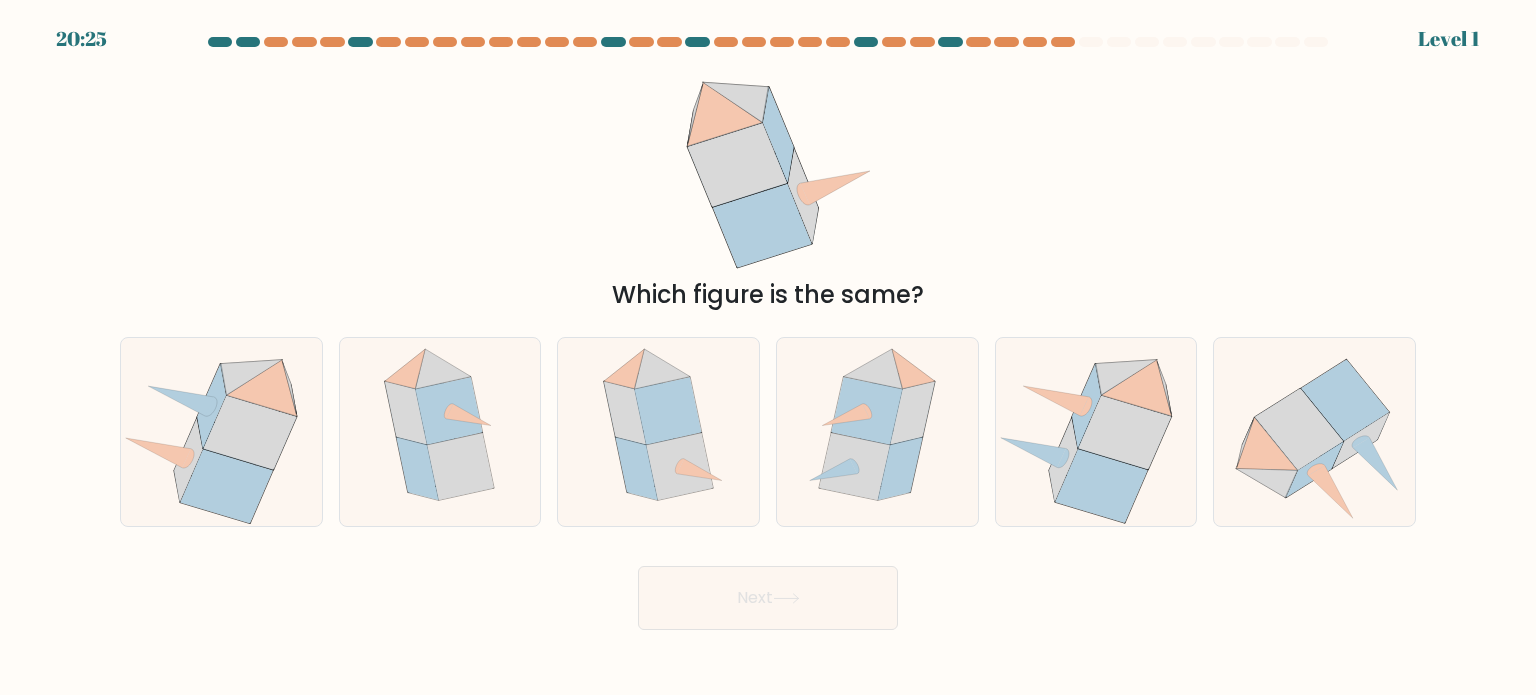 drag, startPoint x: 833, startPoint y: 558, endPoint x: 846, endPoint y: 476, distance: 83.02409 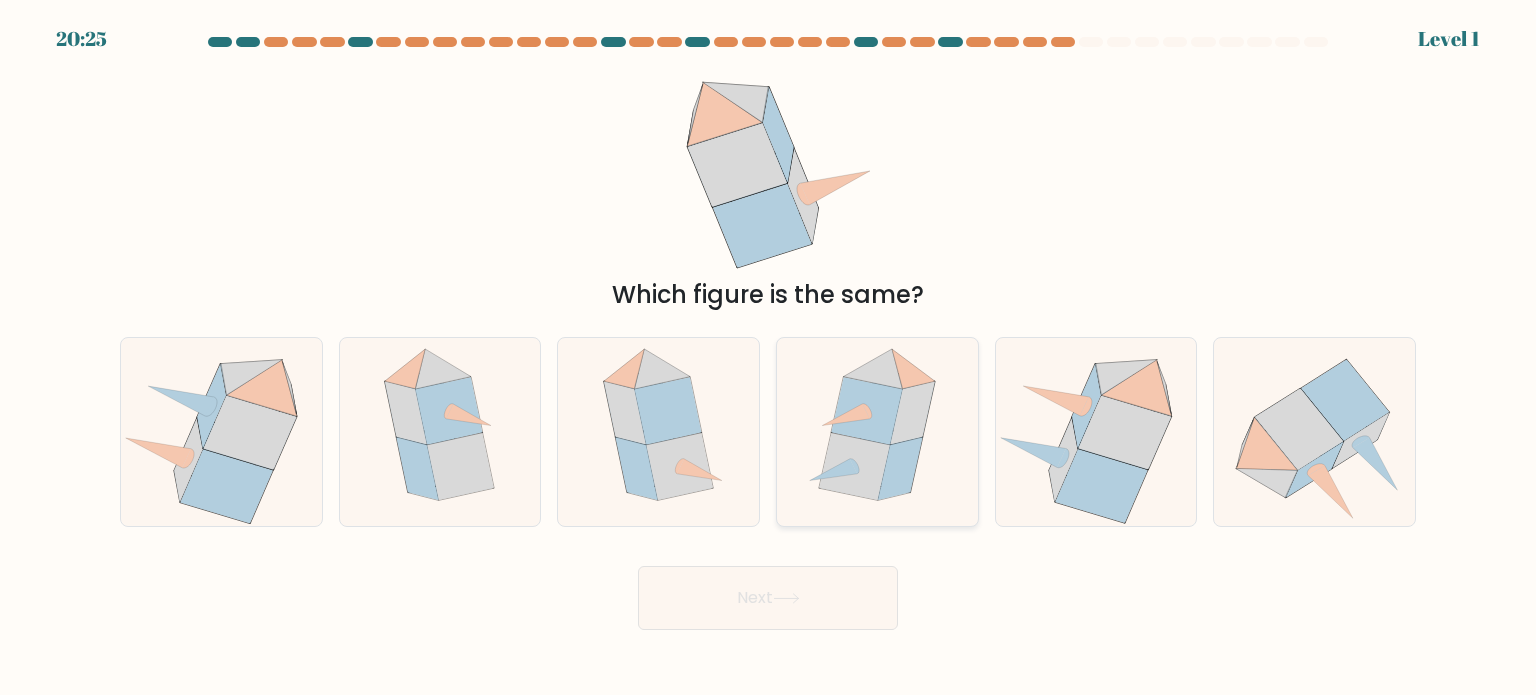 click on "Next" at bounding box center (768, 590) 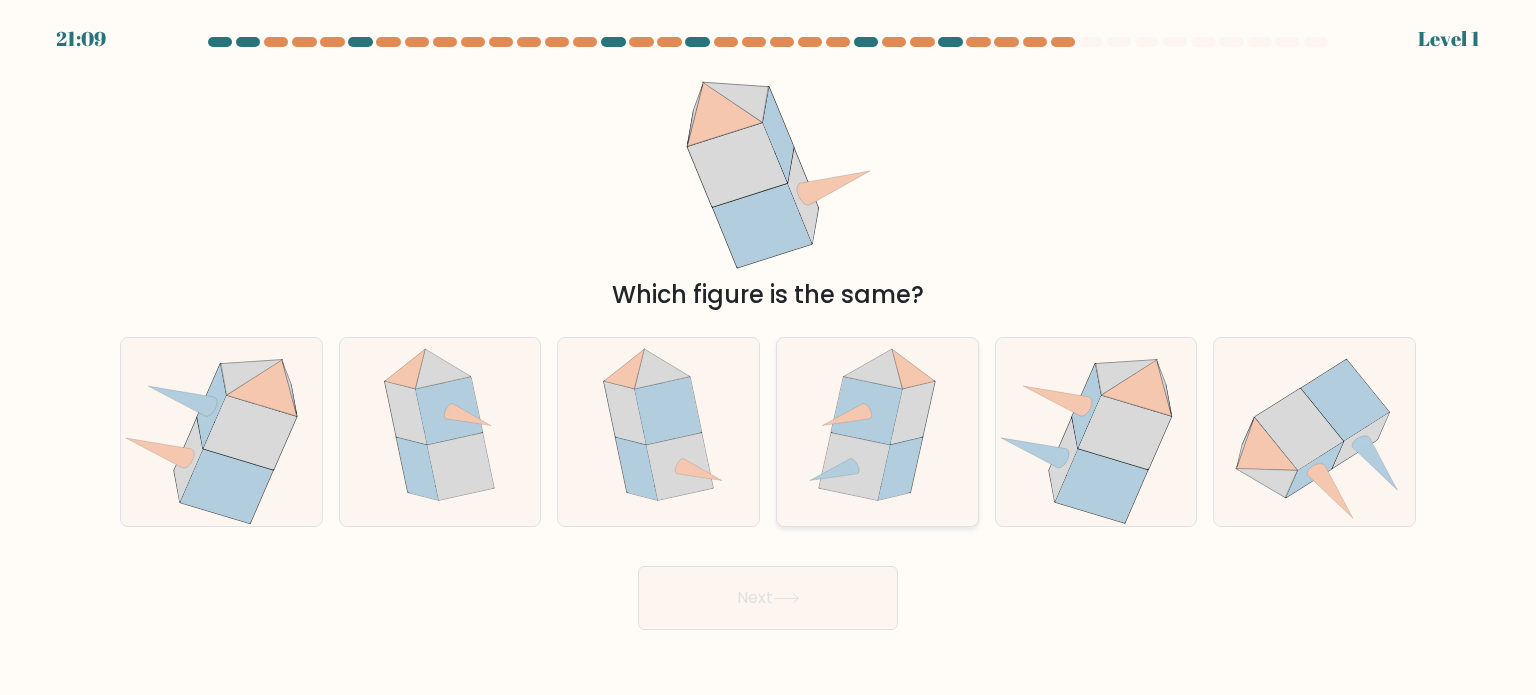 click 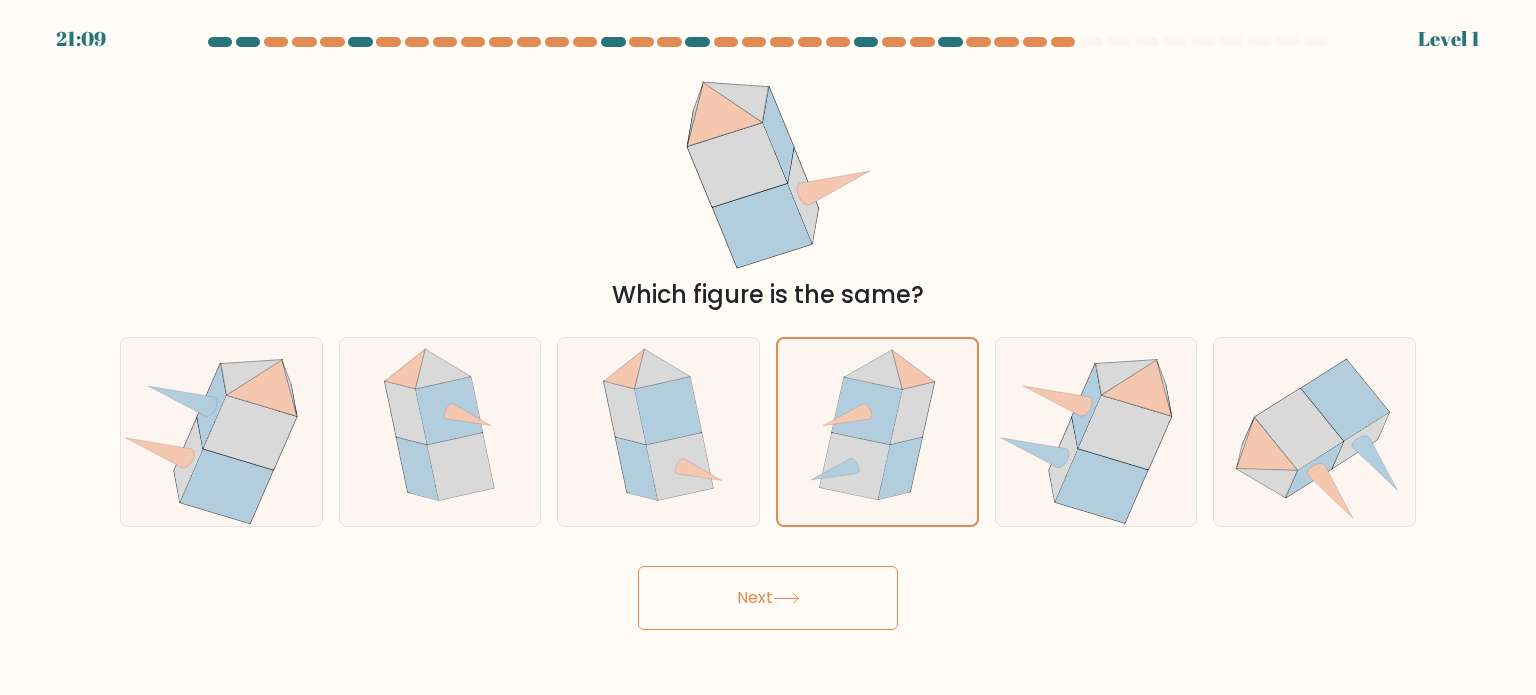 click on "Next" at bounding box center (768, 598) 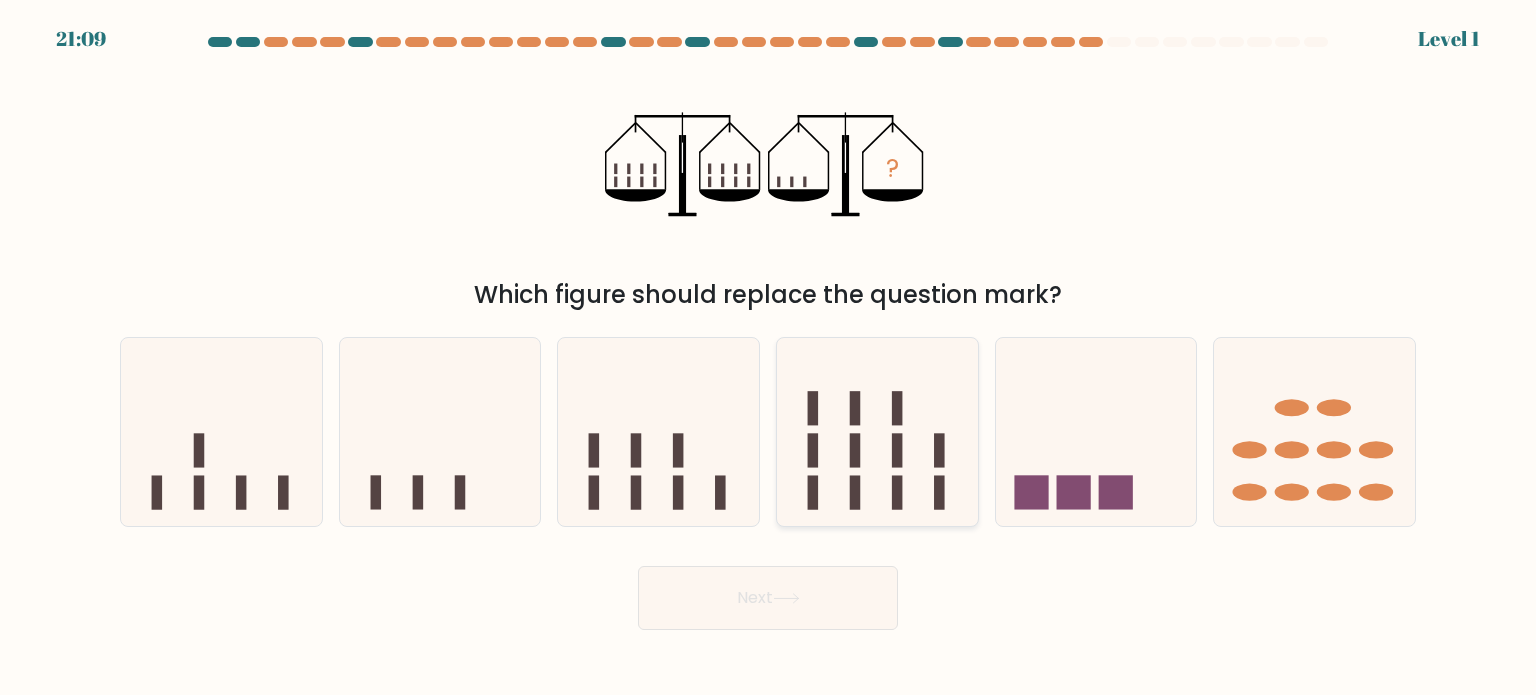 click 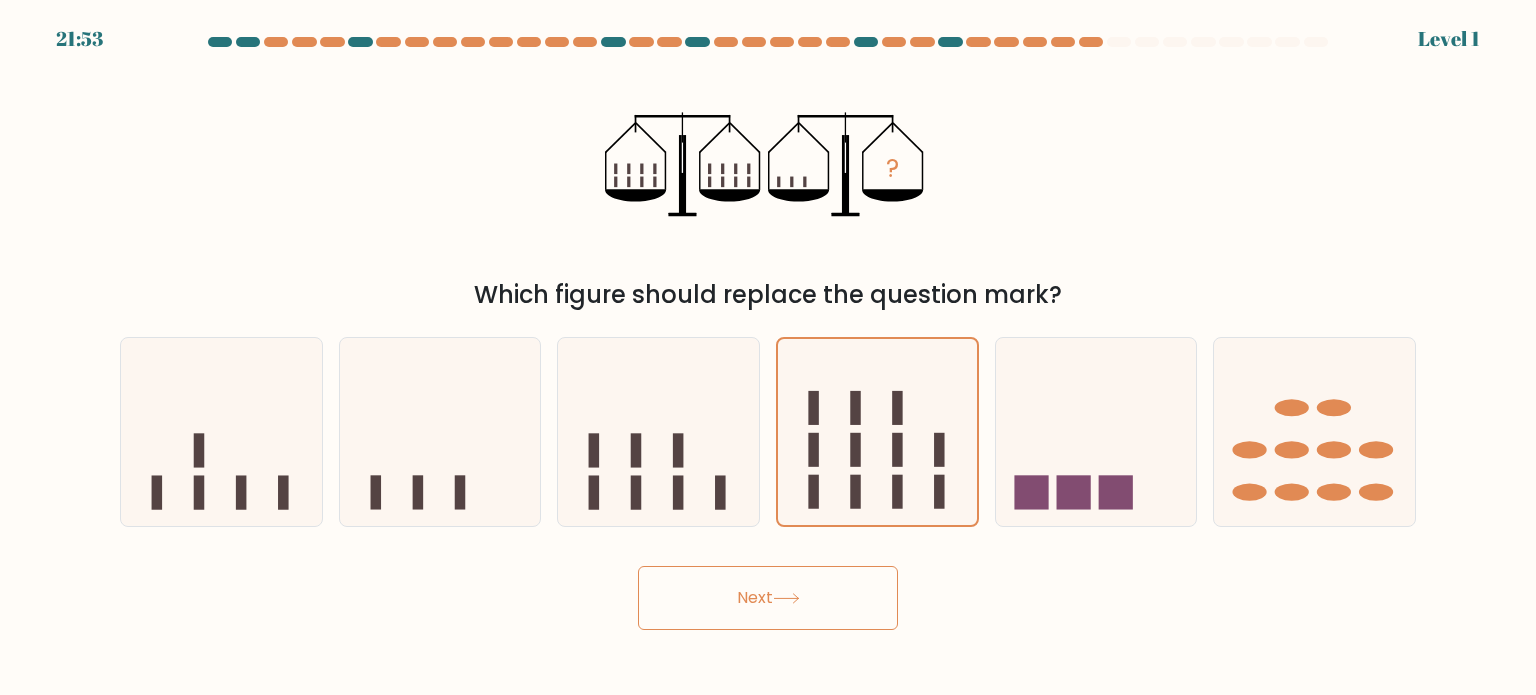 click on "Next" at bounding box center (768, 598) 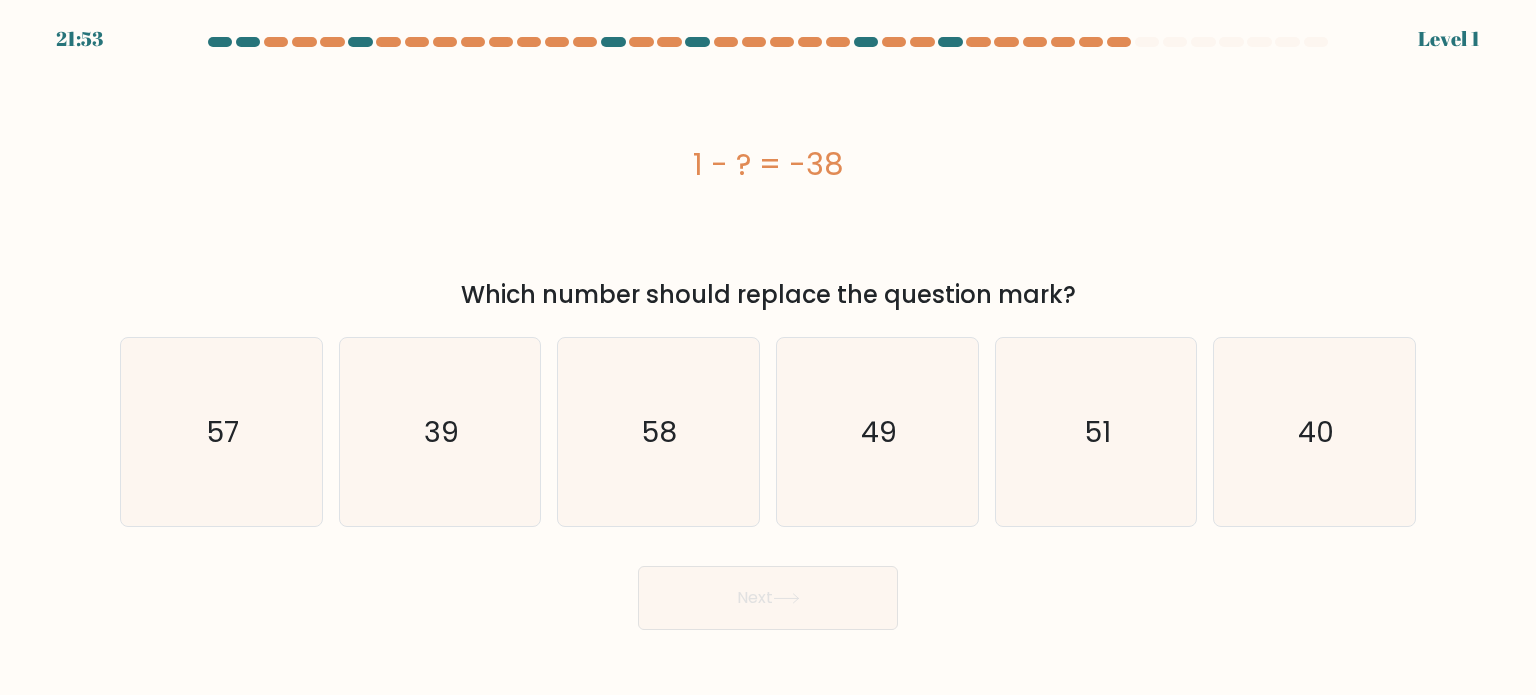 click on "49" 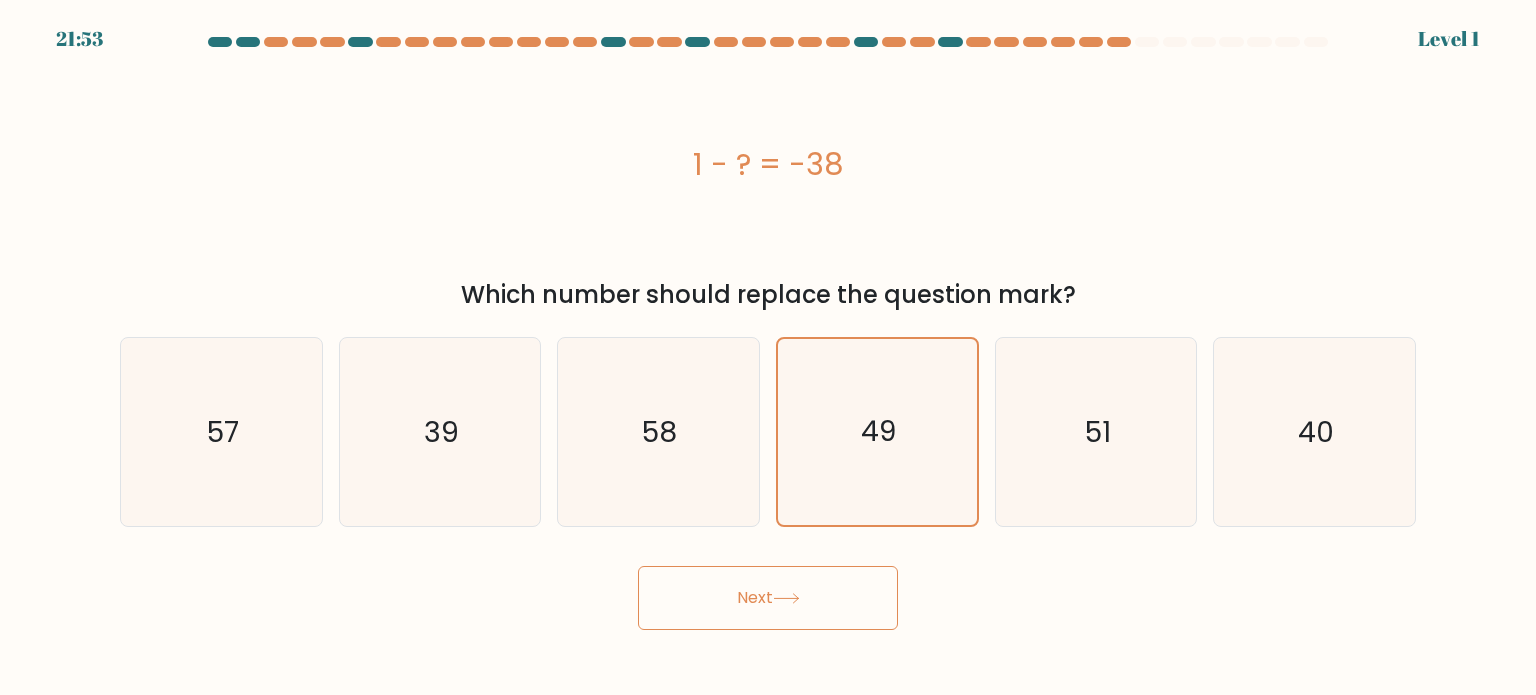 click on "Next" at bounding box center (768, 598) 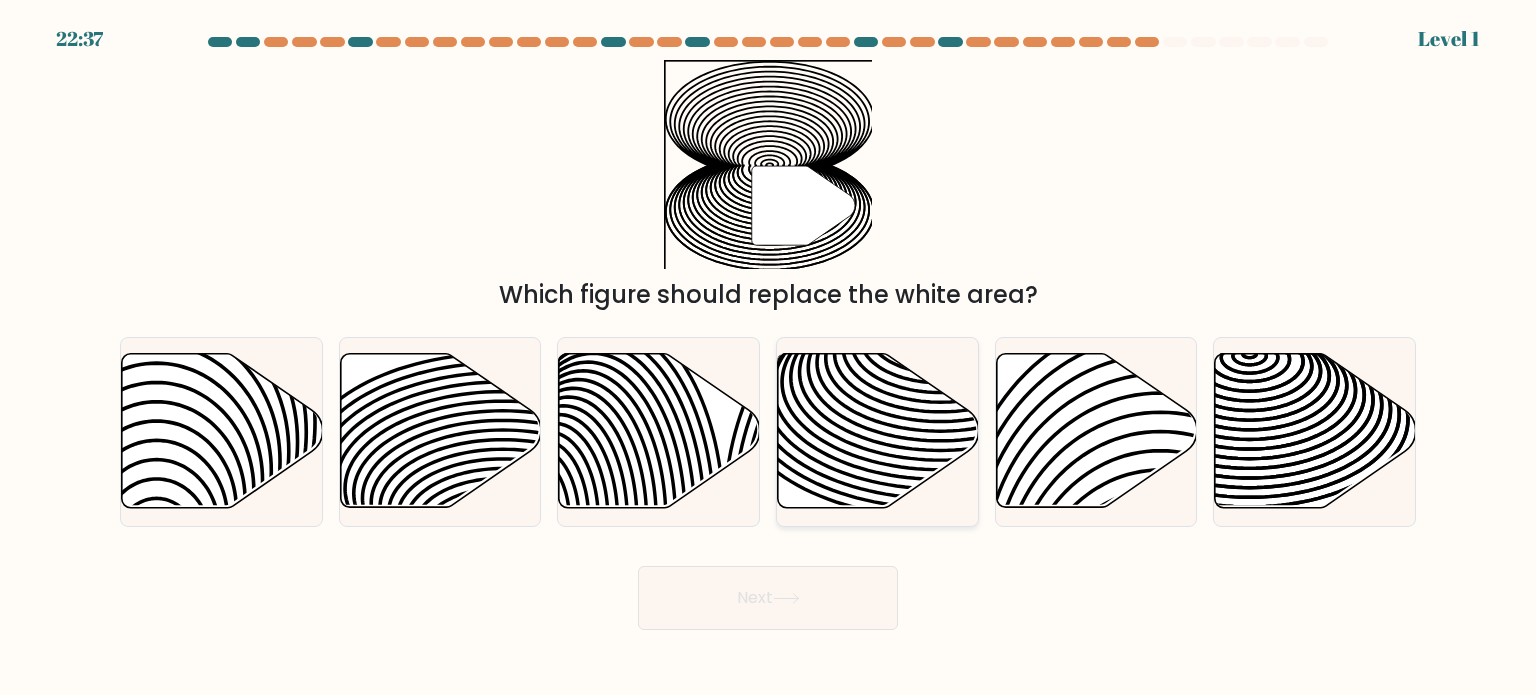 click 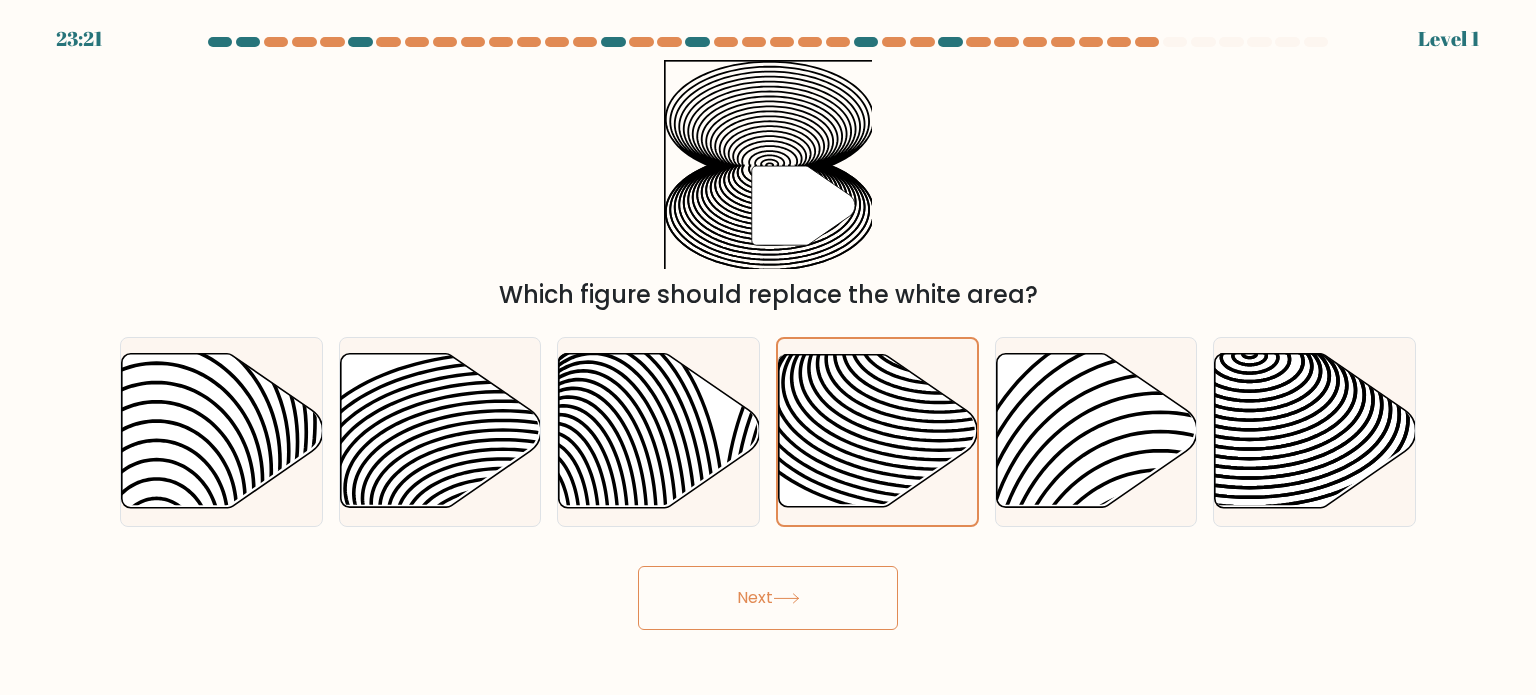 click on "Next" at bounding box center [768, 598] 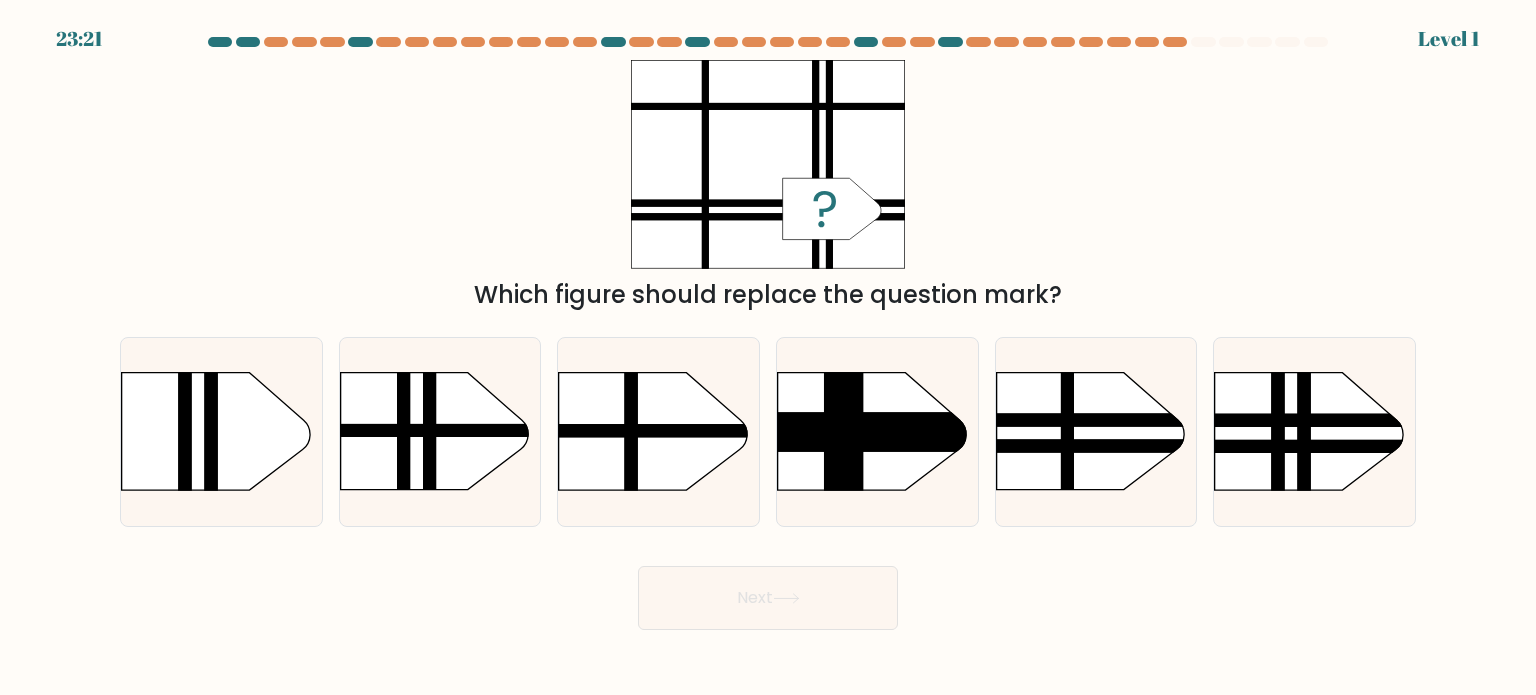drag, startPoint x: 824, startPoint y: 616, endPoint x: 820, endPoint y: 605, distance: 11.7046995 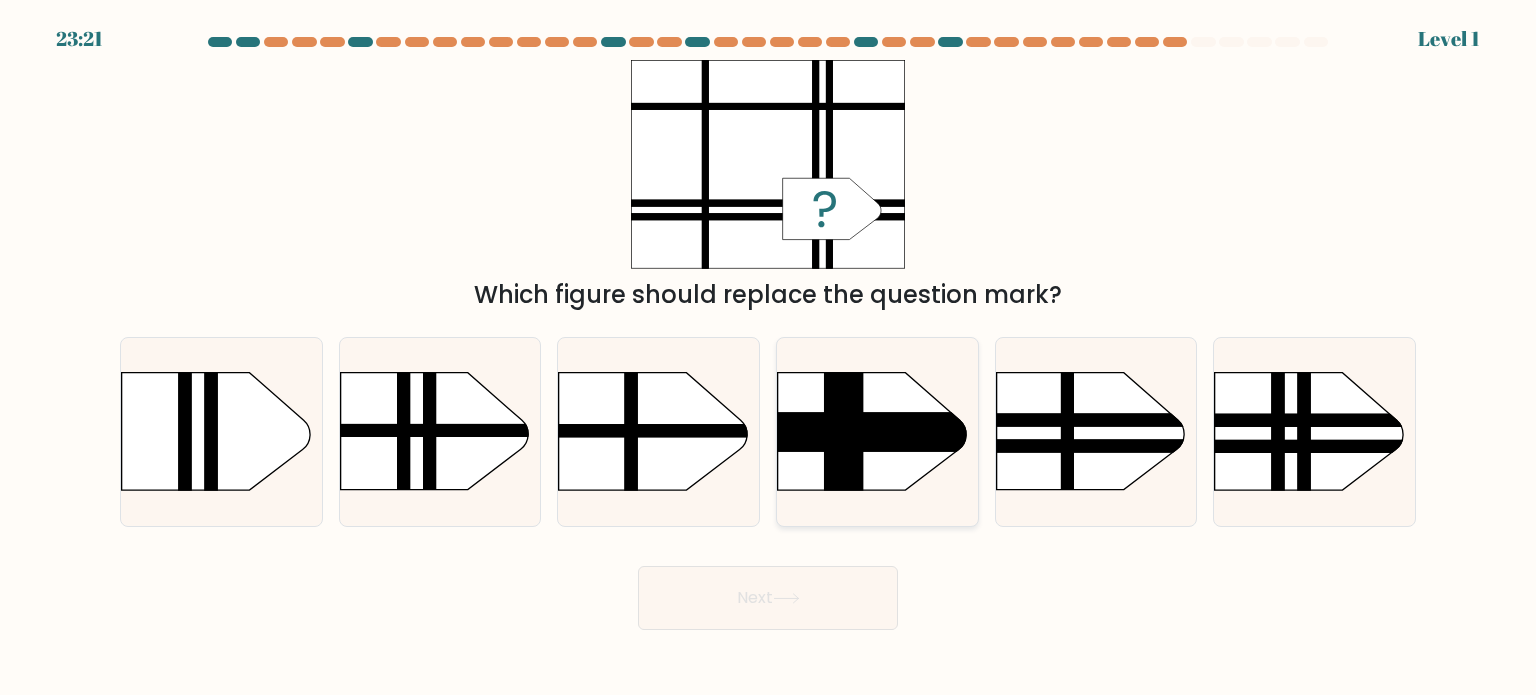 click 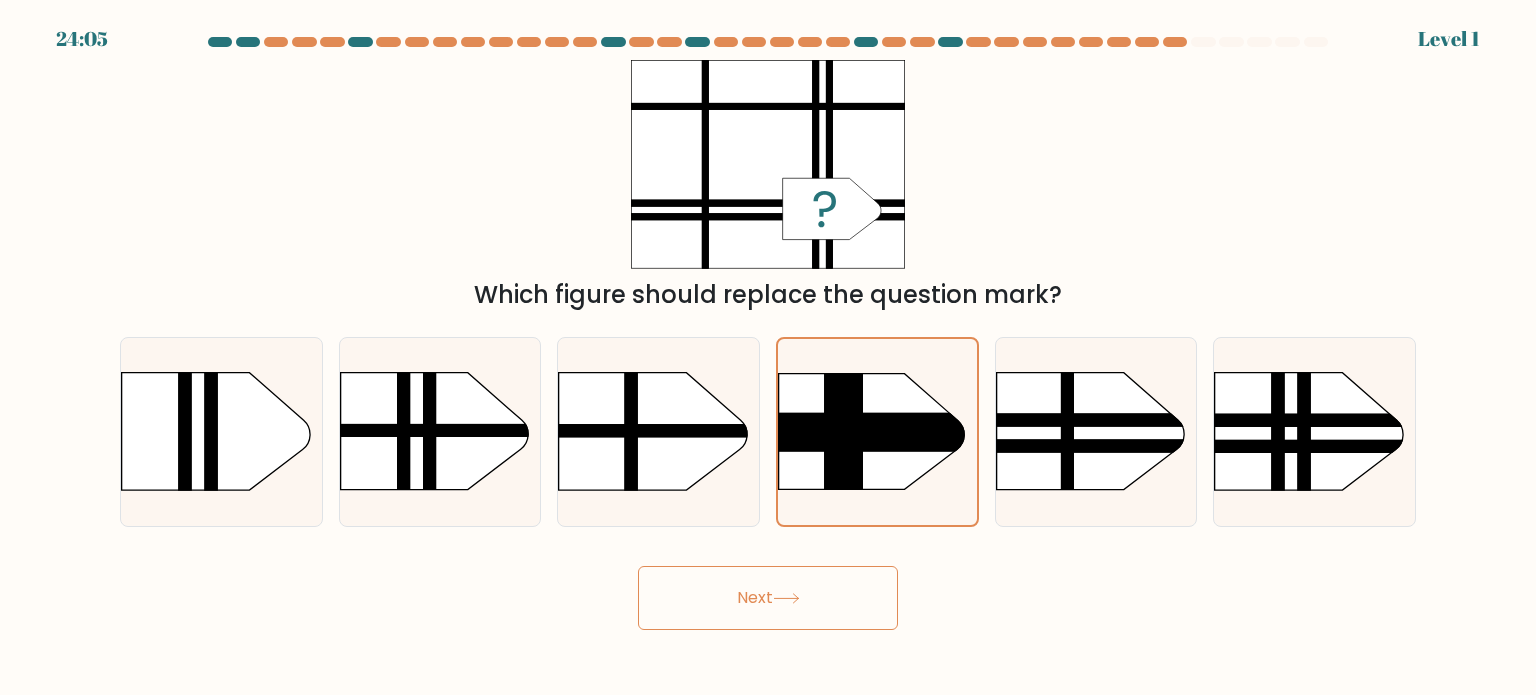 click on "Next" at bounding box center (768, 598) 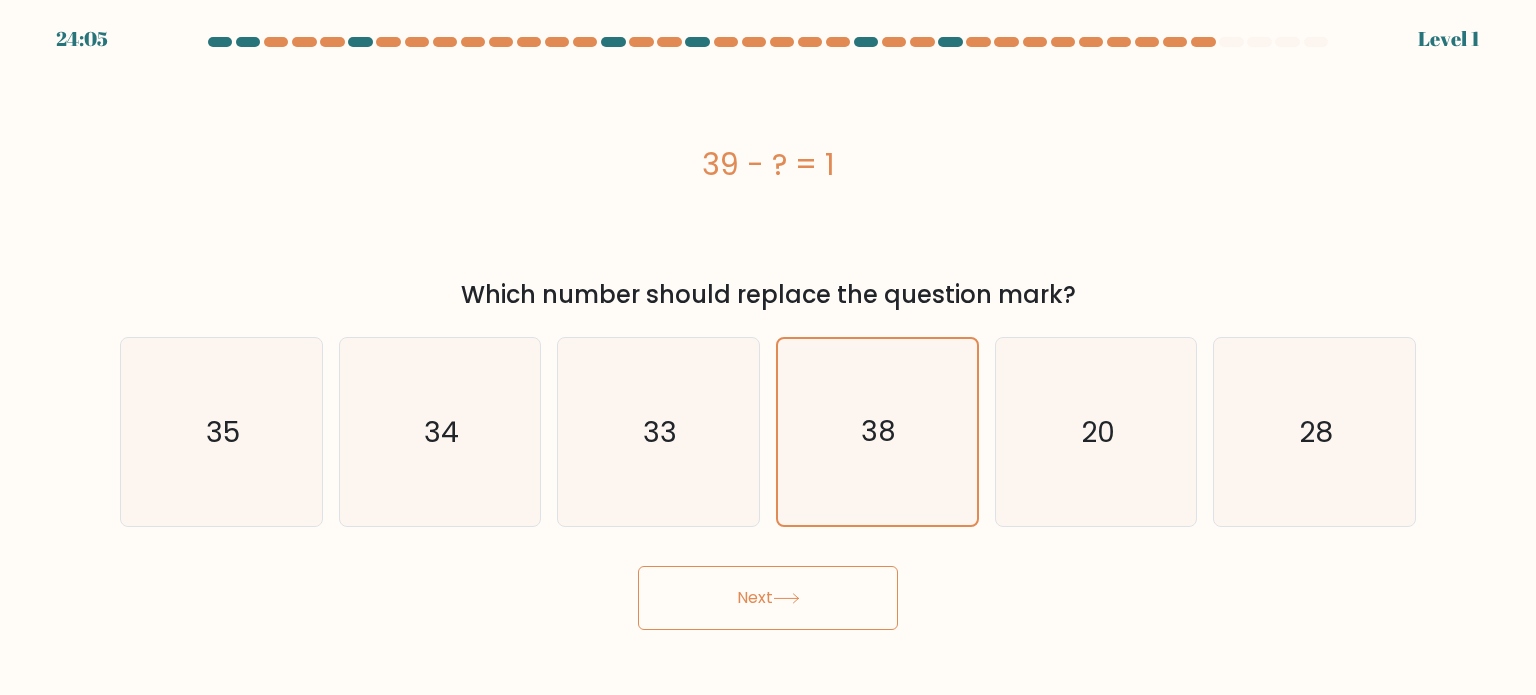 click on "38" 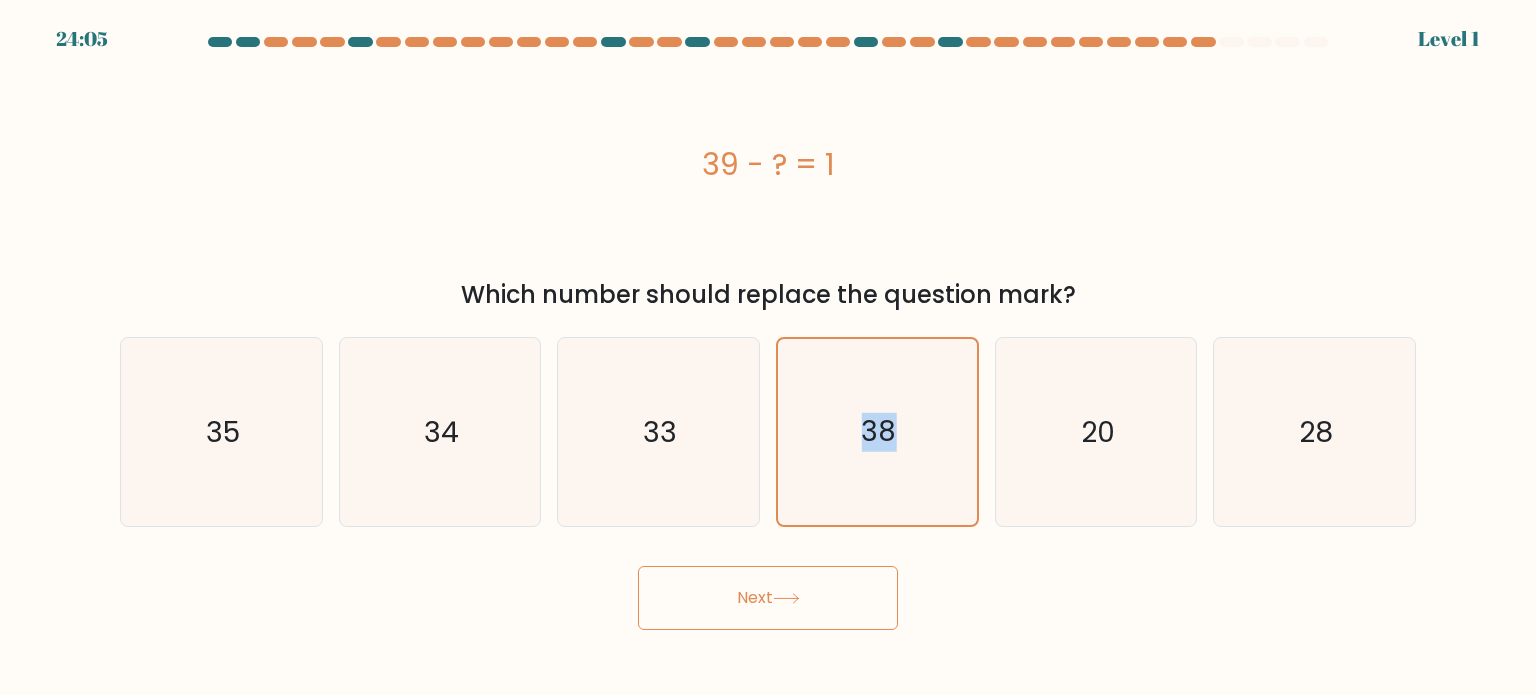 click on "d.
38" at bounding box center [768, 353] 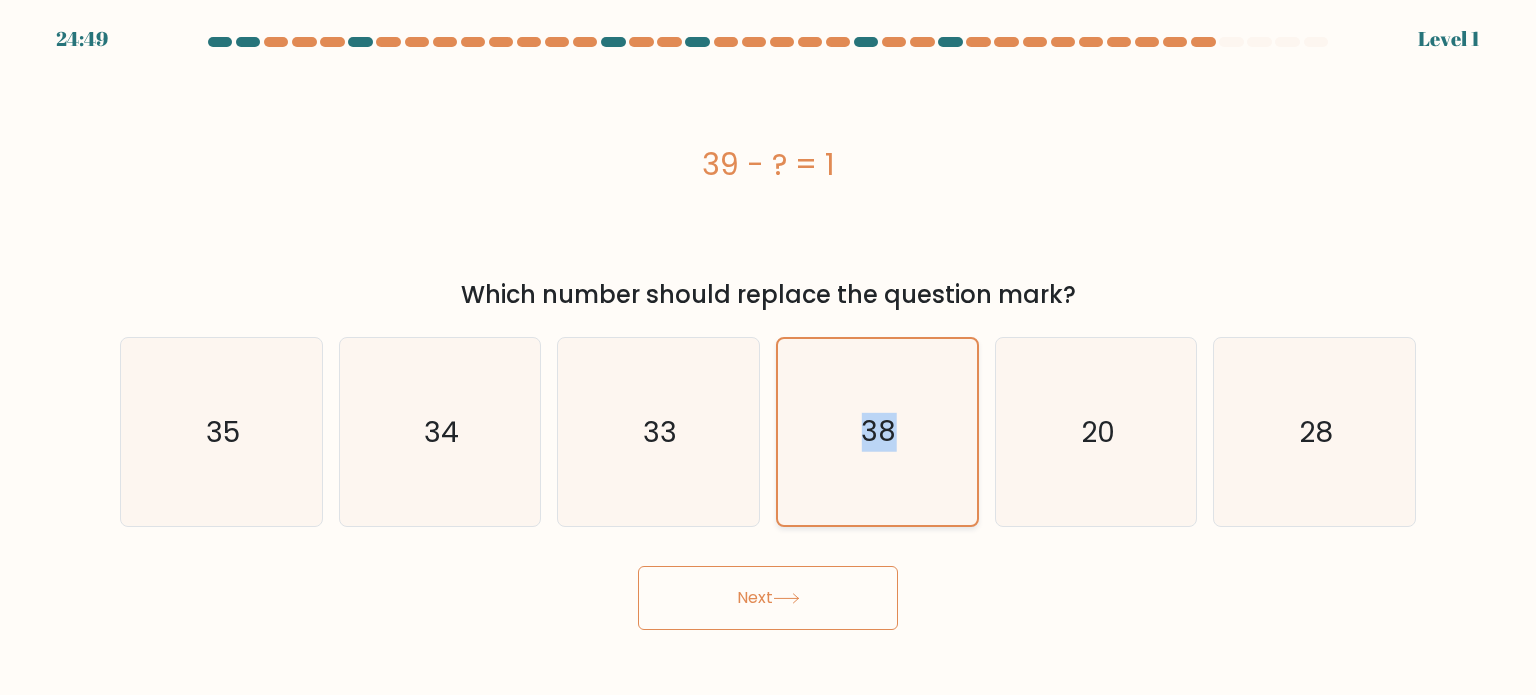 drag, startPoint x: 810, startPoint y: 597, endPoint x: 826, endPoint y: 509, distance: 89.44272 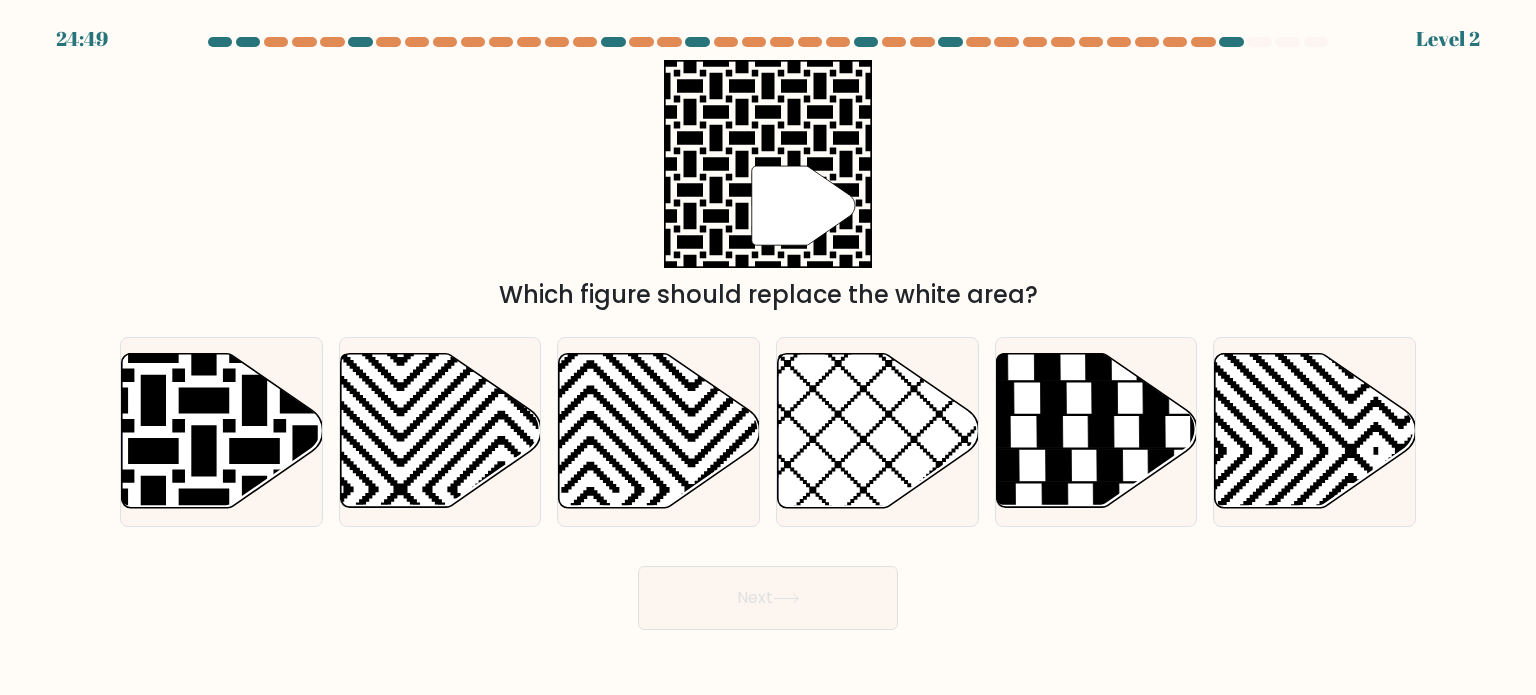drag, startPoint x: 832, startPoint y: 493, endPoint x: 832, endPoint y: 571, distance: 78 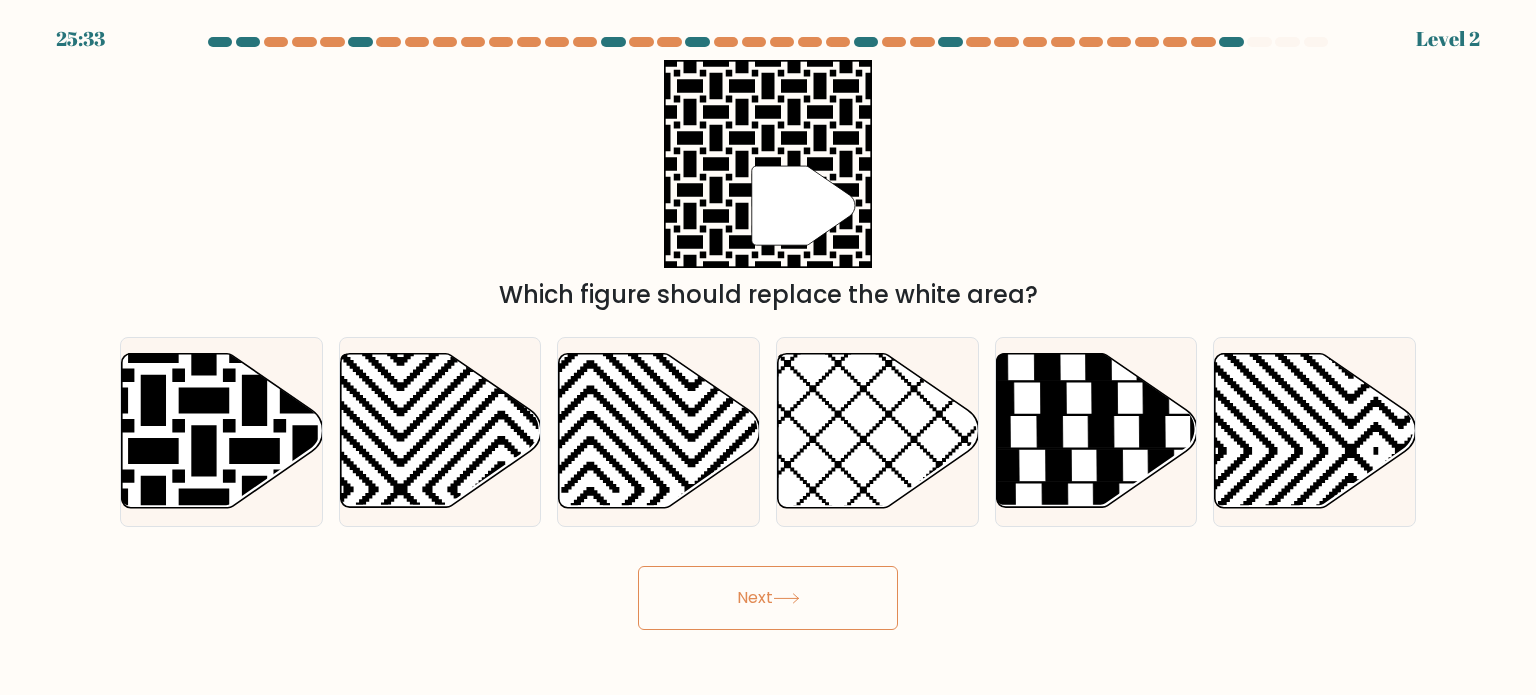 click on "Next" at bounding box center [768, 598] 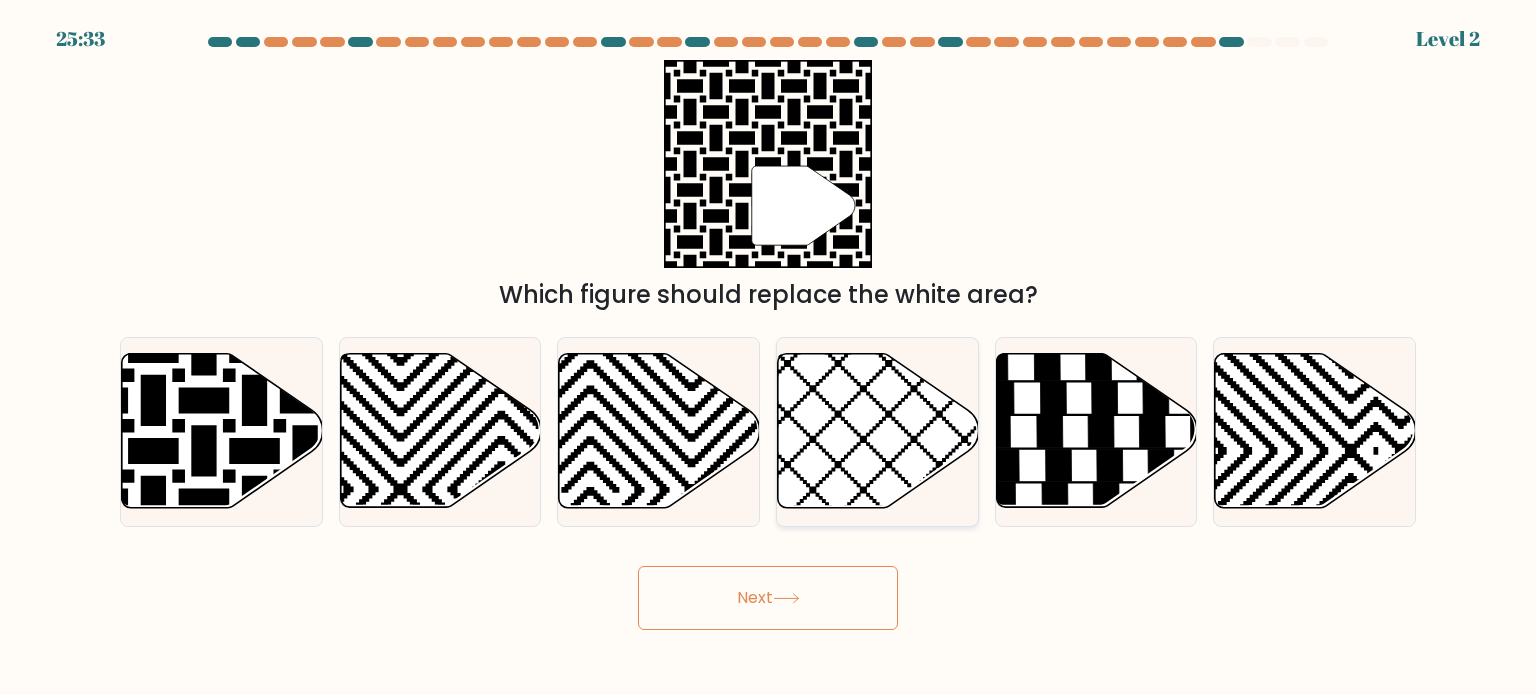 click 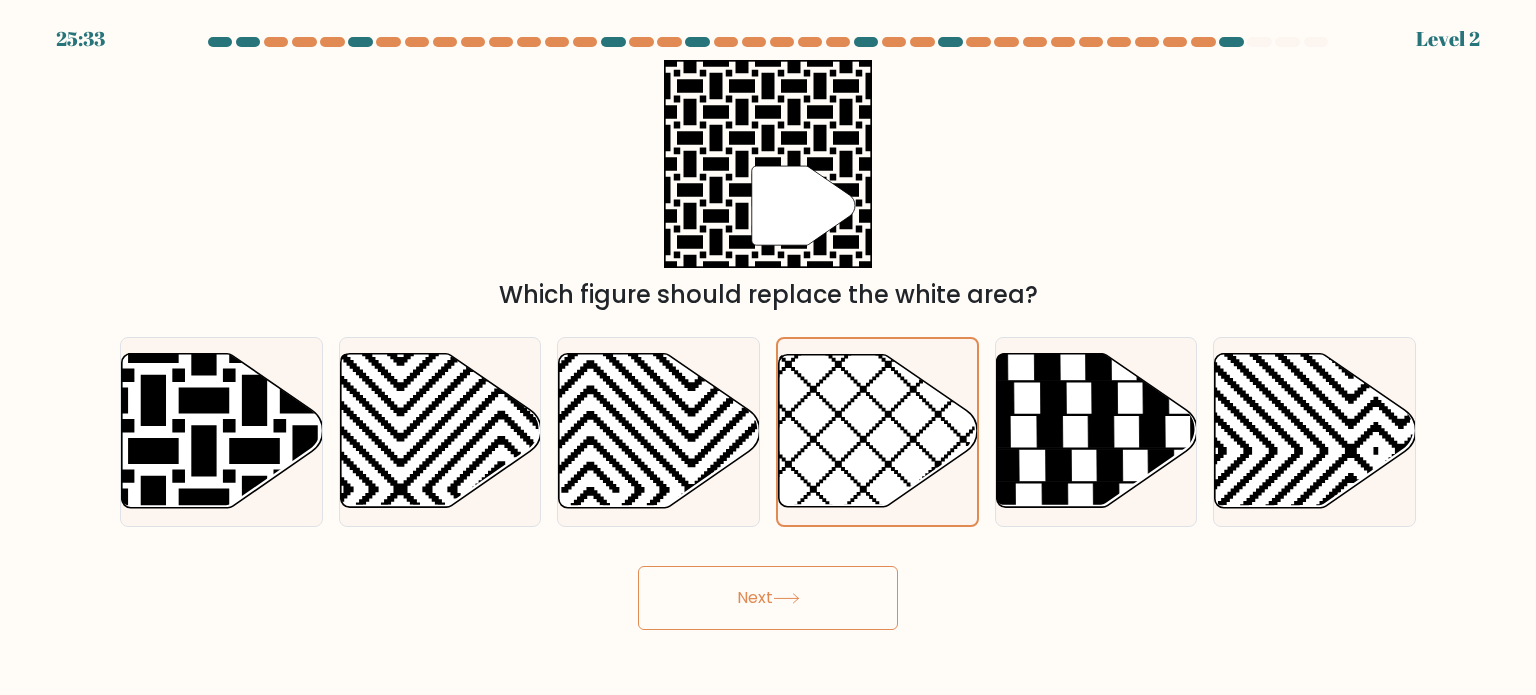 click on "Next" at bounding box center [768, 598] 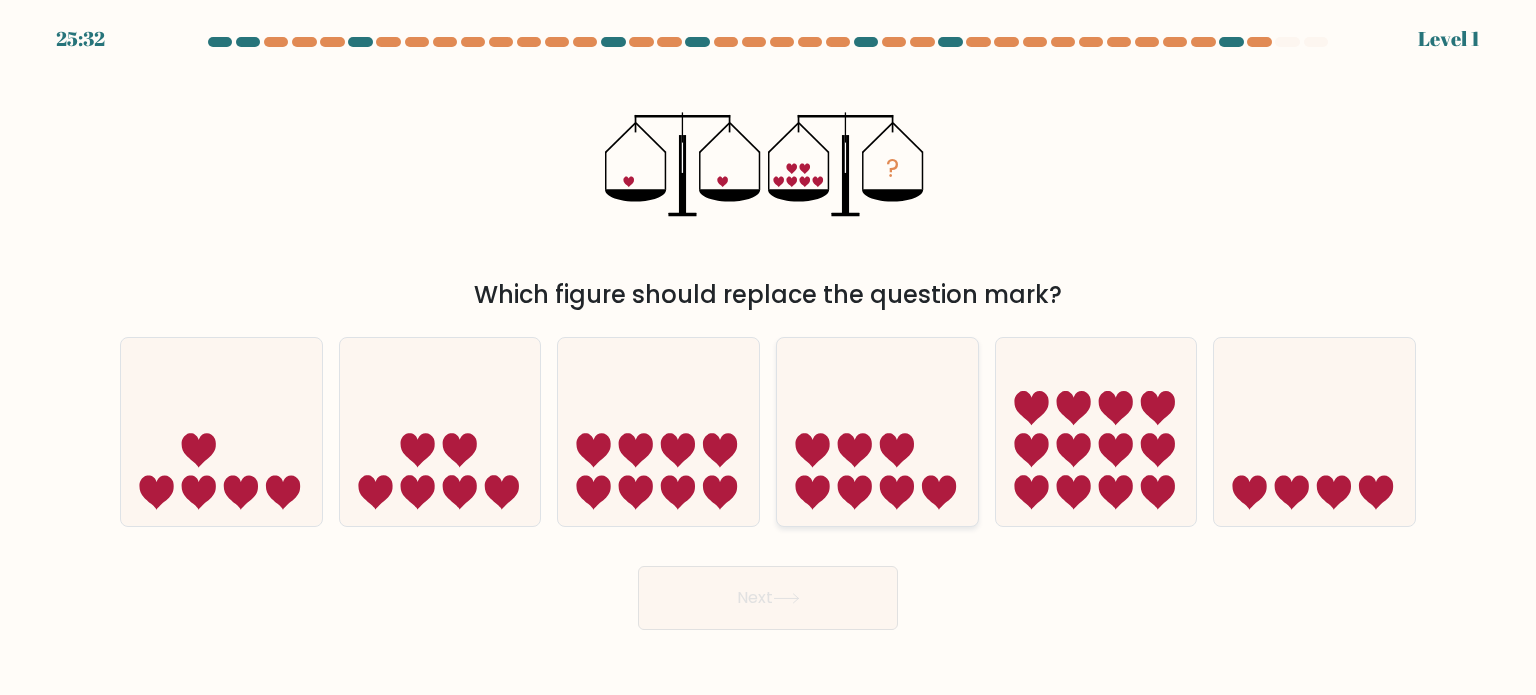 drag, startPoint x: 860, startPoint y: 470, endPoint x: 861, endPoint y: 506, distance: 36.013885 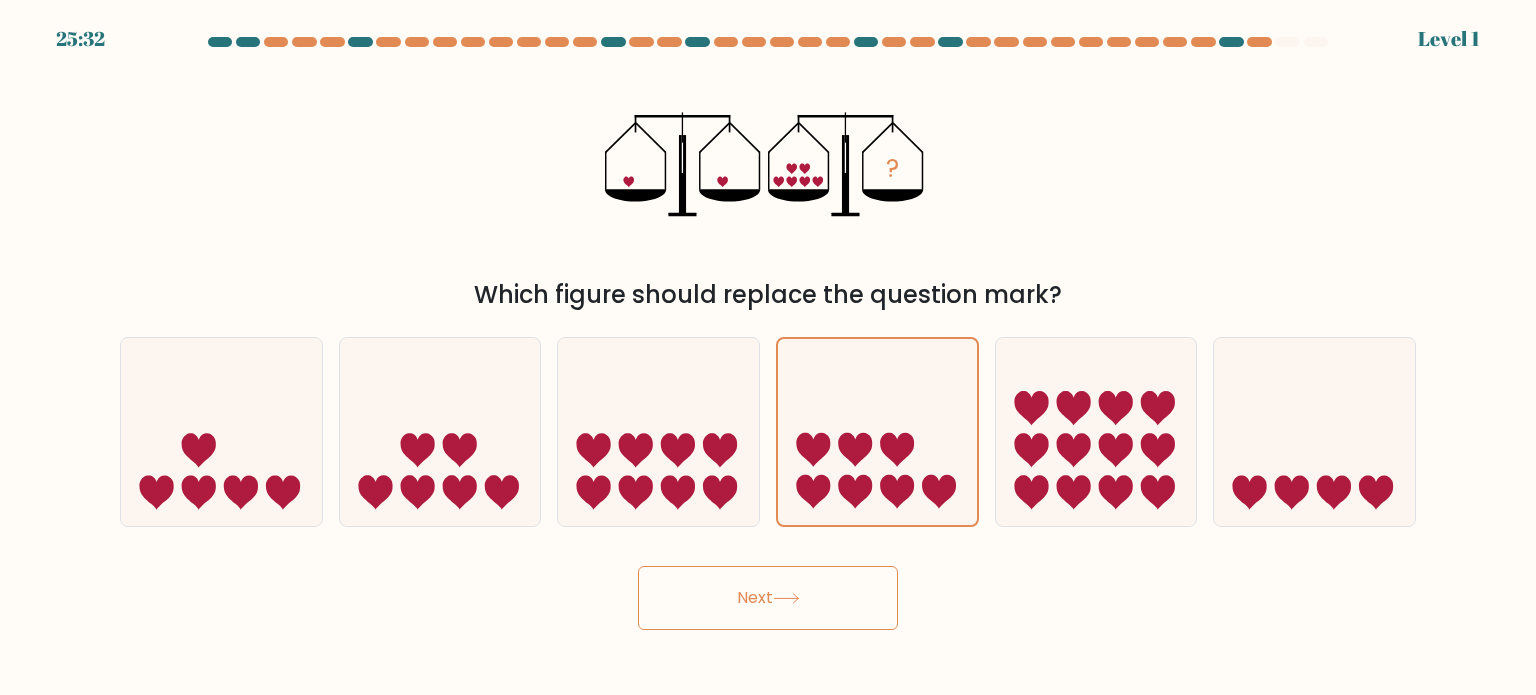 click on "Next" at bounding box center (768, 598) 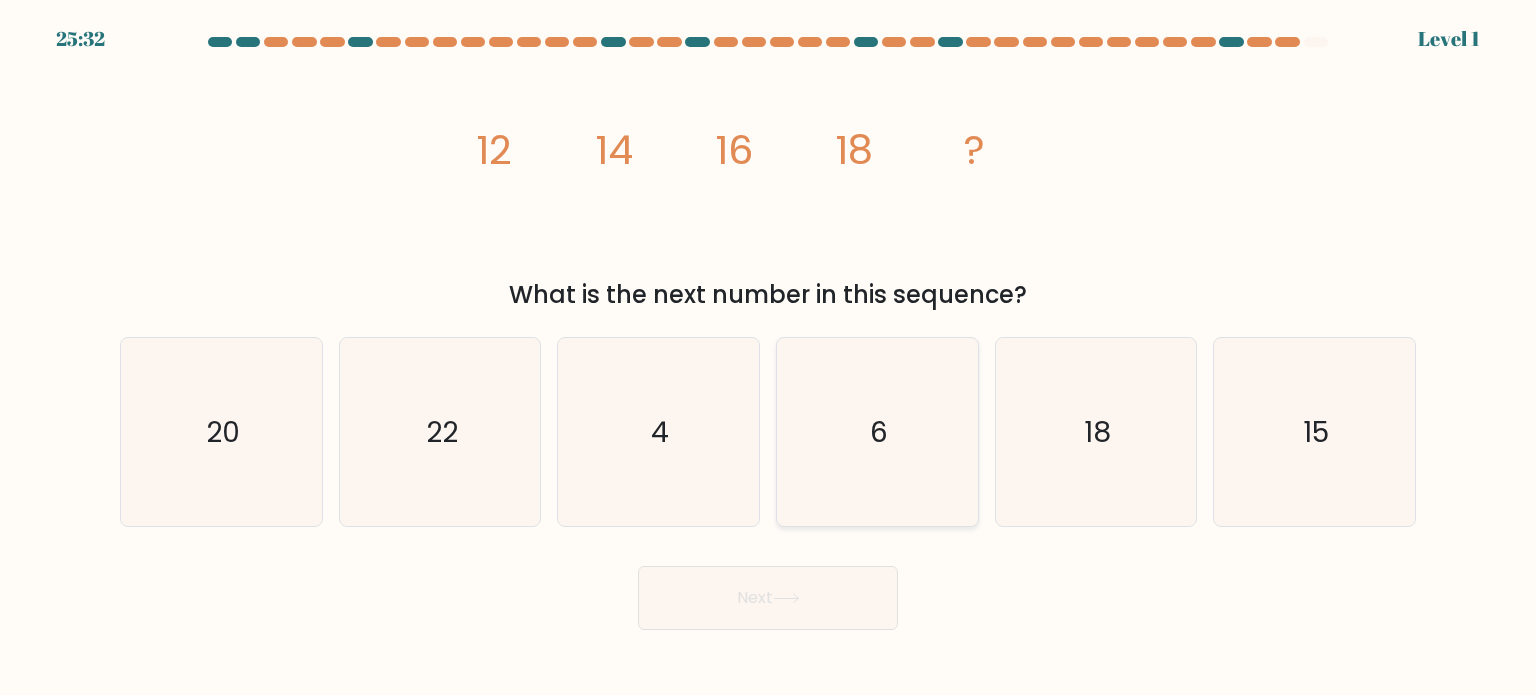 click on "6" 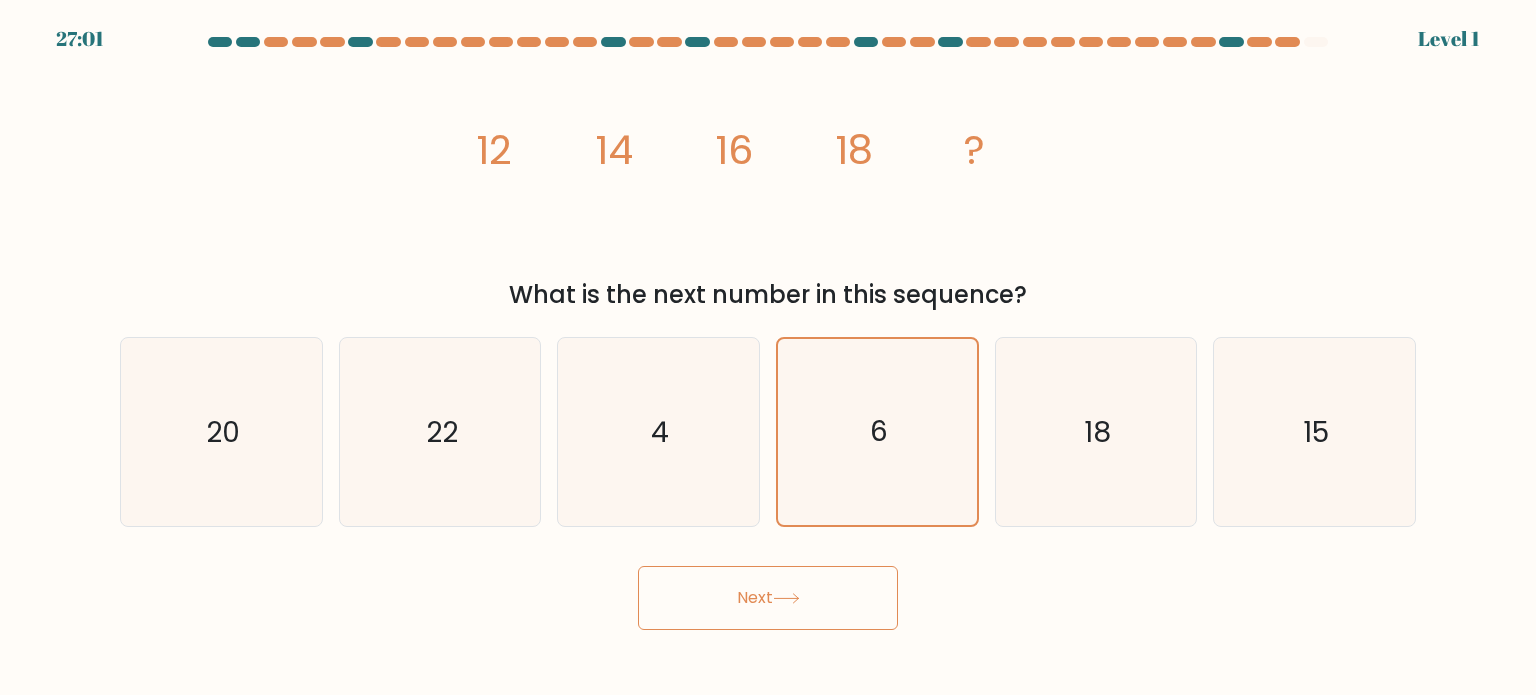 click on "Next" at bounding box center (768, 598) 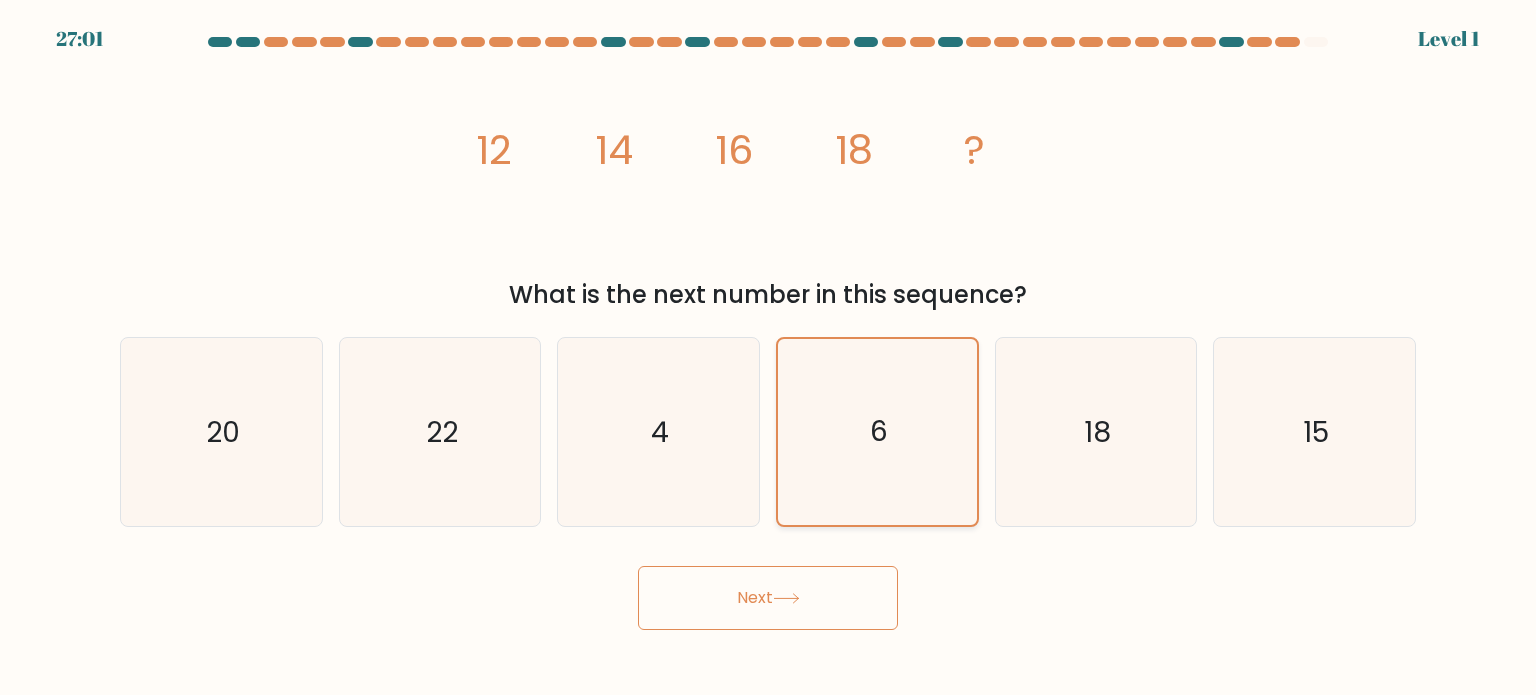 click on "6" 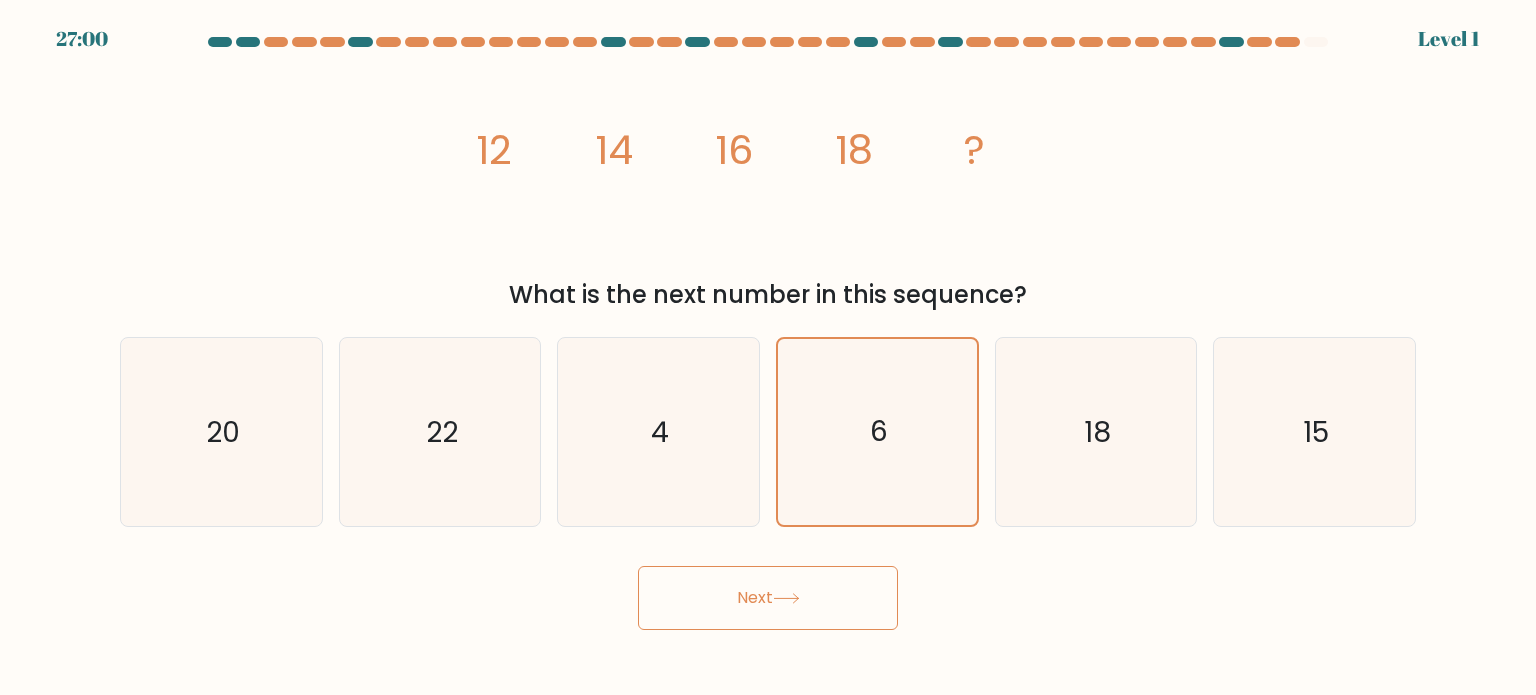 click on "Next" at bounding box center (768, 598) 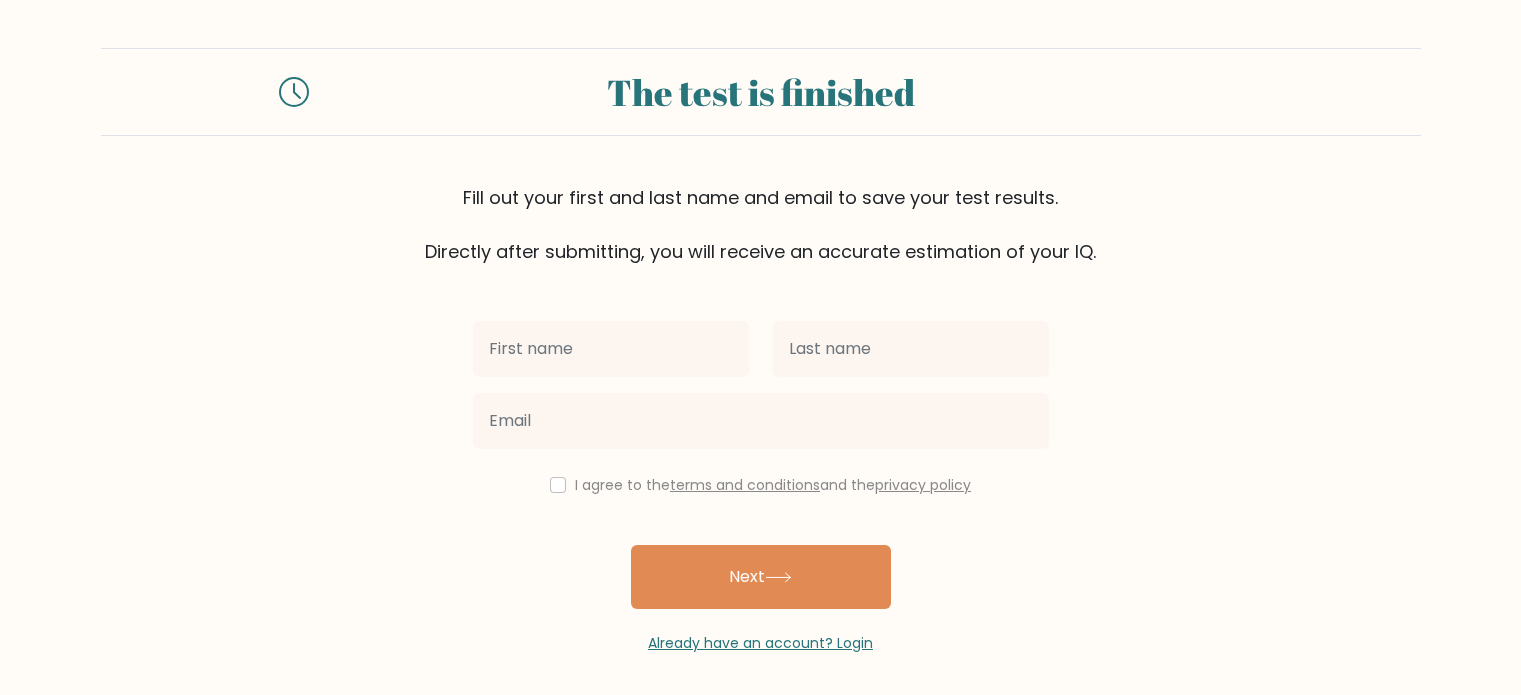 scroll, scrollTop: 0, scrollLeft: 0, axis: both 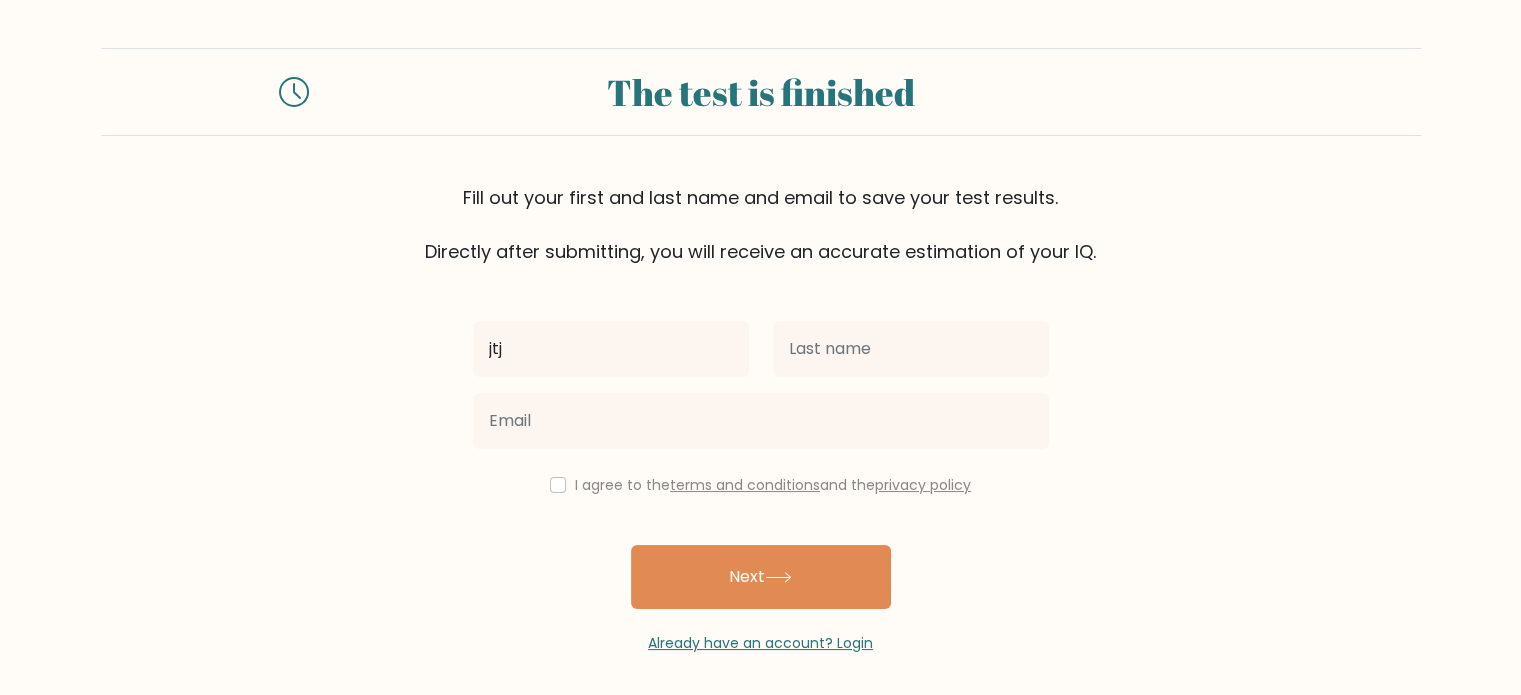 type on "jtj" 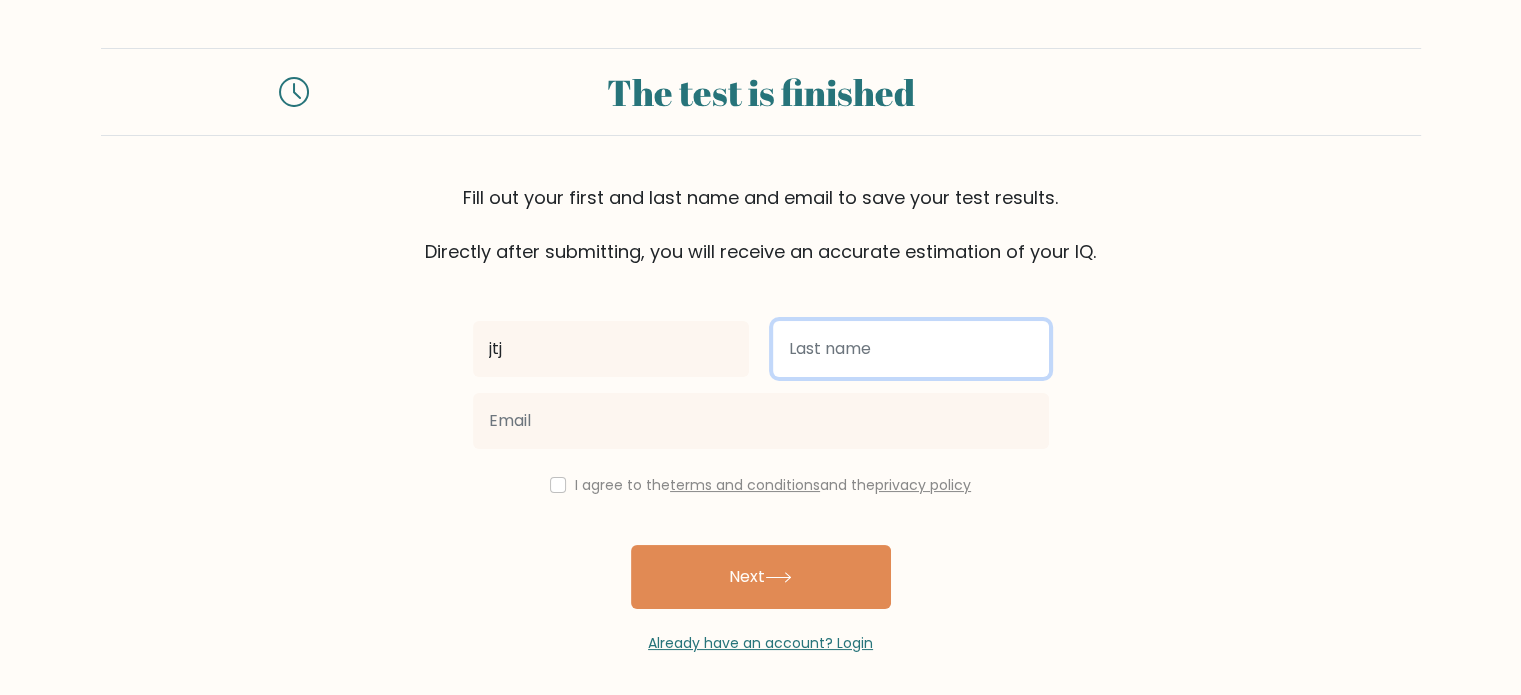 click at bounding box center (911, 349) 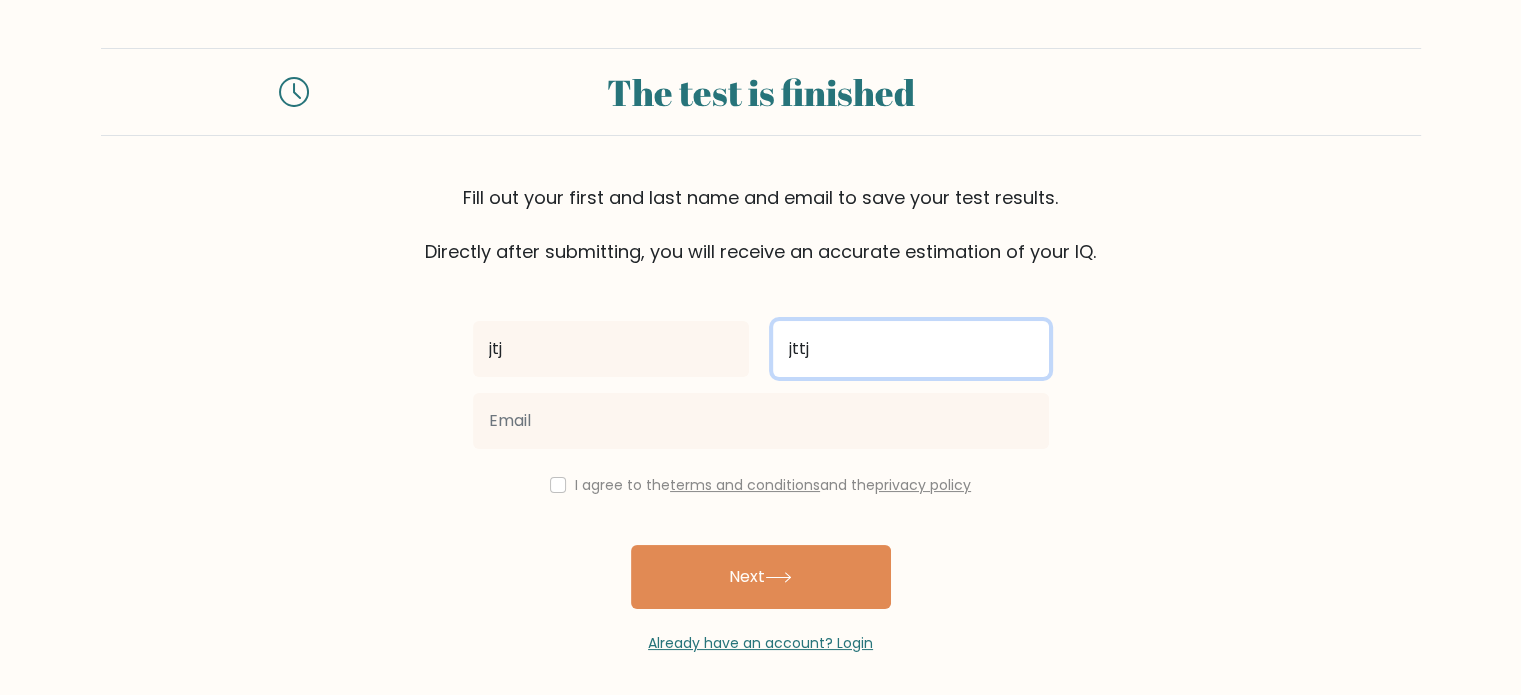 type on "jttj" 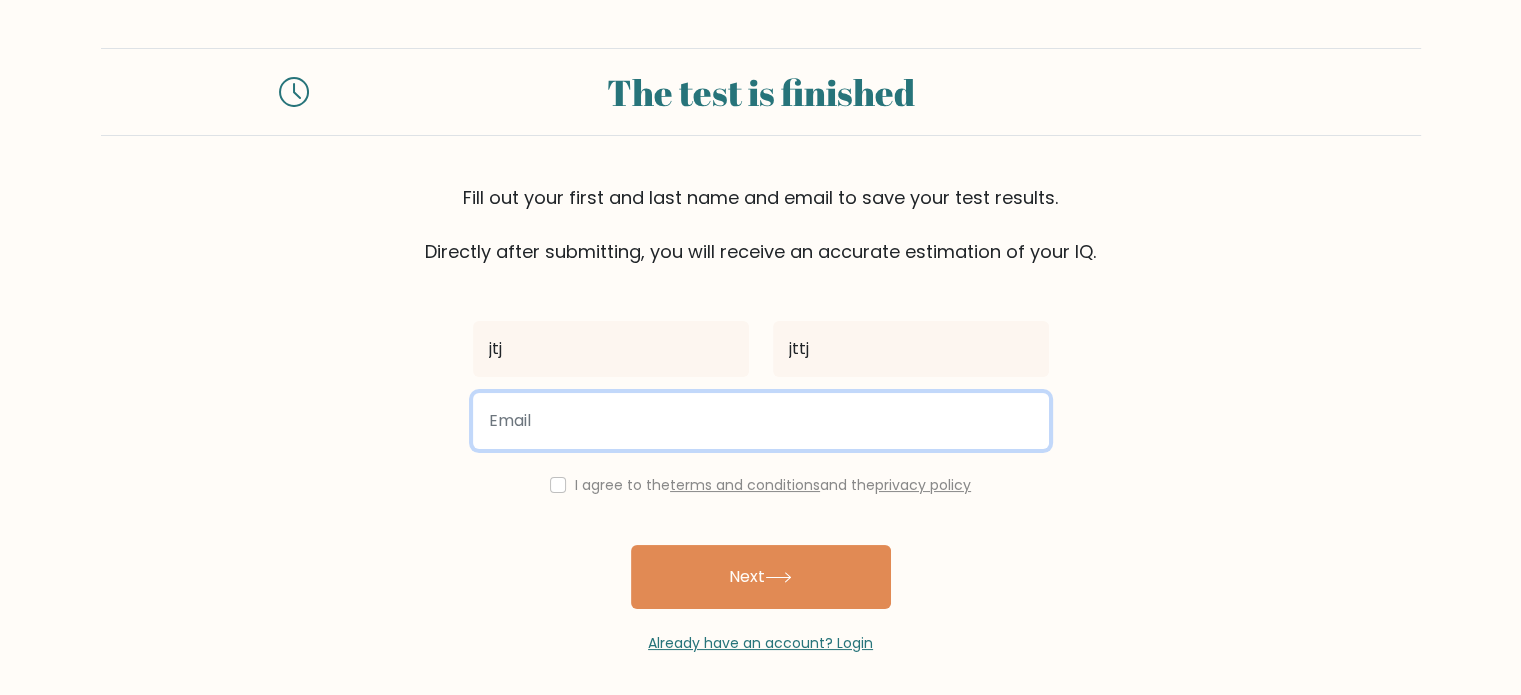 click at bounding box center [761, 421] 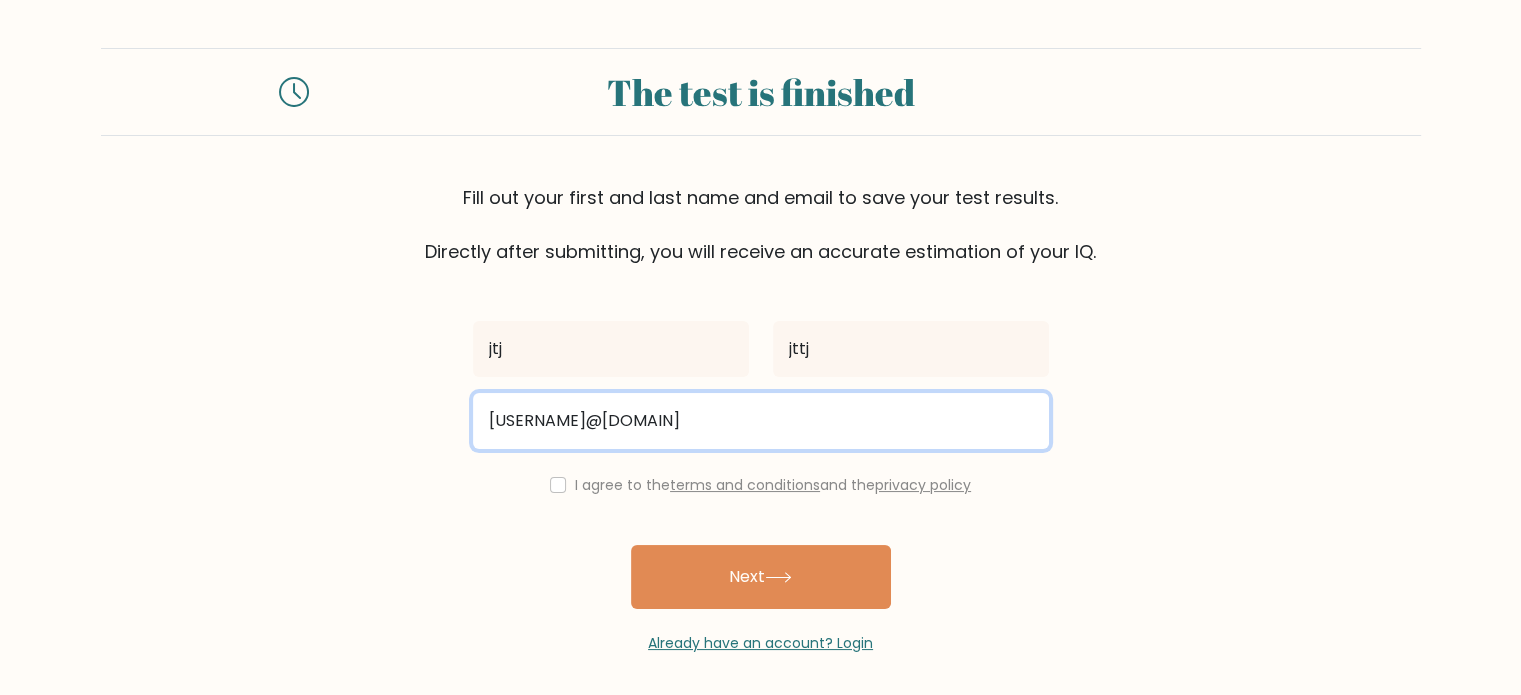 type on "[USERNAME]@[DOMAIN]" 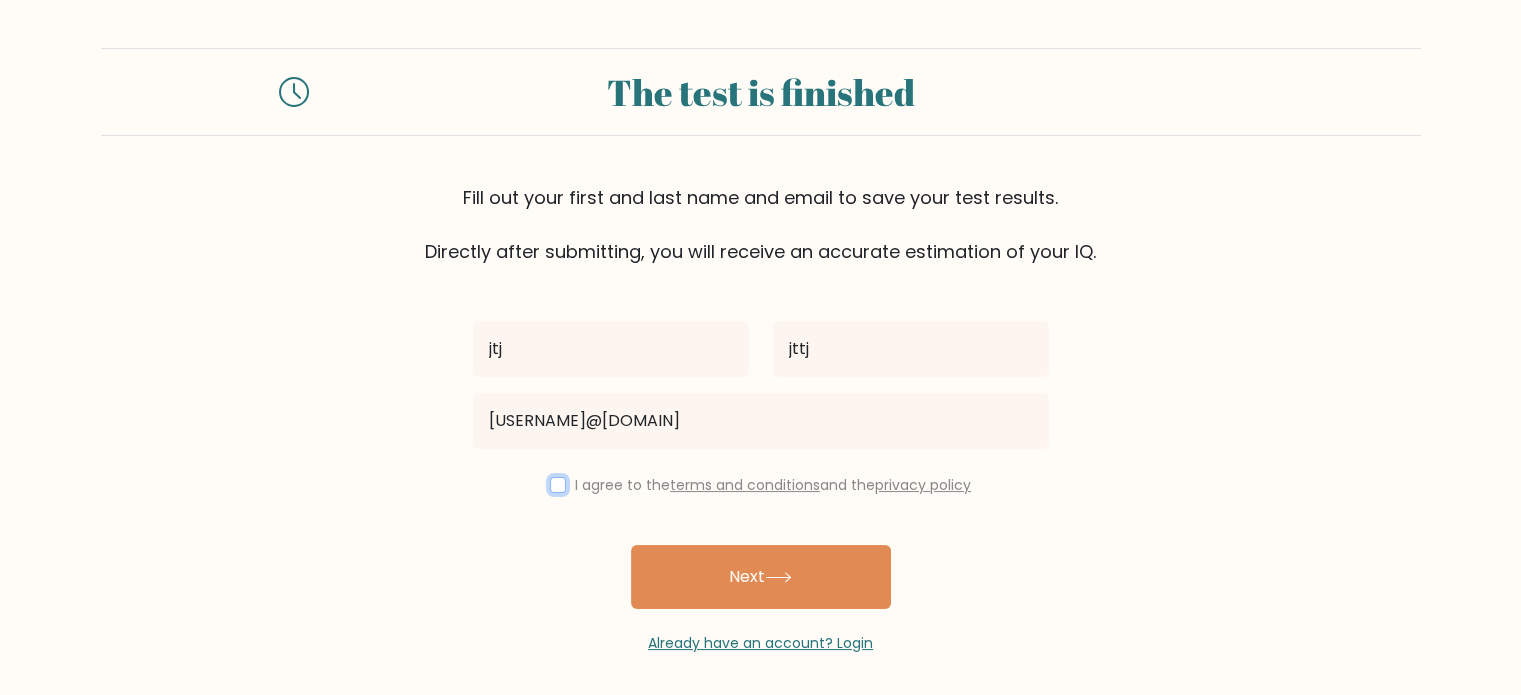 click at bounding box center (558, 485) 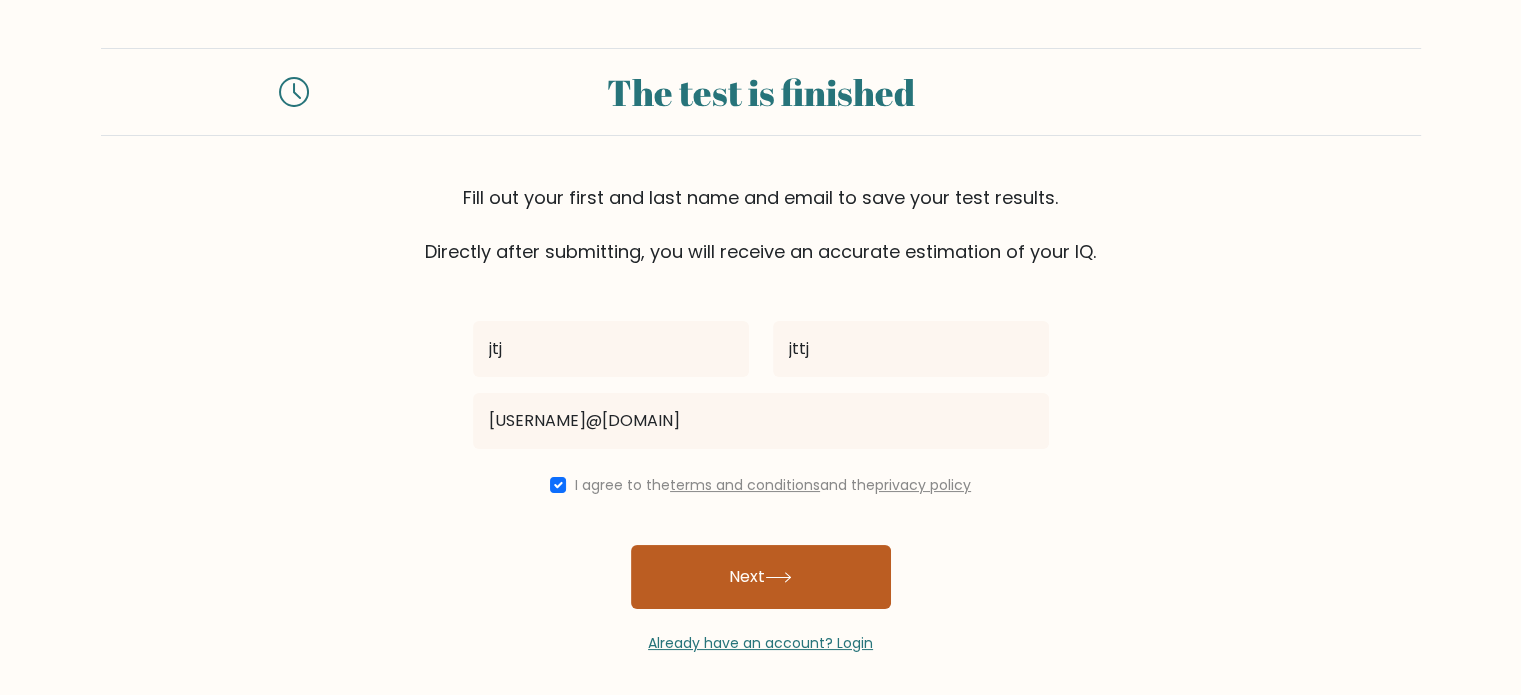 click on "Next" at bounding box center (761, 577) 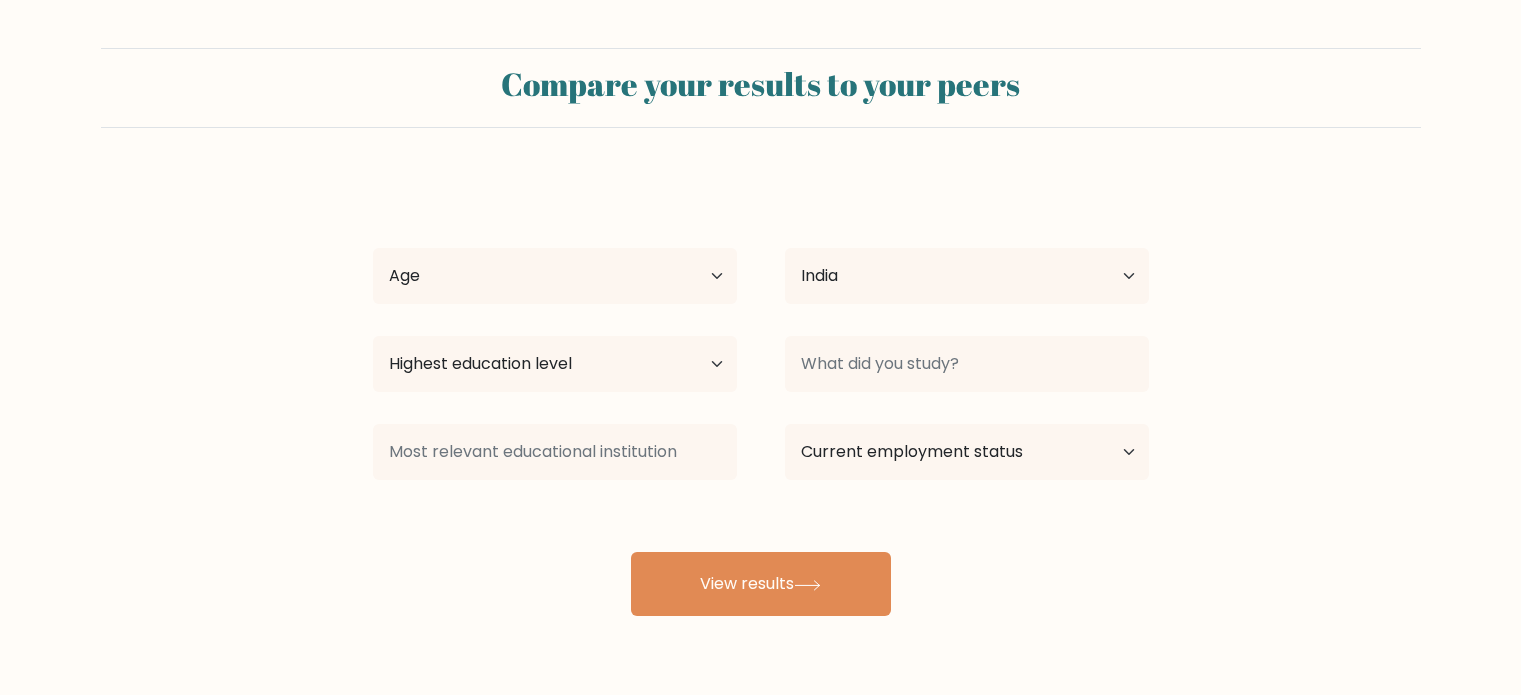 select on "IN" 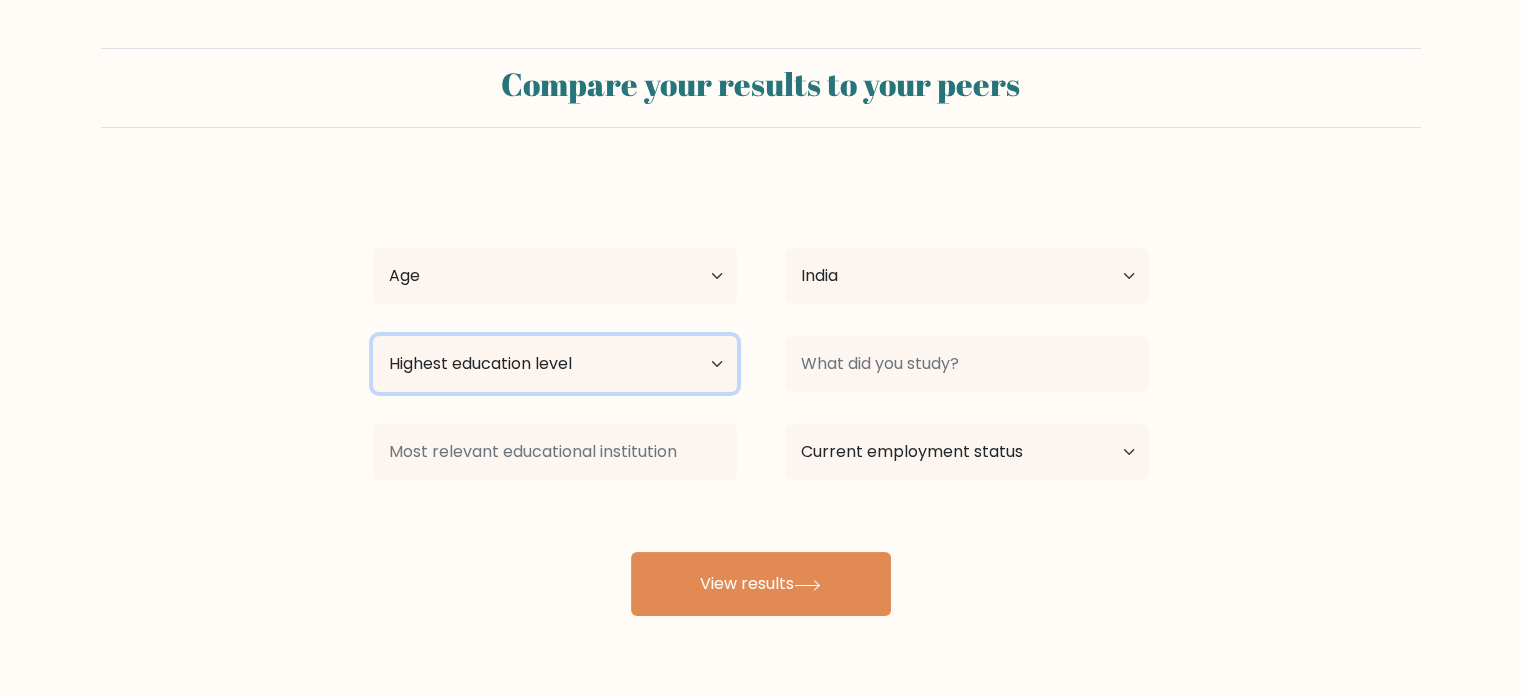 click on "Highest education level
No schooling
Primary
Lower Secondary
Upper Secondary
Occupation Specific
Bachelor's degree
Master's degree
Doctoral degree" at bounding box center (555, 364) 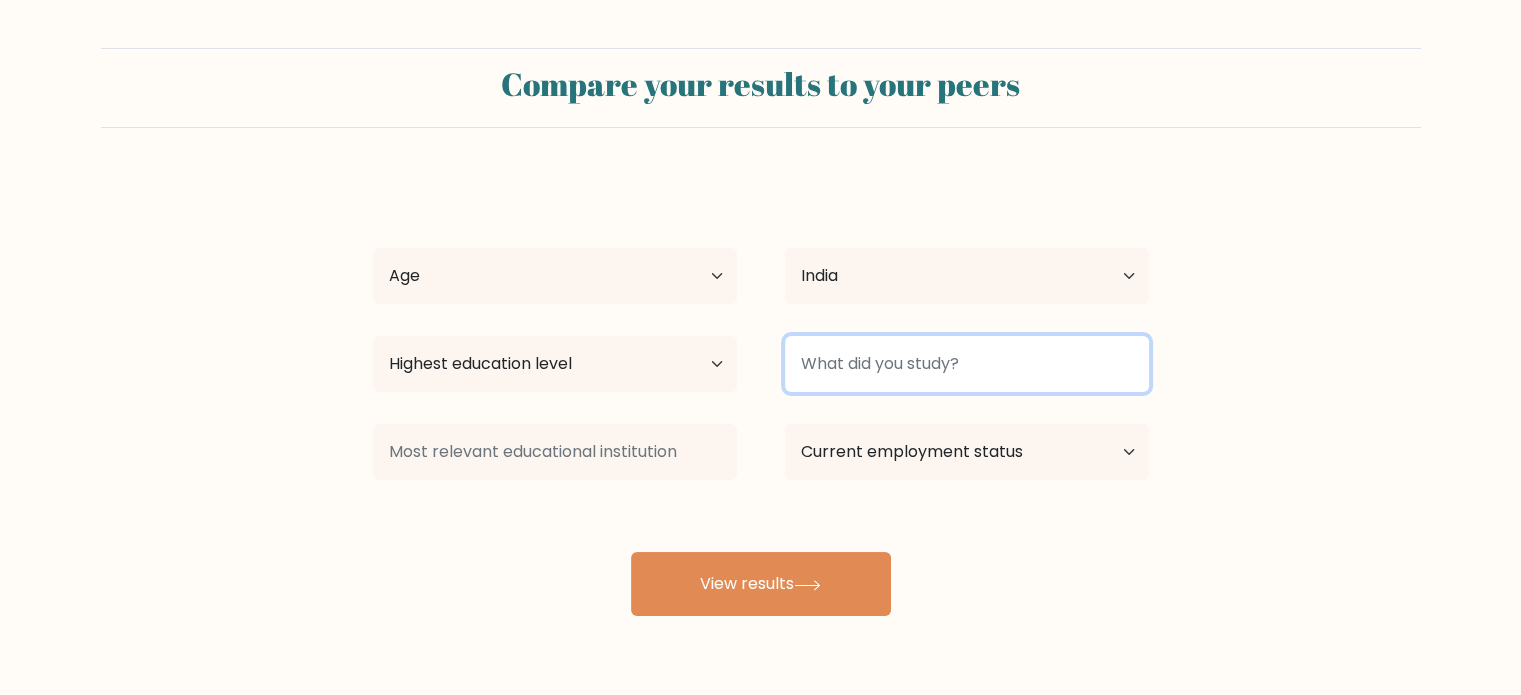 click at bounding box center [967, 364] 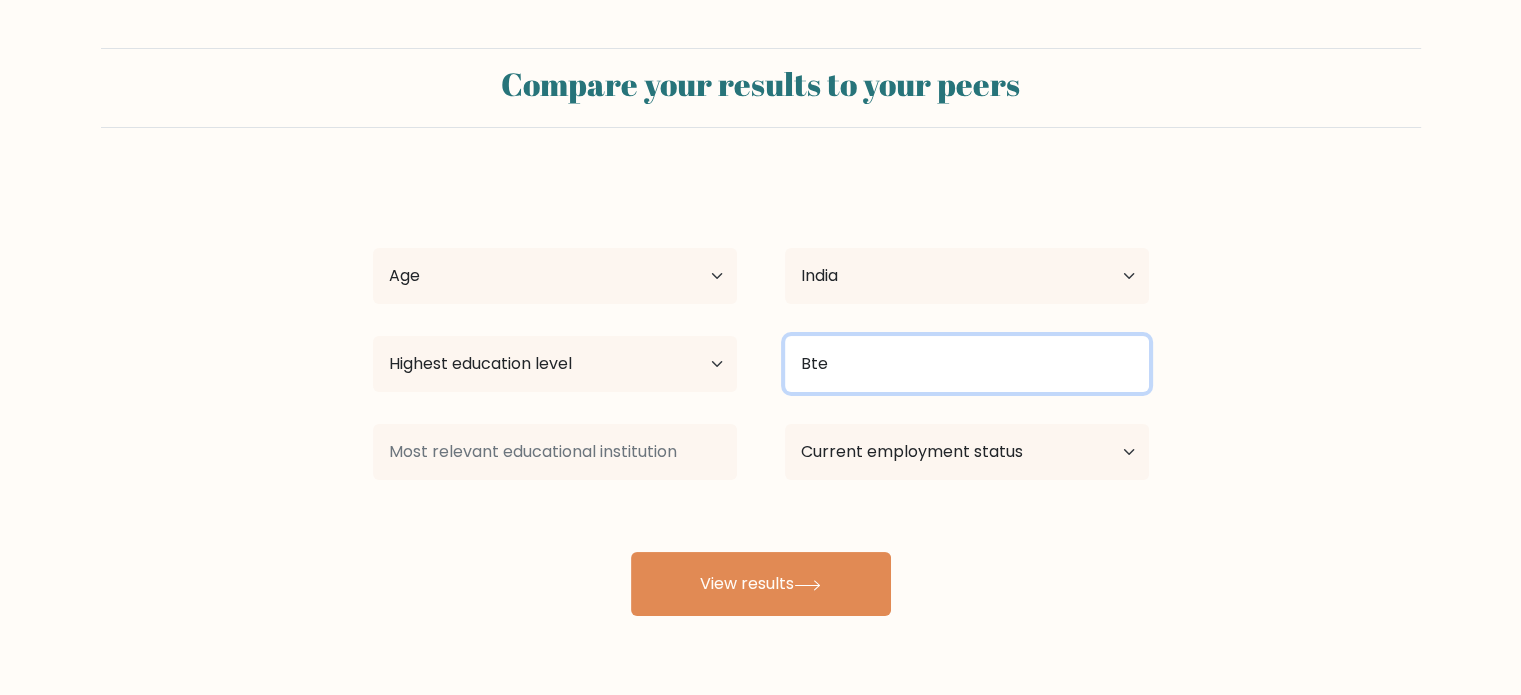 type on "Bte" 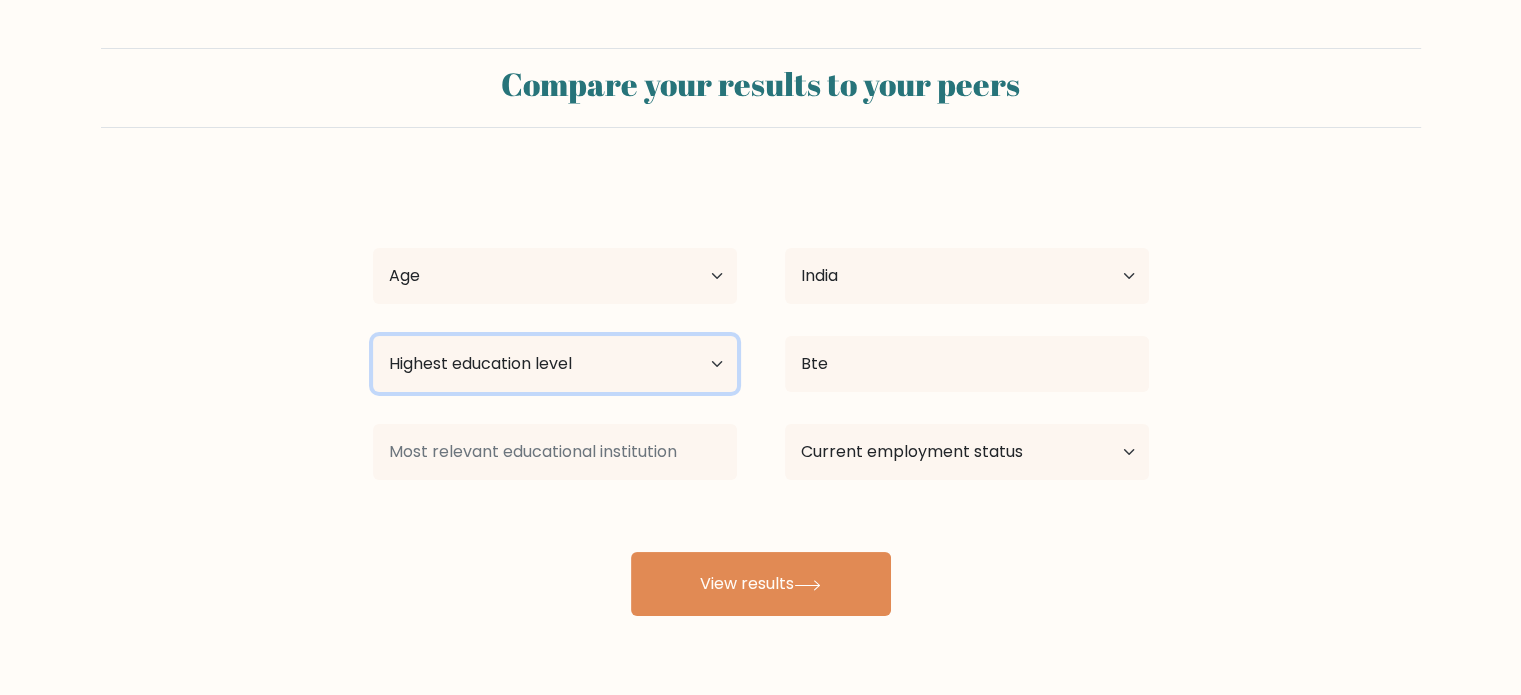 click on "Highest education level
No schooling
Primary
Lower Secondary
Upper Secondary
Occupation Specific
Bachelor's degree
Master's degree
Doctoral degree" at bounding box center [555, 364] 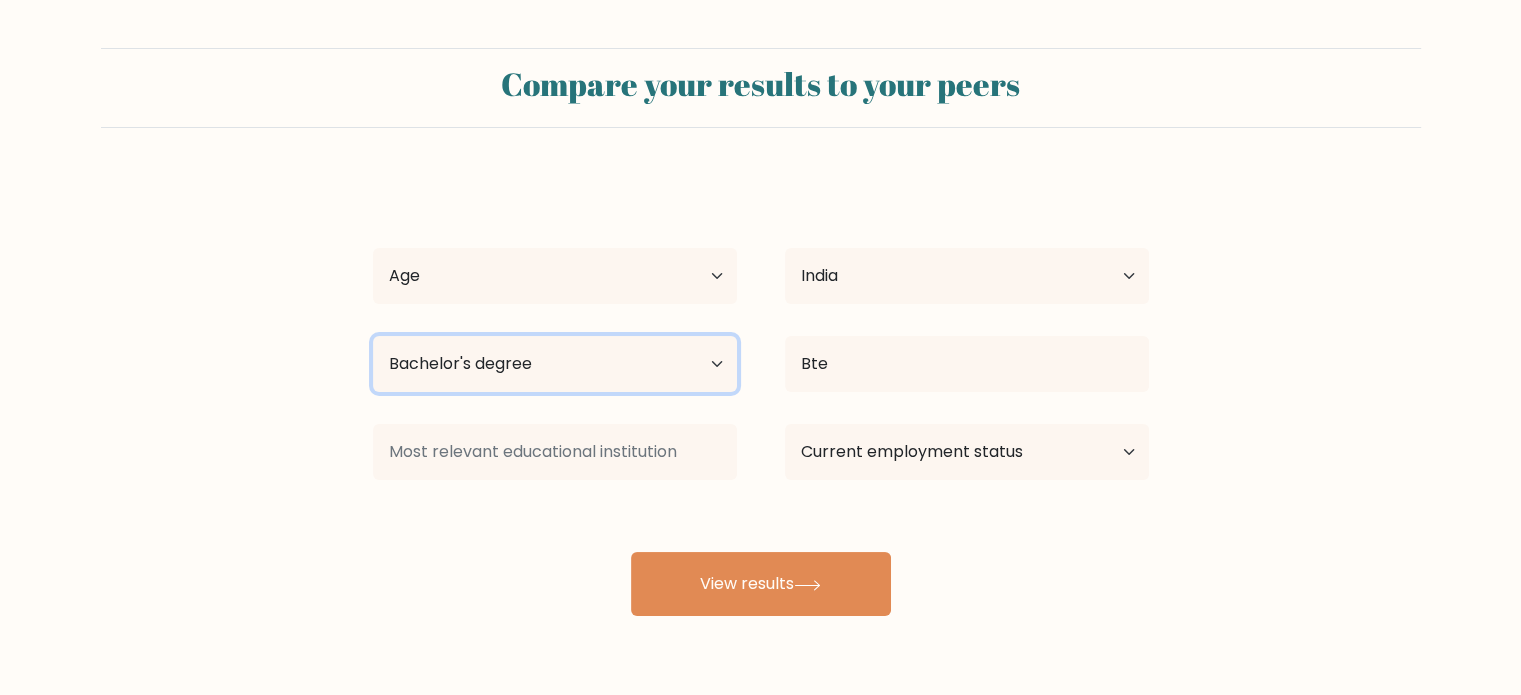 click on "Highest education level
No schooling
Primary
Lower Secondary
Upper Secondary
Occupation Specific
Bachelor's degree
Master's degree
Doctoral degree" at bounding box center [555, 364] 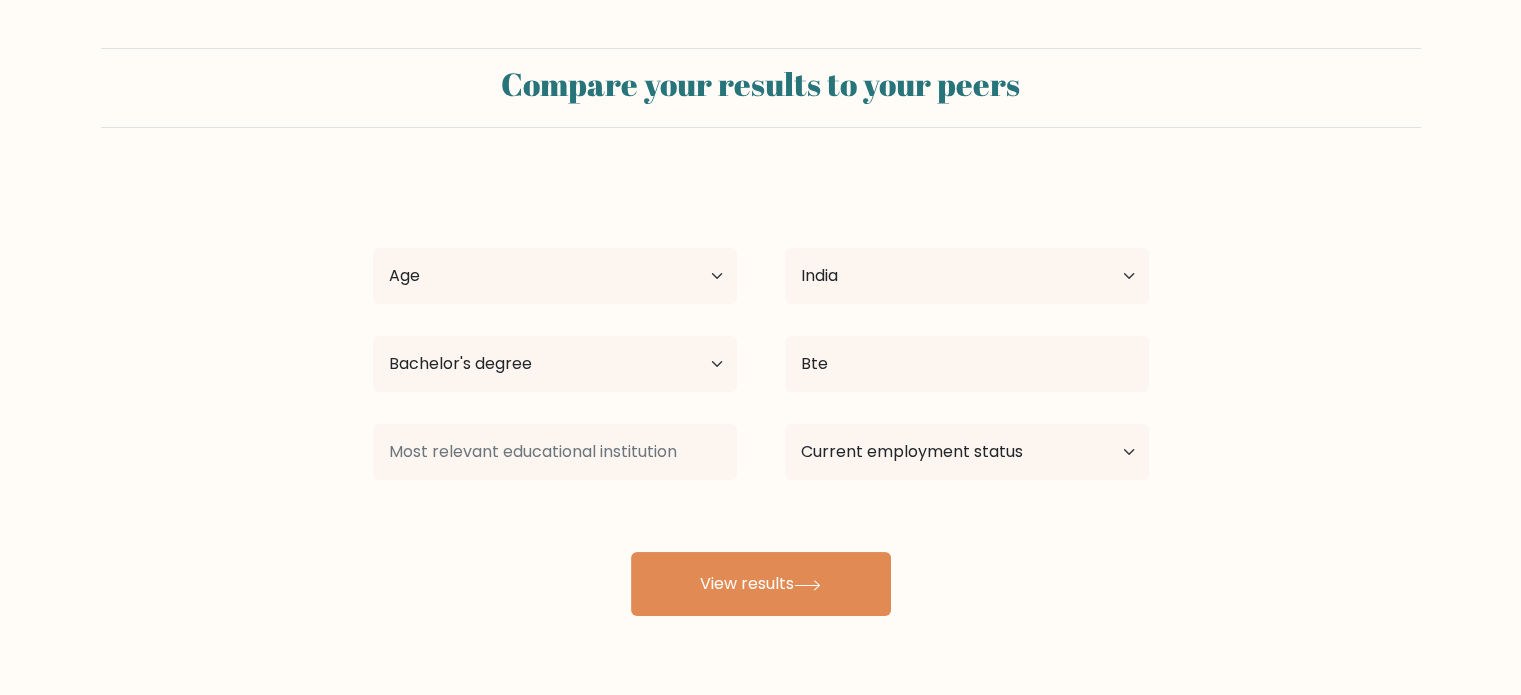 drag, startPoint x: 808, startPoint y: 396, endPoint x: 825, endPoint y: 389, distance: 18.384777 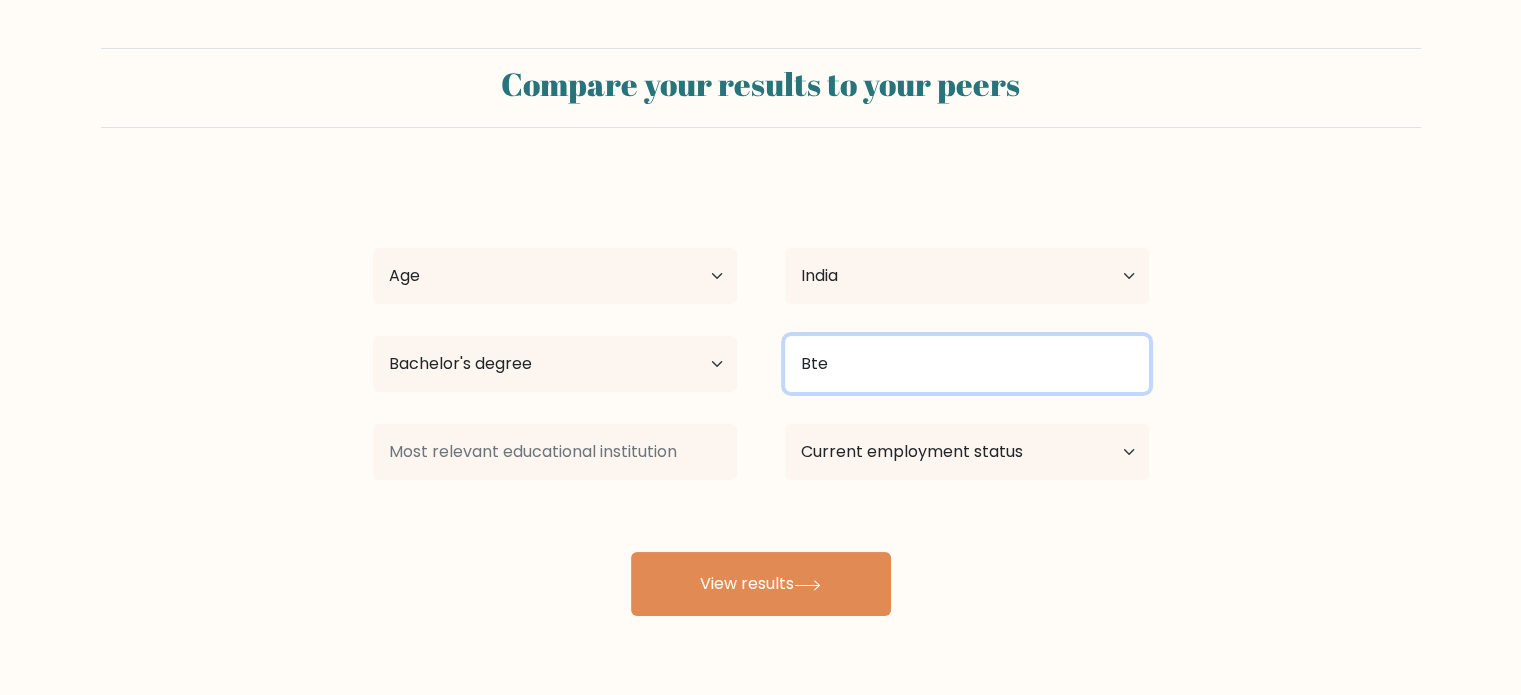 click on "Bte" at bounding box center (967, 364) 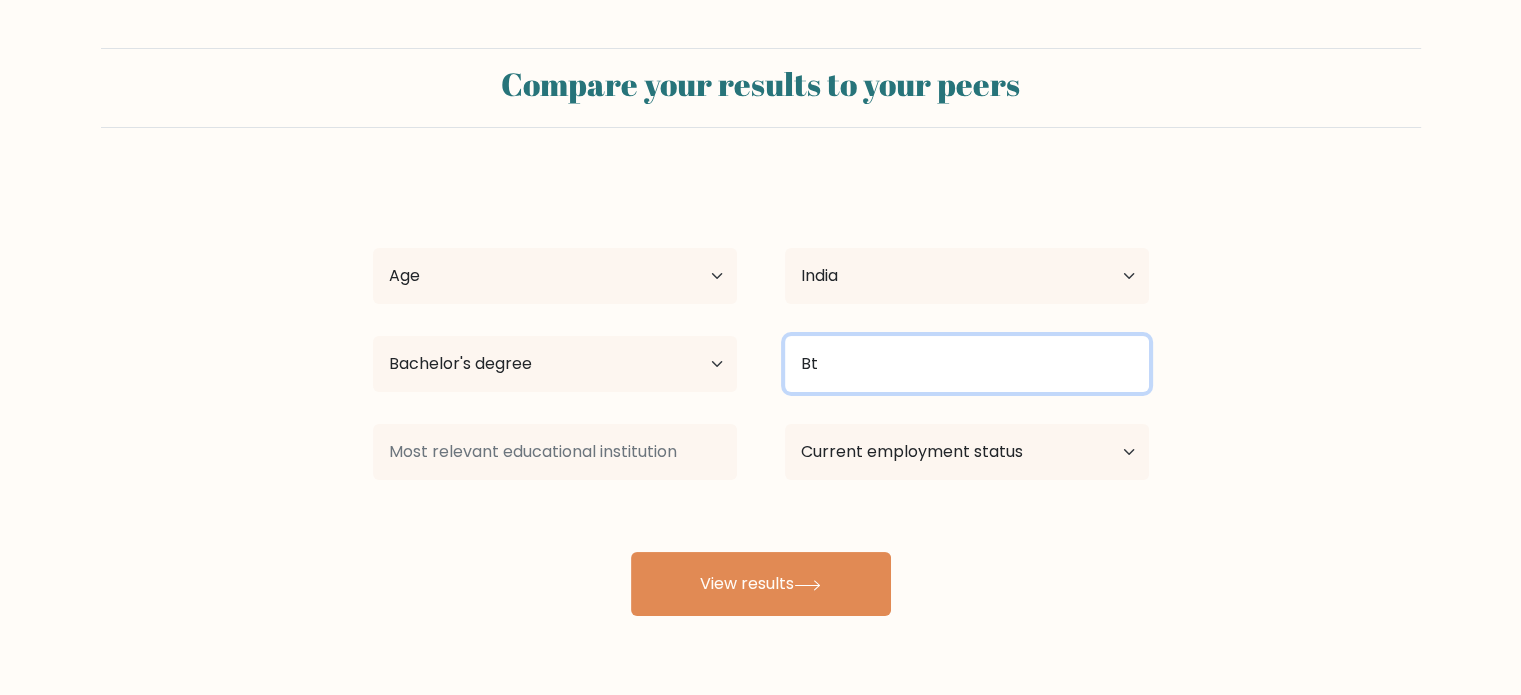 type on "B" 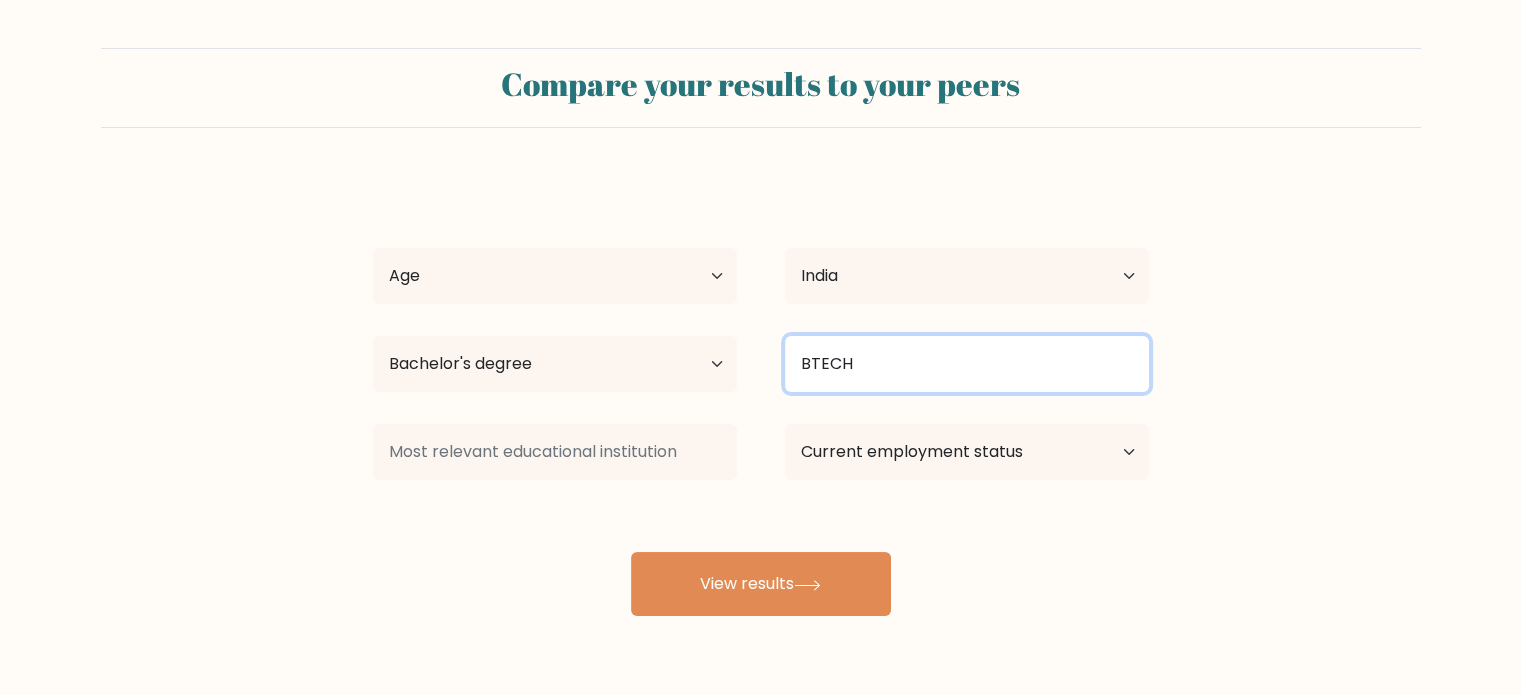 type on "BTECH" 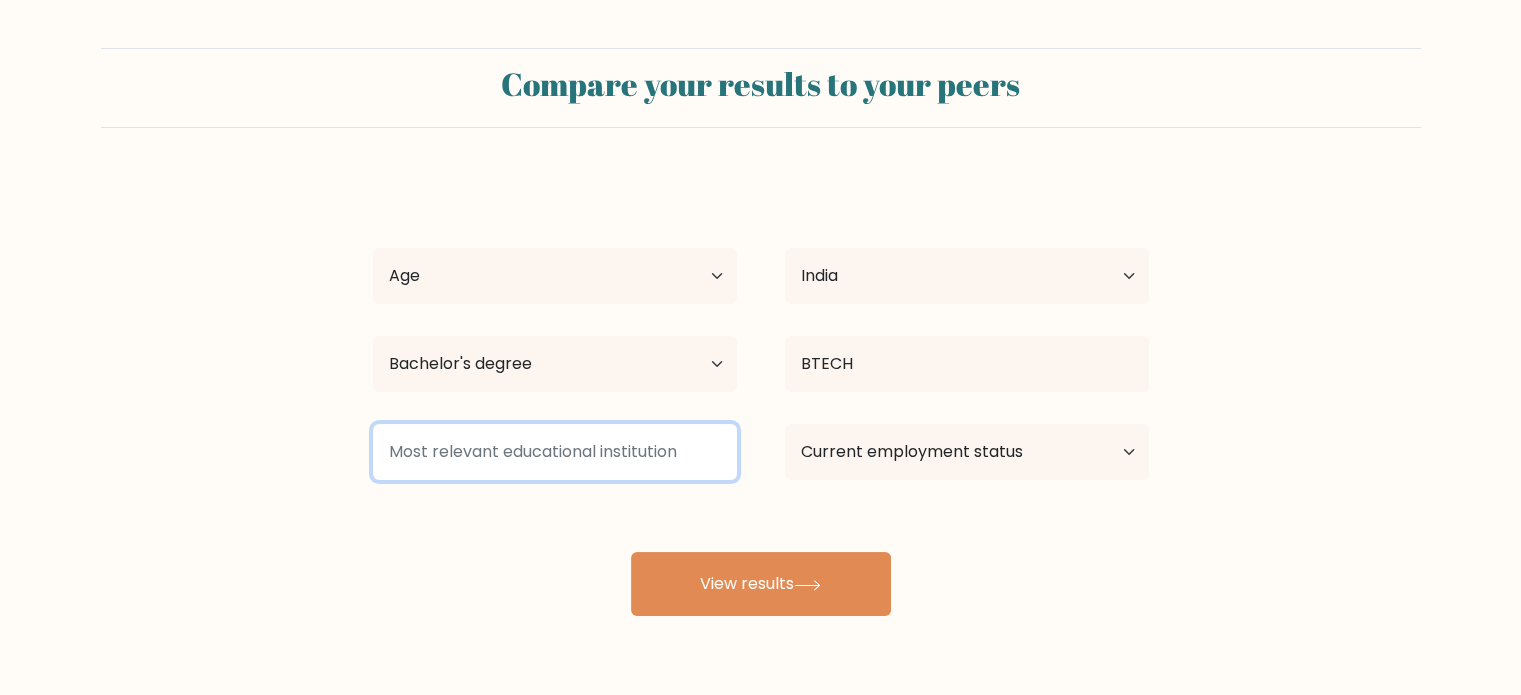 click at bounding box center (555, 452) 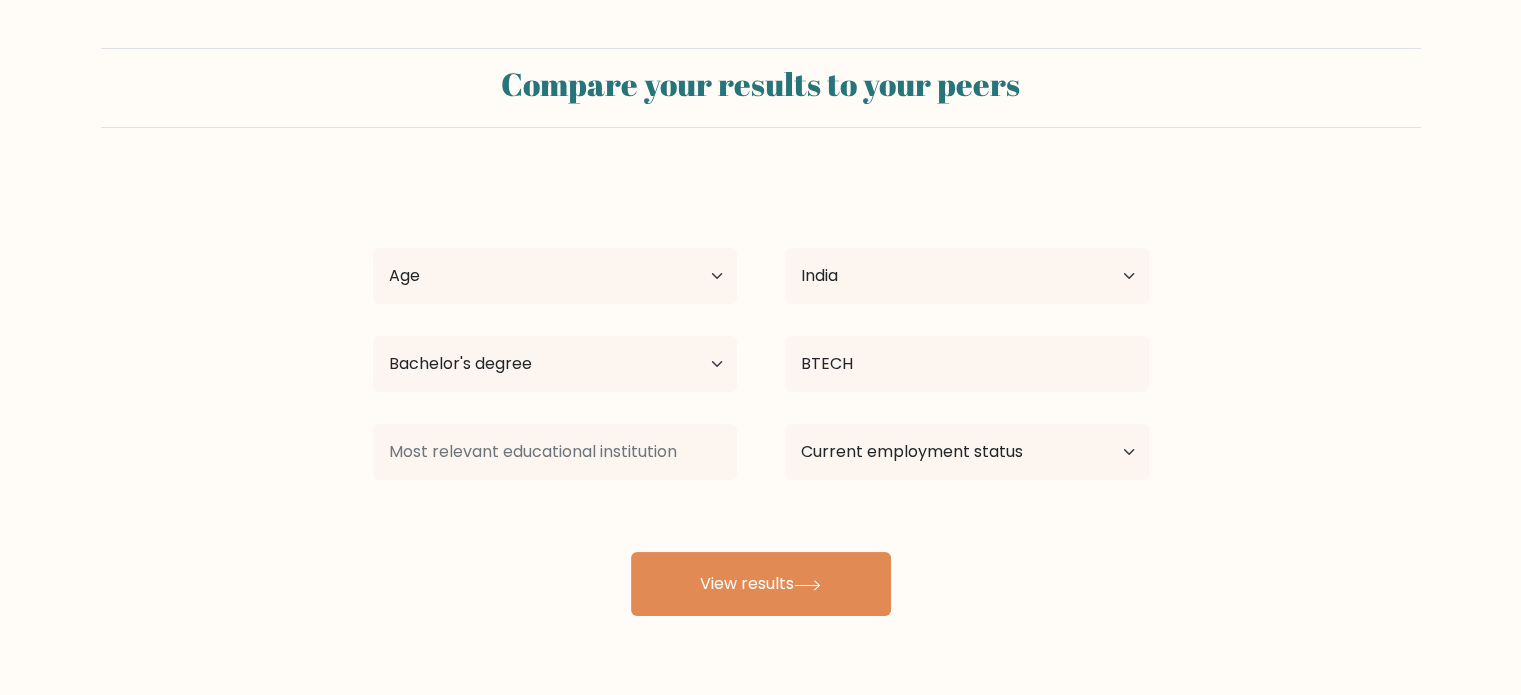 click on "jtj
jttj
Age
Under 18 years old
18-24 years old
25-34 years old
35-44 years old
45-54 years old
55-64 years old
65 years old and above
Country
Afghanistan
Albania
Algeria
American Samoa
Andorra
Angola
Anguilla
Antarctica
Antigua and Barbuda
Argentina
Armenia
Aruba
Australia
Austria
Azerbaijan
Bahamas
Bahrain
Bangladesh
Barbados
Belarus
Belgium
Belize
Benin
Bermuda
Bhutan
Bolivia
Bonaire, Sint Eustatius and Saba
Bosnia and Herzegovina
Botswana
Bouvet Island
Brazil
Brunei" at bounding box center [761, 396] 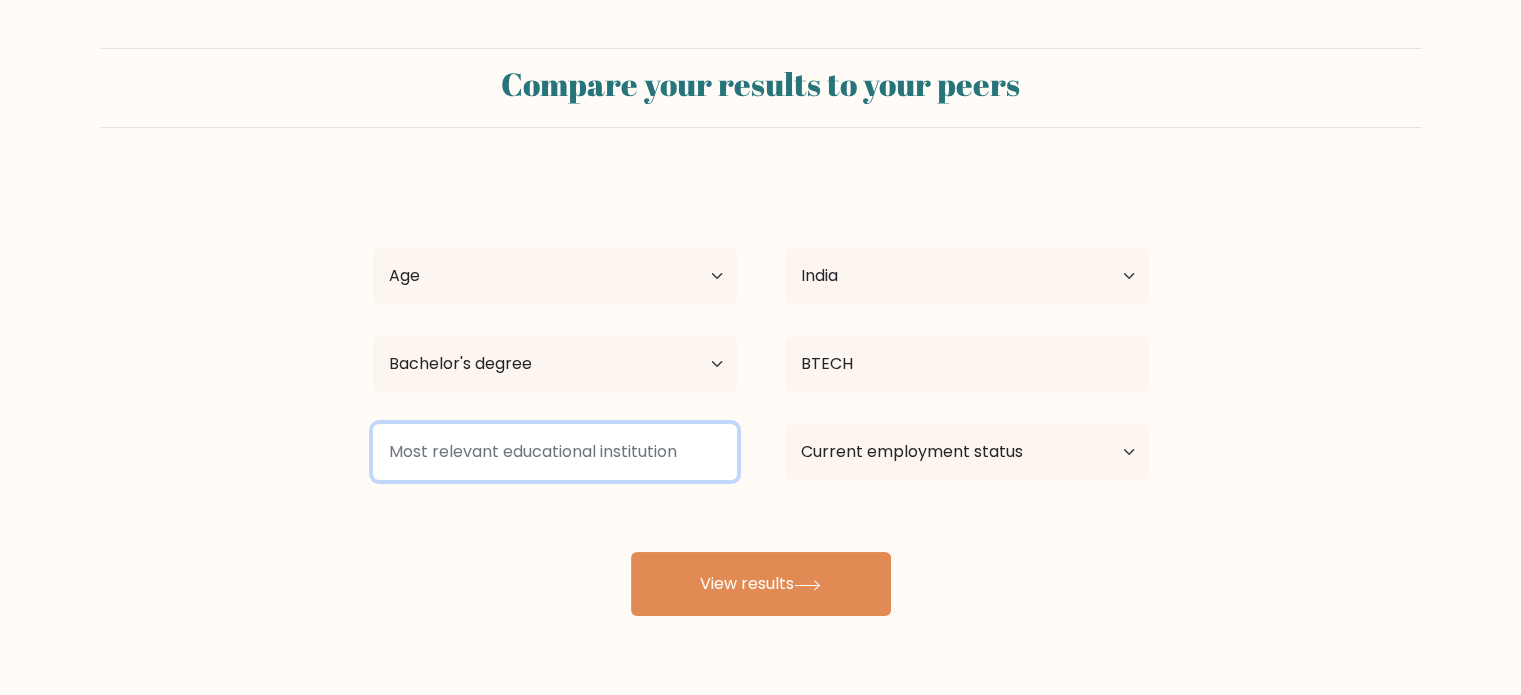 click at bounding box center (555, 452) 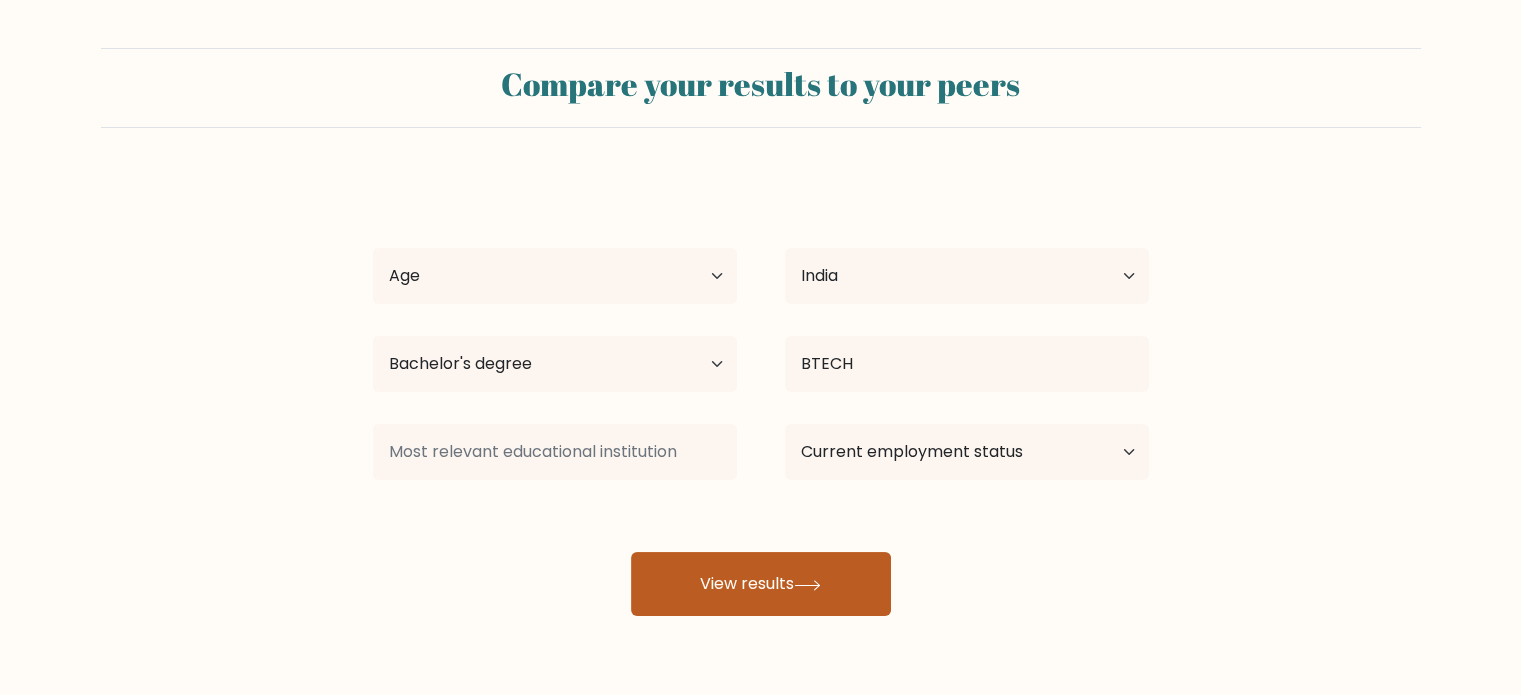 click on "View results" at bounding box center [761, 584] 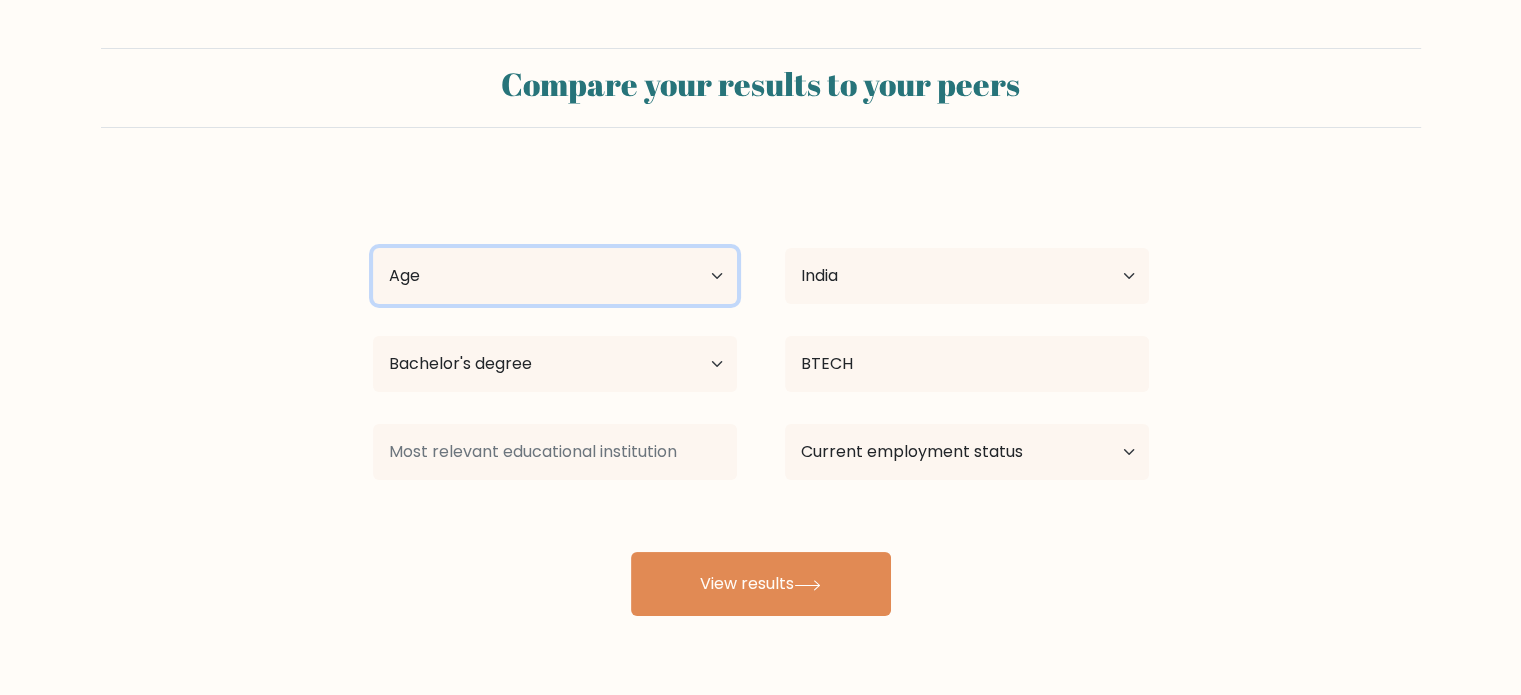 click on "Age
Under 18 years old
18-24 years old
25-34 years old
35-44 years old
45-54 years old
55-64 years old
65 years old and above" at bounding box center [555, 276] 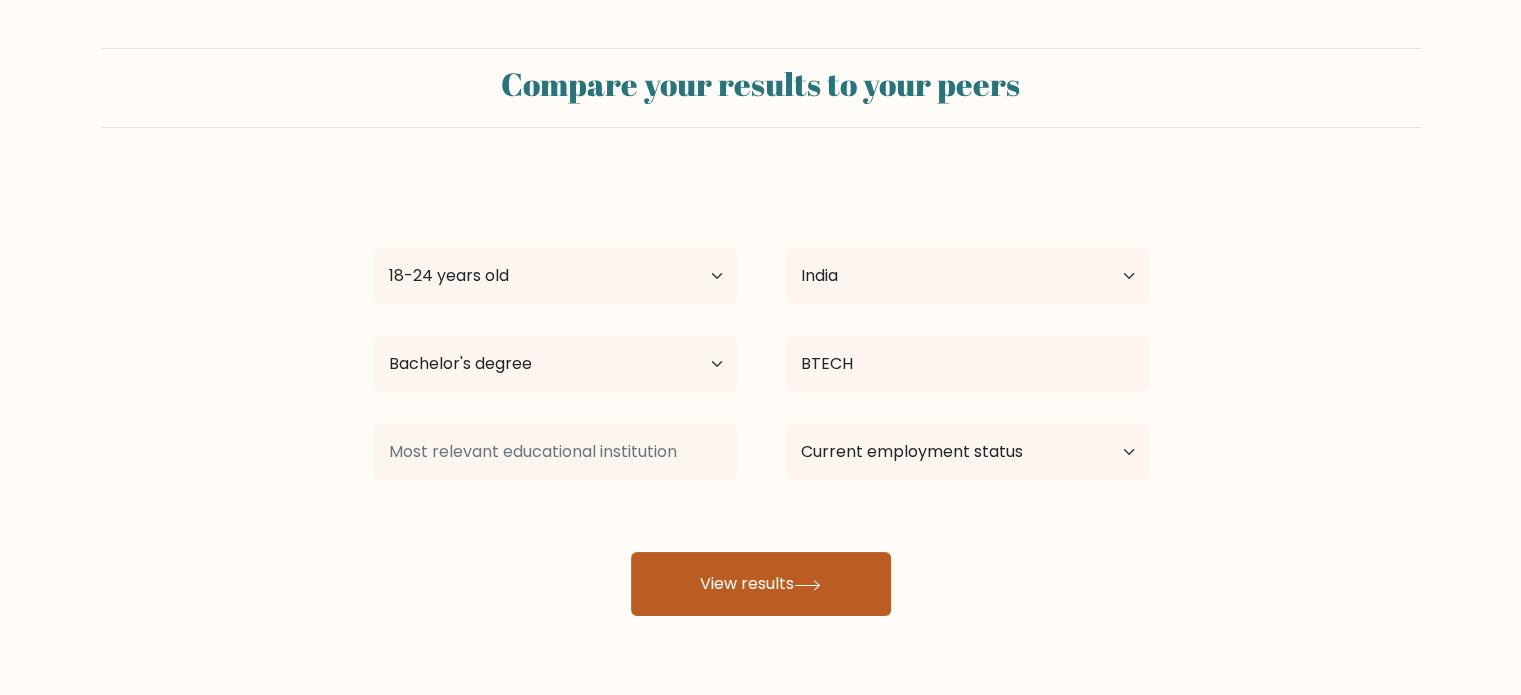 click on "View results" at bounding box center [761, 584] 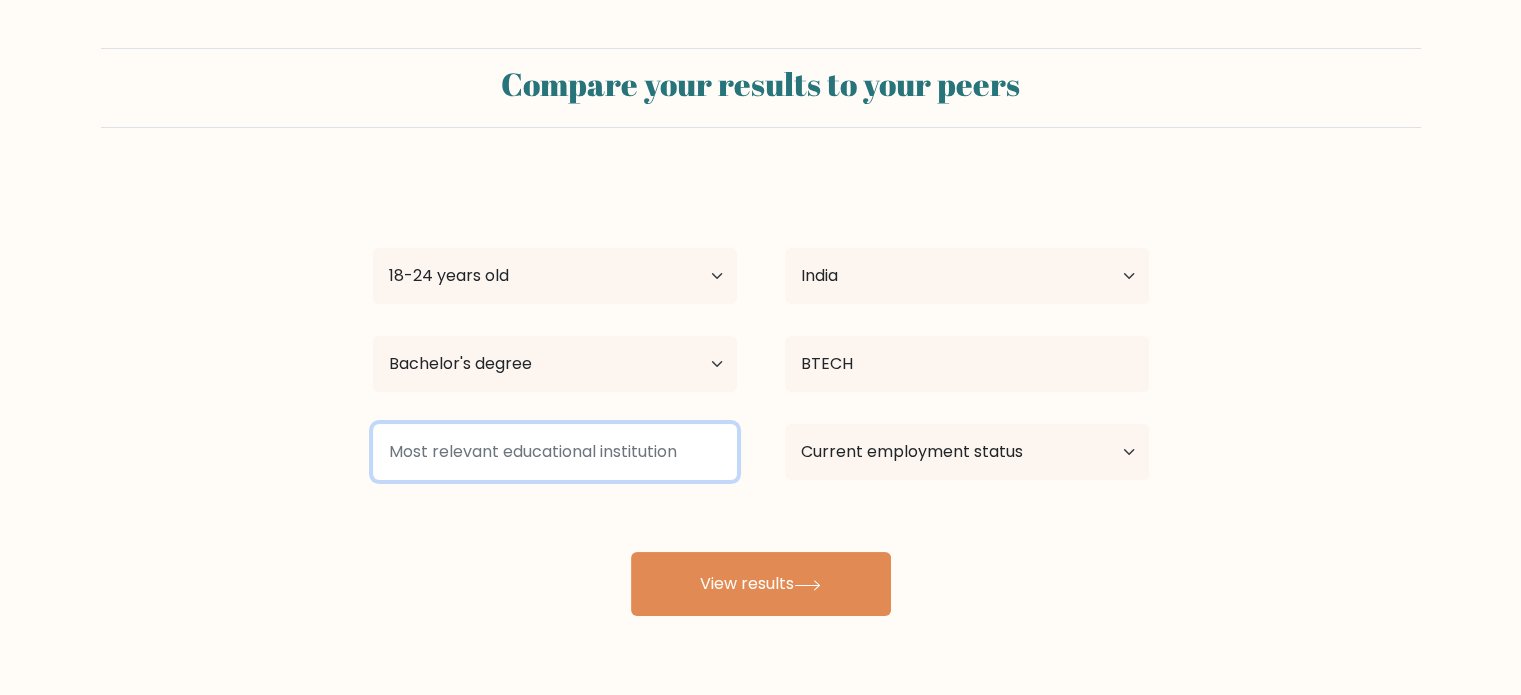 click at bounding box center [555, 452] 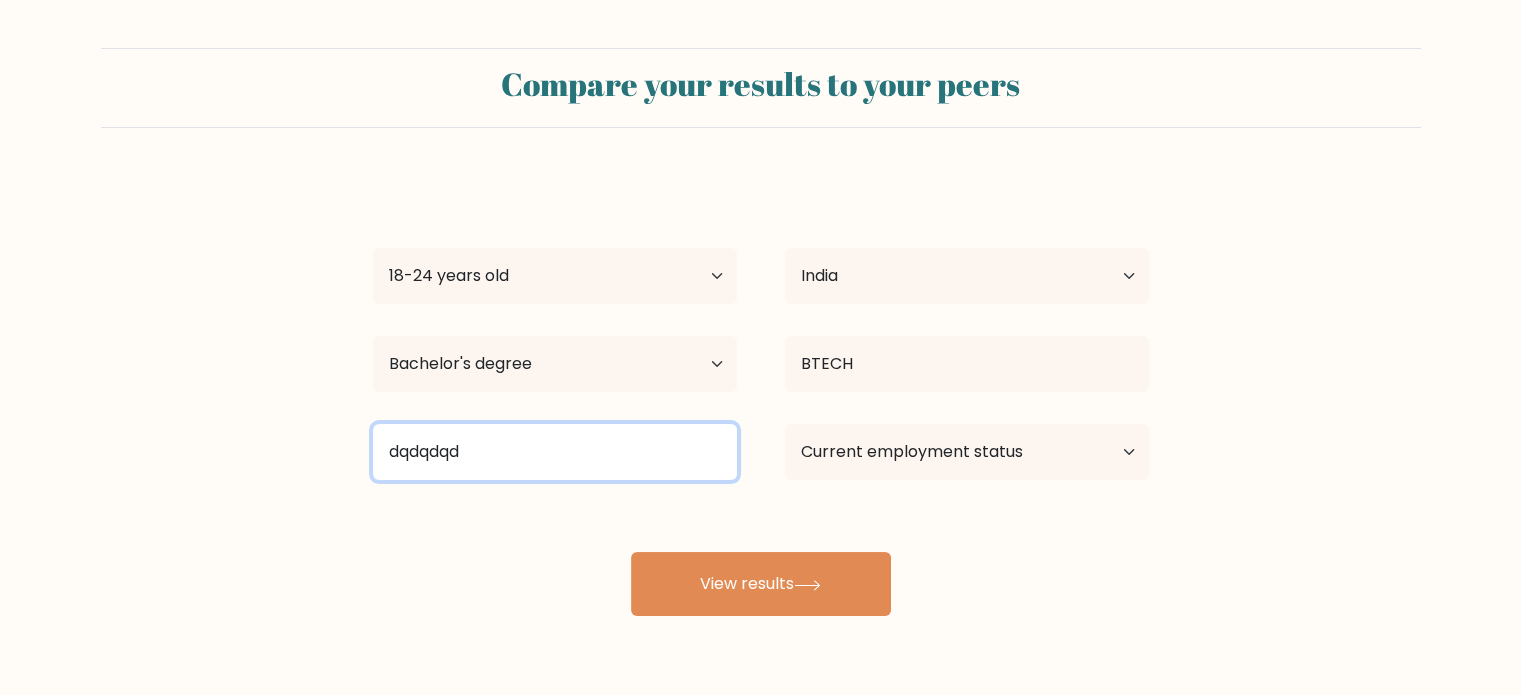 type on "dqdqdqd" 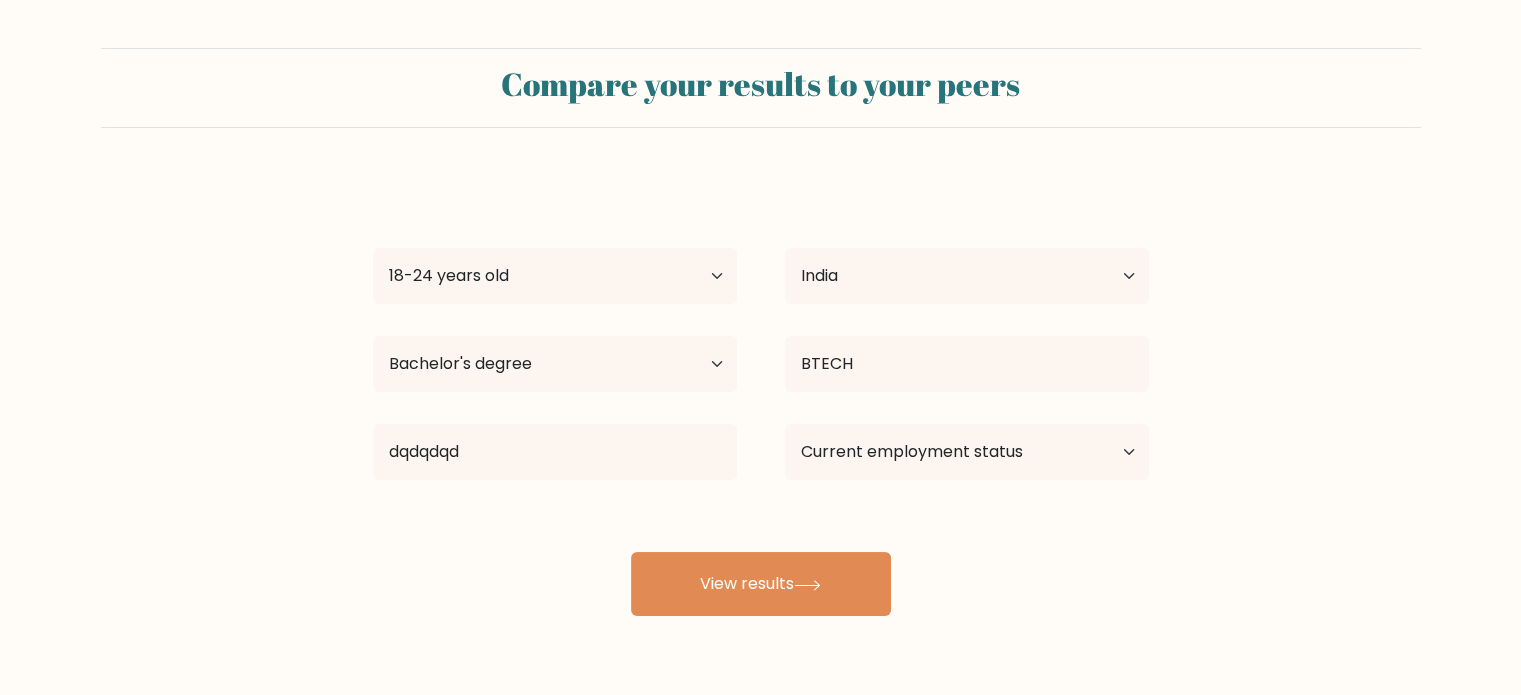 click on "Current employment status
Employed
Student
Retired
Other / prefer not to answer" at bounding box center (967, 452) 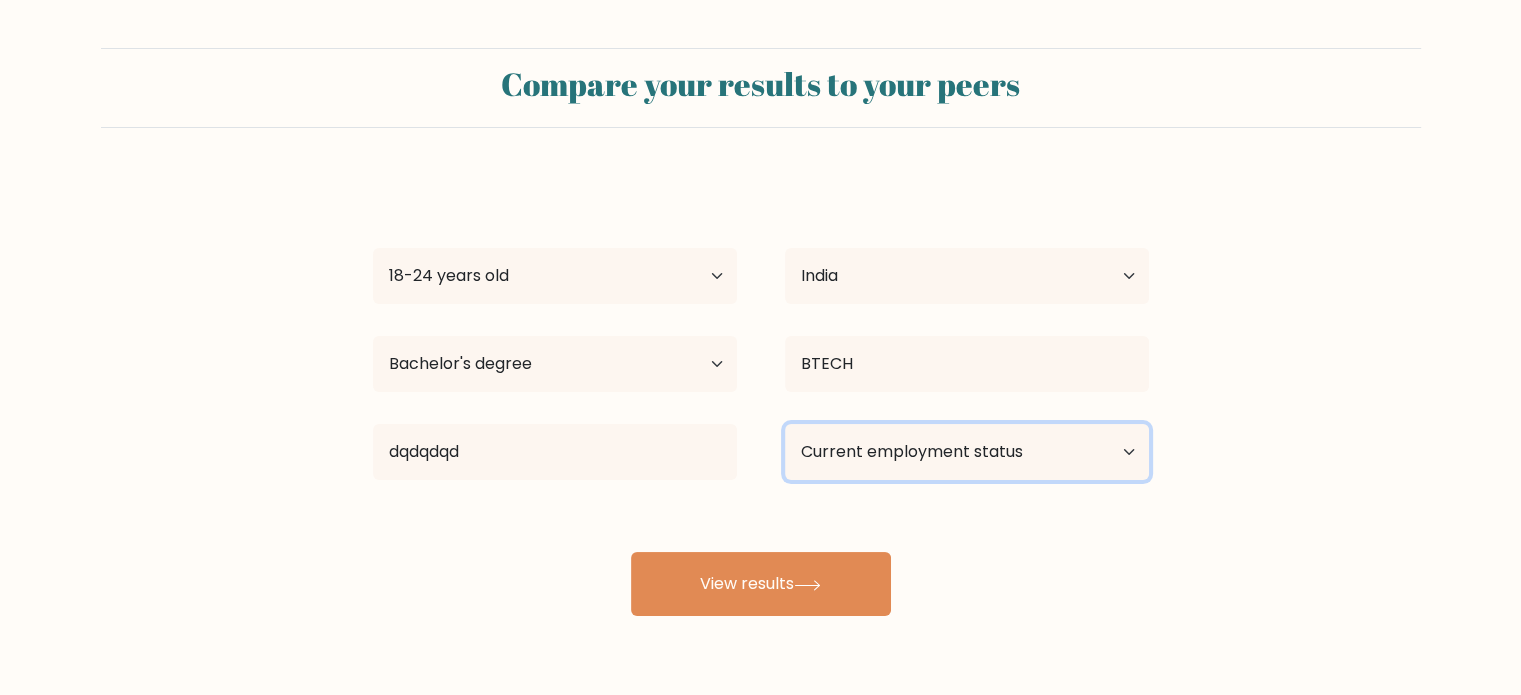 click on "Current employment status
Employed
Student
Retired
Other / prefer not to answer" at bounding box center (967, 452) 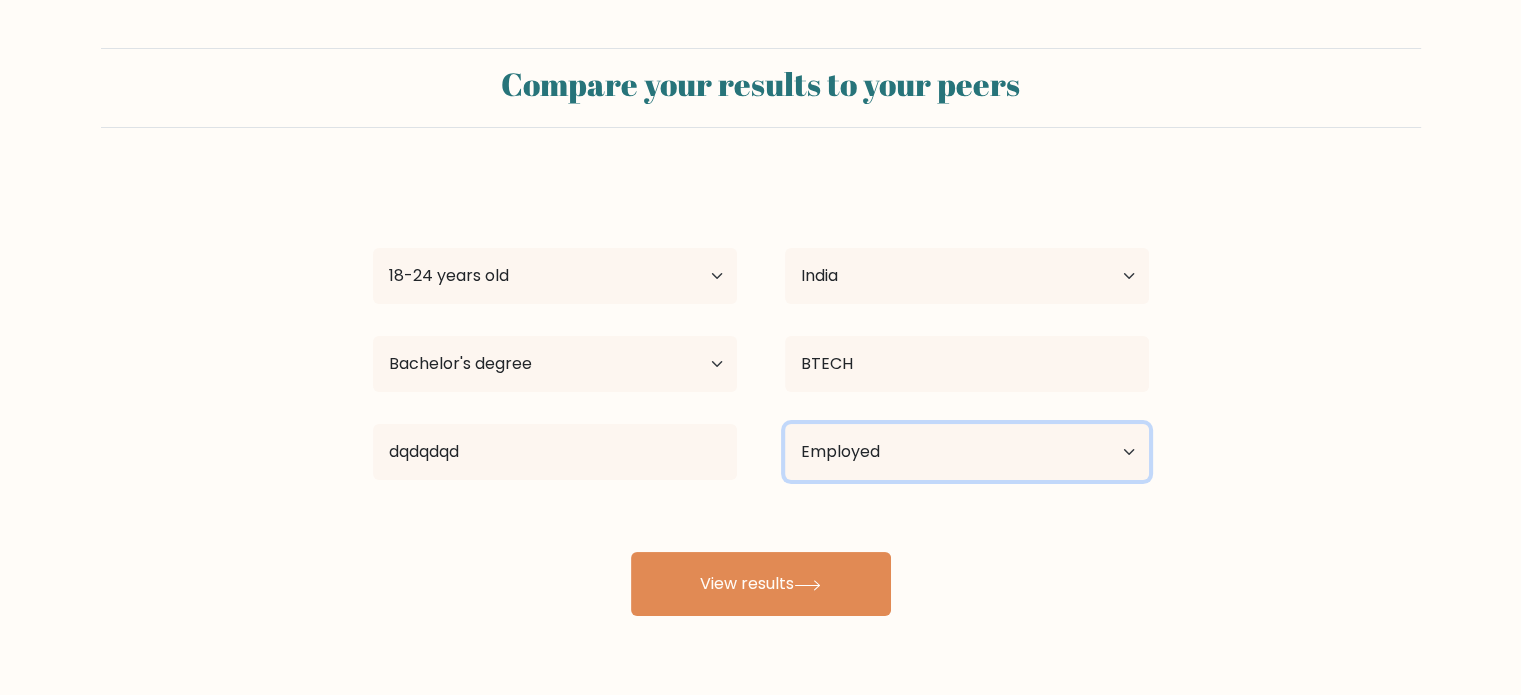 click on "Current employment status
Employed
Student
Retired
Other / prefer not to answer" at bounding box center [967, 452] 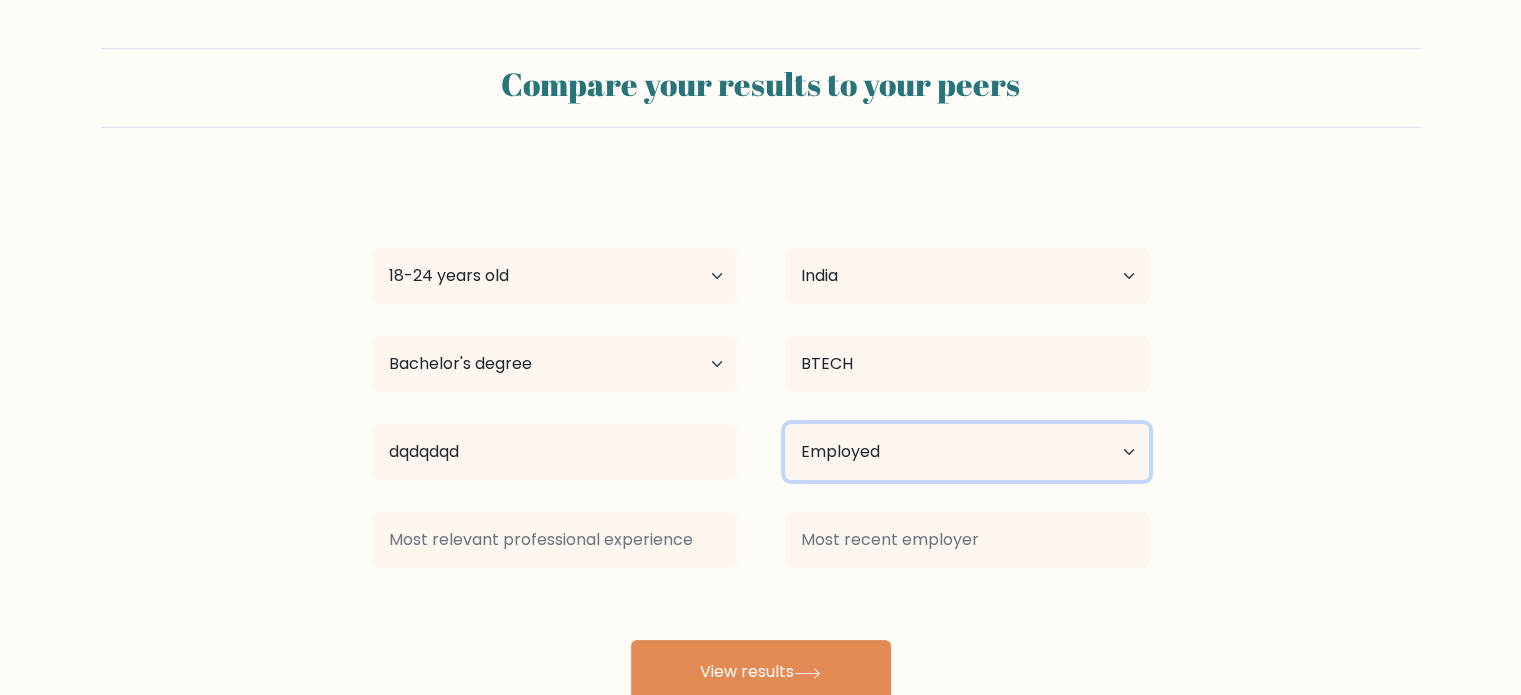 drag, startPoint x: 906, startPoint y: 448, endPoint x: 889, endPoint y: 477, distance: 33.61547 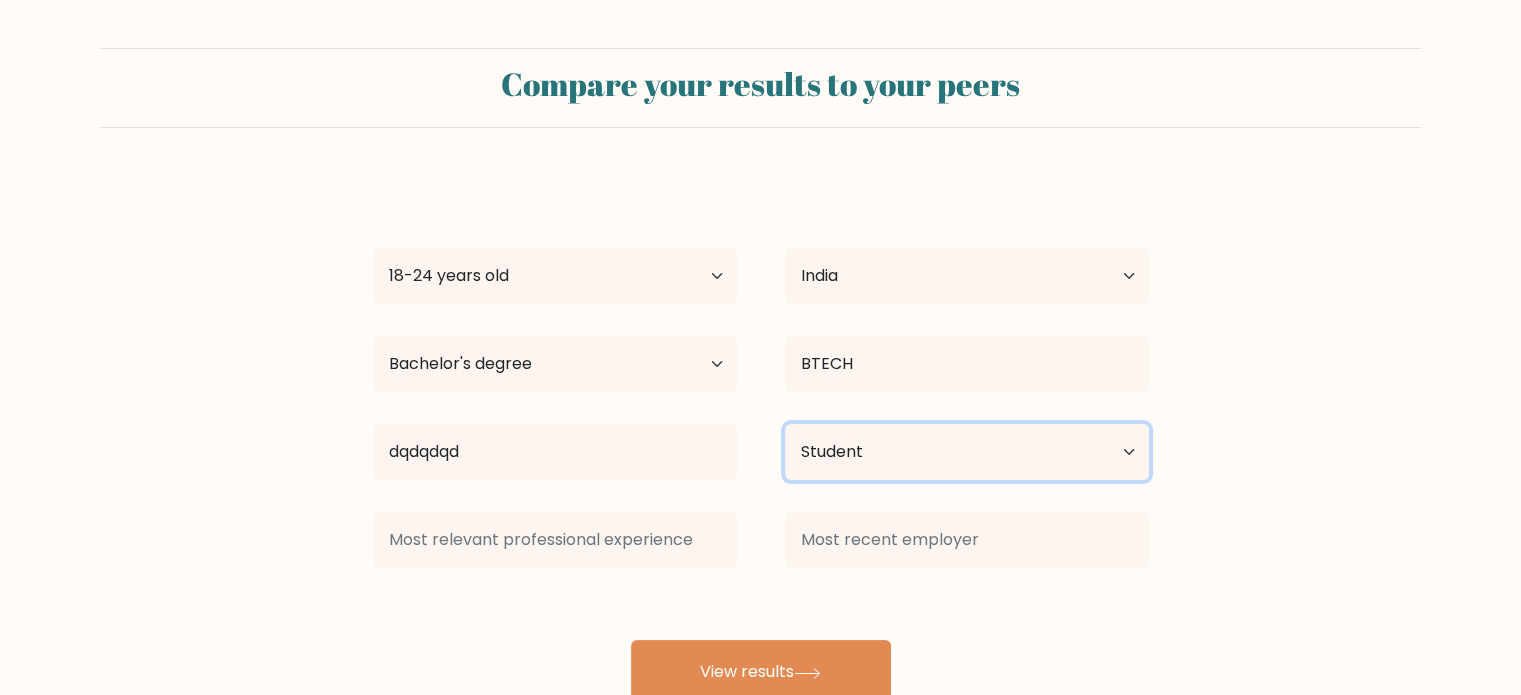 click on "Current employment status
Employed
Student
Retired
Other / prefer not to answer" at bounding box center [967, 452] 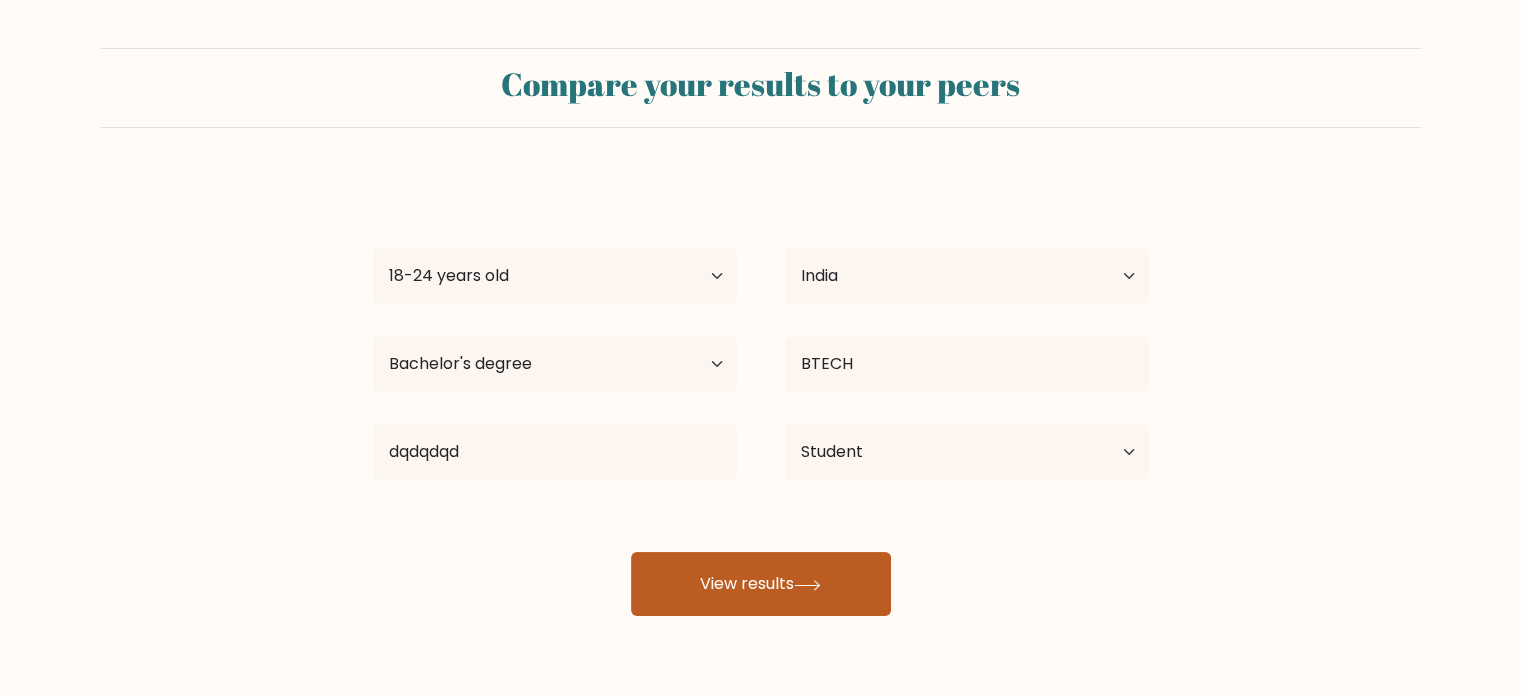click on "View results" at bounding box center [761, 584] 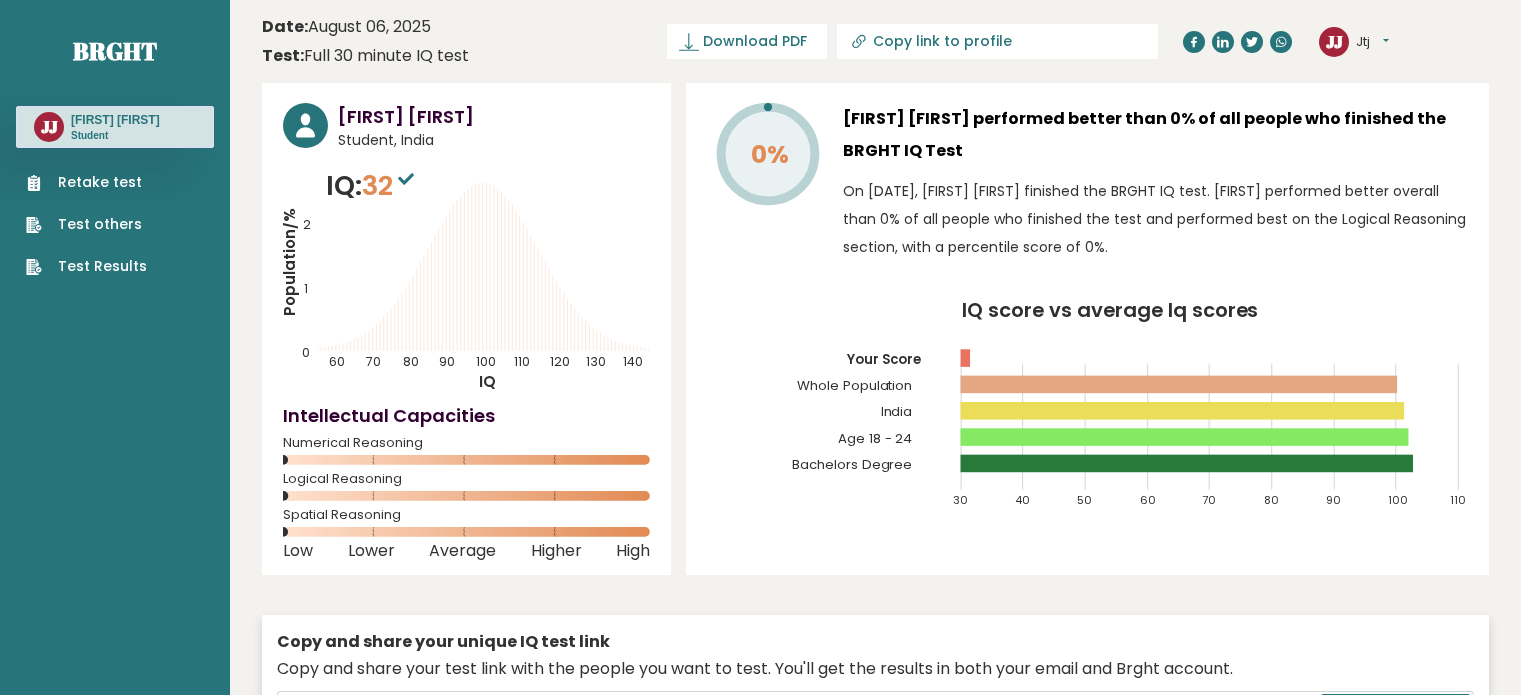 scroll, scrollTop: 0, scrollLeft: 0, axis: both 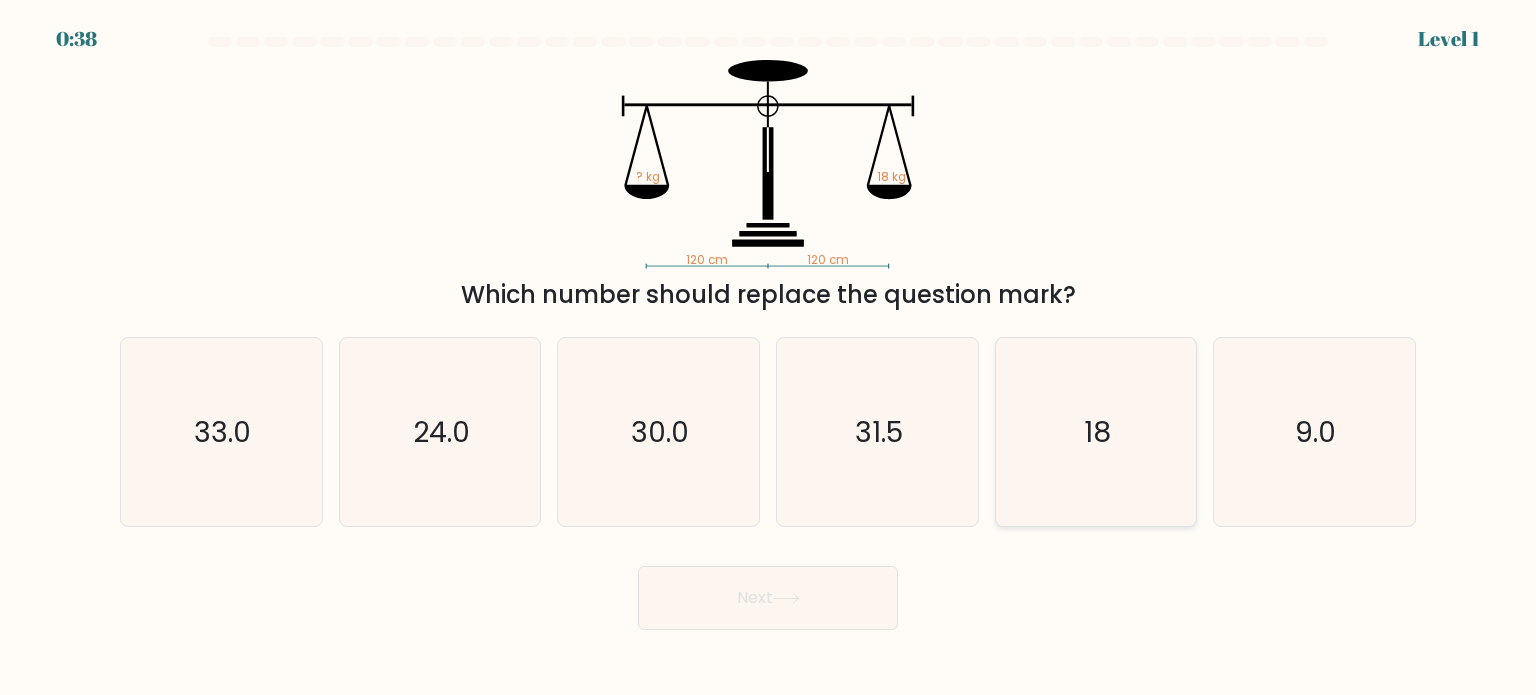 click on "18" 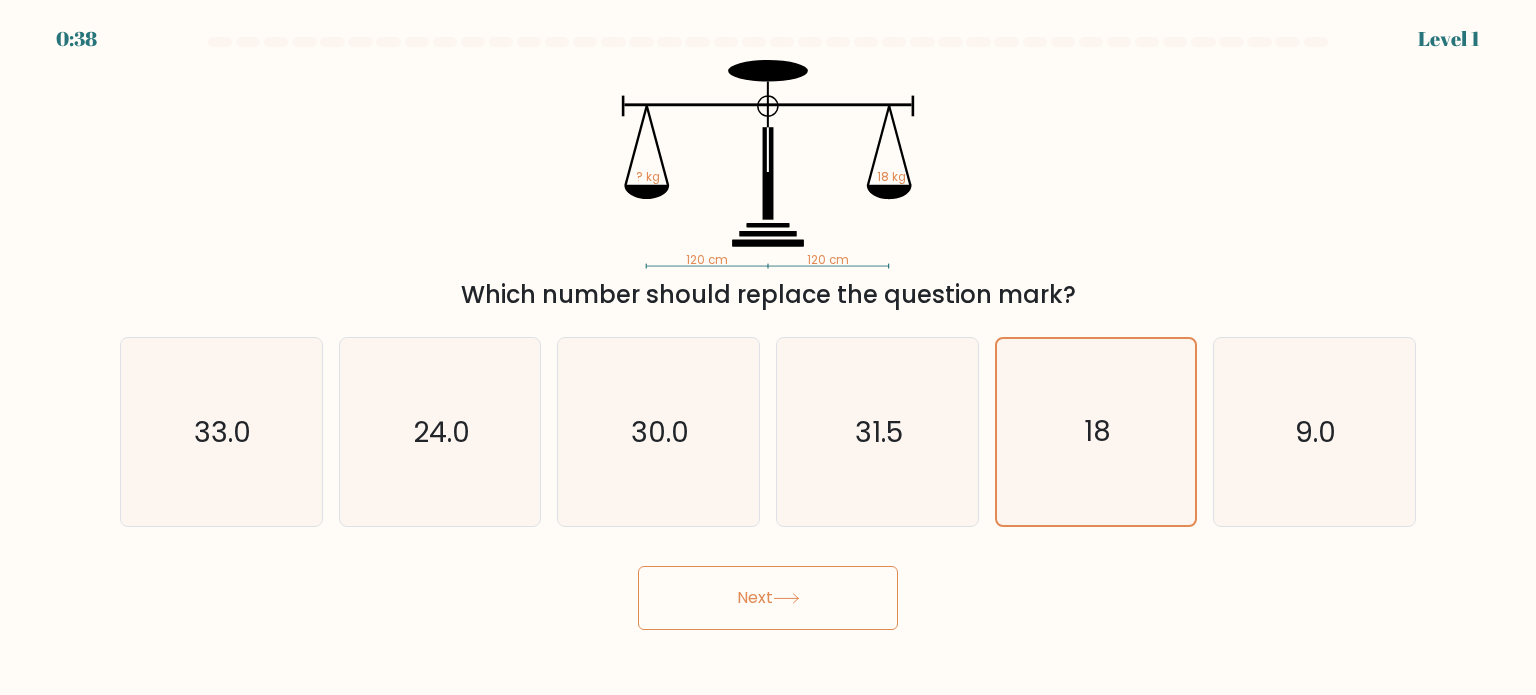 click on "Next" at bounding box center [768, 598] 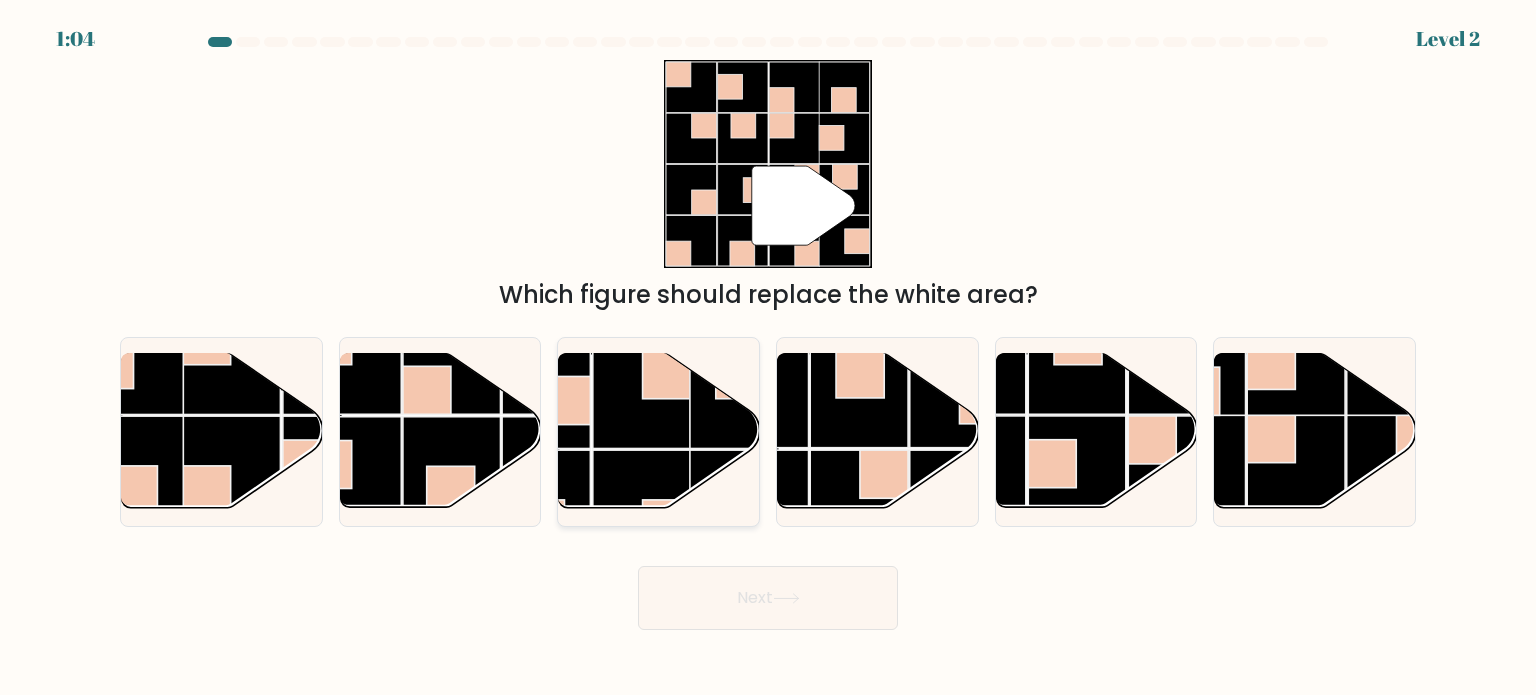 click 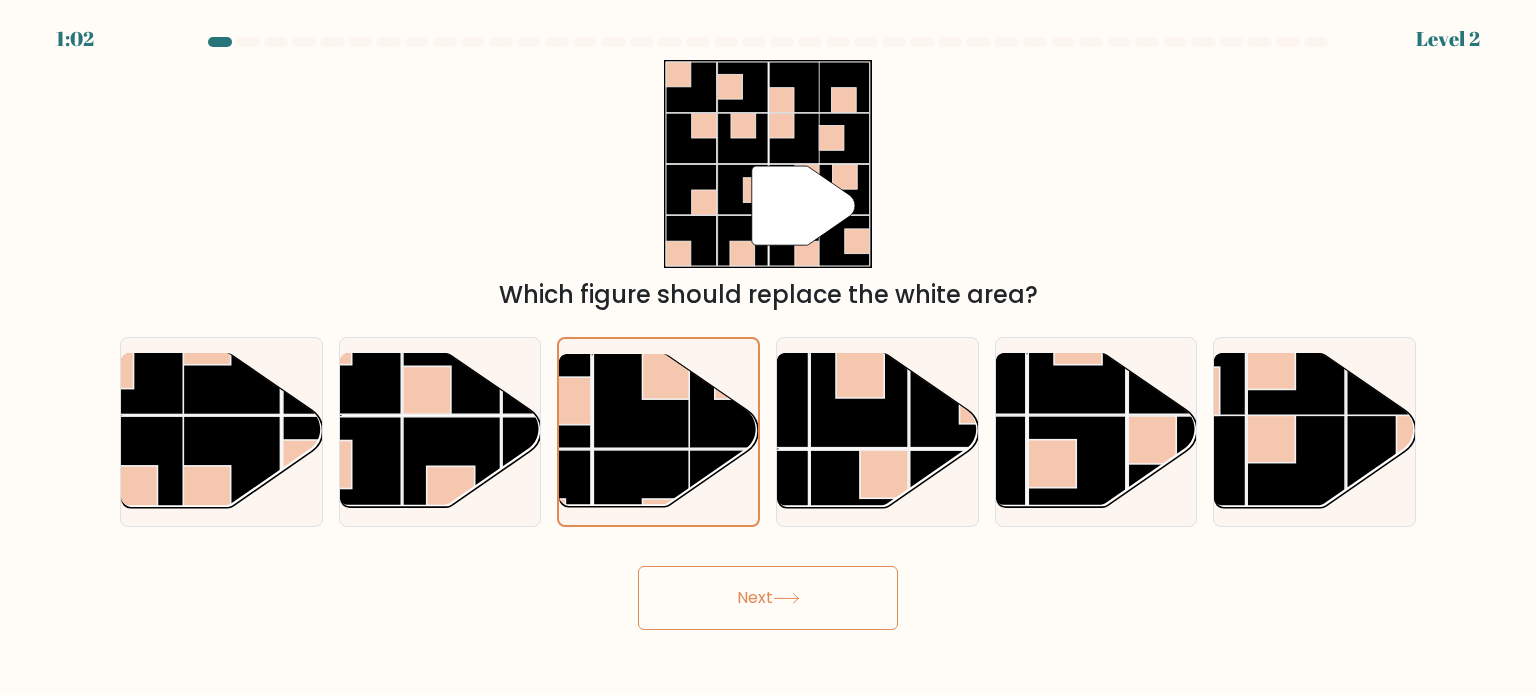 click on "Next" at bounding box center (768, 598) 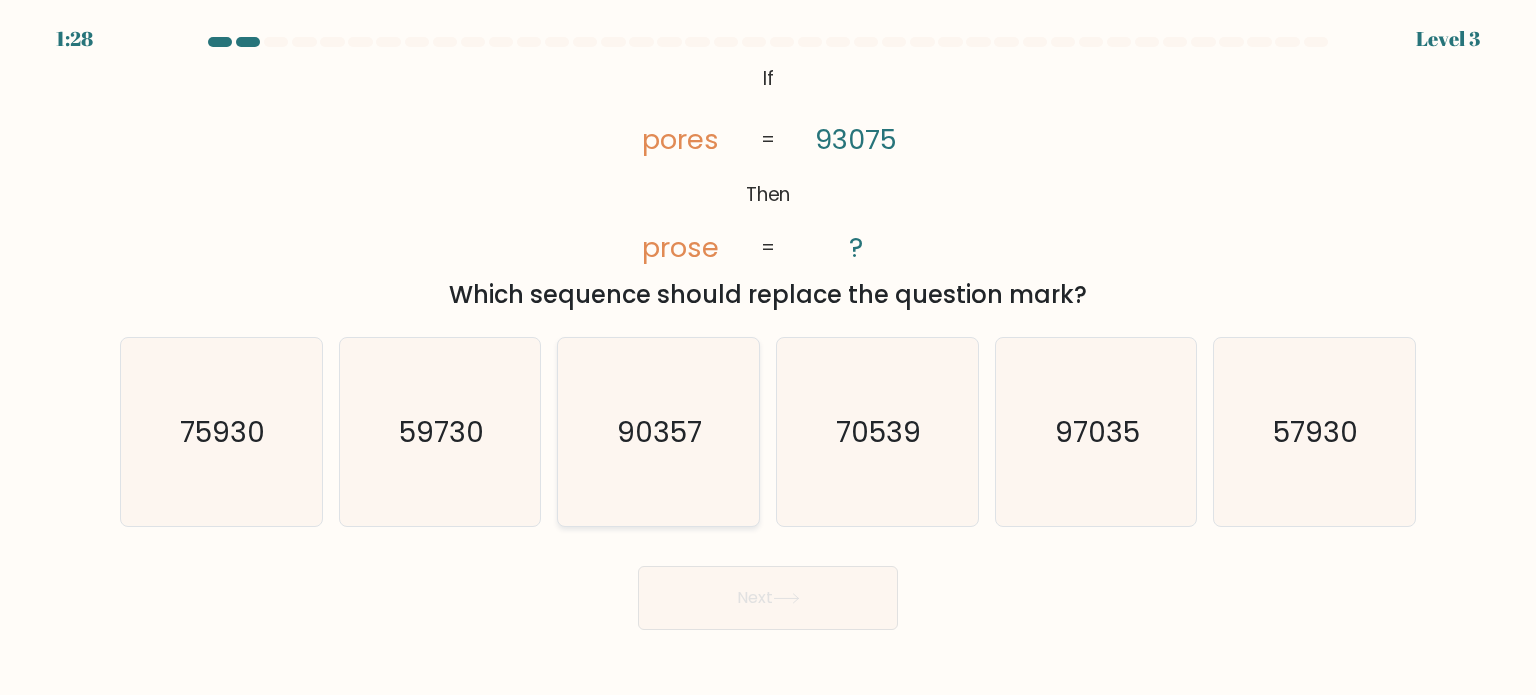 click on "90357" 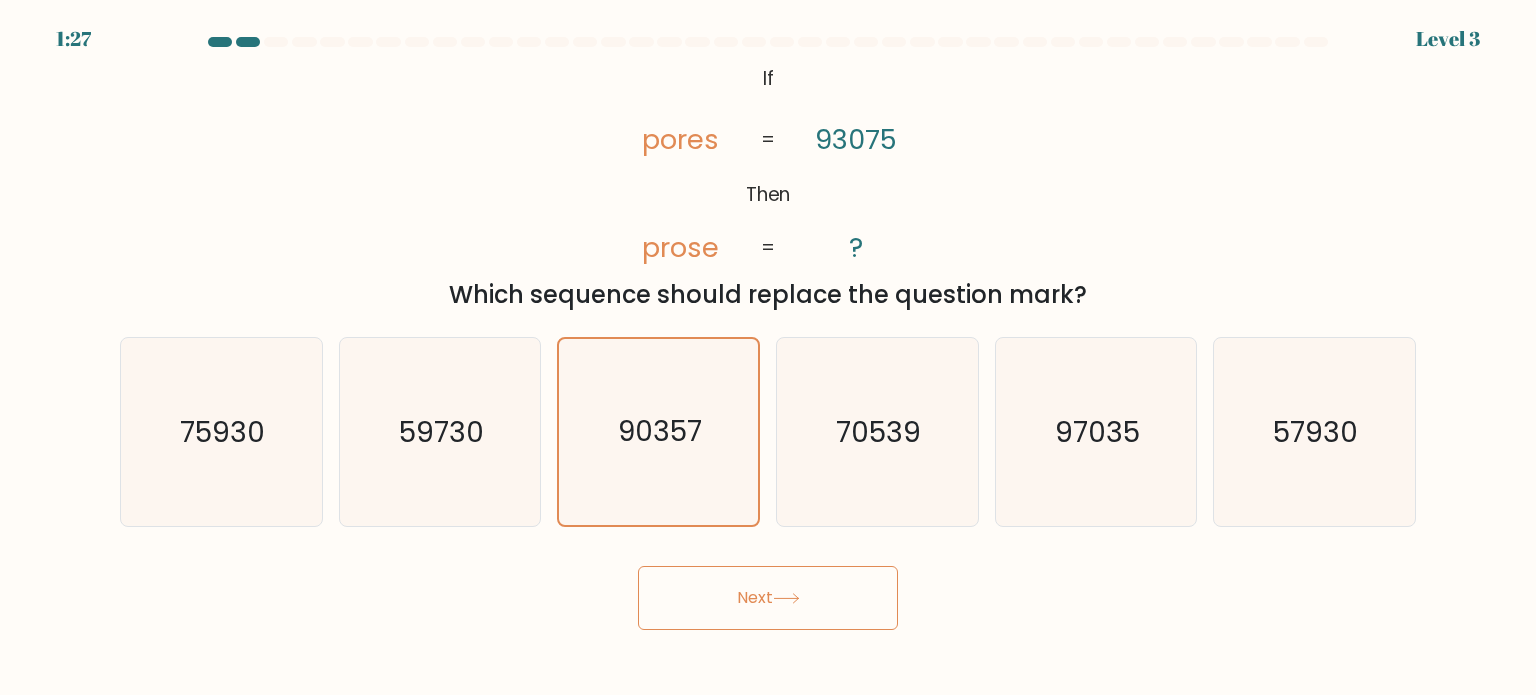 click on "Next" at bounding box center (768, 598) 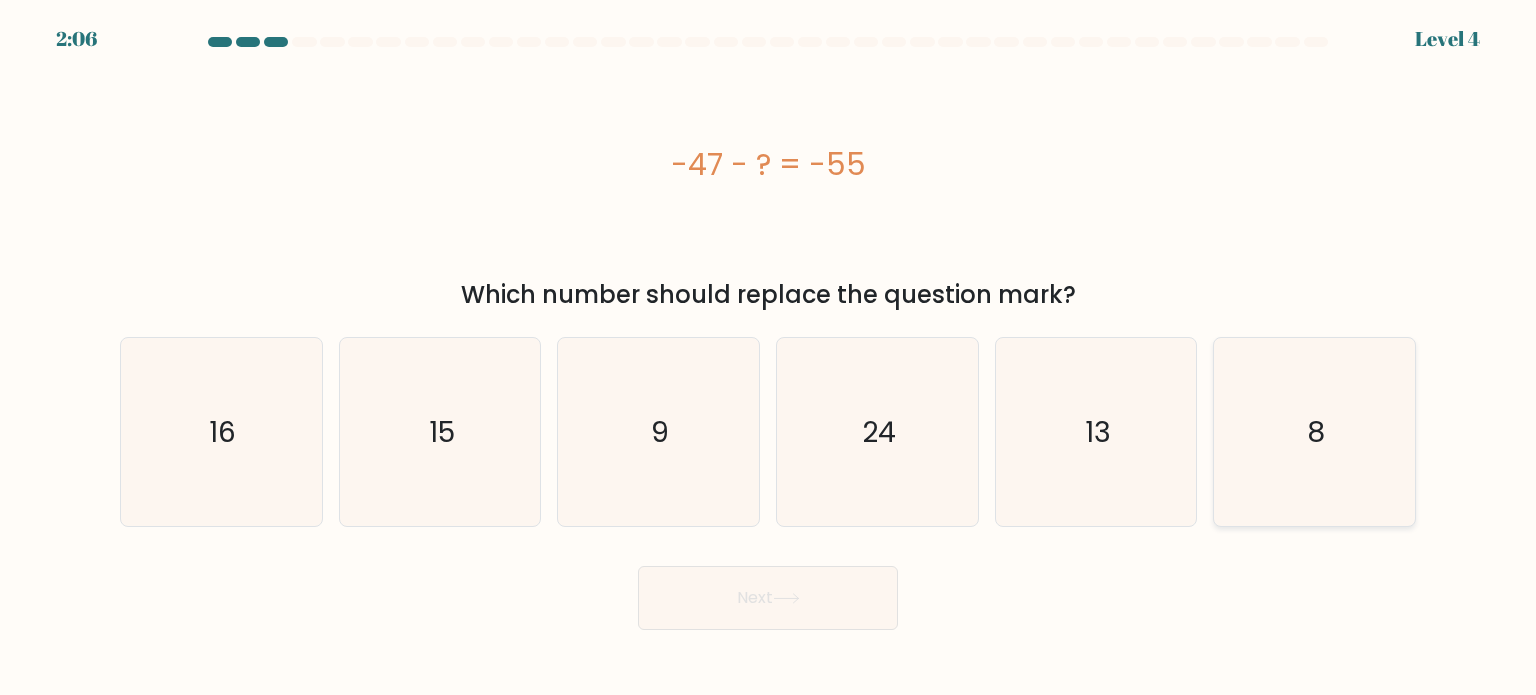 click on "8" 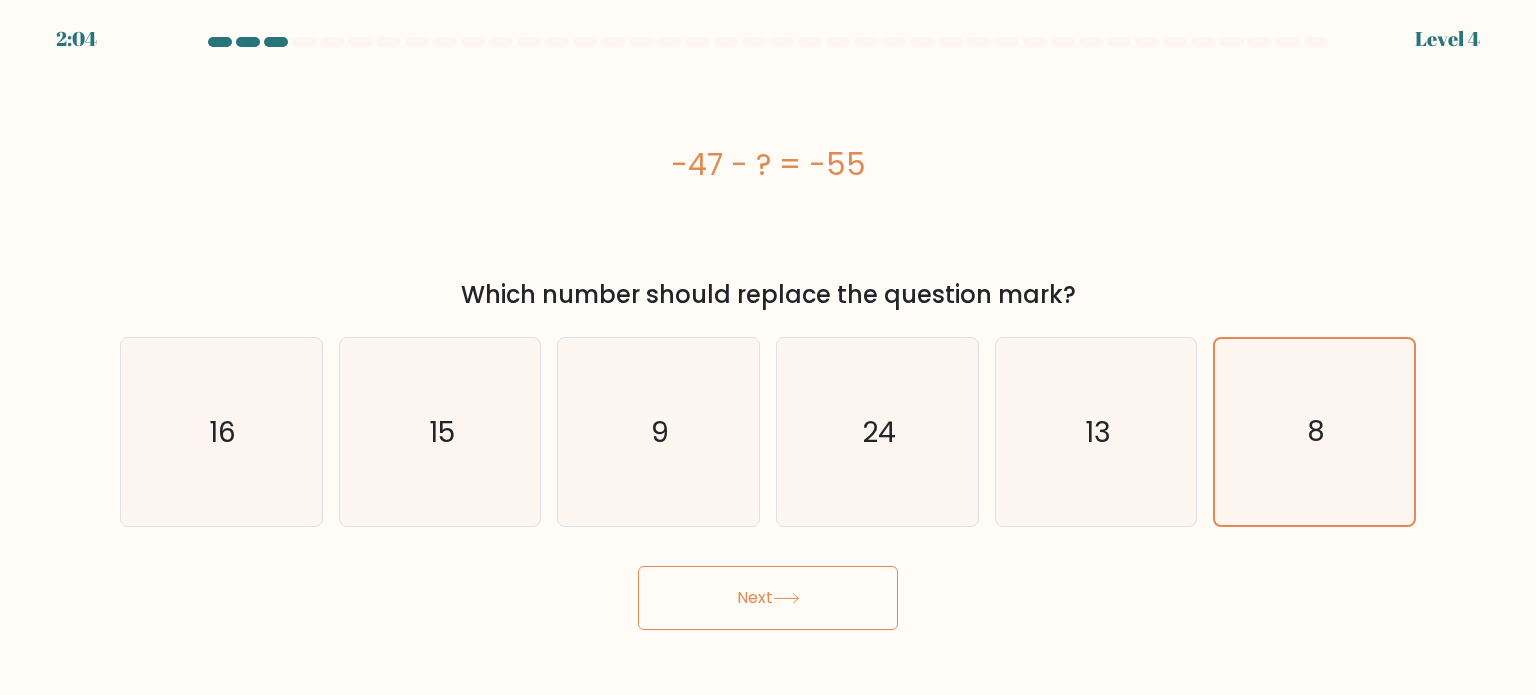click 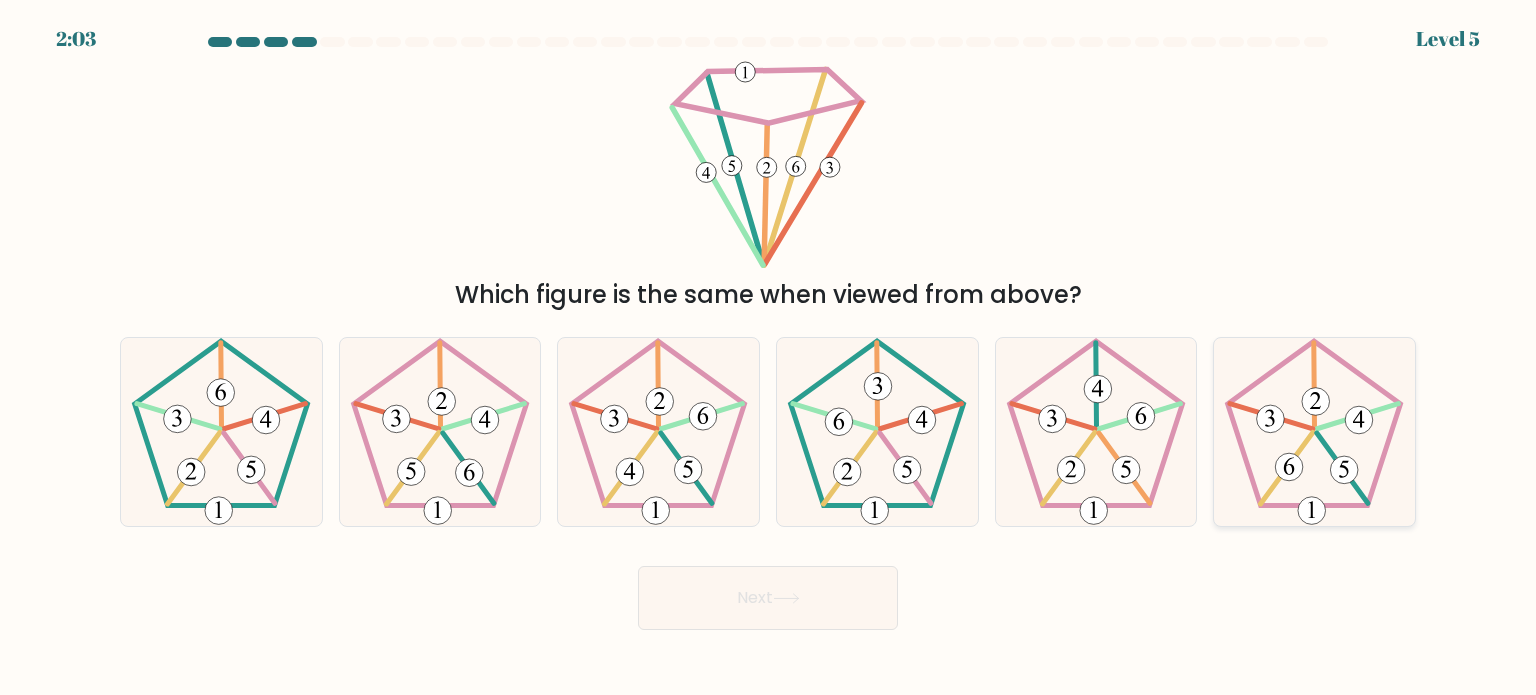 click 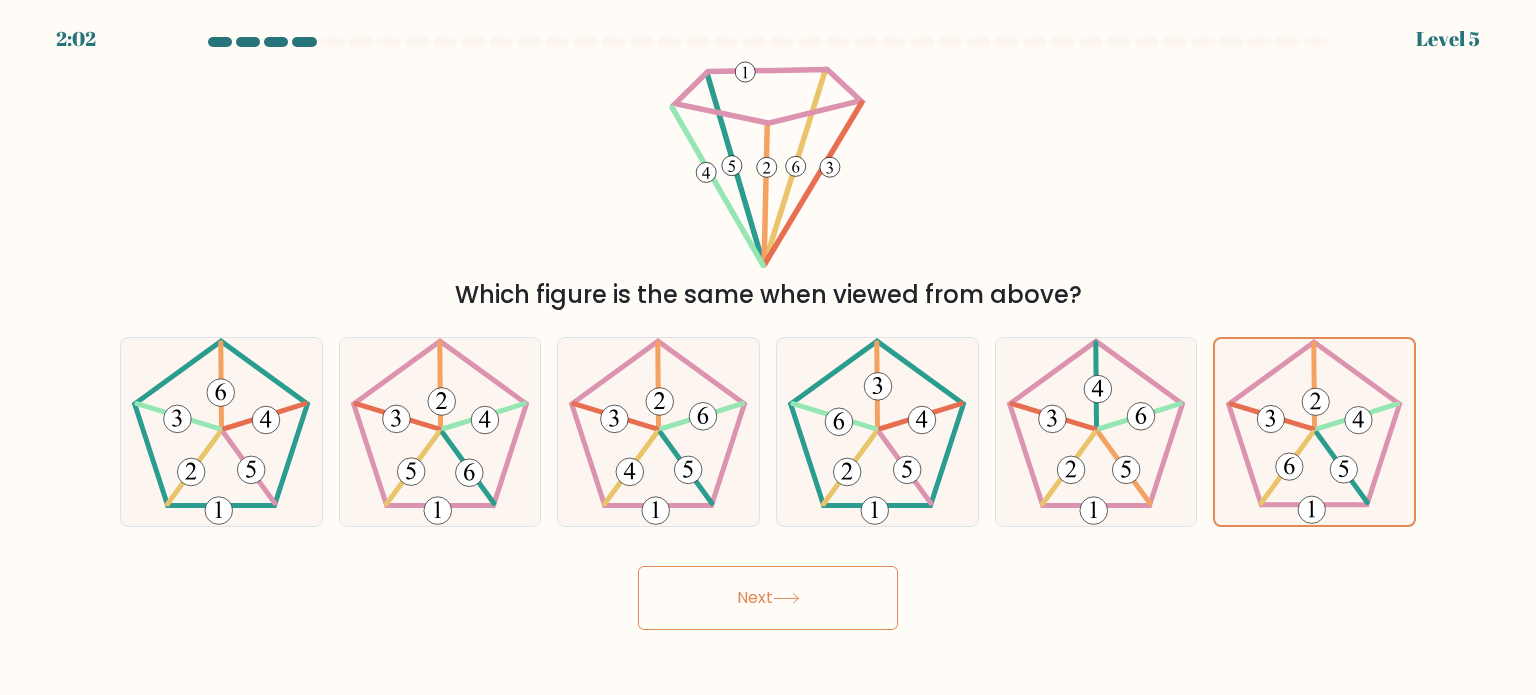 click on "Next" at bounding box center [768, 598] 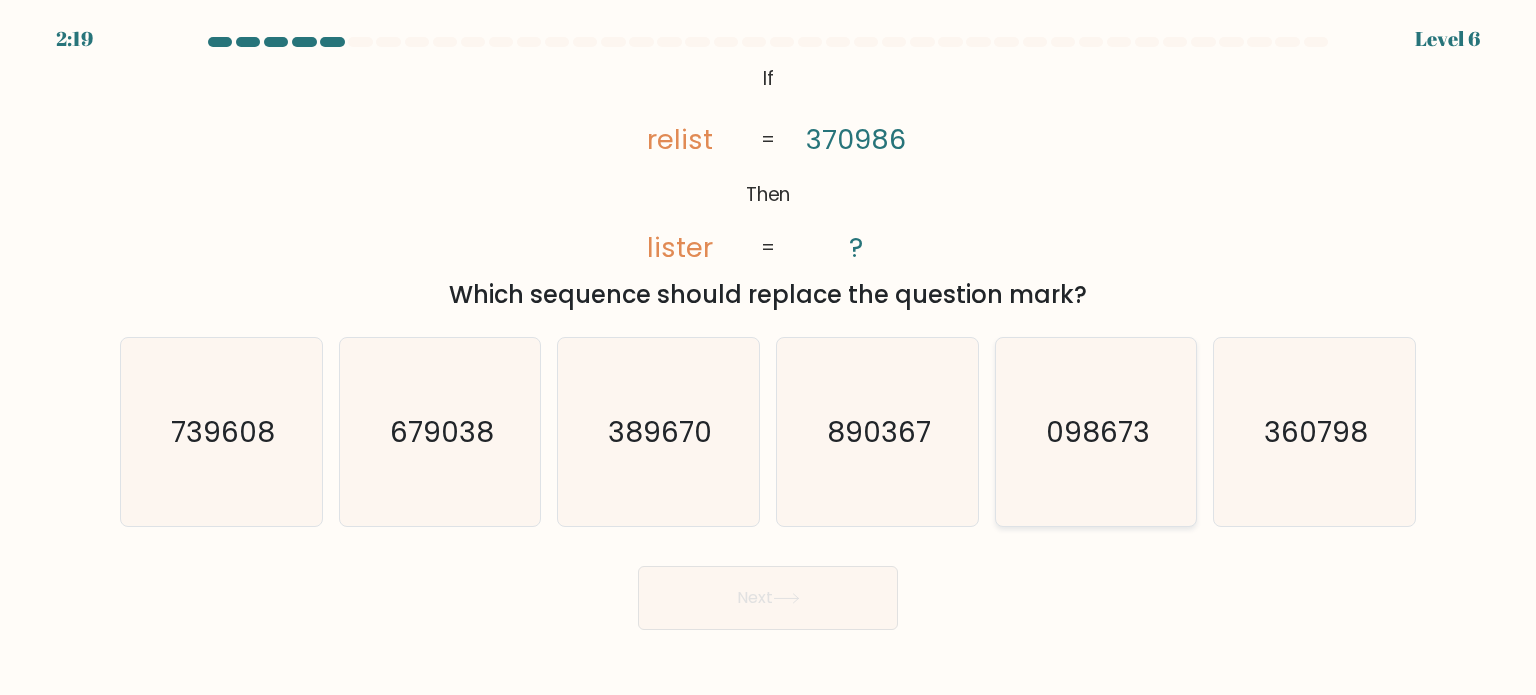 click on "098673" 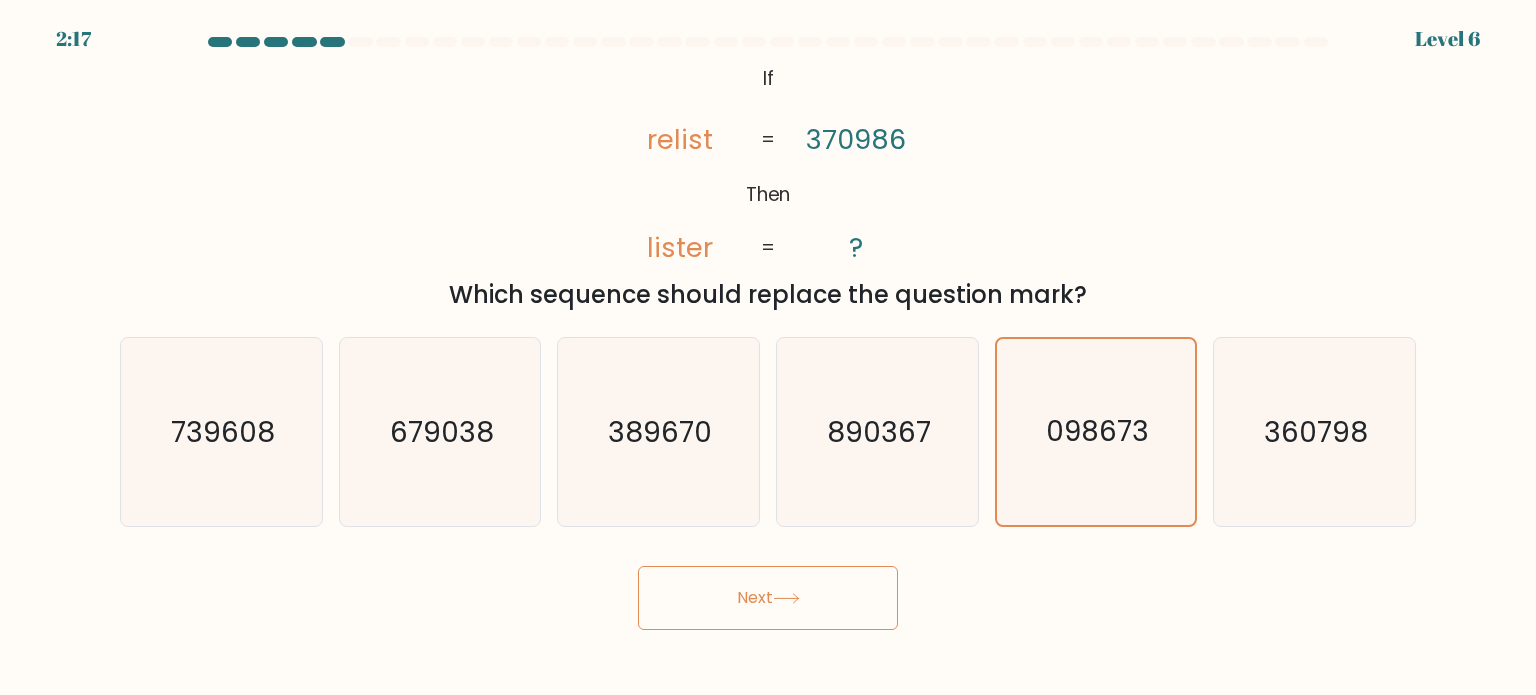 click on "Next" at bounding box center (768, 598) 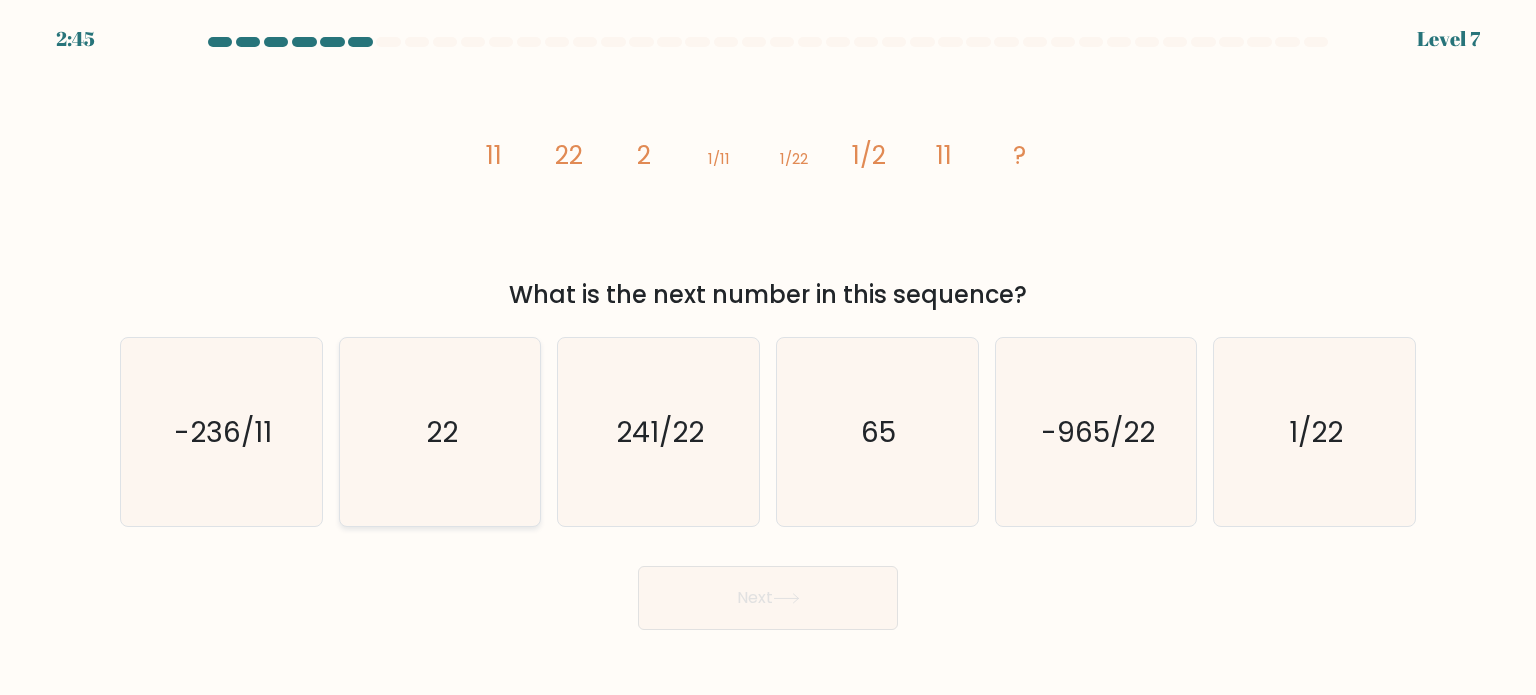 click on "22" 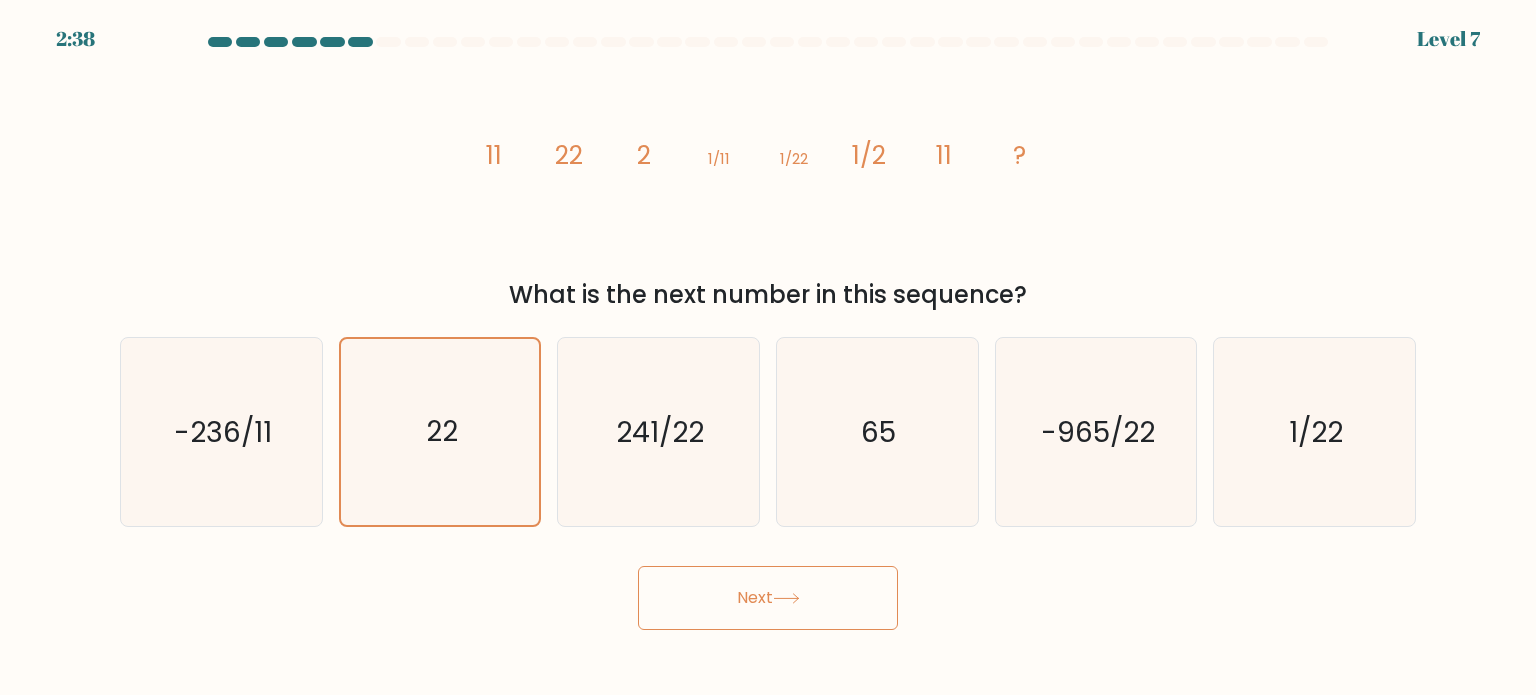 click on "Next" at bounding box center (768, 598) 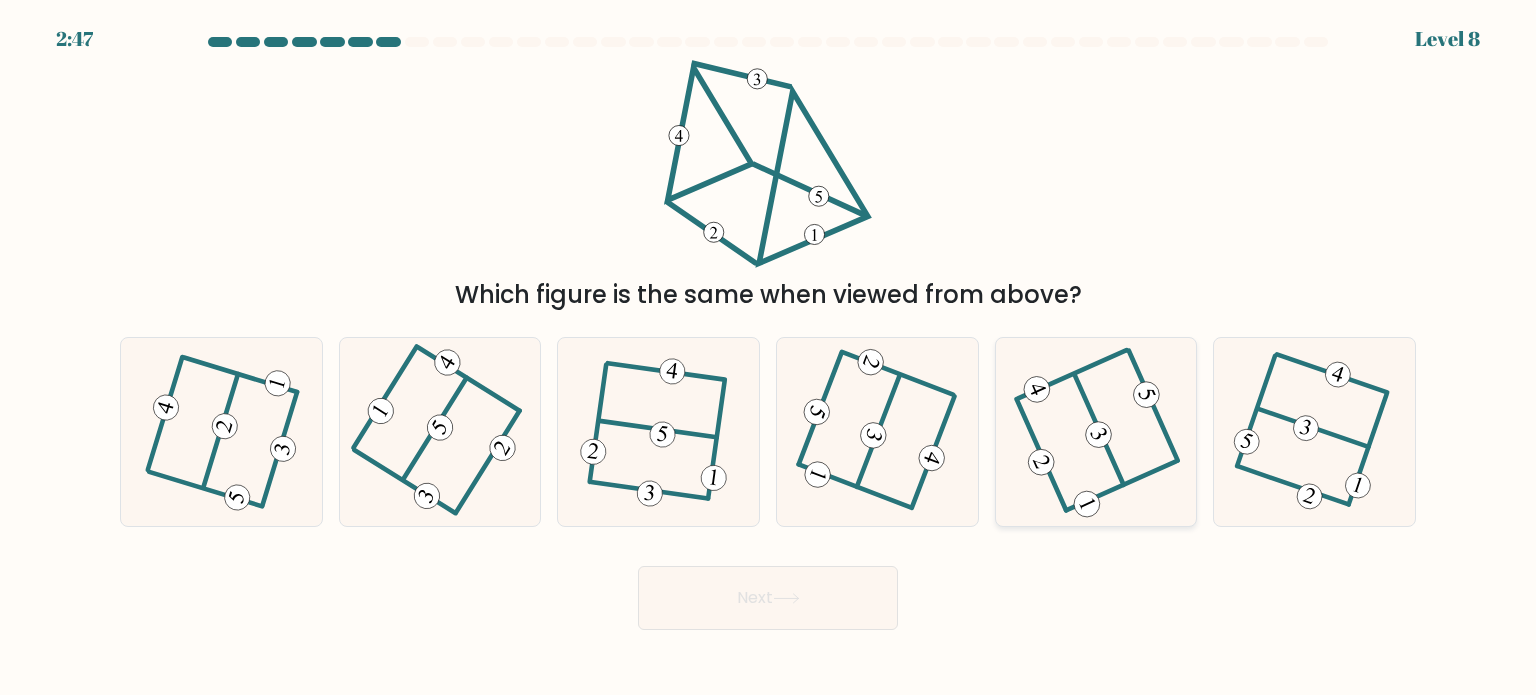 click 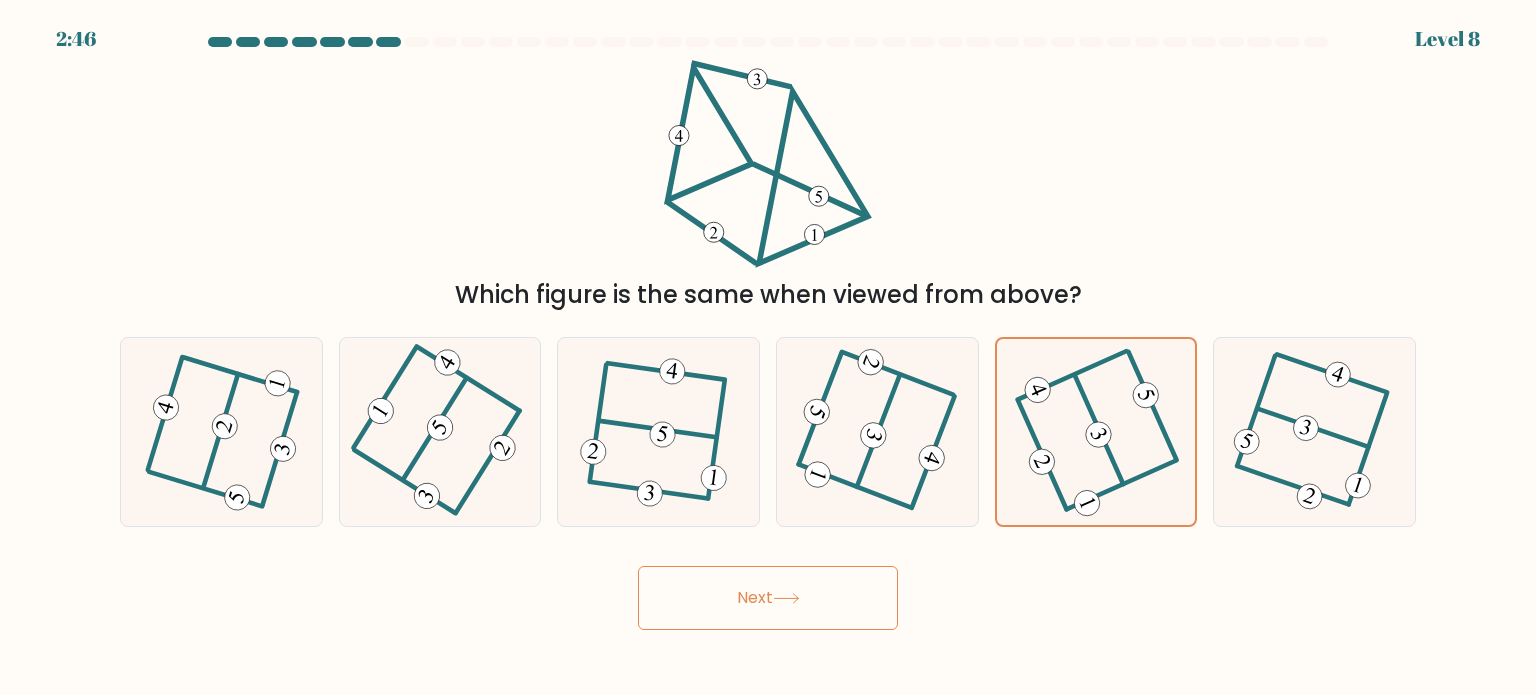 click 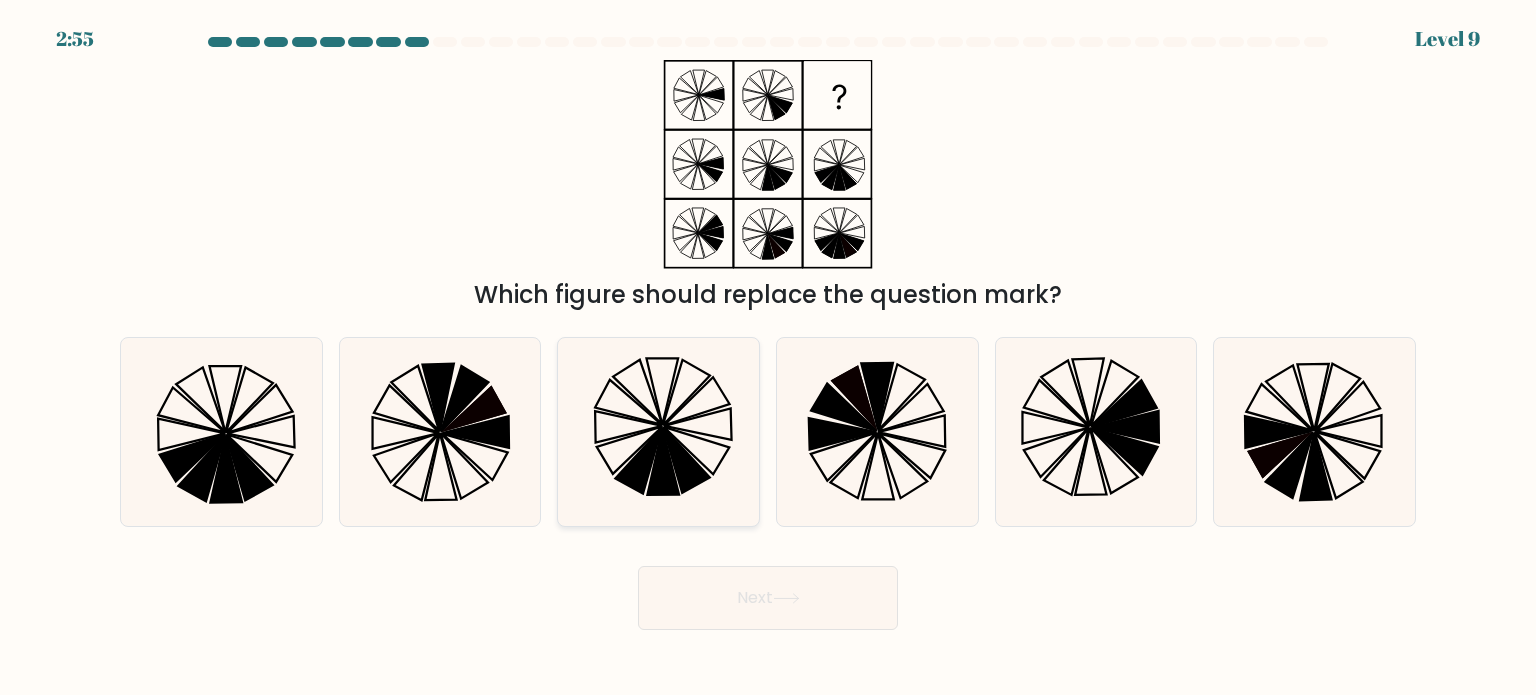 click 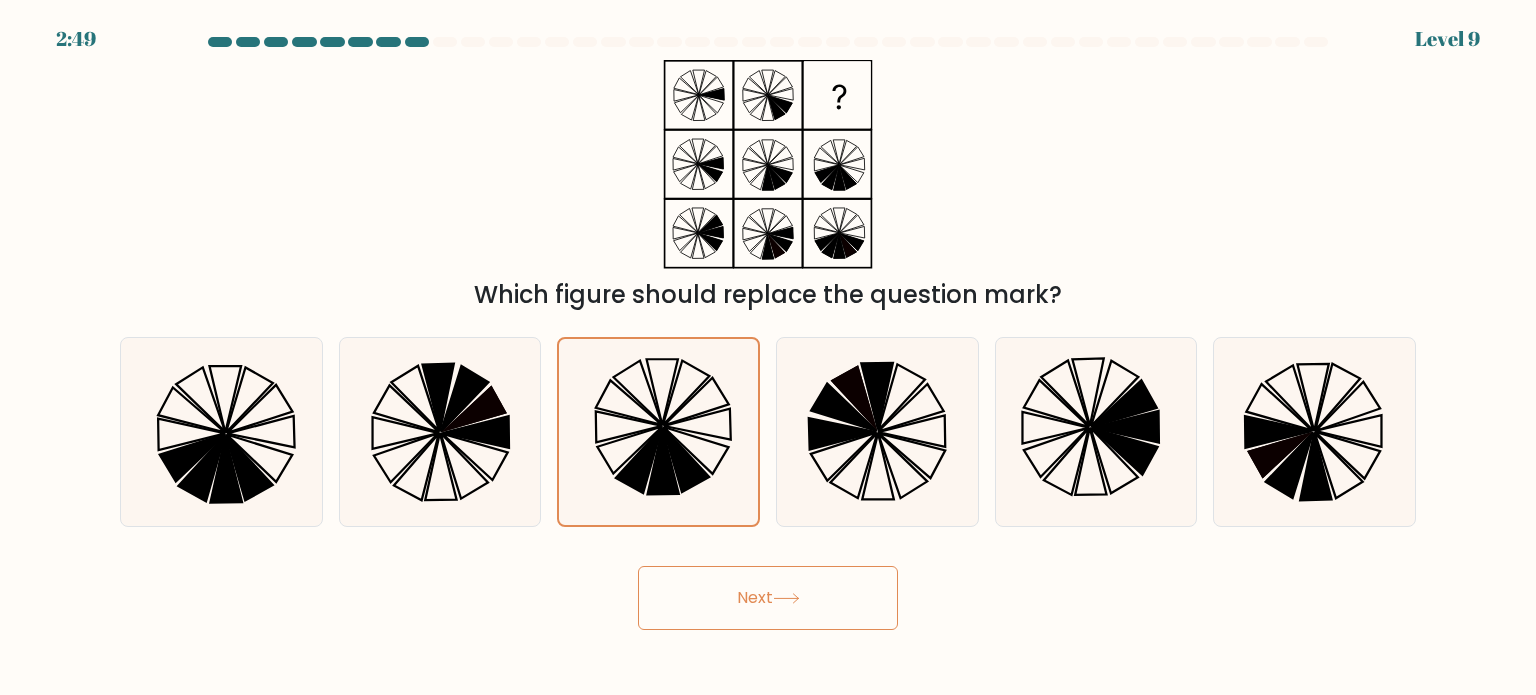 click on "Next" at bounding box center [768, 598] 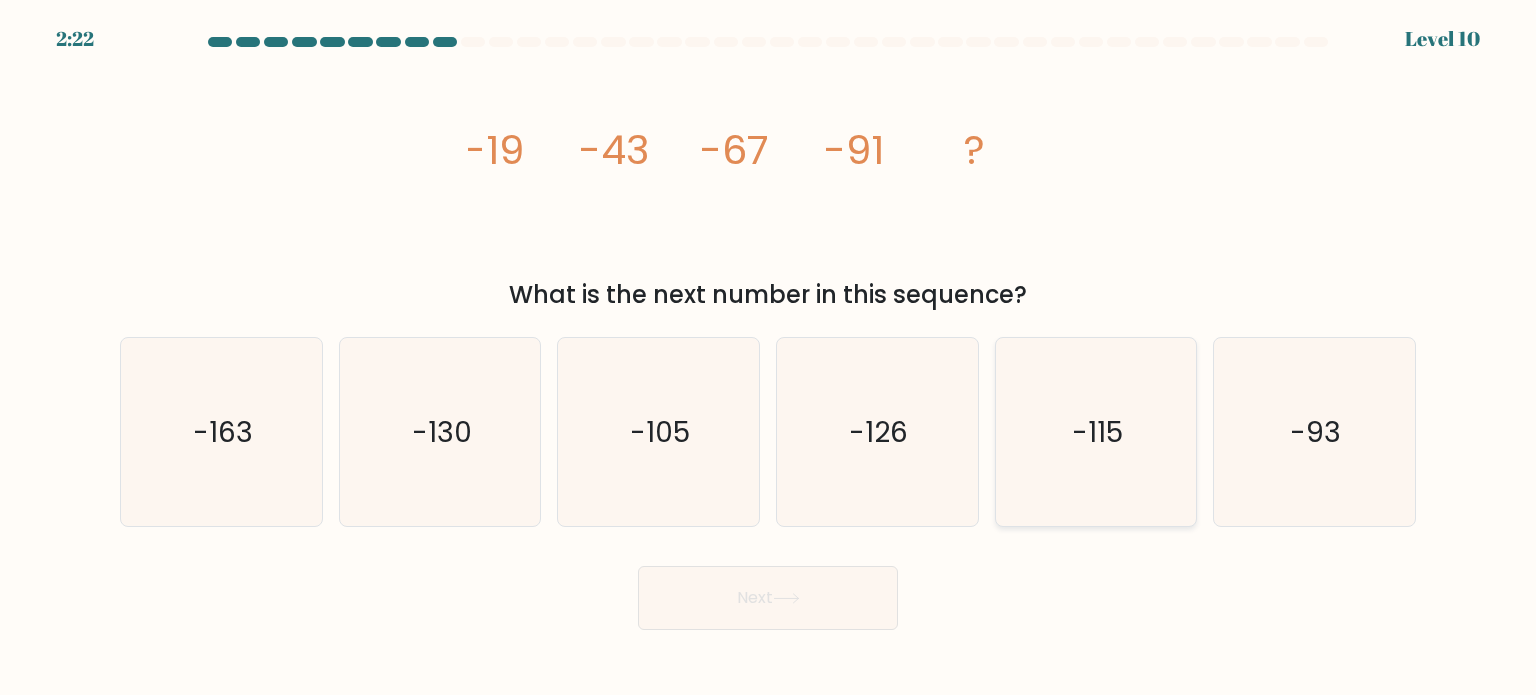 click on "-115" 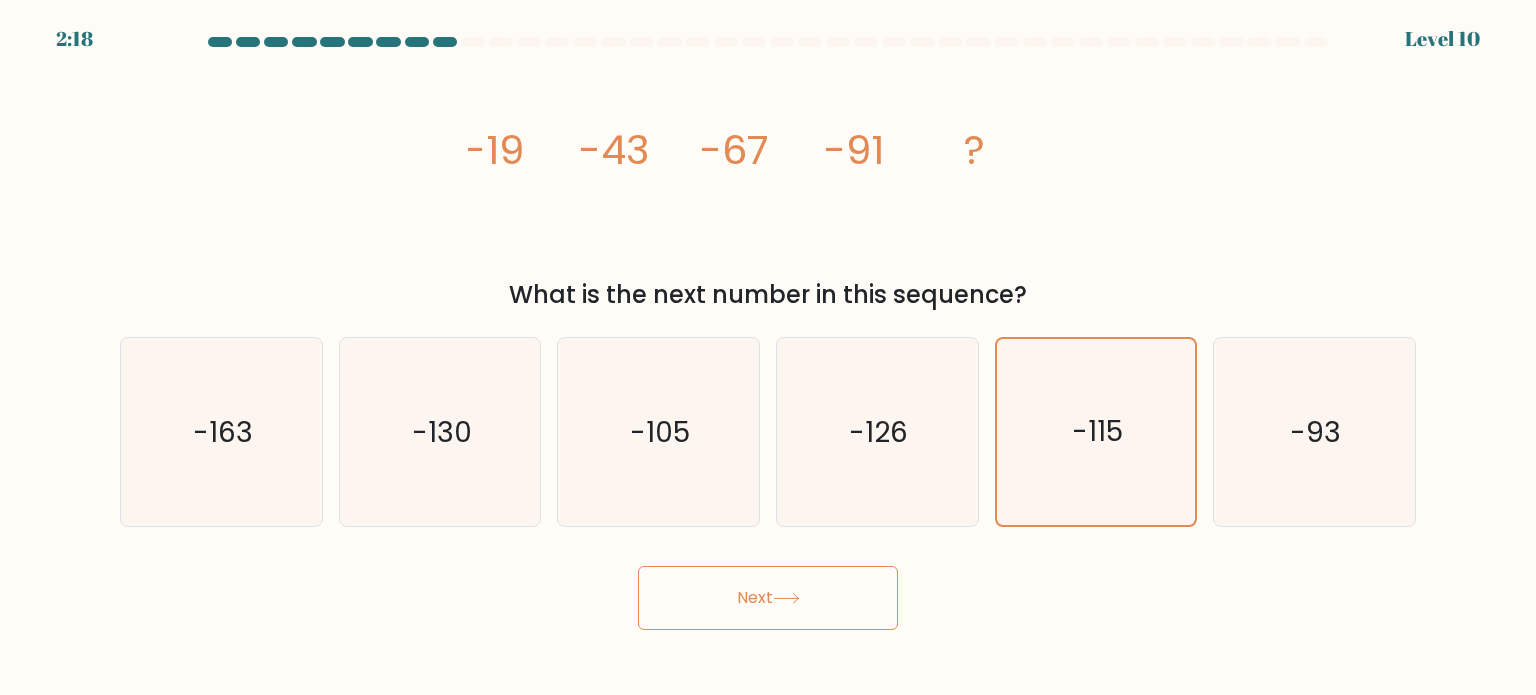 click on "Next" at bounding box center [768, 598] 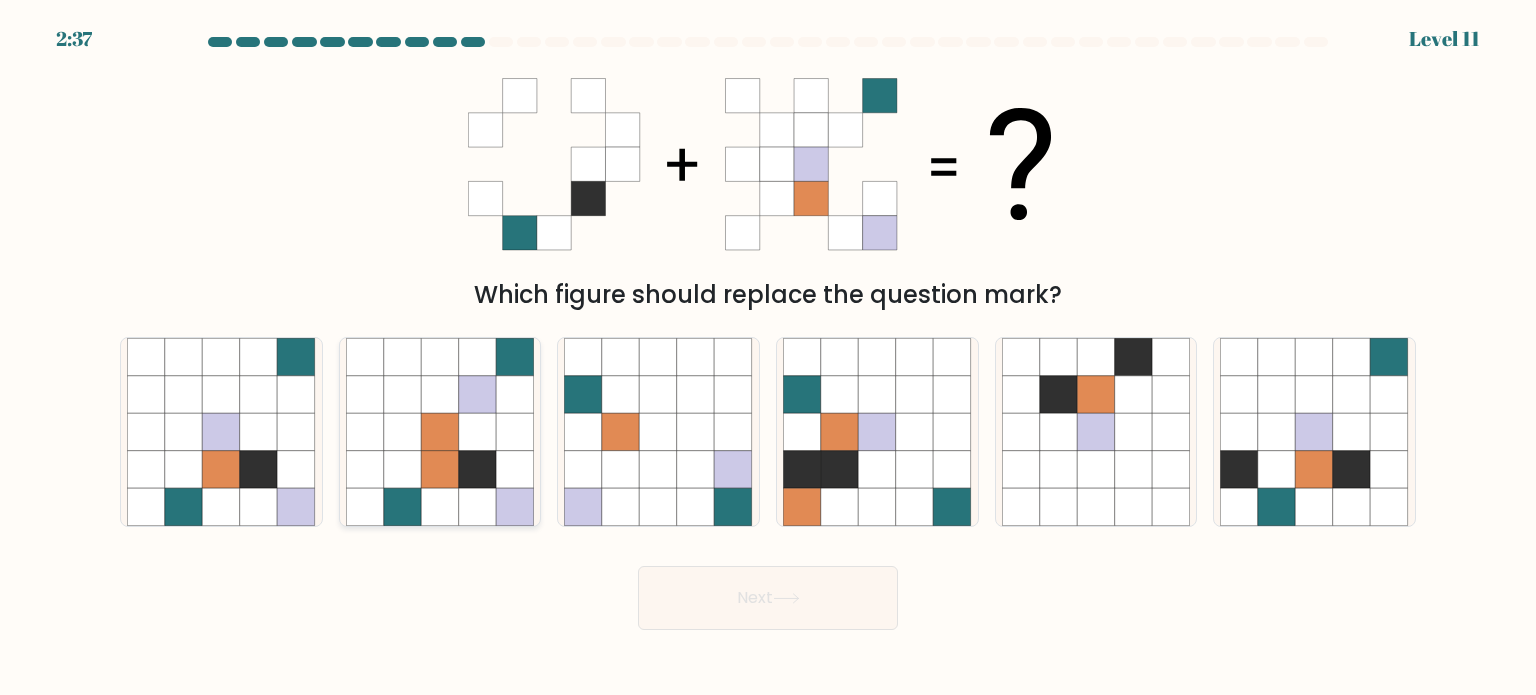 click 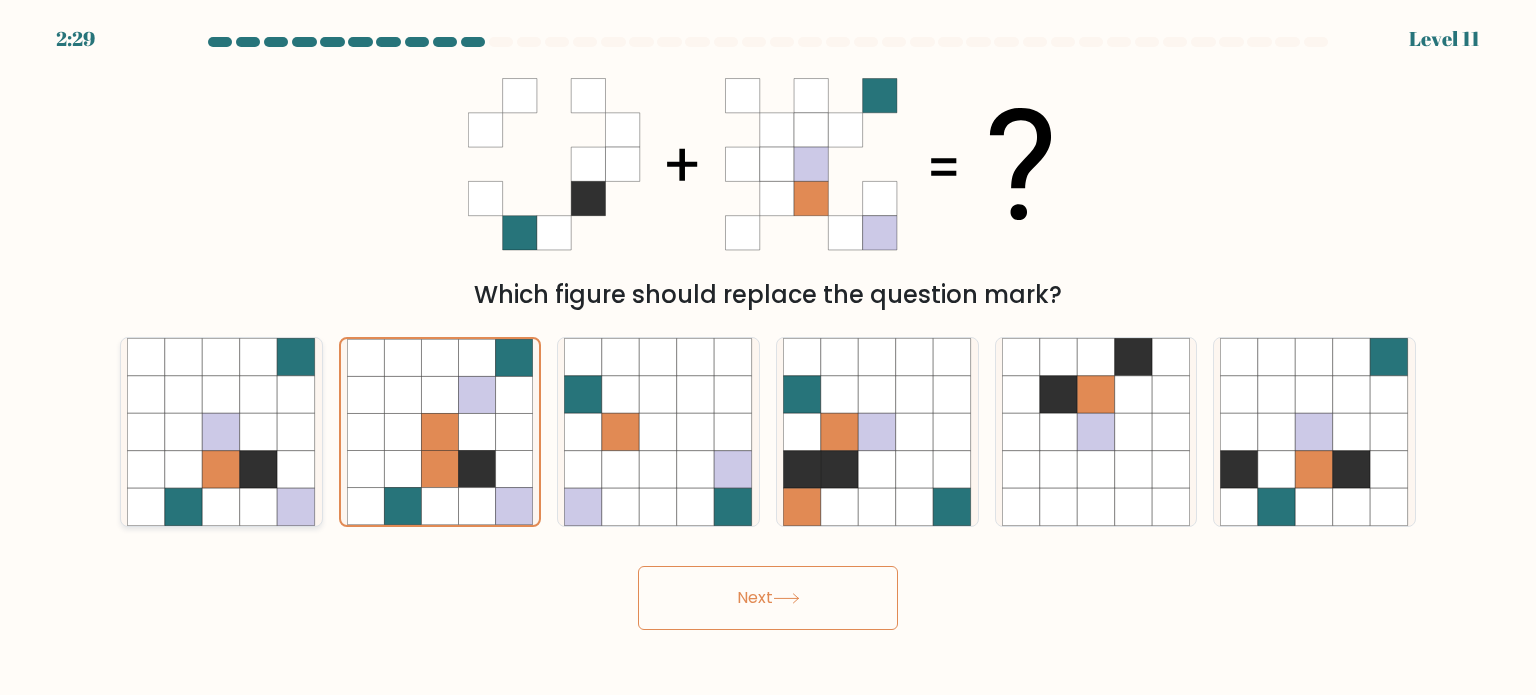 click 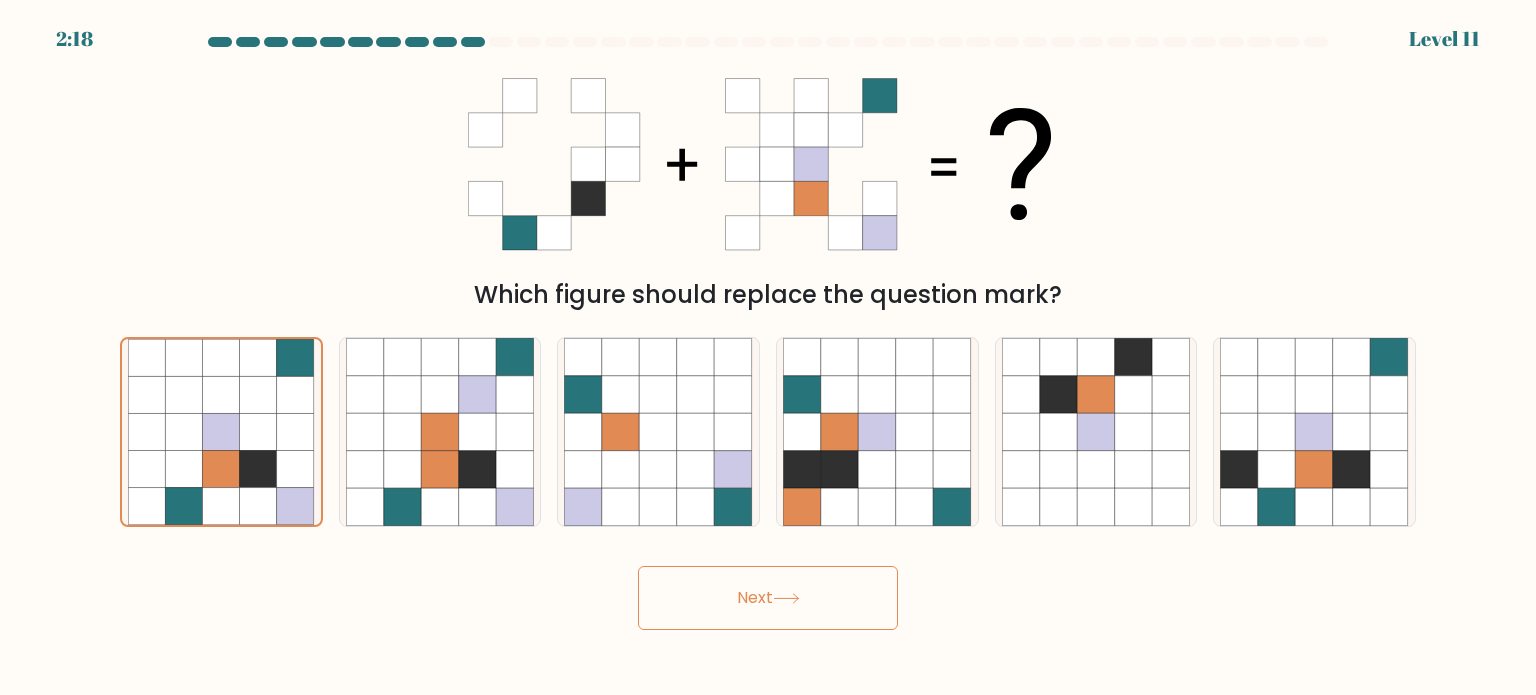 click on "Next" at bounding box center (768, 598) 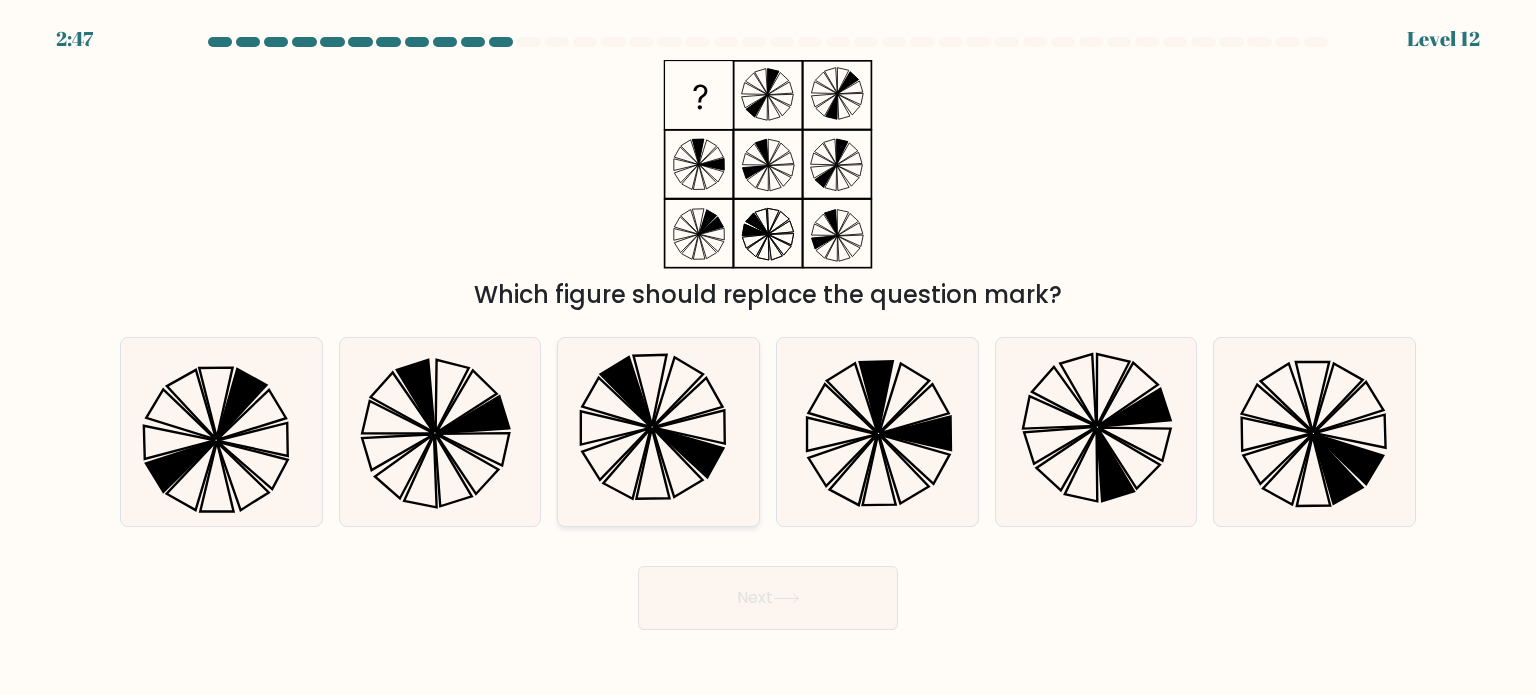 click 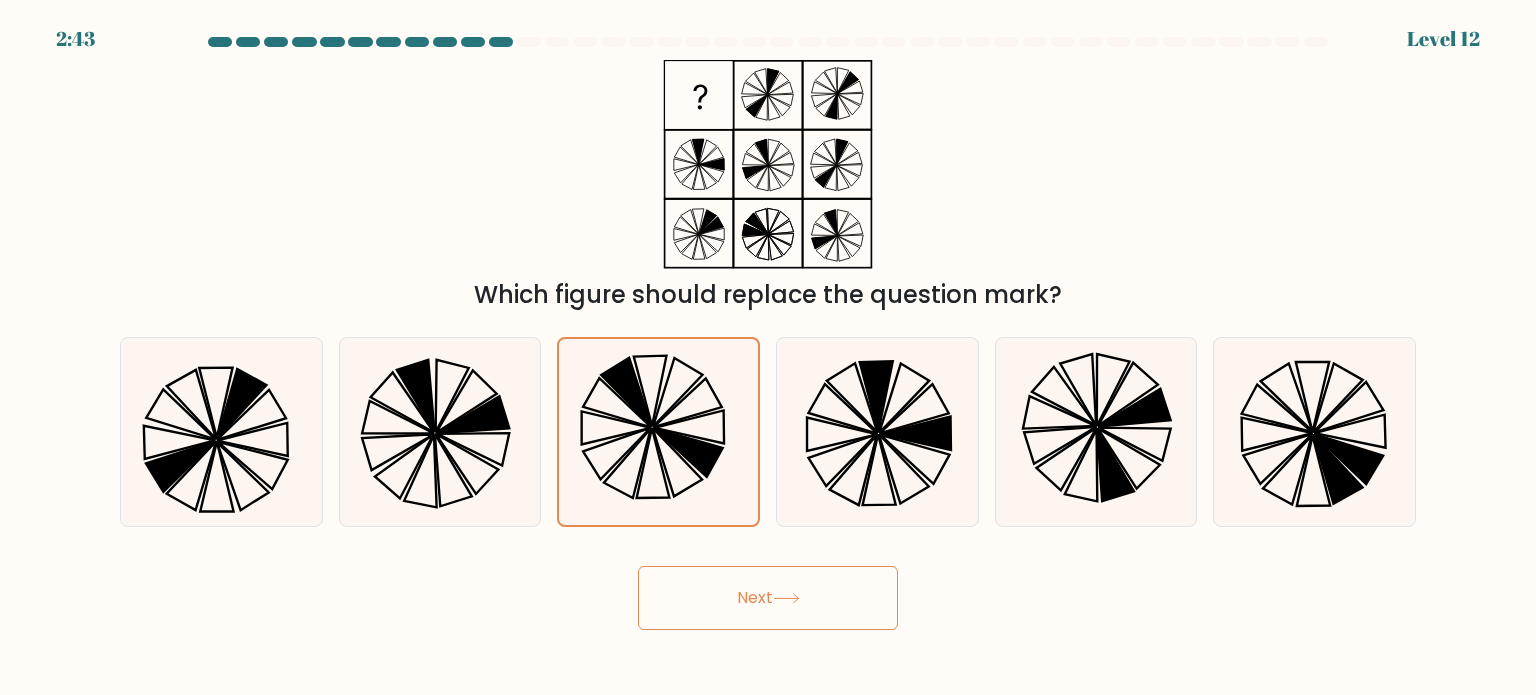 click on "Next" at bounding box center [768, 598] 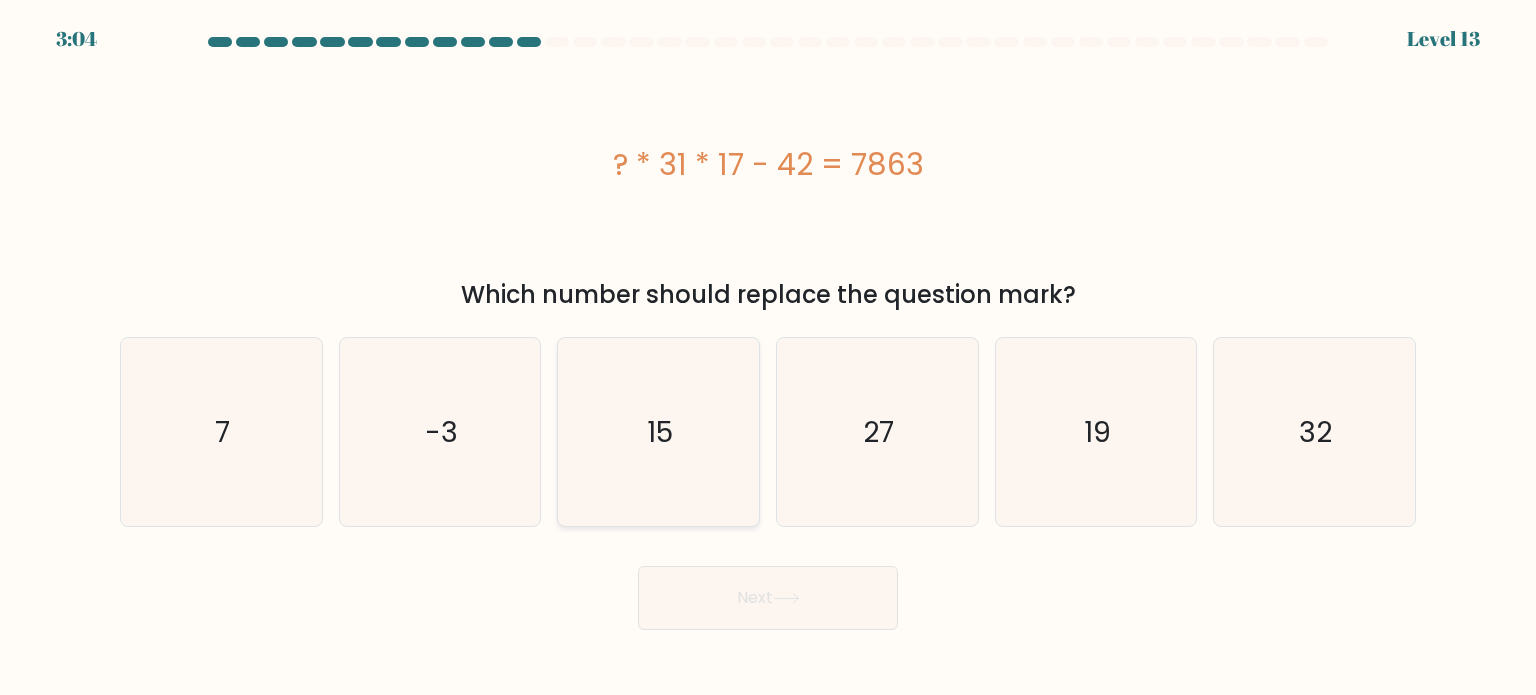 click on "15" 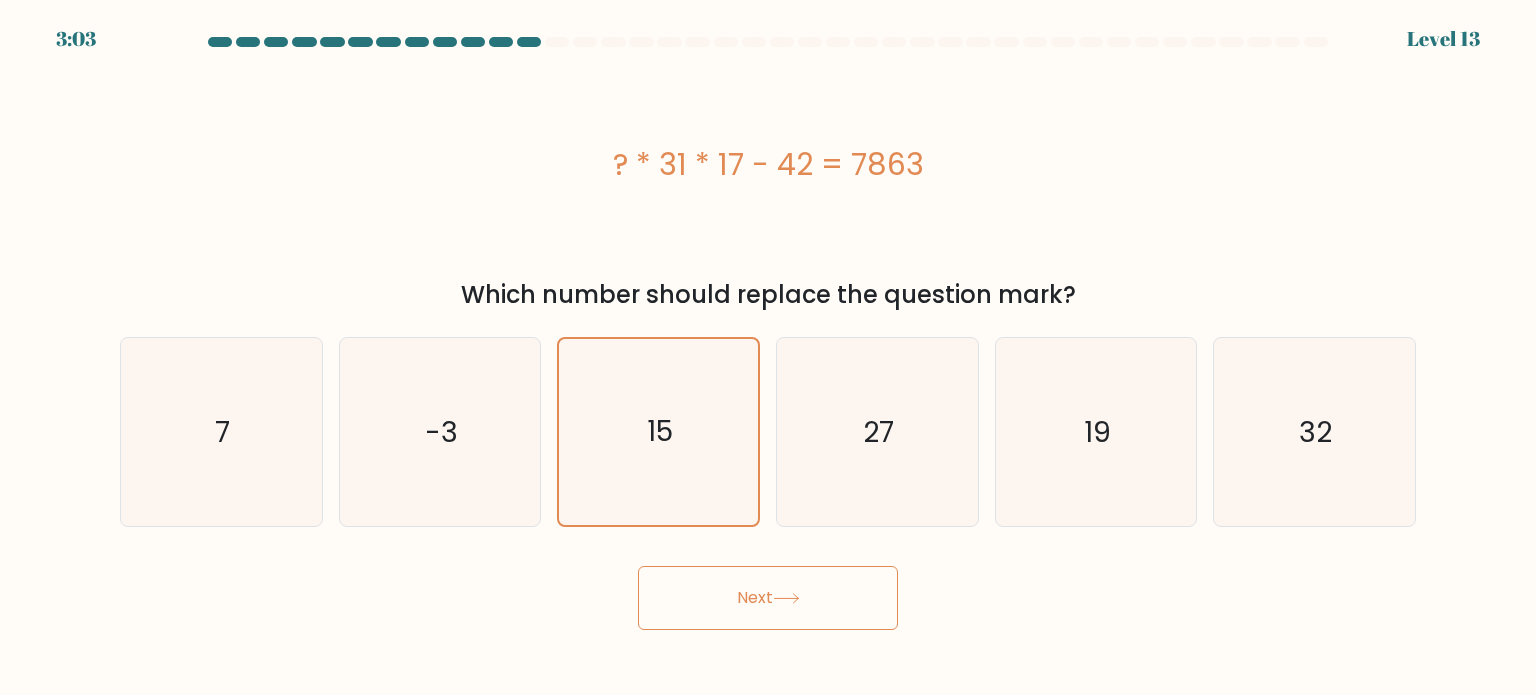 click on "Next" at bounding box center (768, 598) 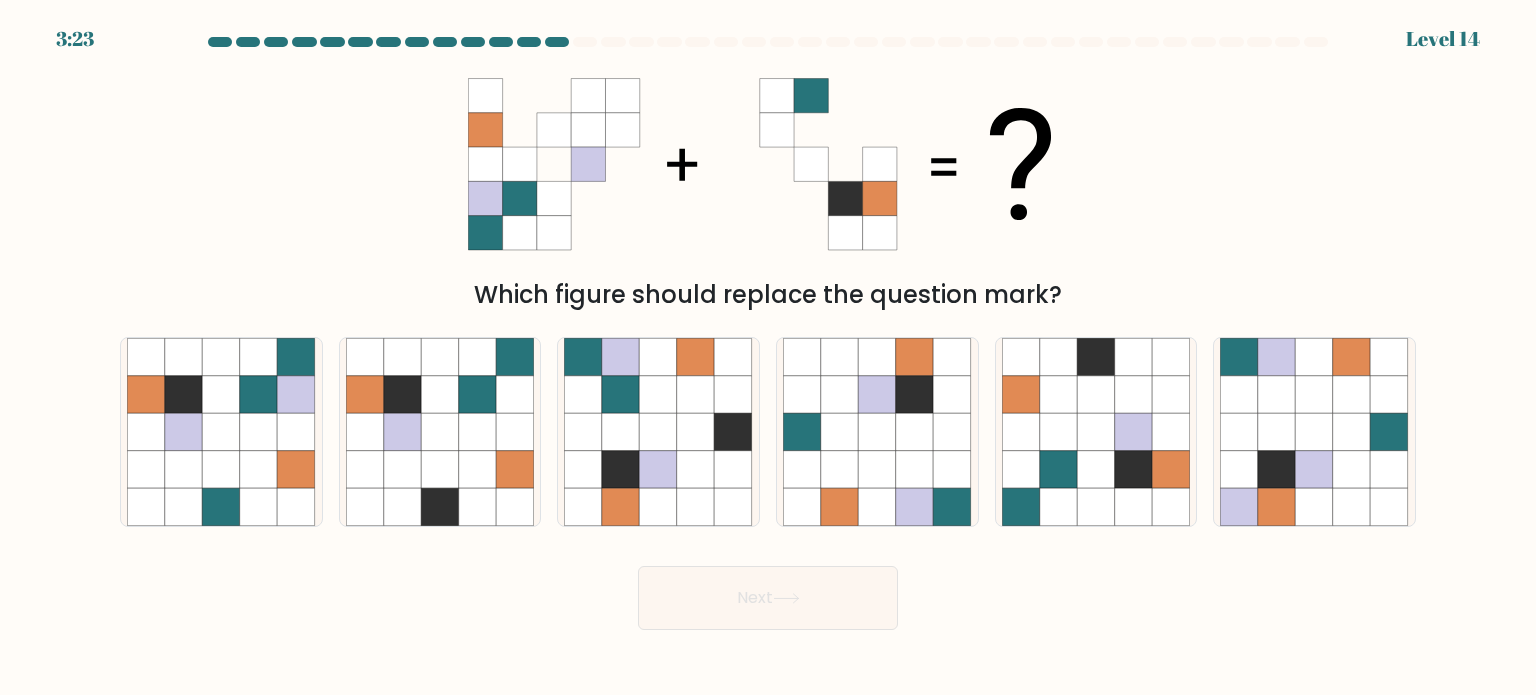 click on "3:23
Level 14" at bounding box center [768, 27] 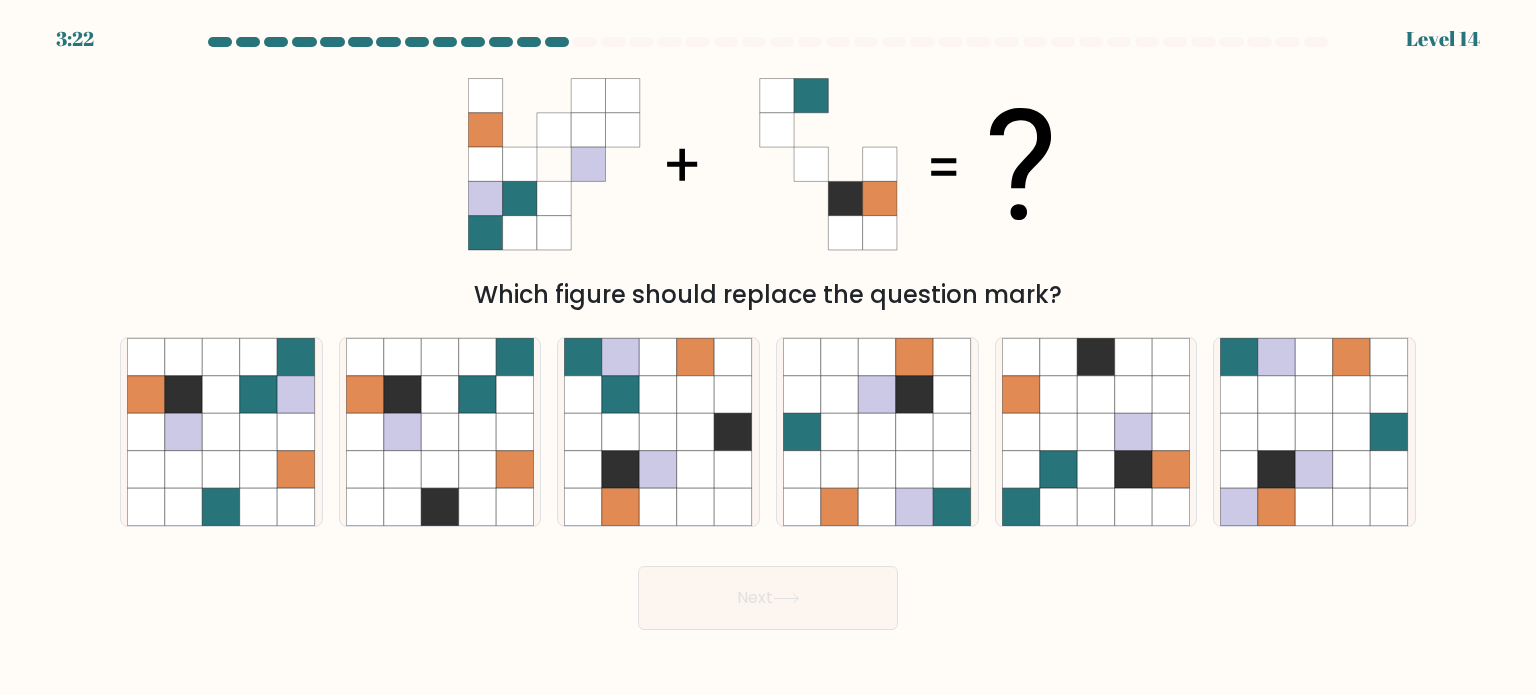 click at bounding box center (768, 42) 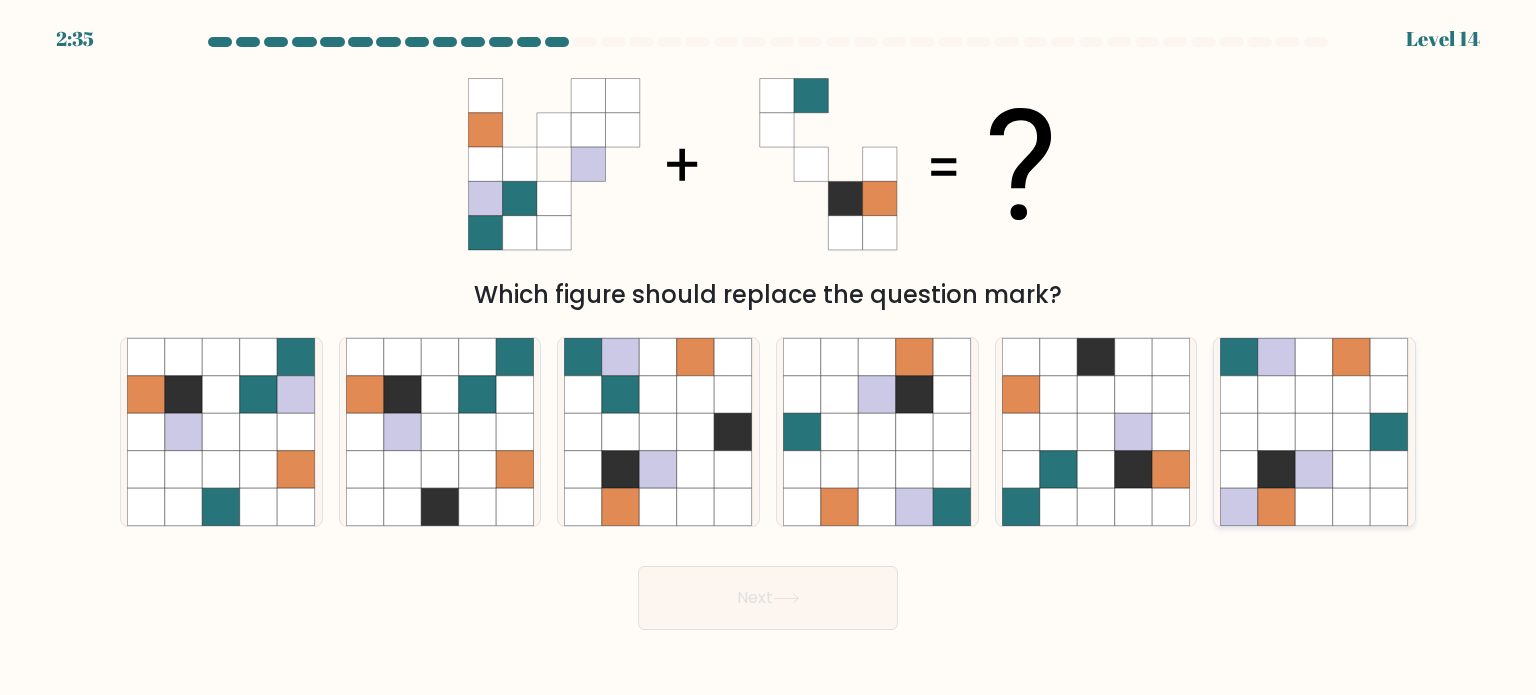 click 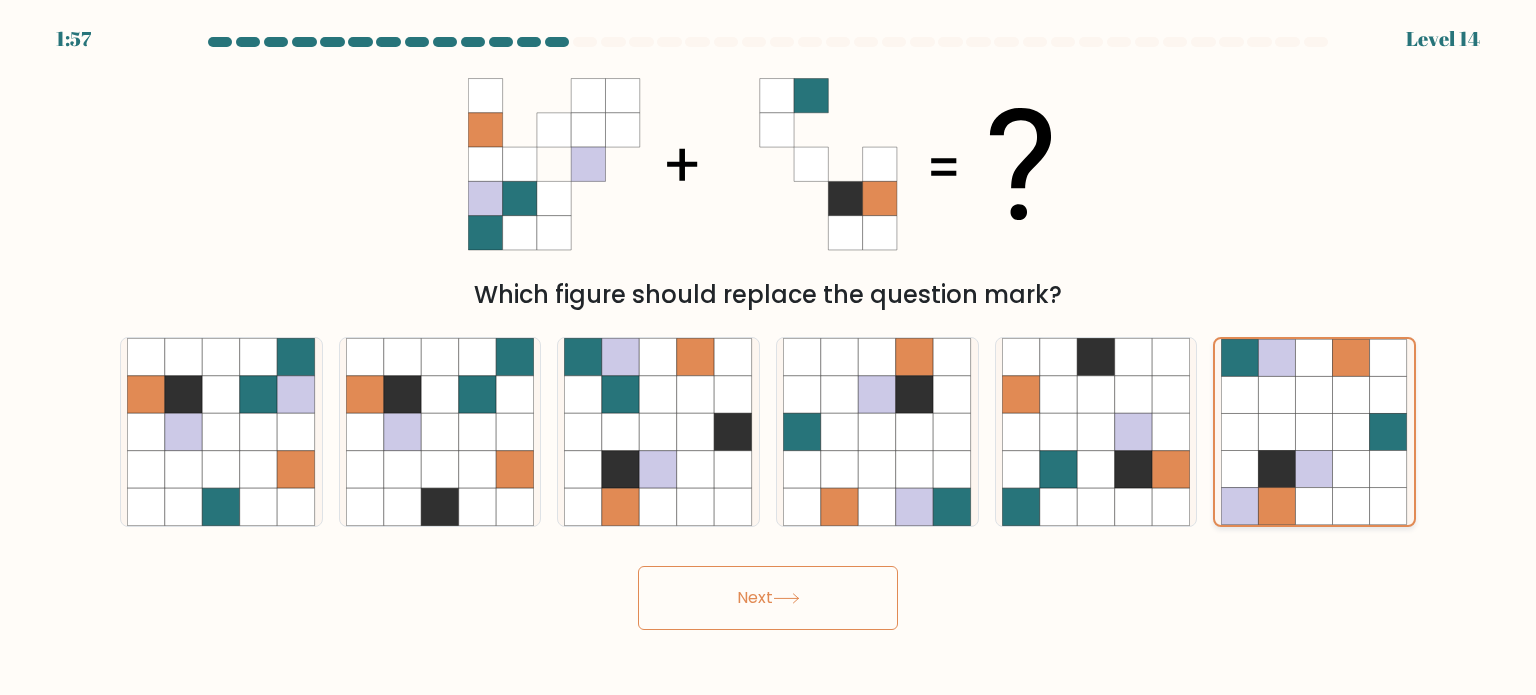click 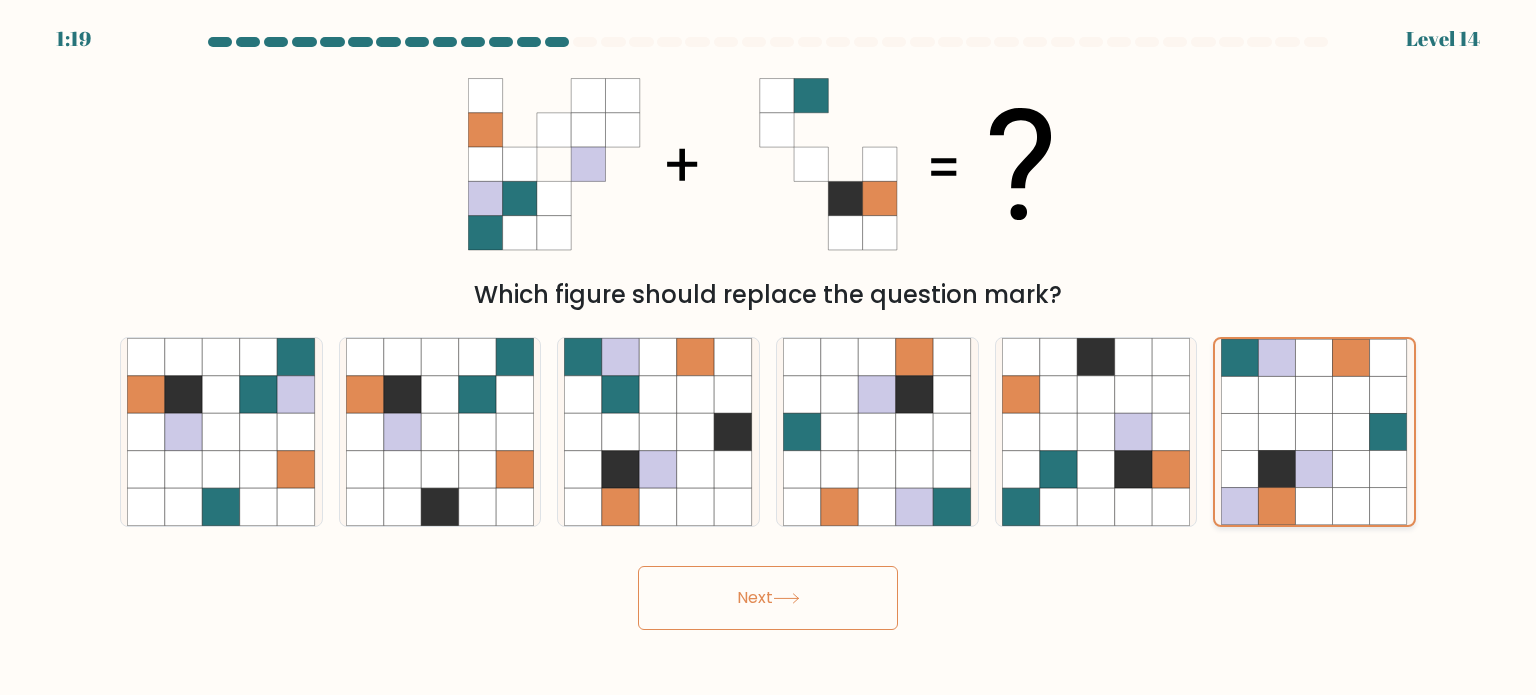 click 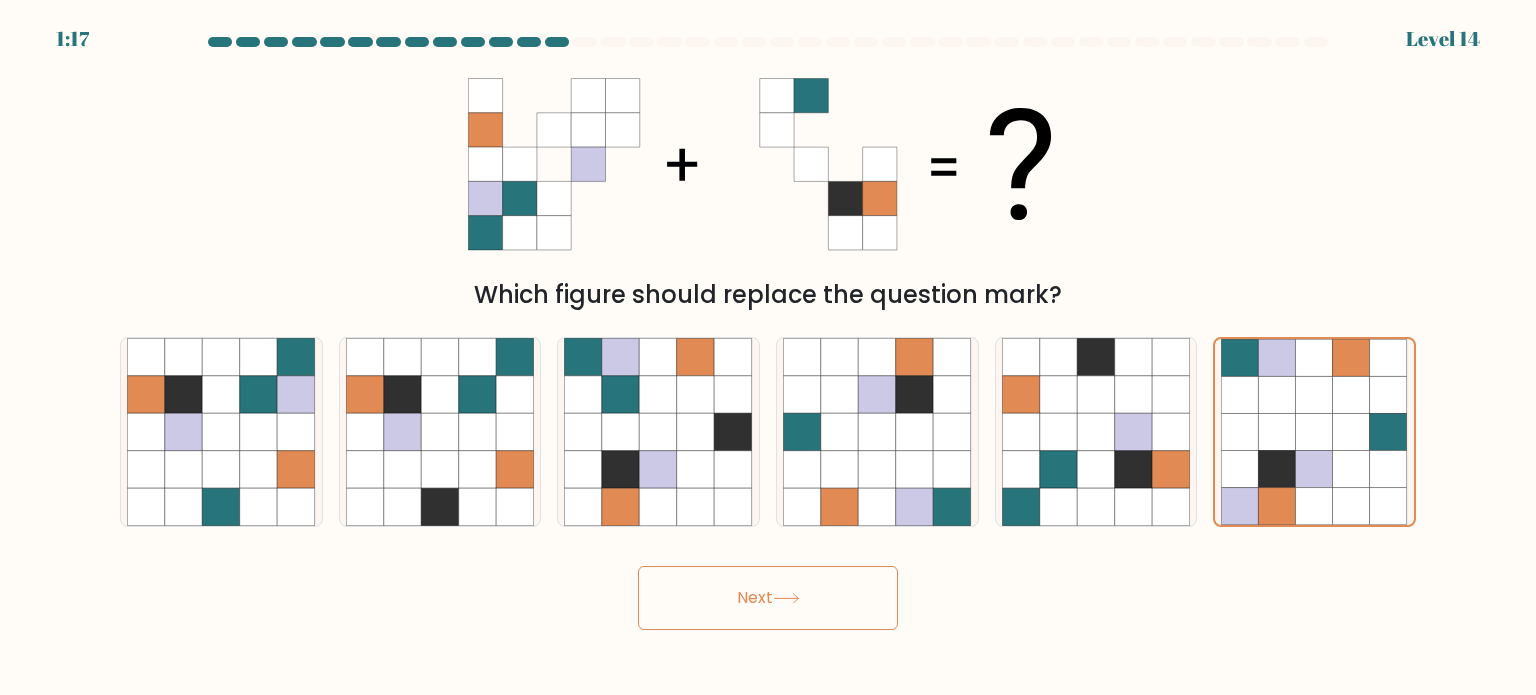 click on "Next" at bounding box center (768, 598) 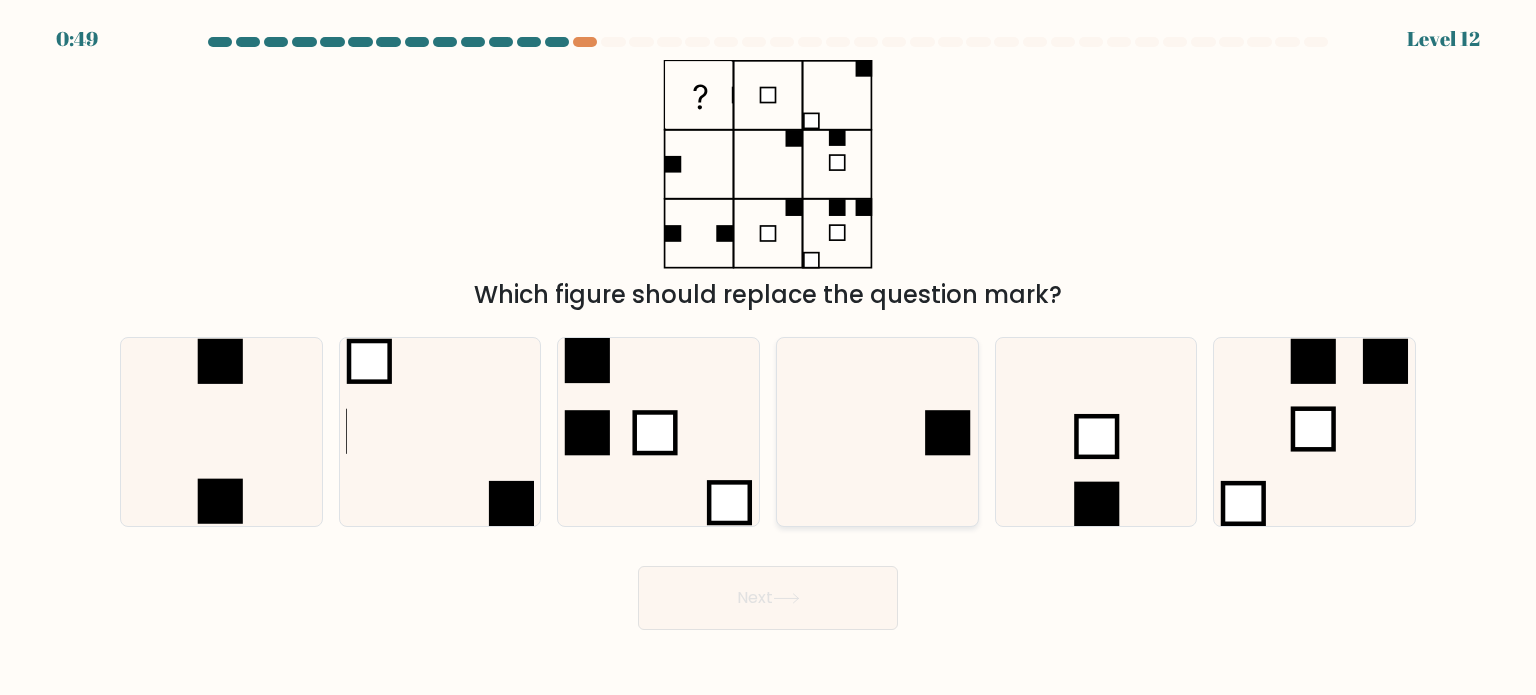 click 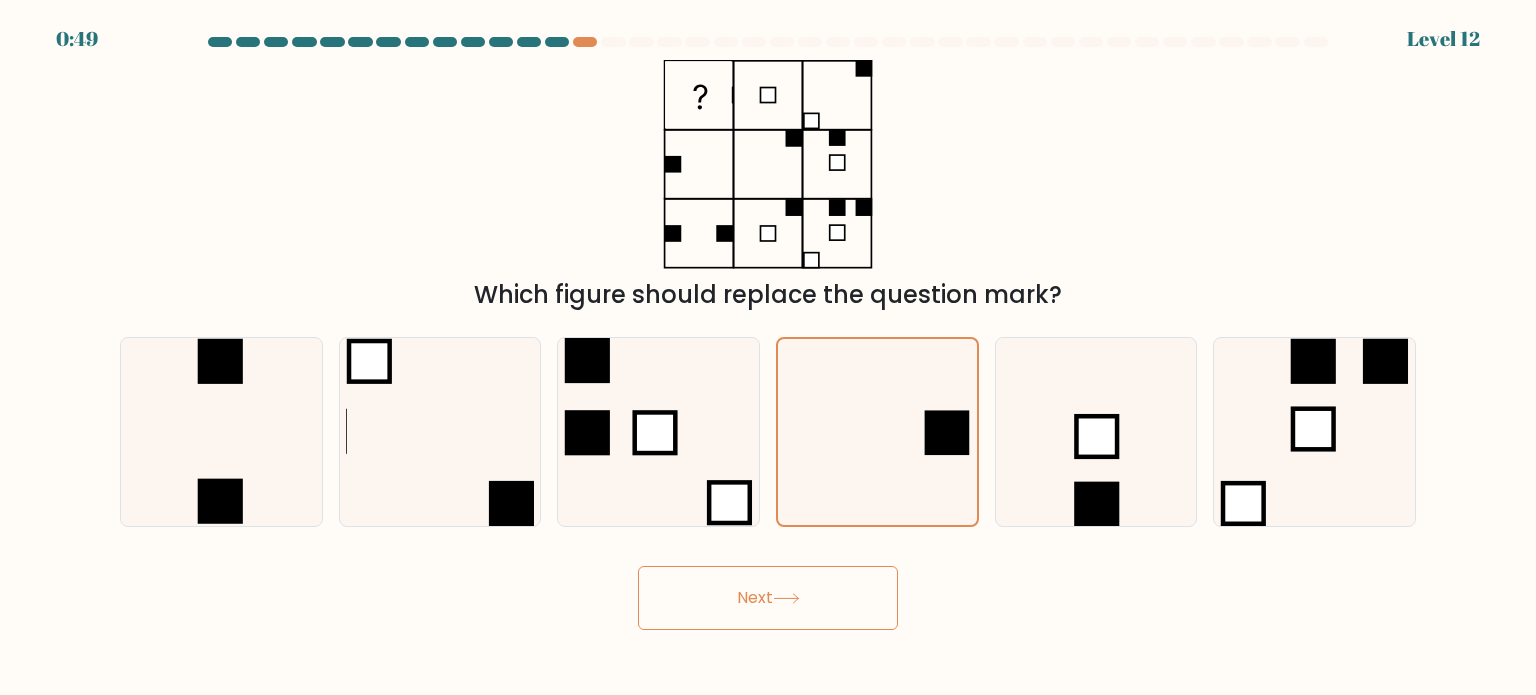 click on "Next" at bounding box center [768, 598] 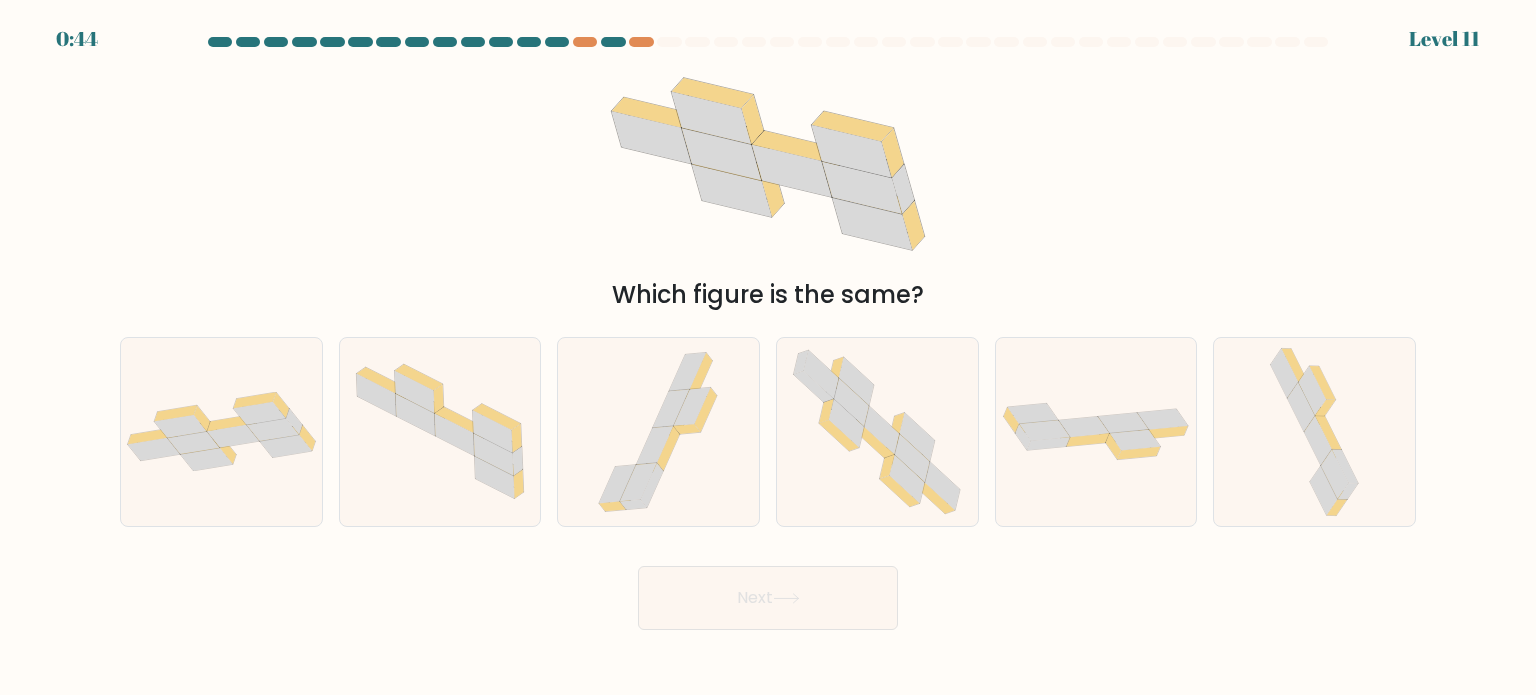 scroll, scrollTop: 0, scrollLeft: 0, axis: both 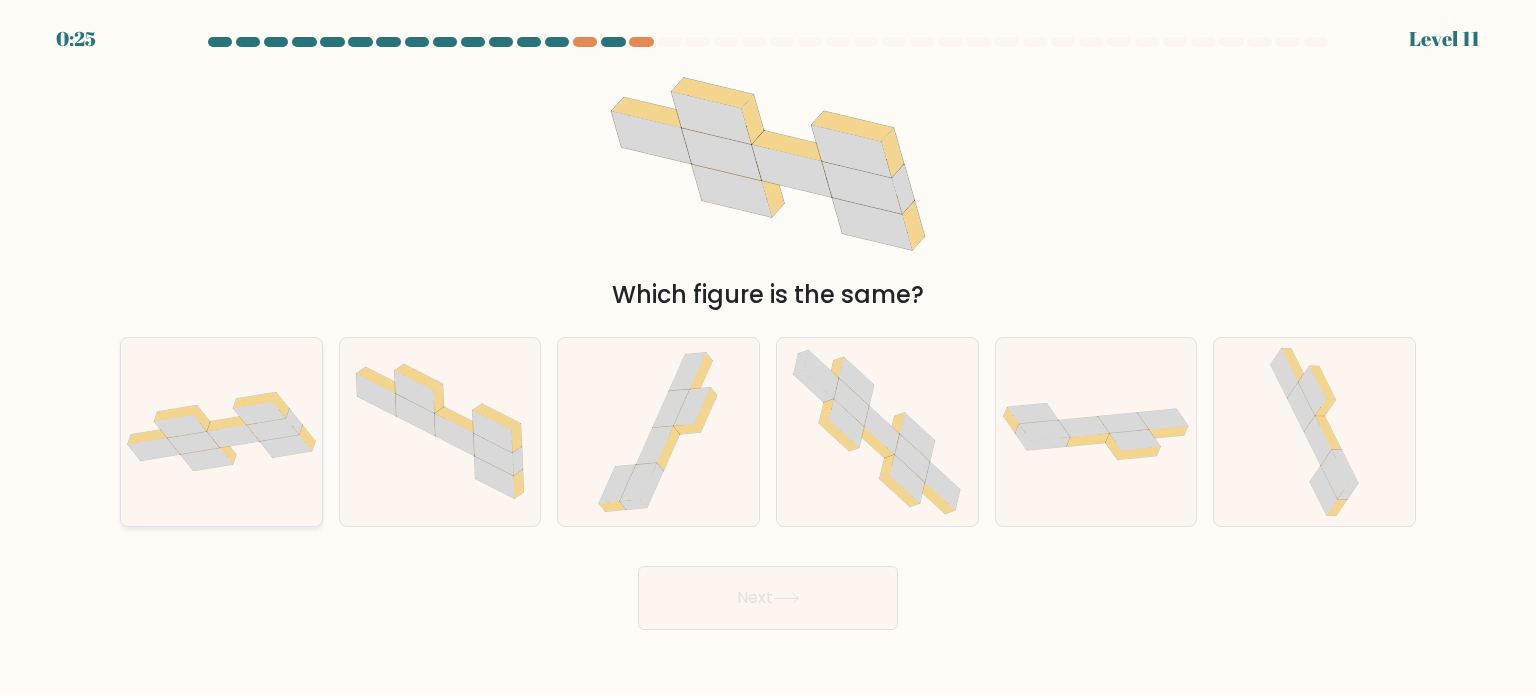 click 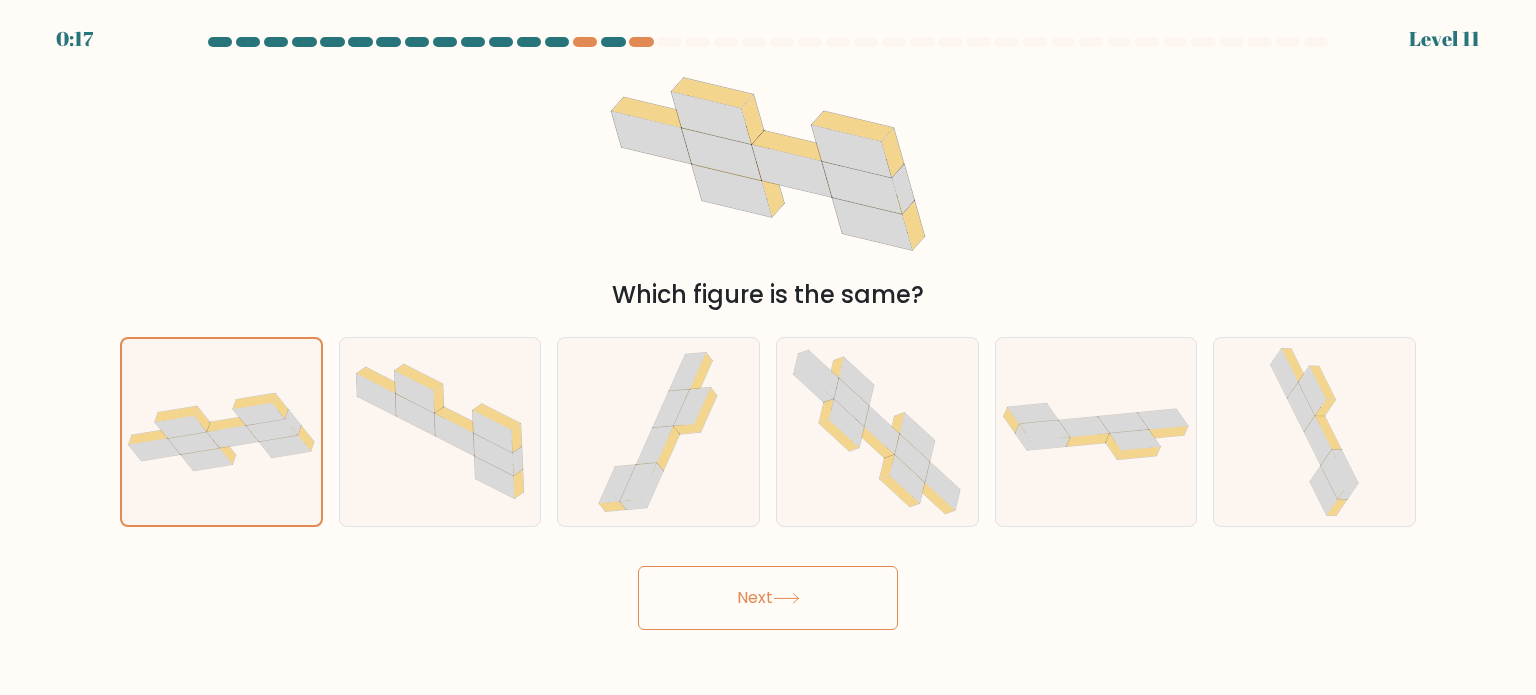 click on "Next" at bounding box center [768, 598] 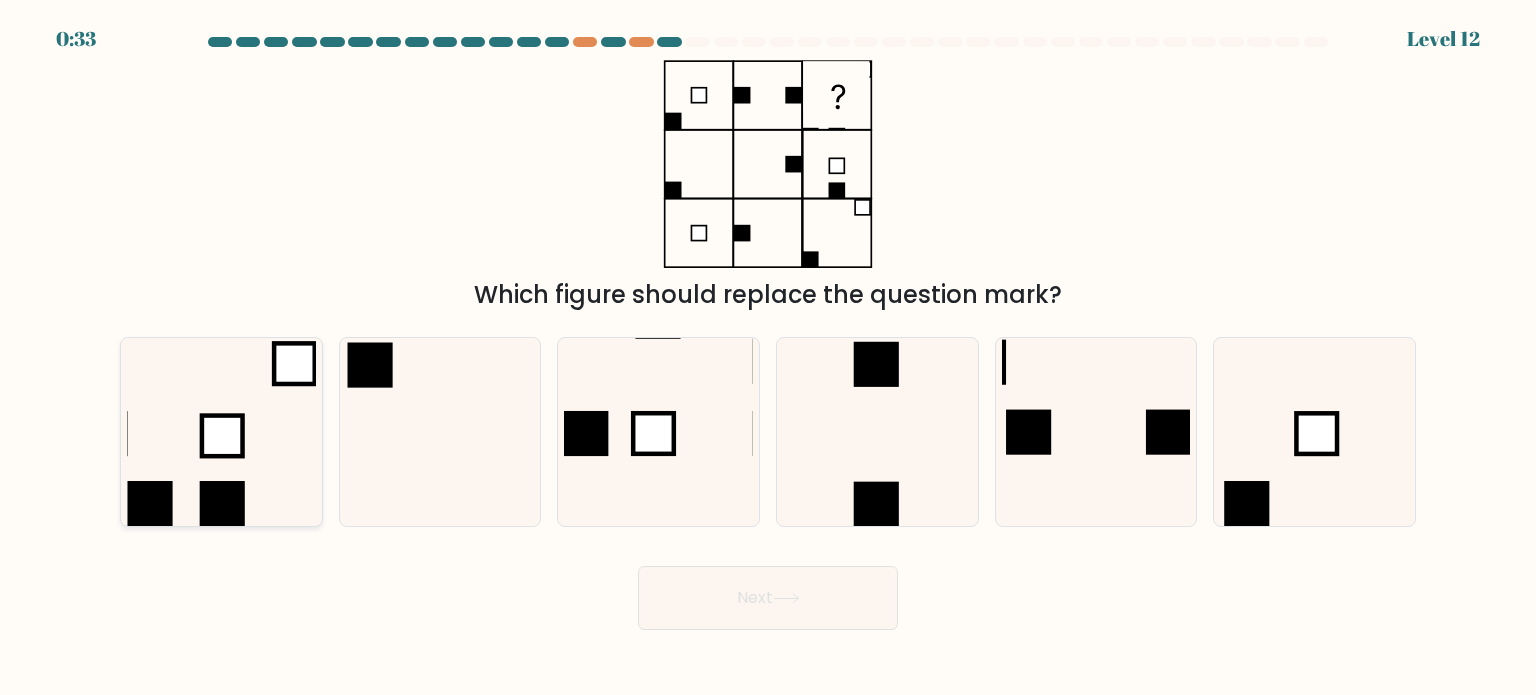 click 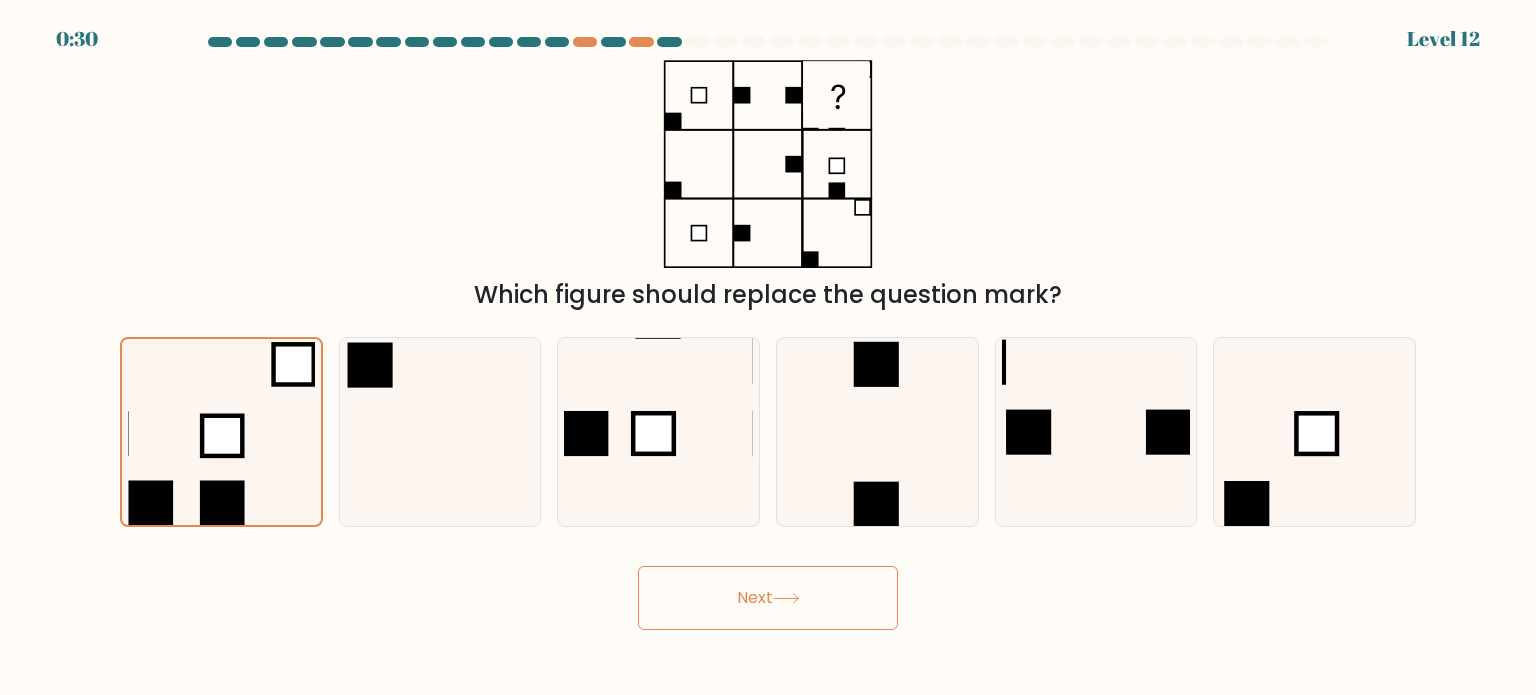 click on "Next" at bounding box center [768, 598] 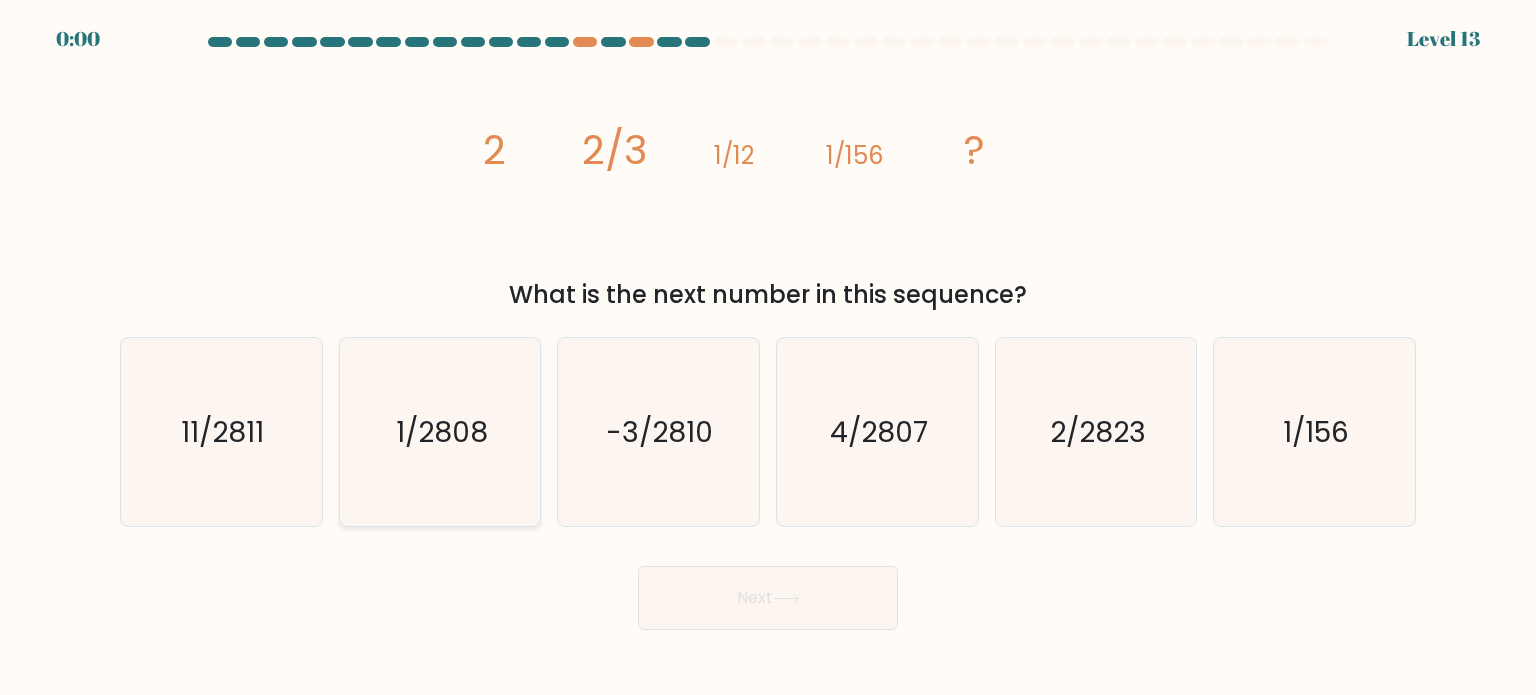 drag, startPoint x: 467, startPoint y: 452, endPoint x: 481, endPoint y: 452, distance: 14 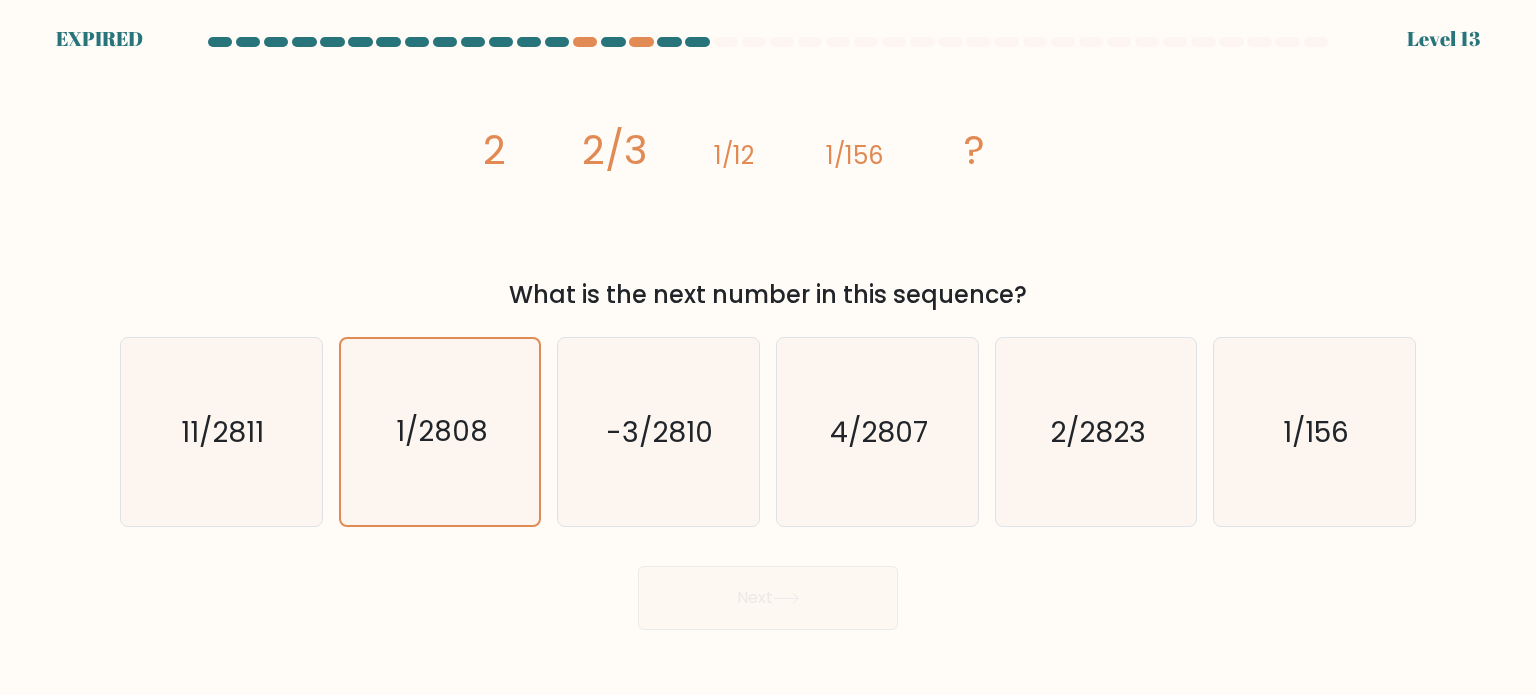 click on "Next" at bounding box center [768, 590] 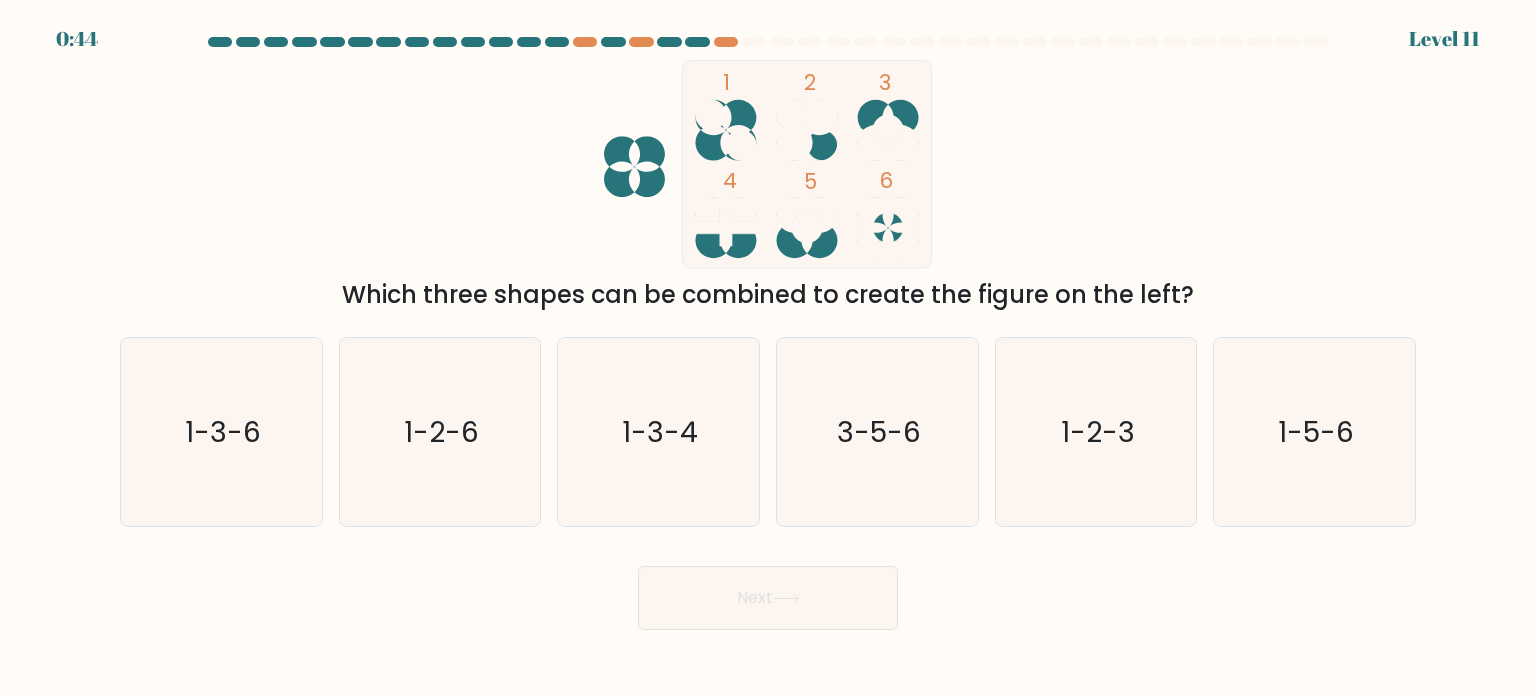 scroll, scrollTop: 0, scrollLeft: 0, axis: both 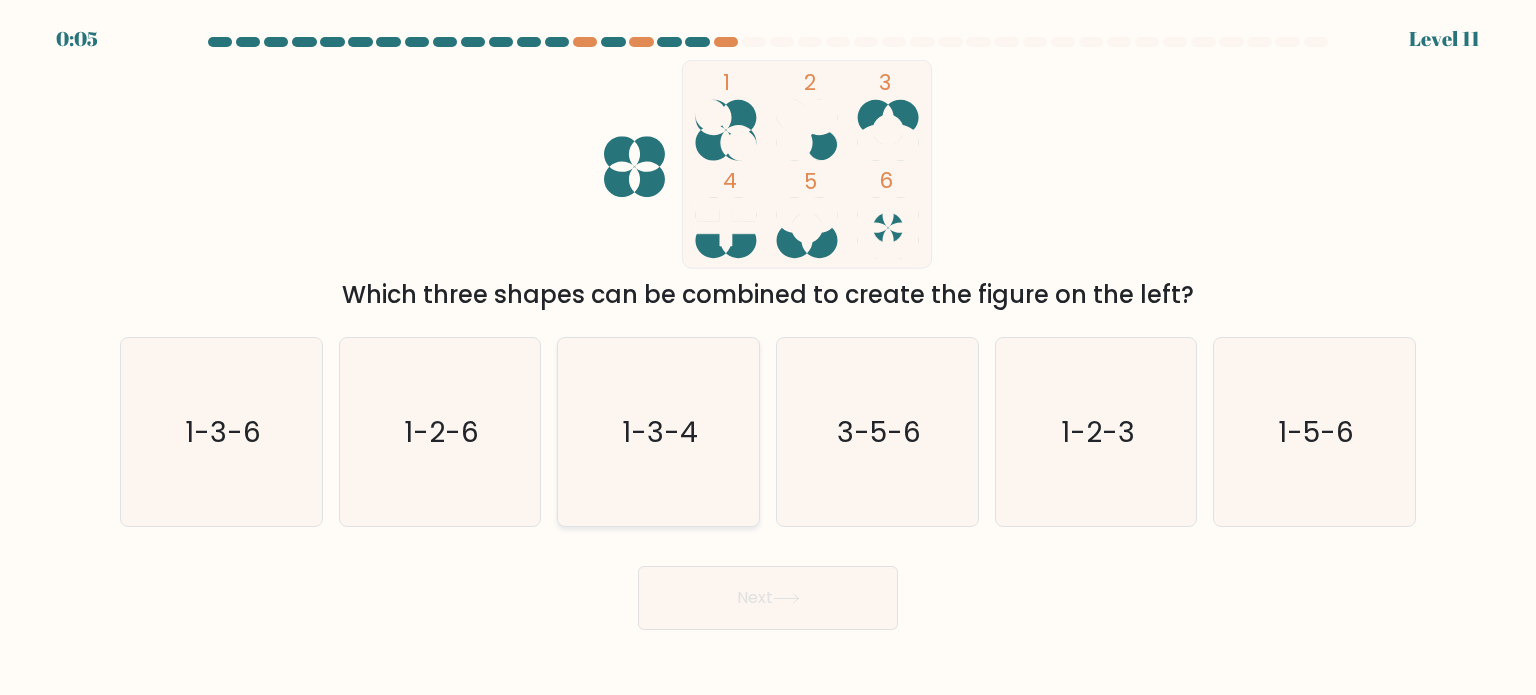 click on "1-3-4" 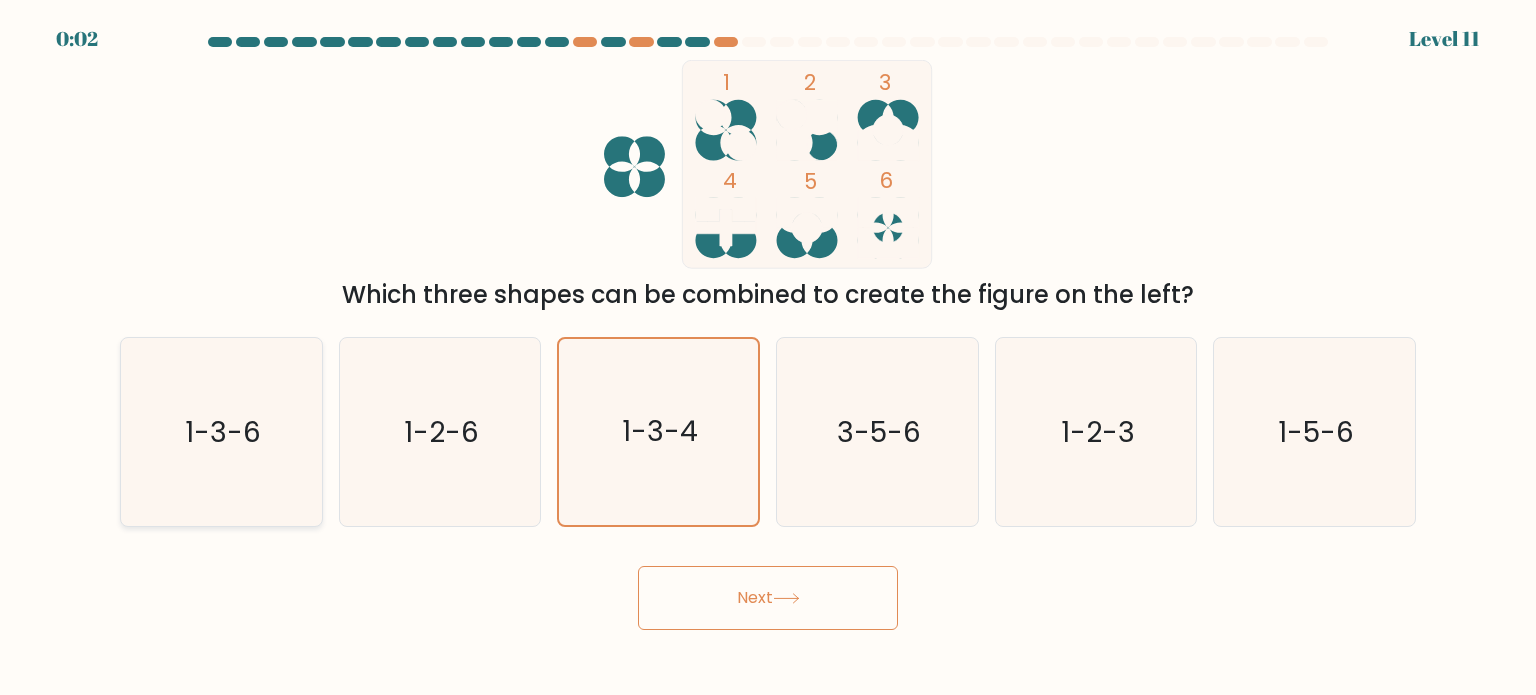 click on "1-3-6" 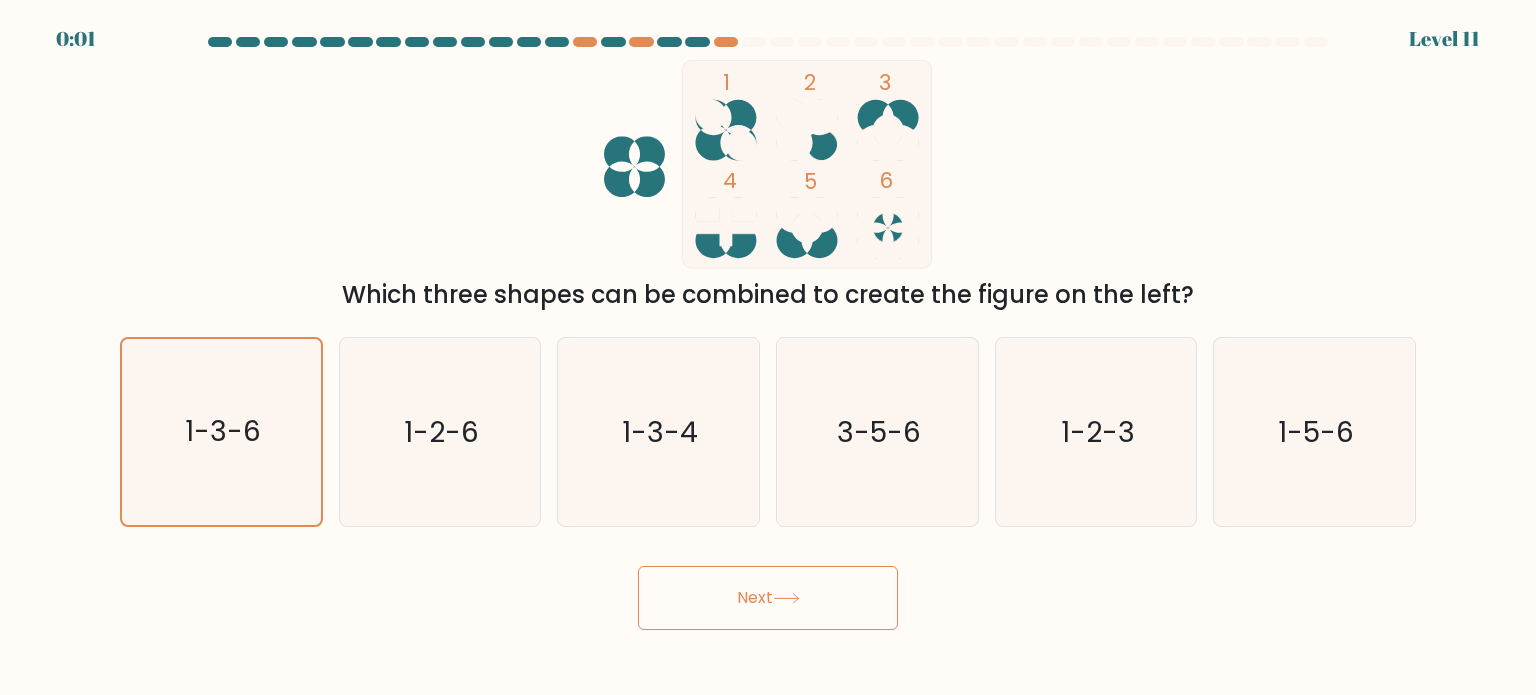click on "Next" at bounding box center [768, 598] 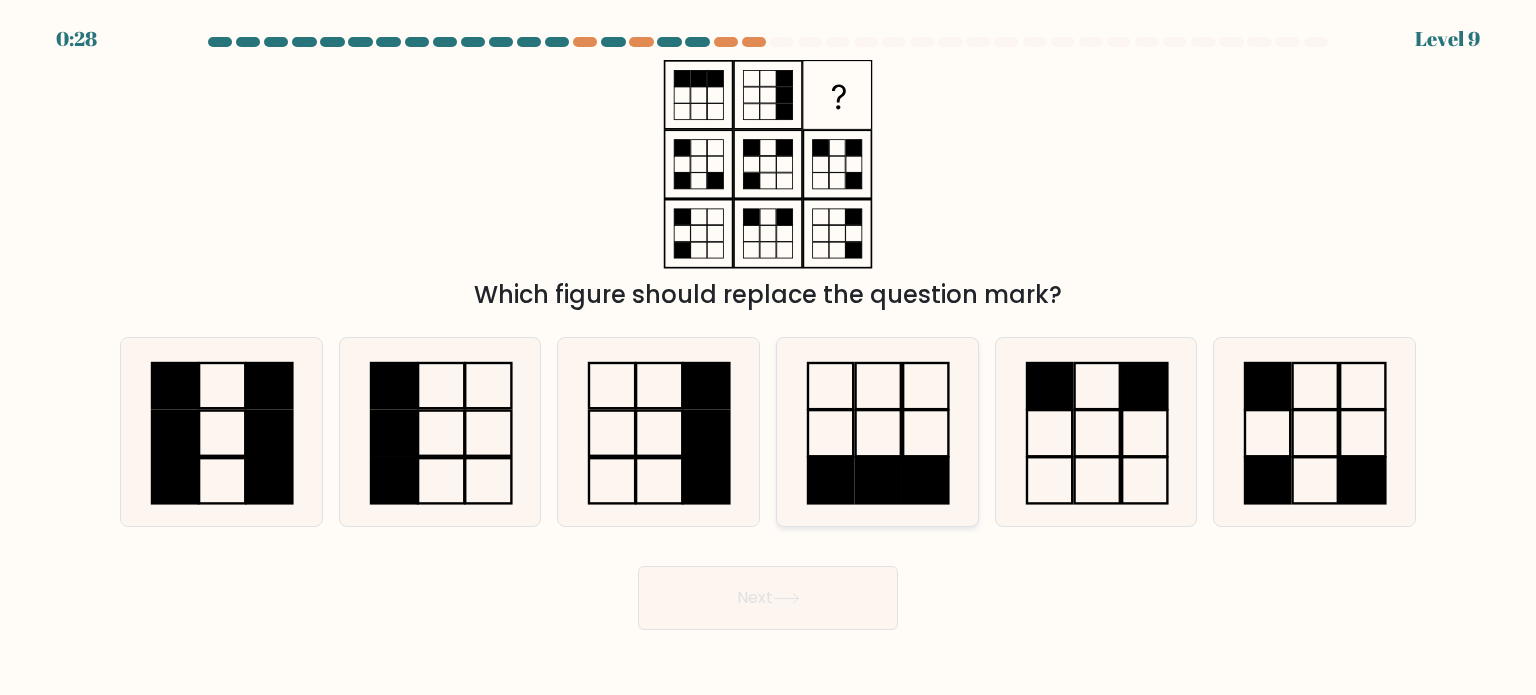 click 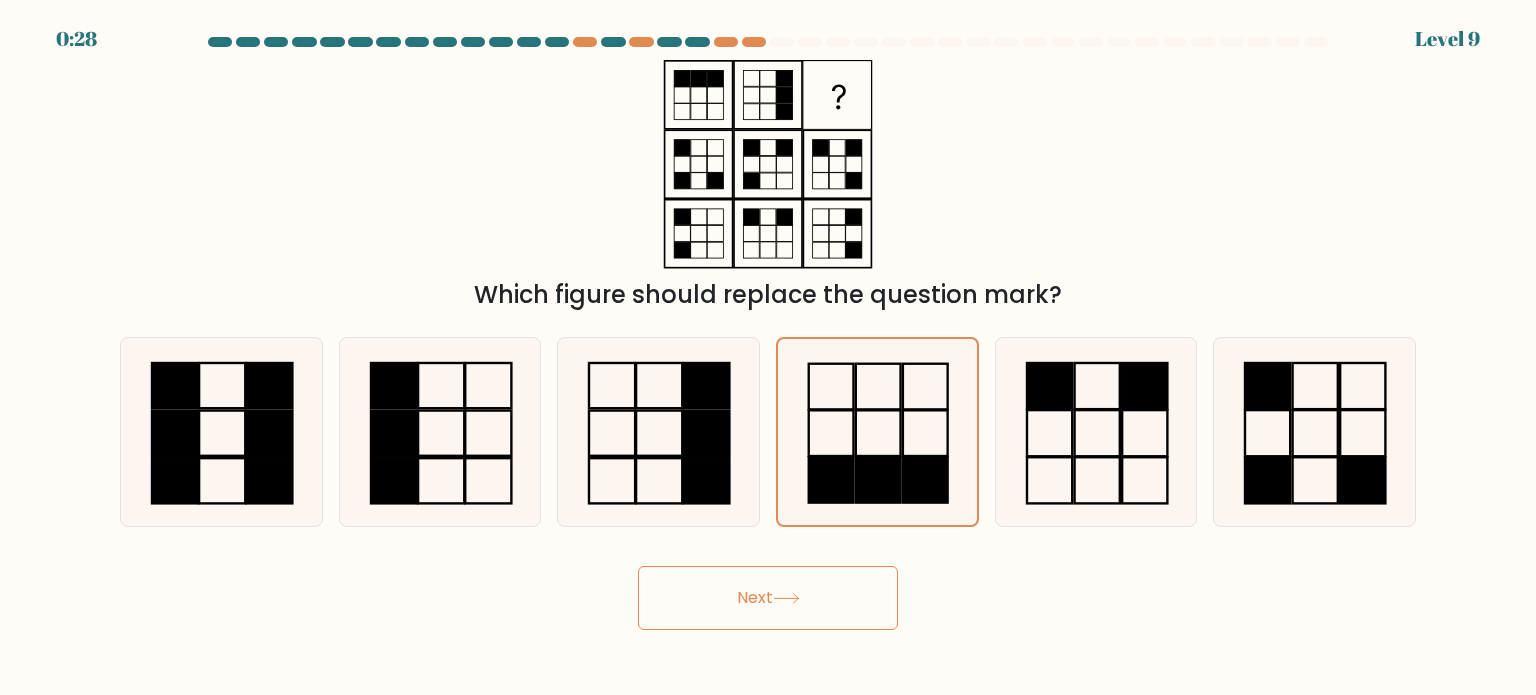 click on "Next" at bounding box center (768, 598) 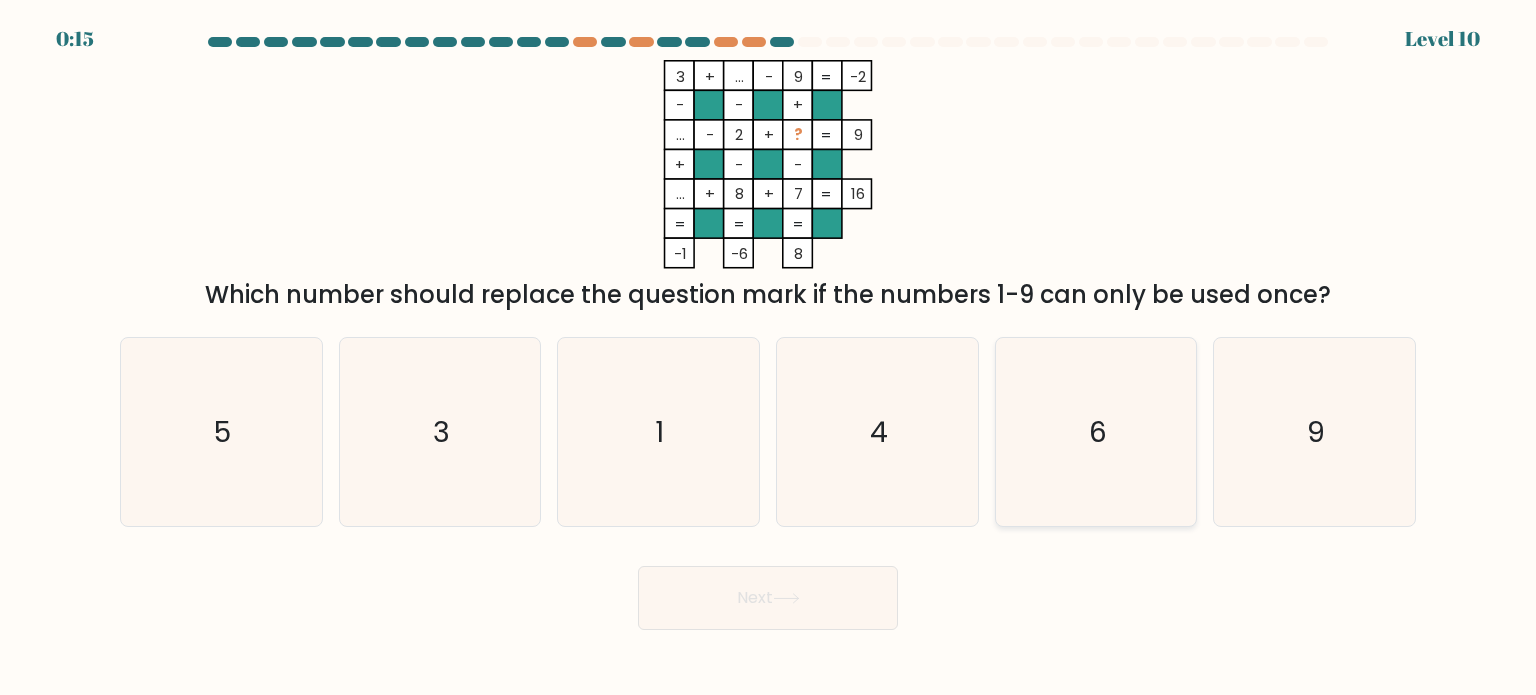 click on "6" 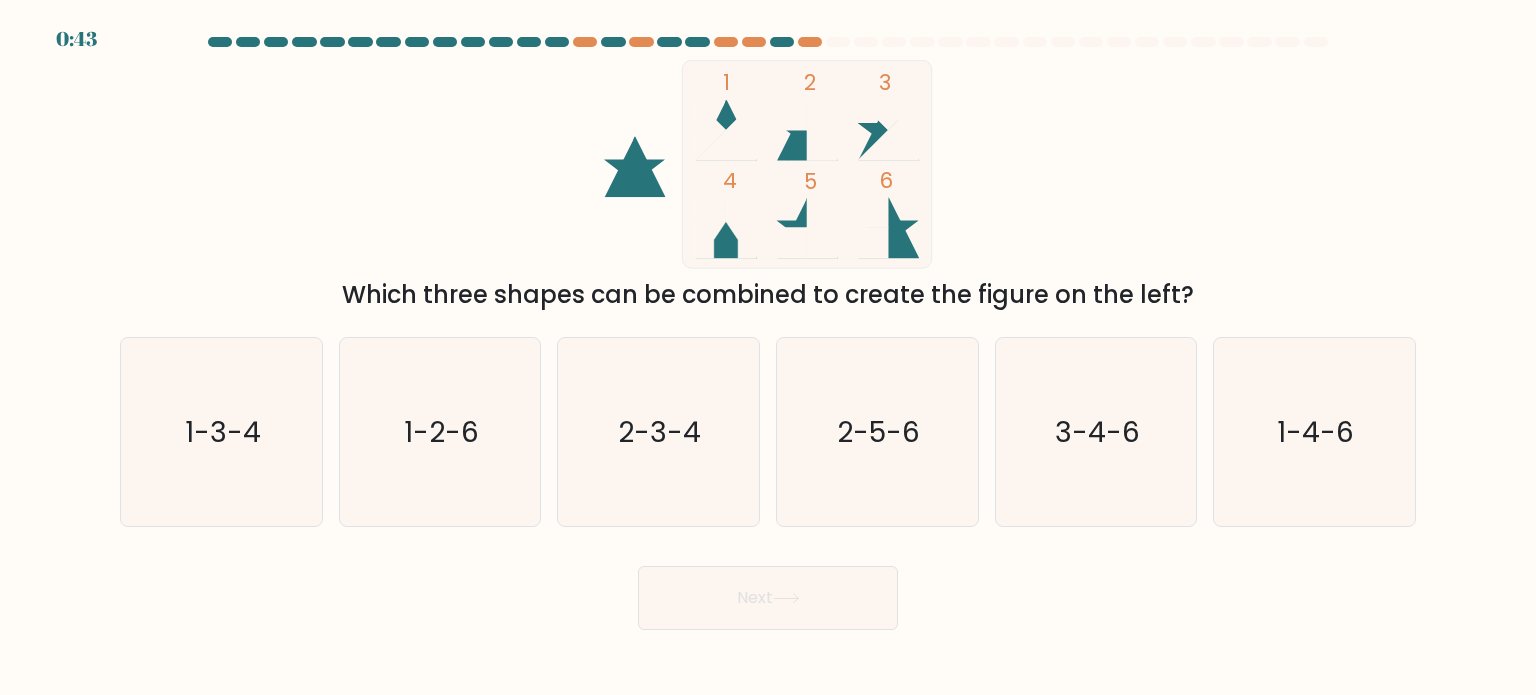 scroll, scrollTop: 0, scrollLeft: 0, axis: both 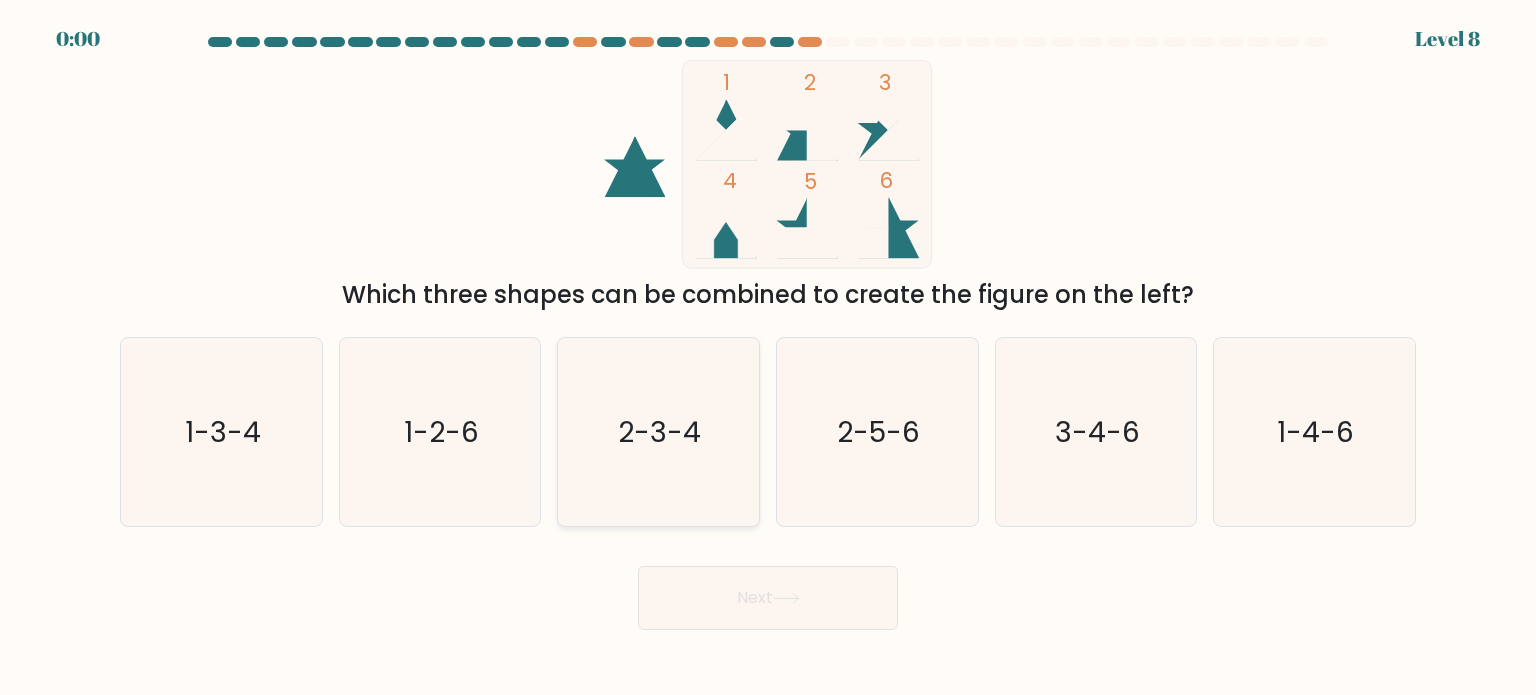 click on "2-3-4" 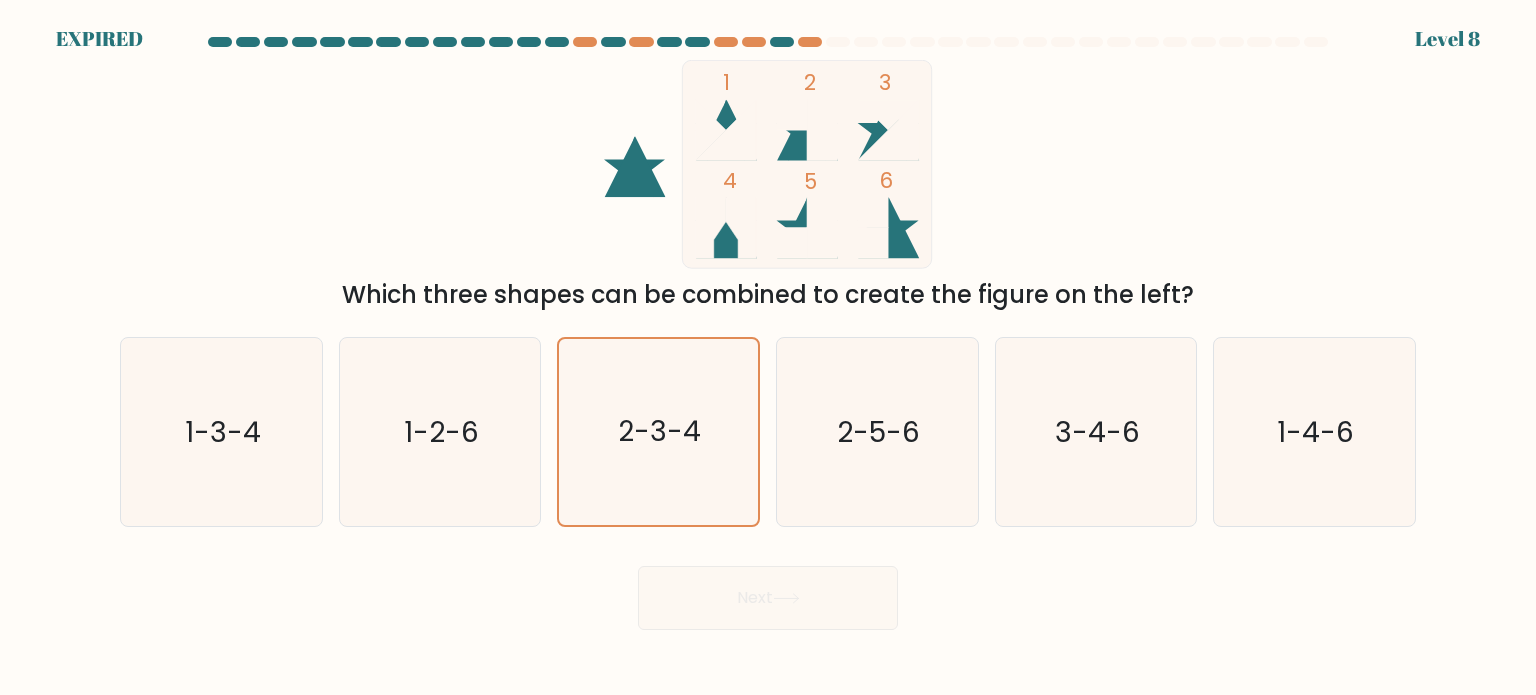 click on "Next" at bounding box center (768, 590) 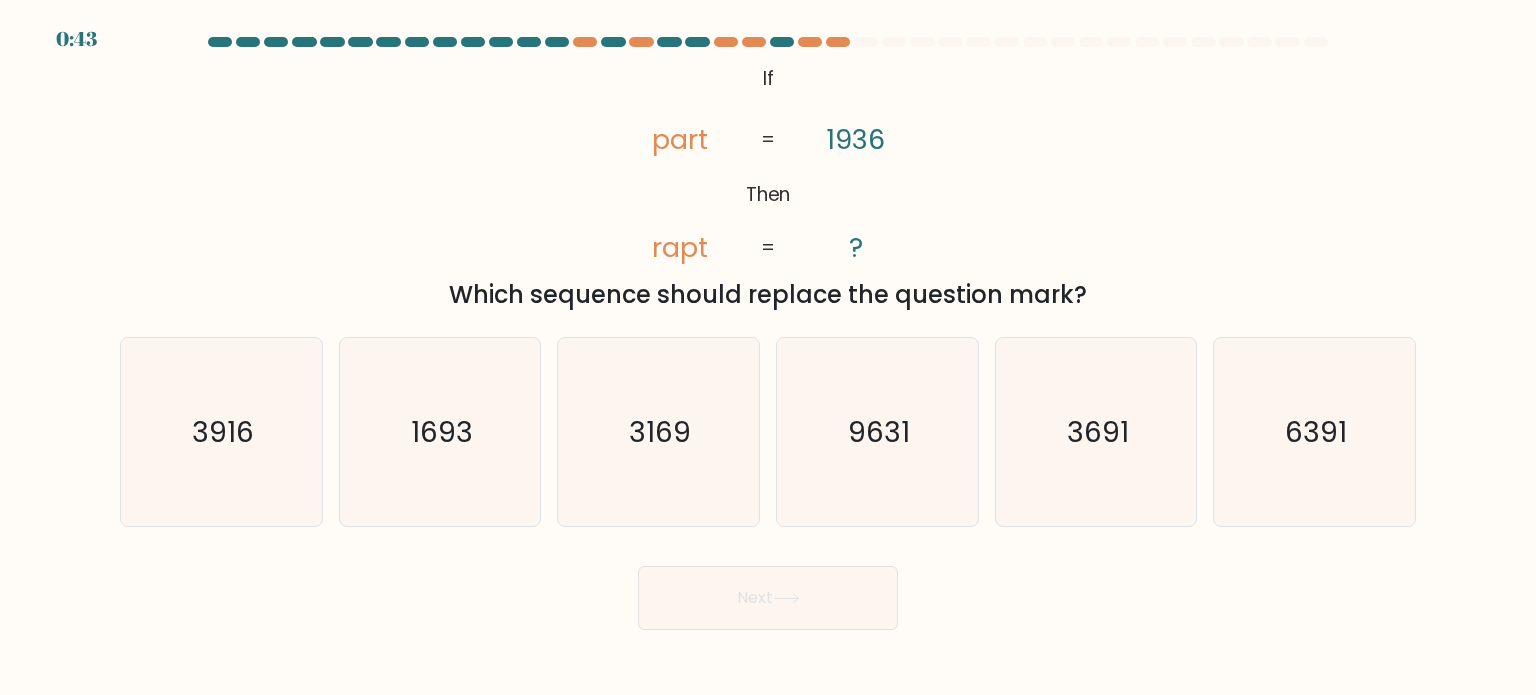 scroll, scrollTop: 0, scrollLeft: 0, axis: both 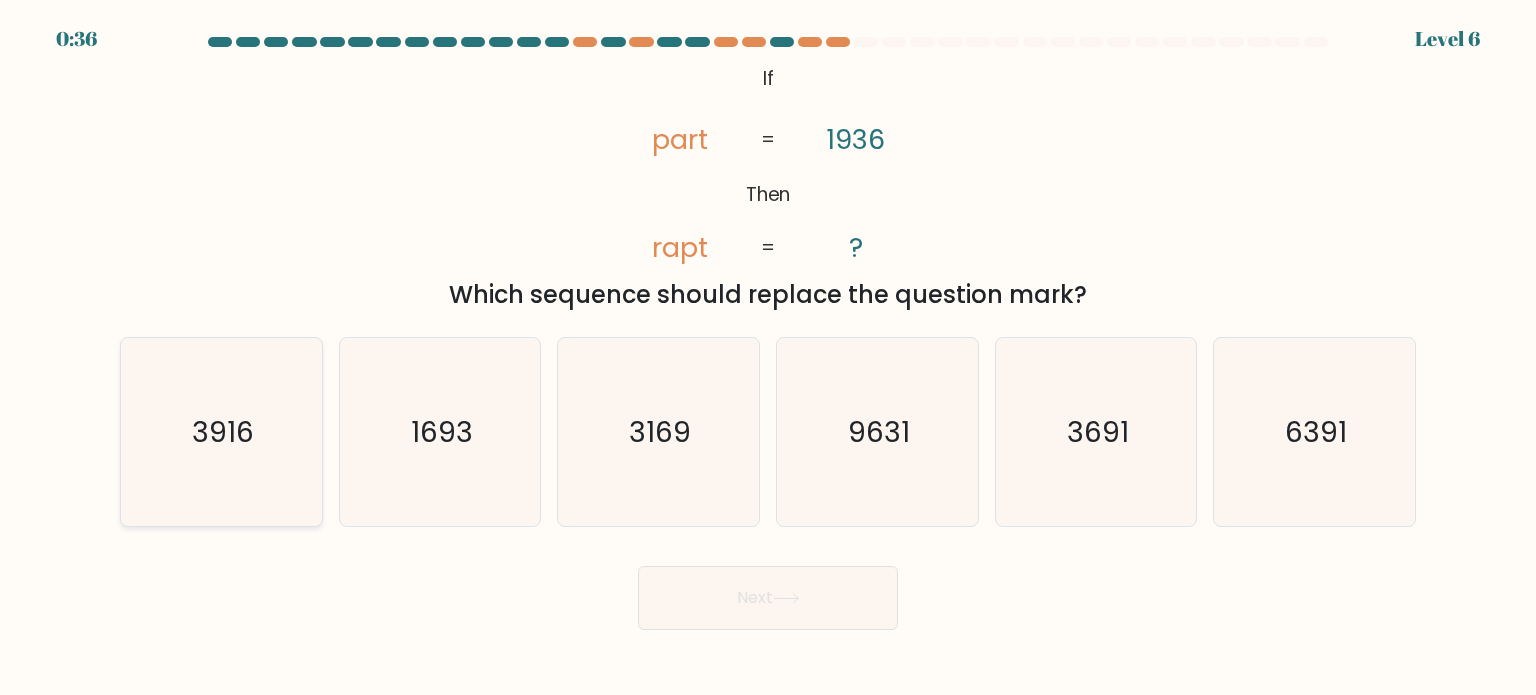 click on "3916" 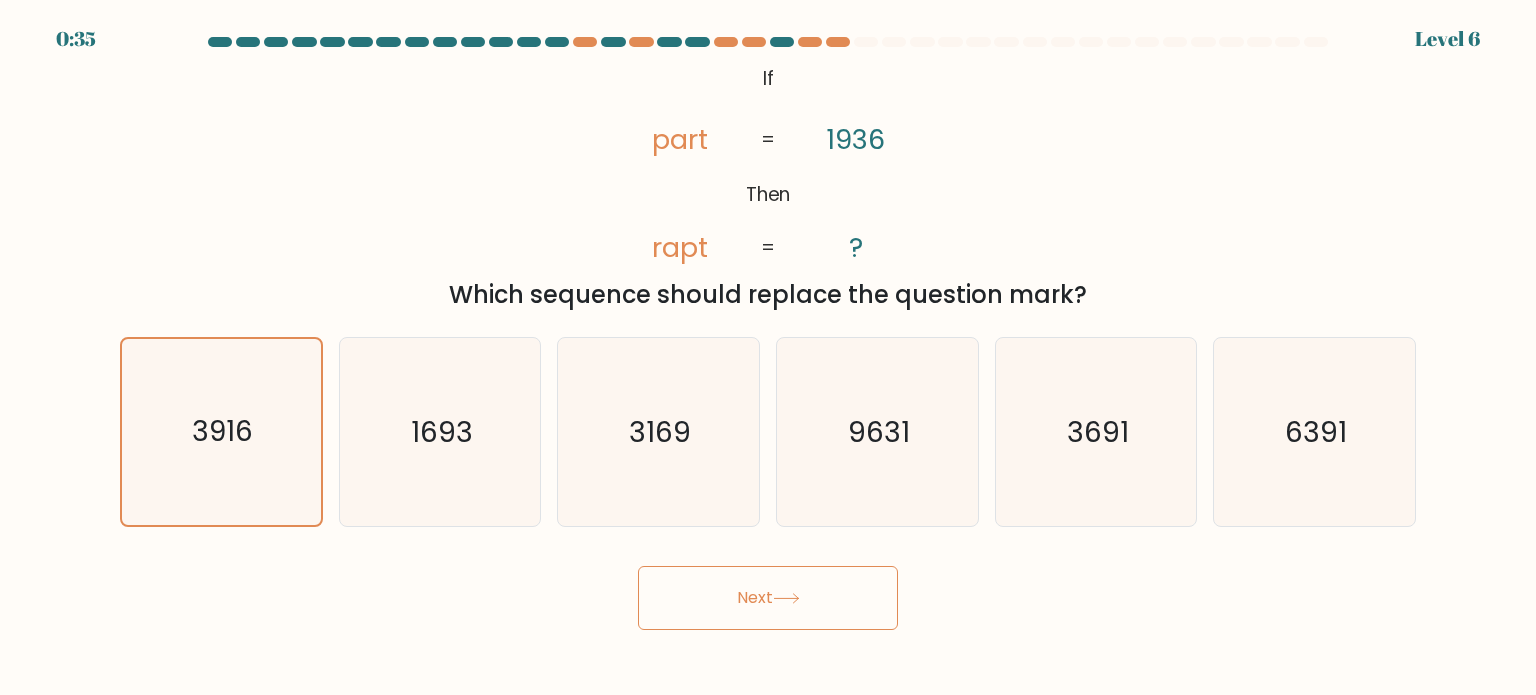 click on "0:35
Level 6
If" at bounding box center (768, 347) 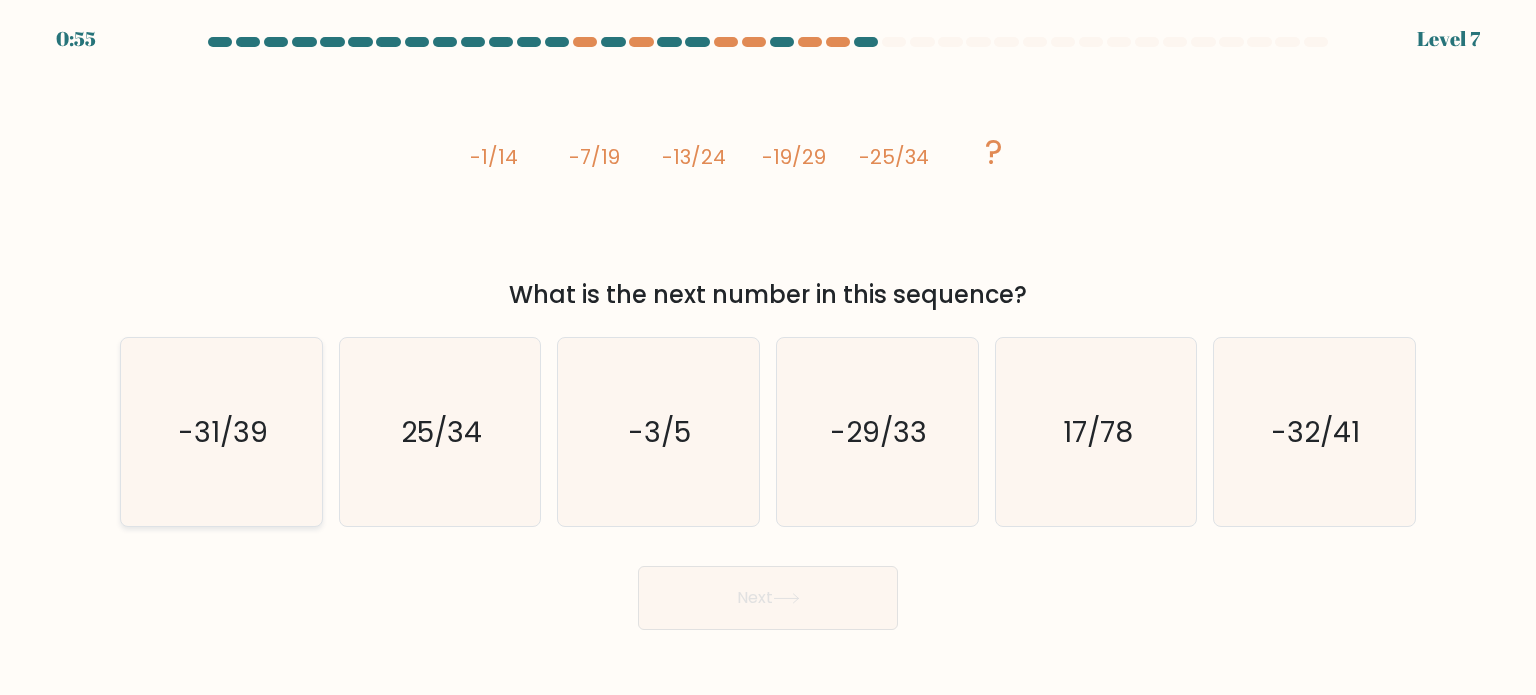click on "-31/39" 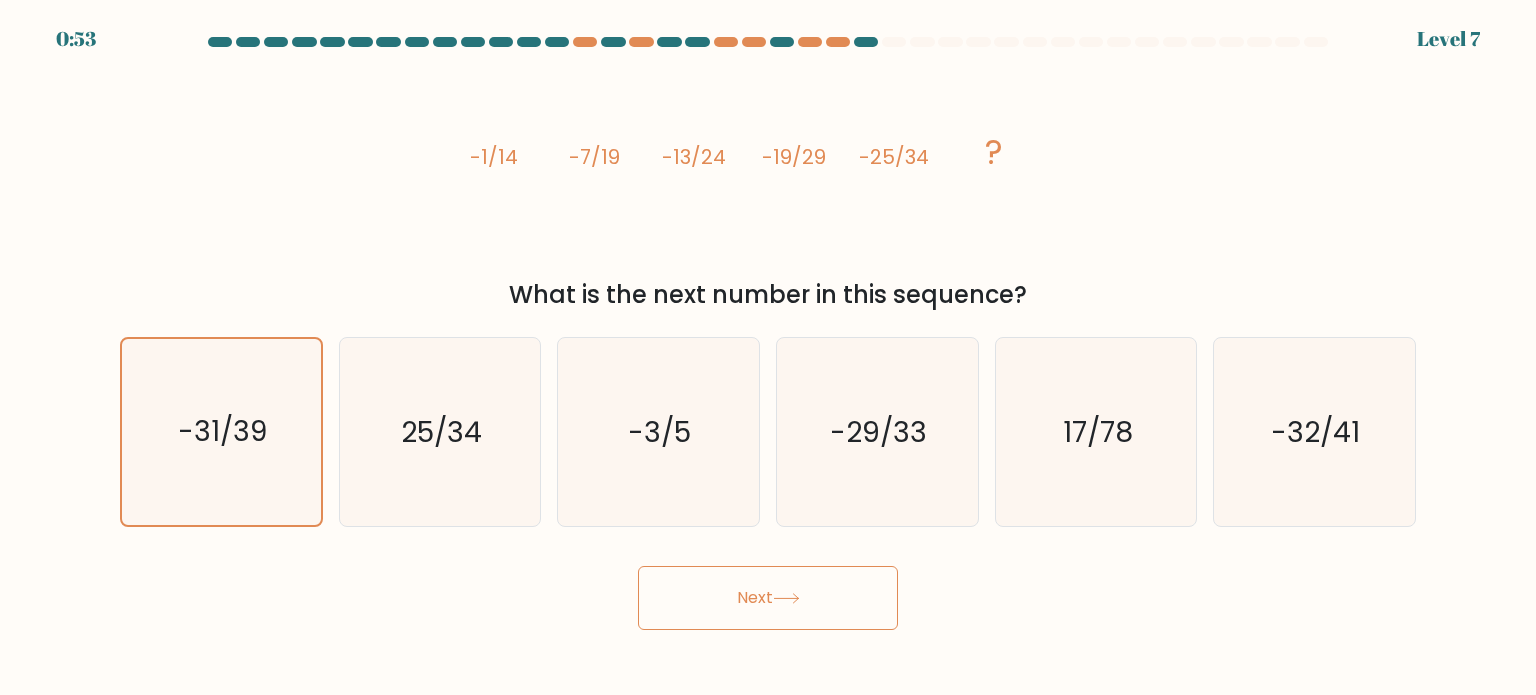click on "Next" at bounding box center [768, 598] 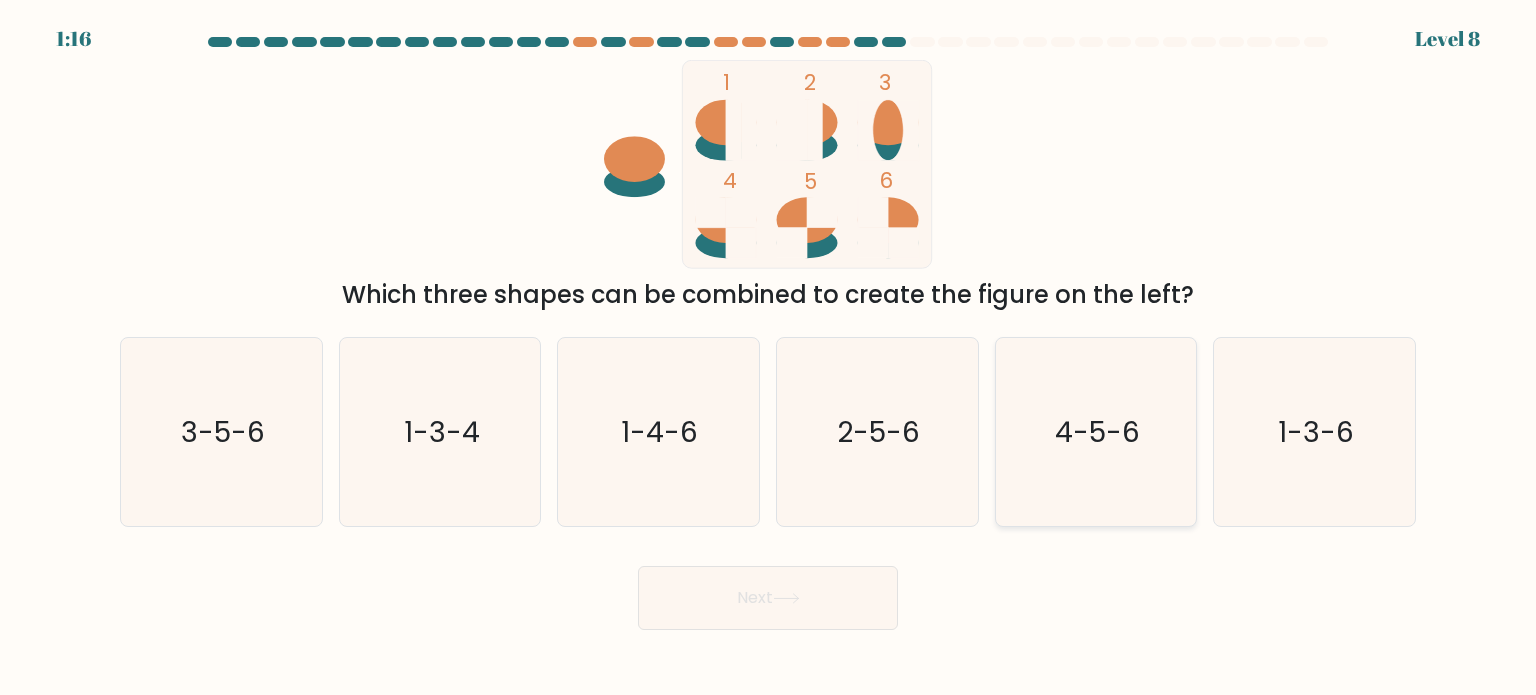 click on "4-5-6" 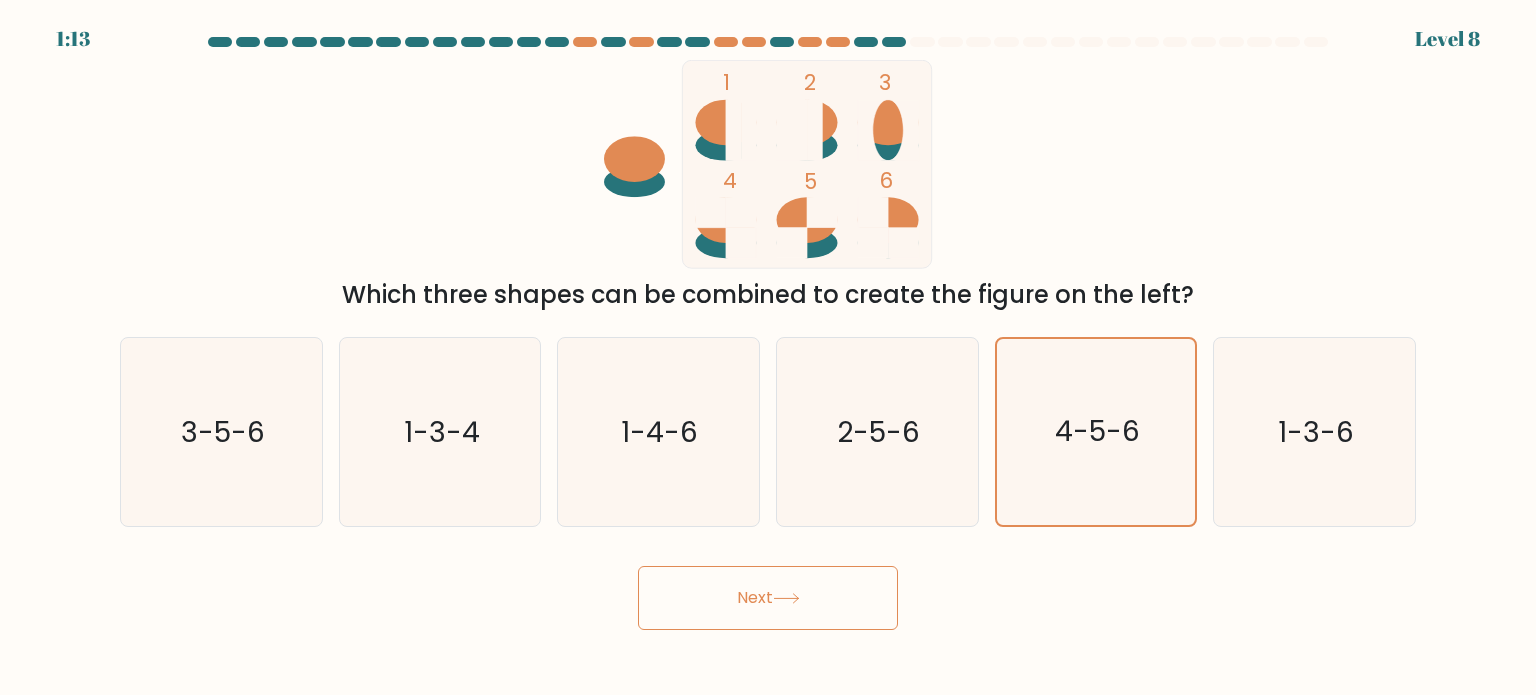 click on "Next" at bounding box center (768, 598) 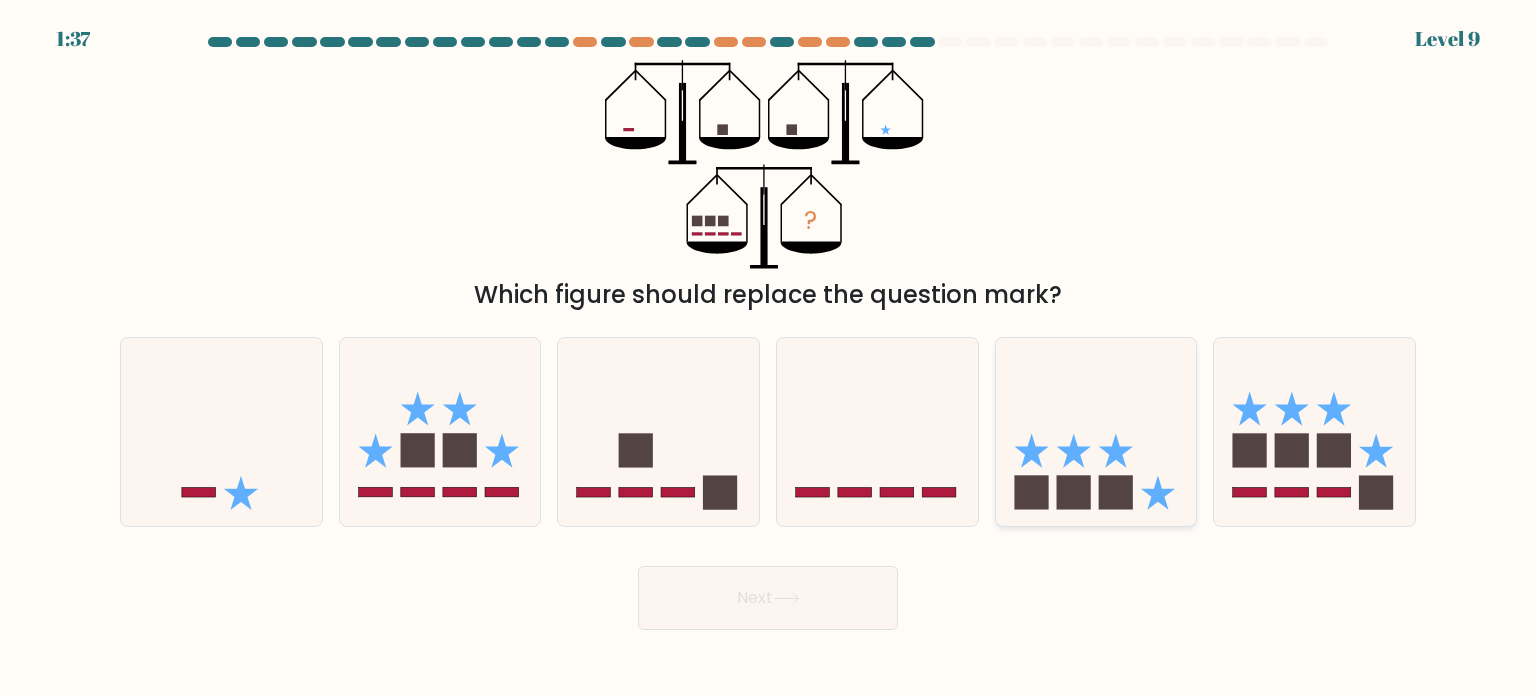 click 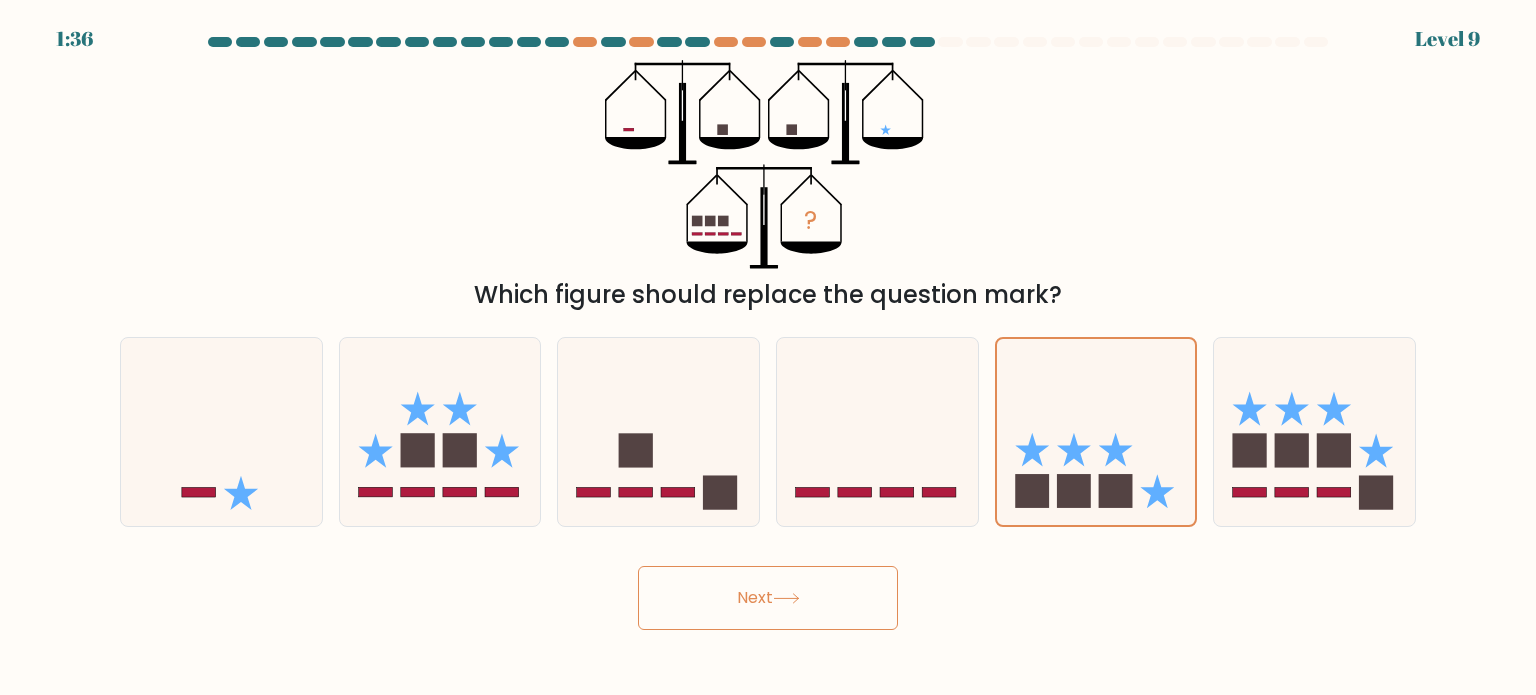 click on "Next" at bounding box center (768, 598) 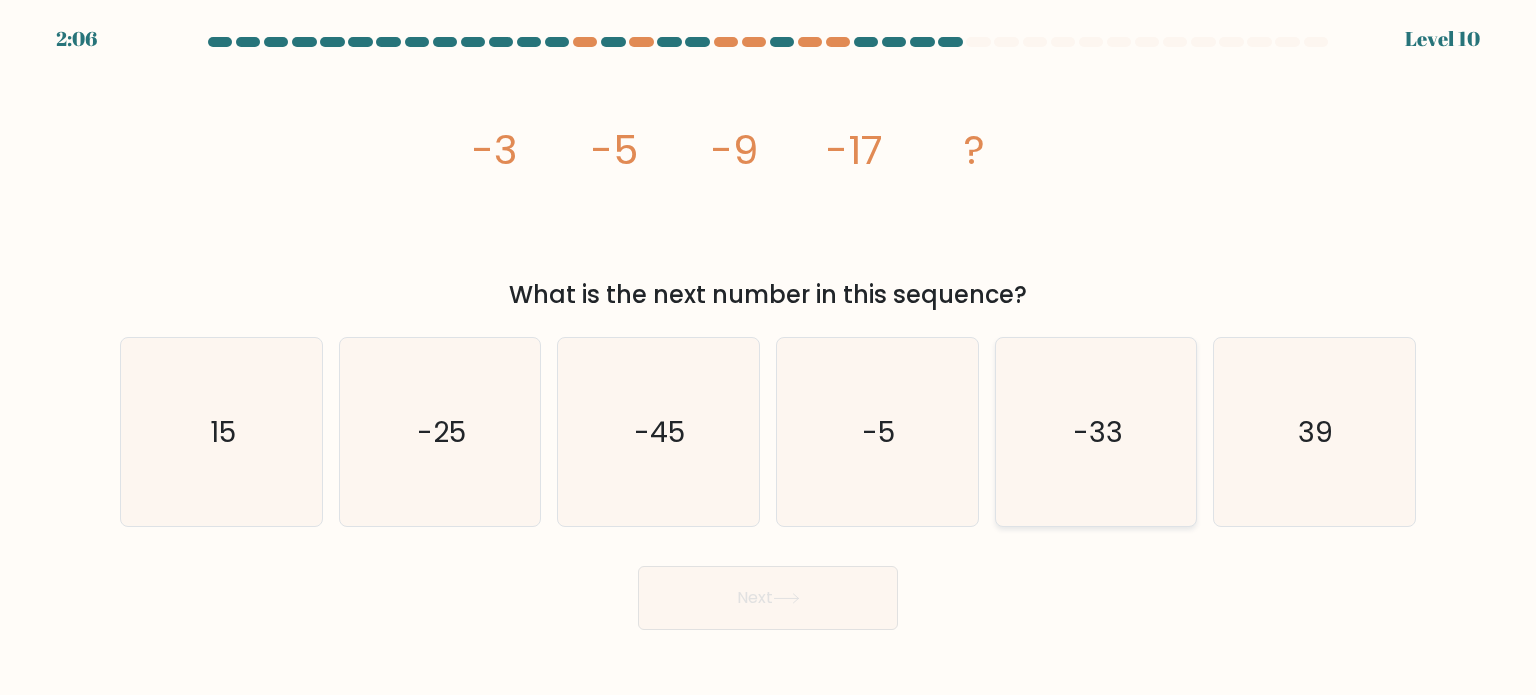 drag, startPoint x: 1116, startPoint y: 415, endPoint x: 1085, endPoint y: 468, distance: 61.400326 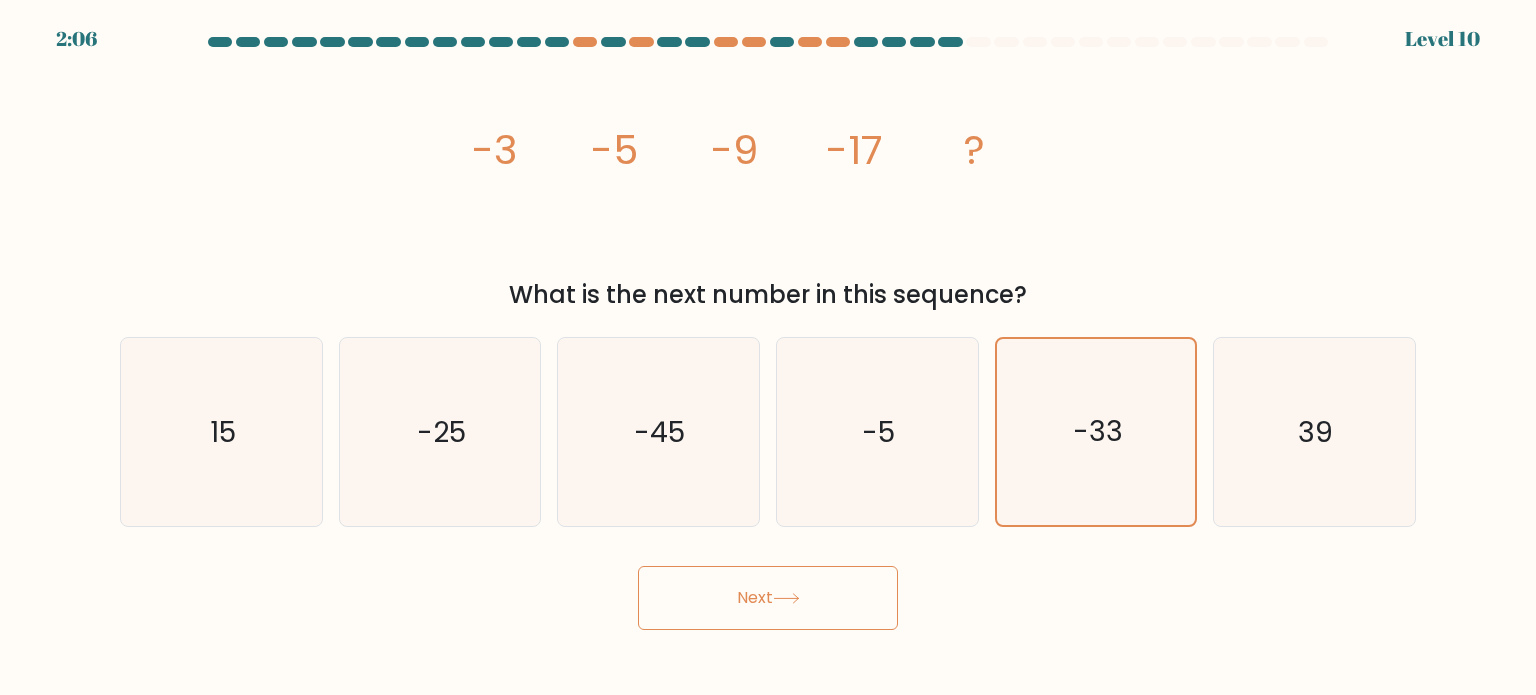 click on "Next" at bounding box center [768, 598] 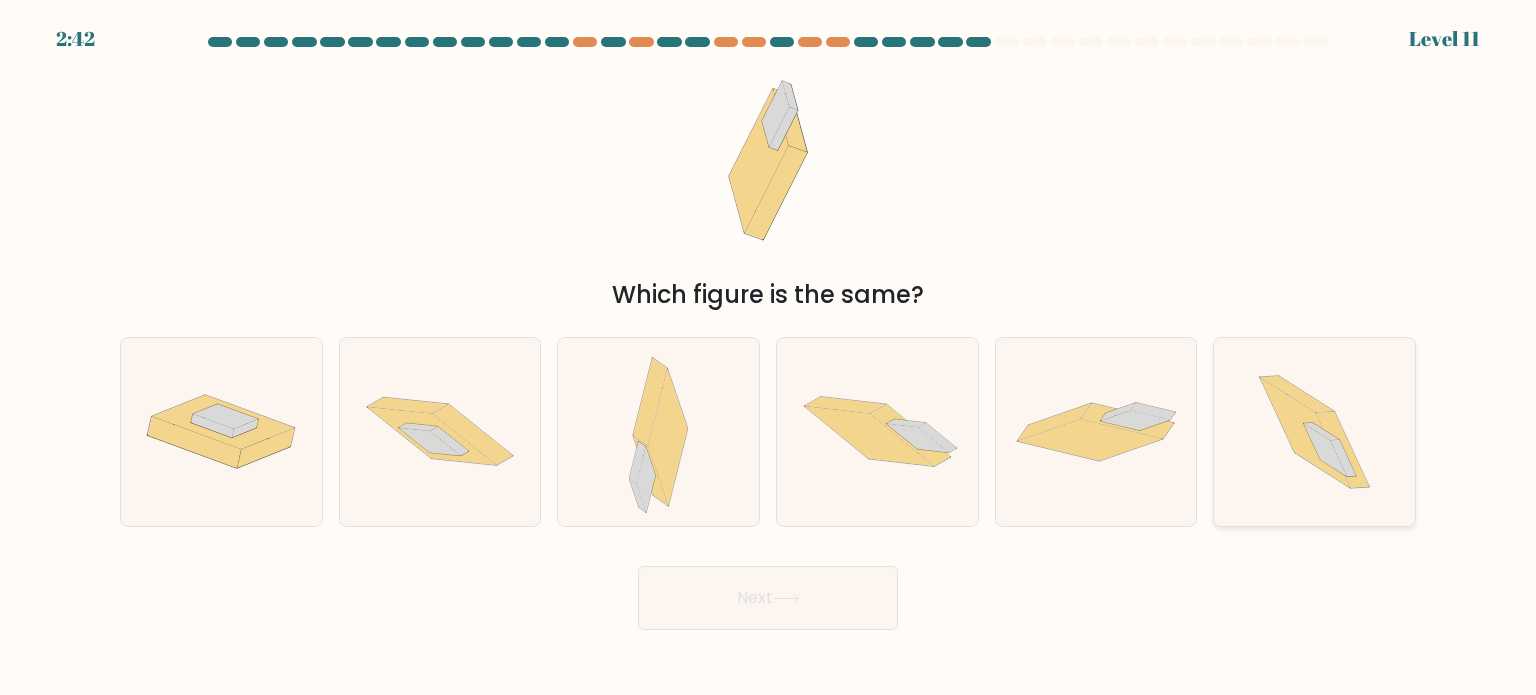 click 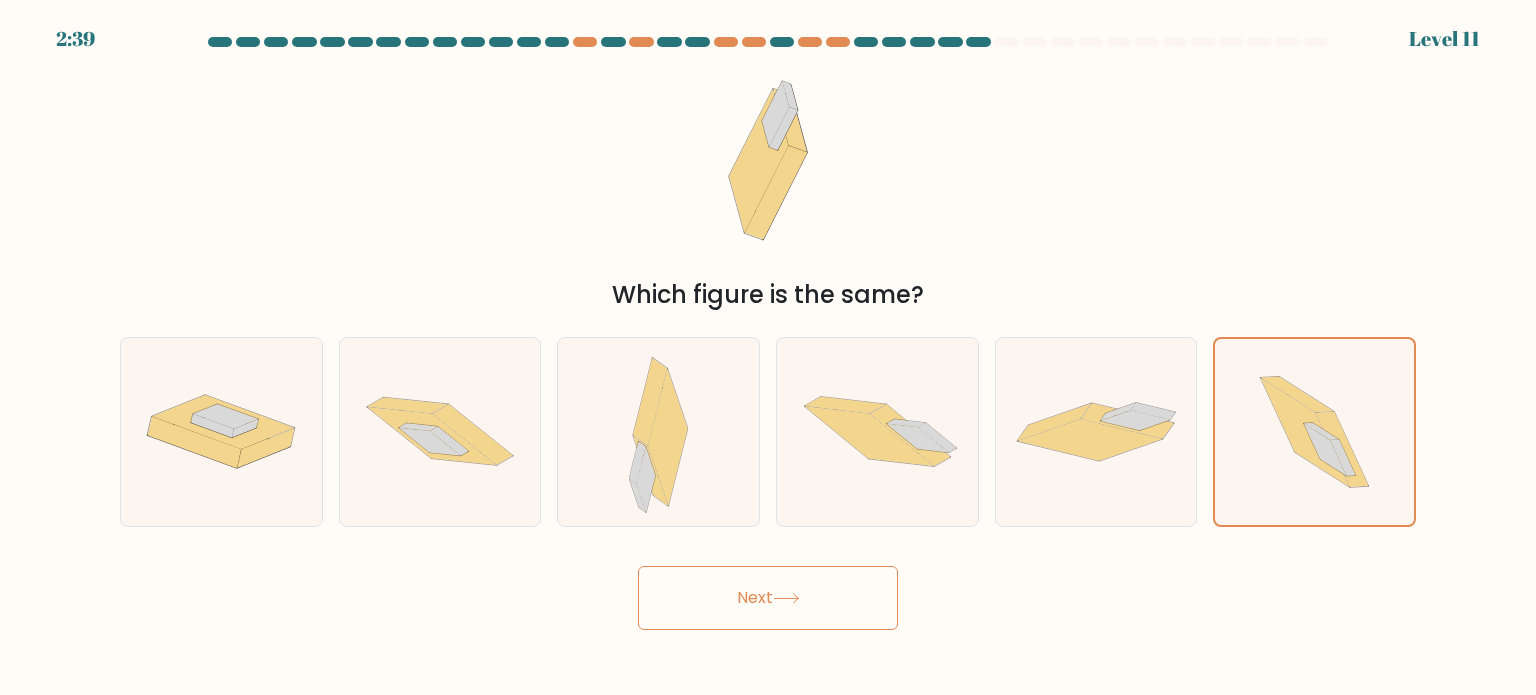 click on "Next" at bounding box center (768, 598) 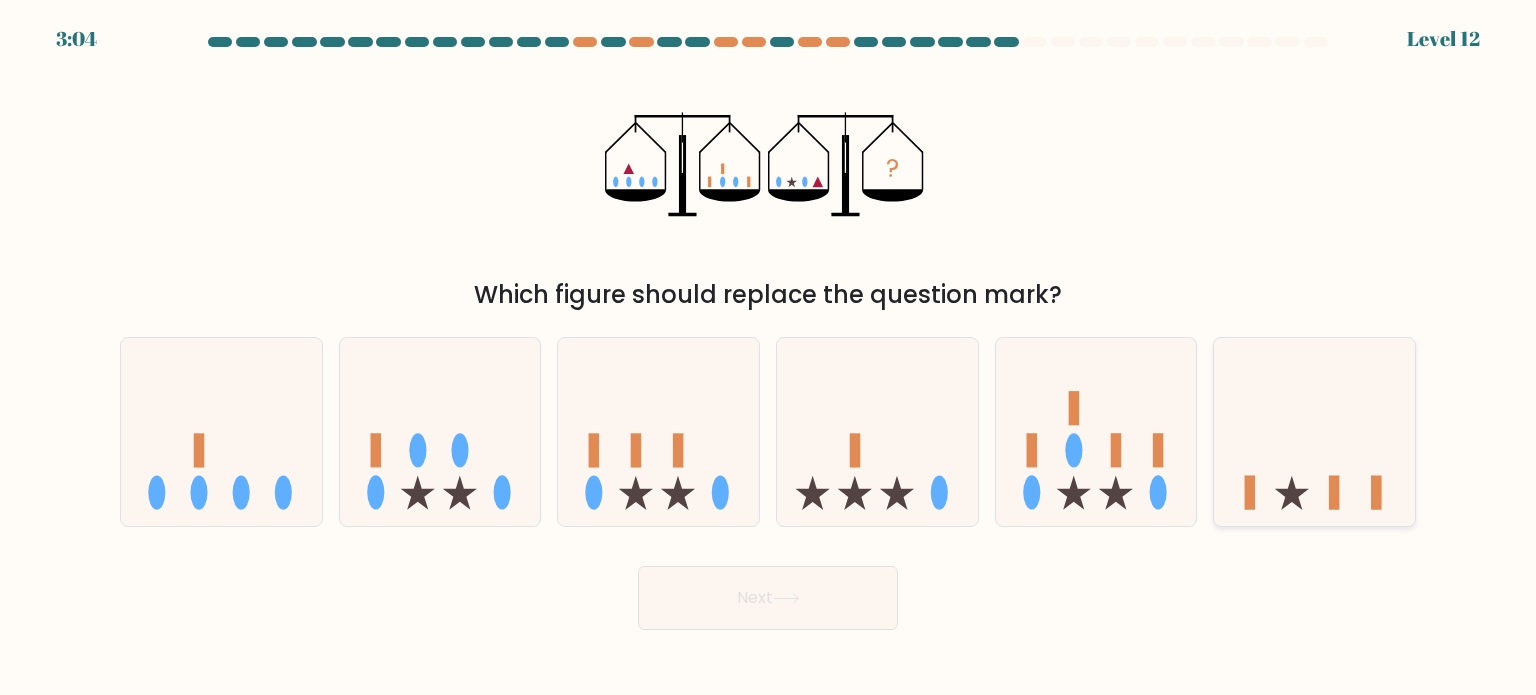 click 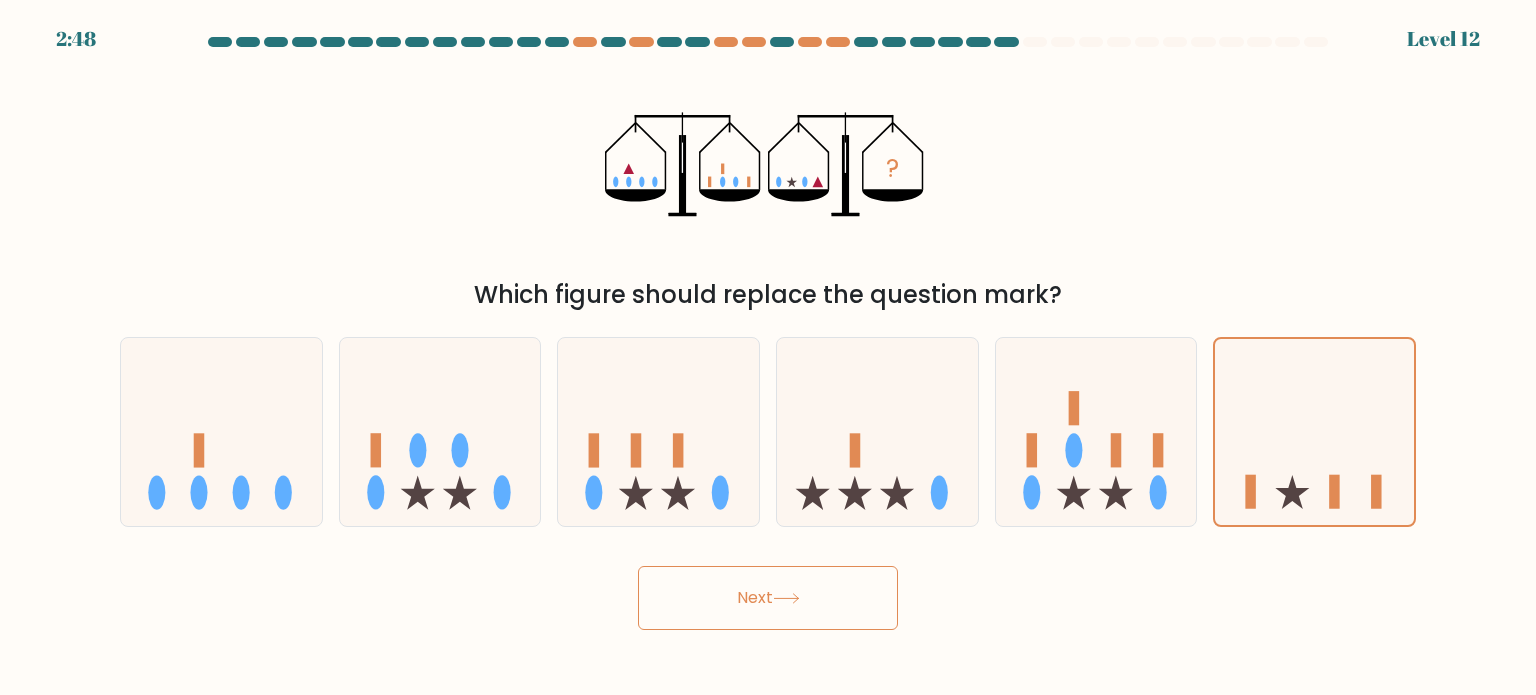 click on "Next" at bounding box center (768, 598) 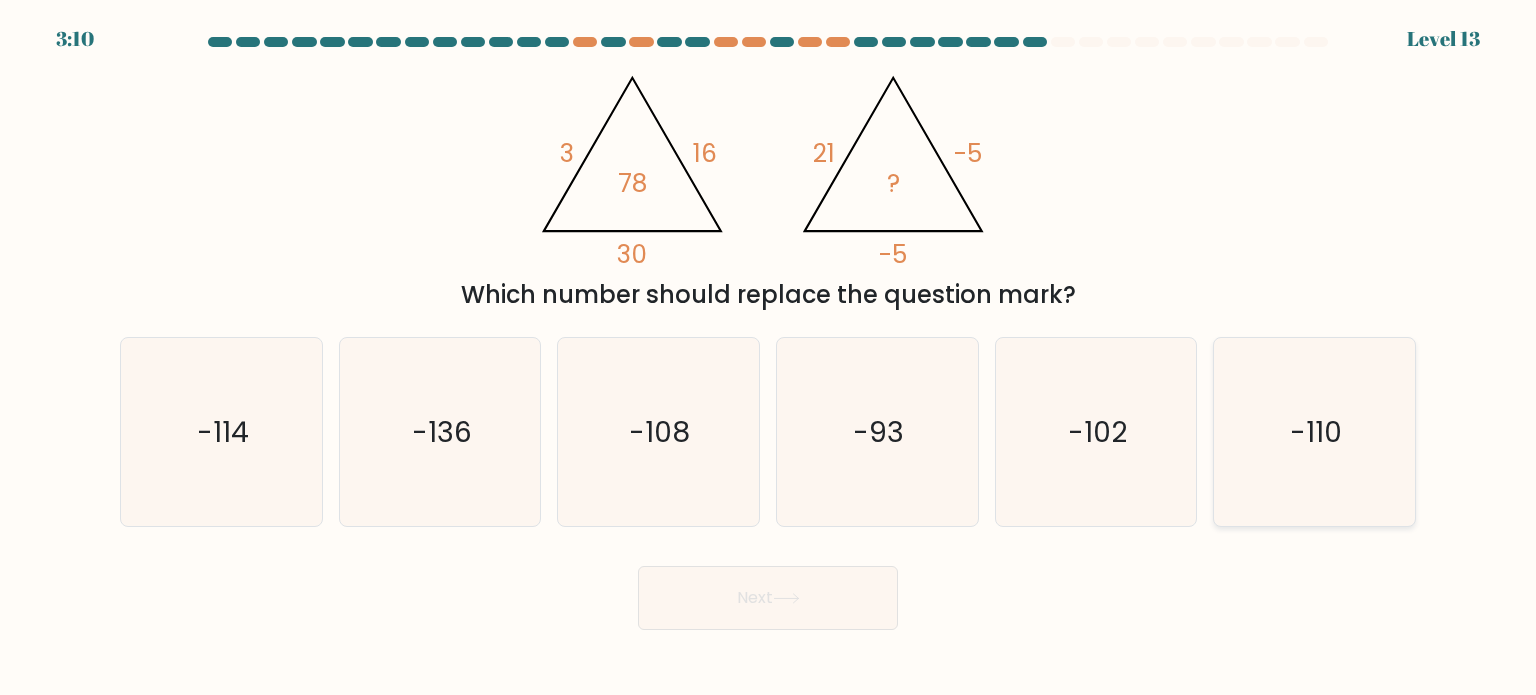 click on "-110" 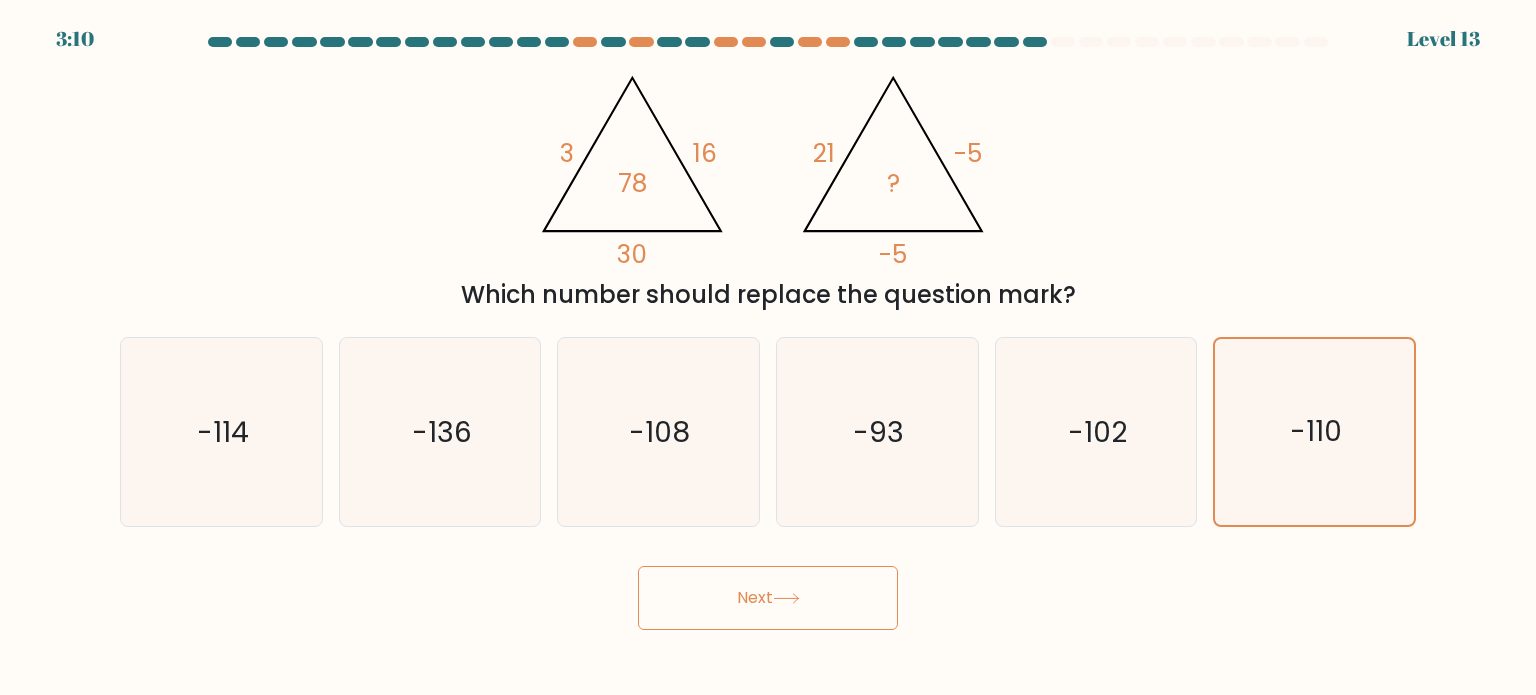 click on "Next" at bounding box center [768, 598] 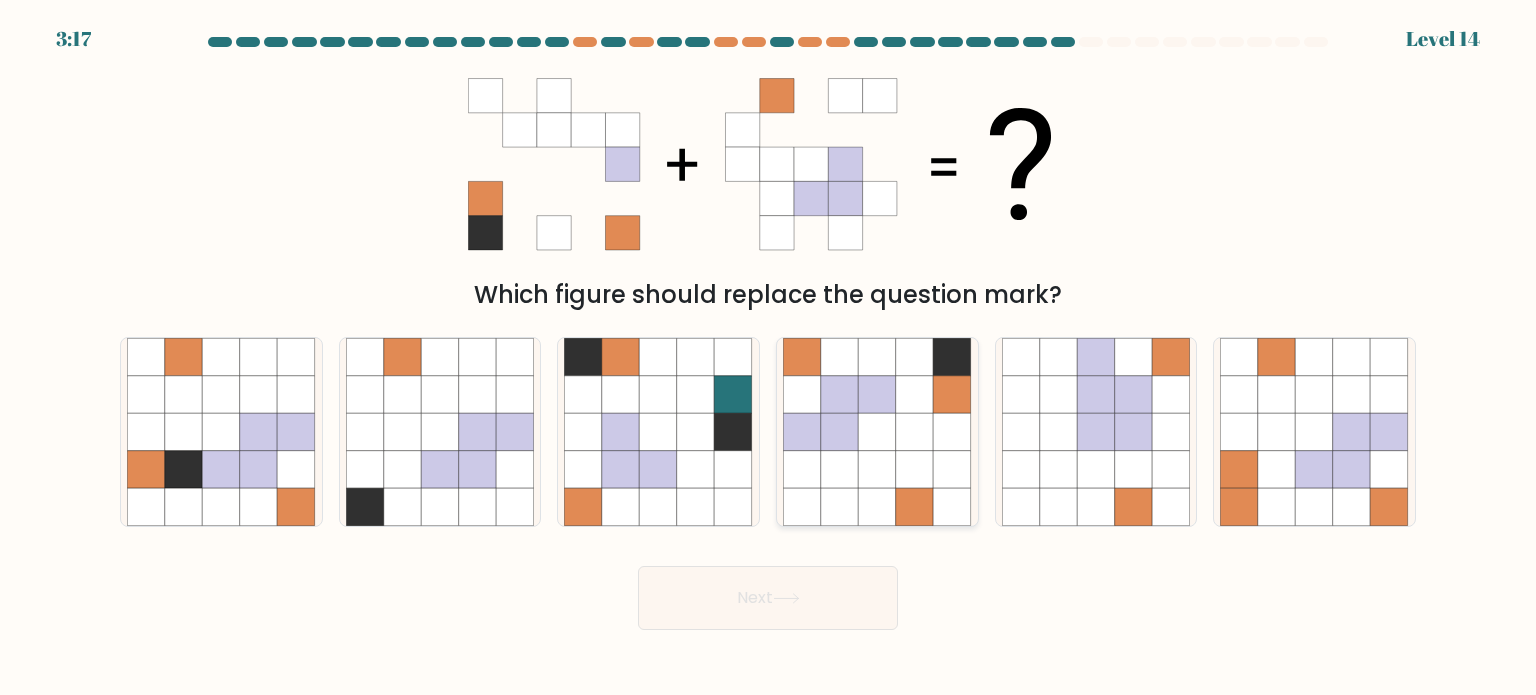 click 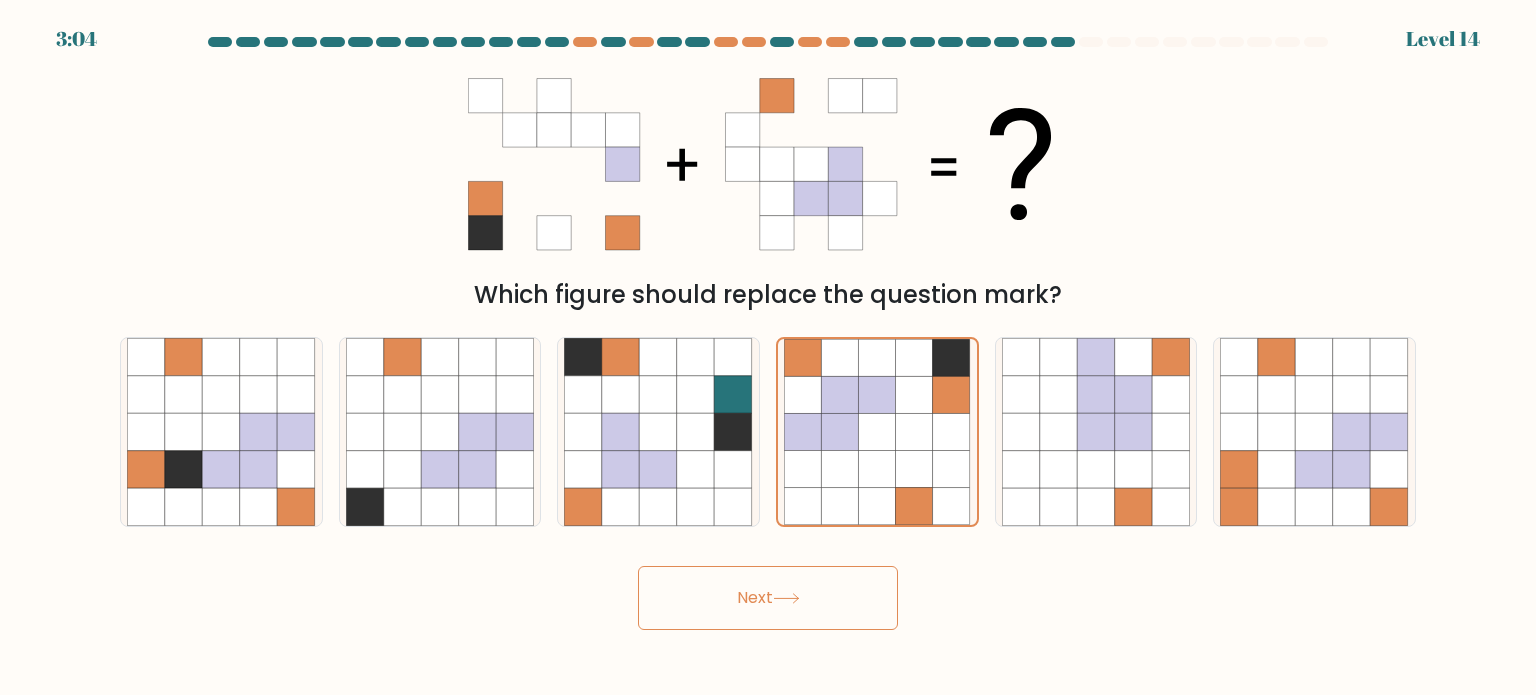 click on "Next" at bounding box center [768, 598] 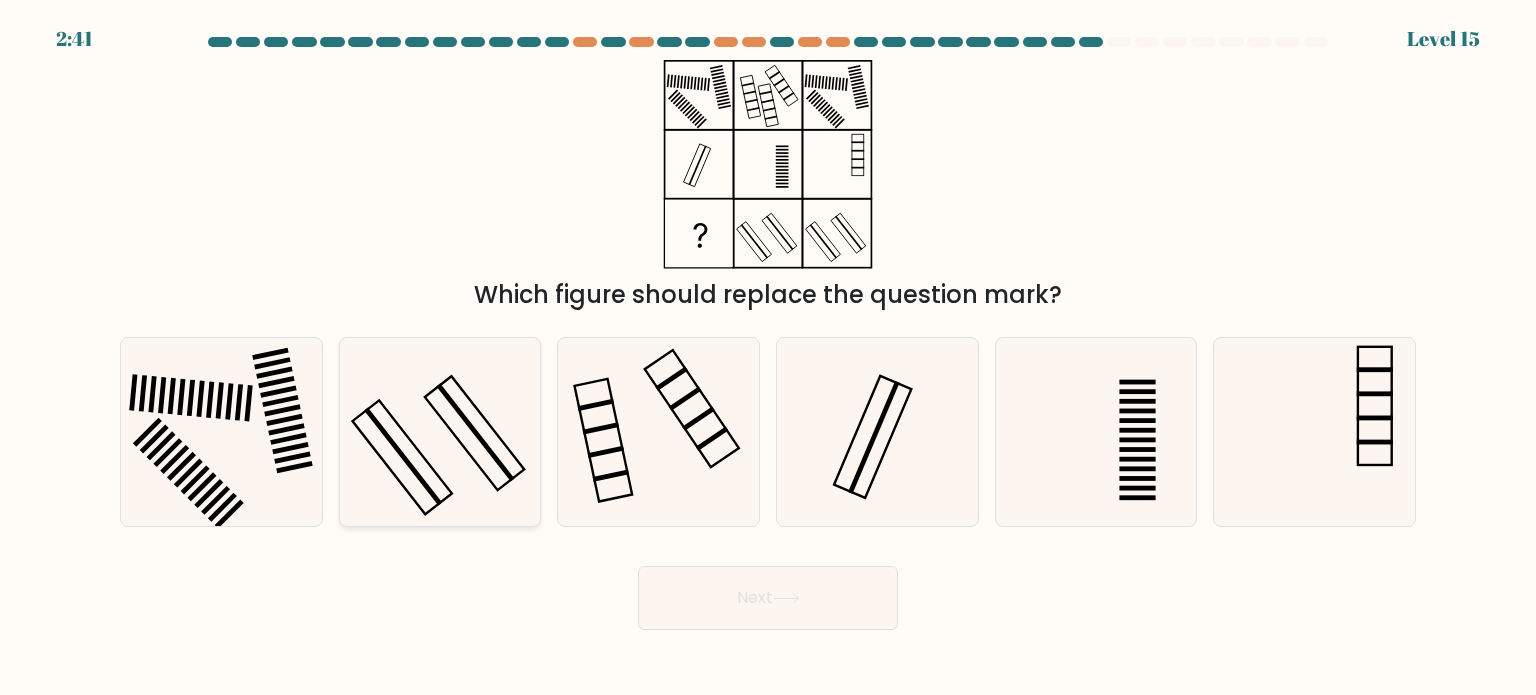 click 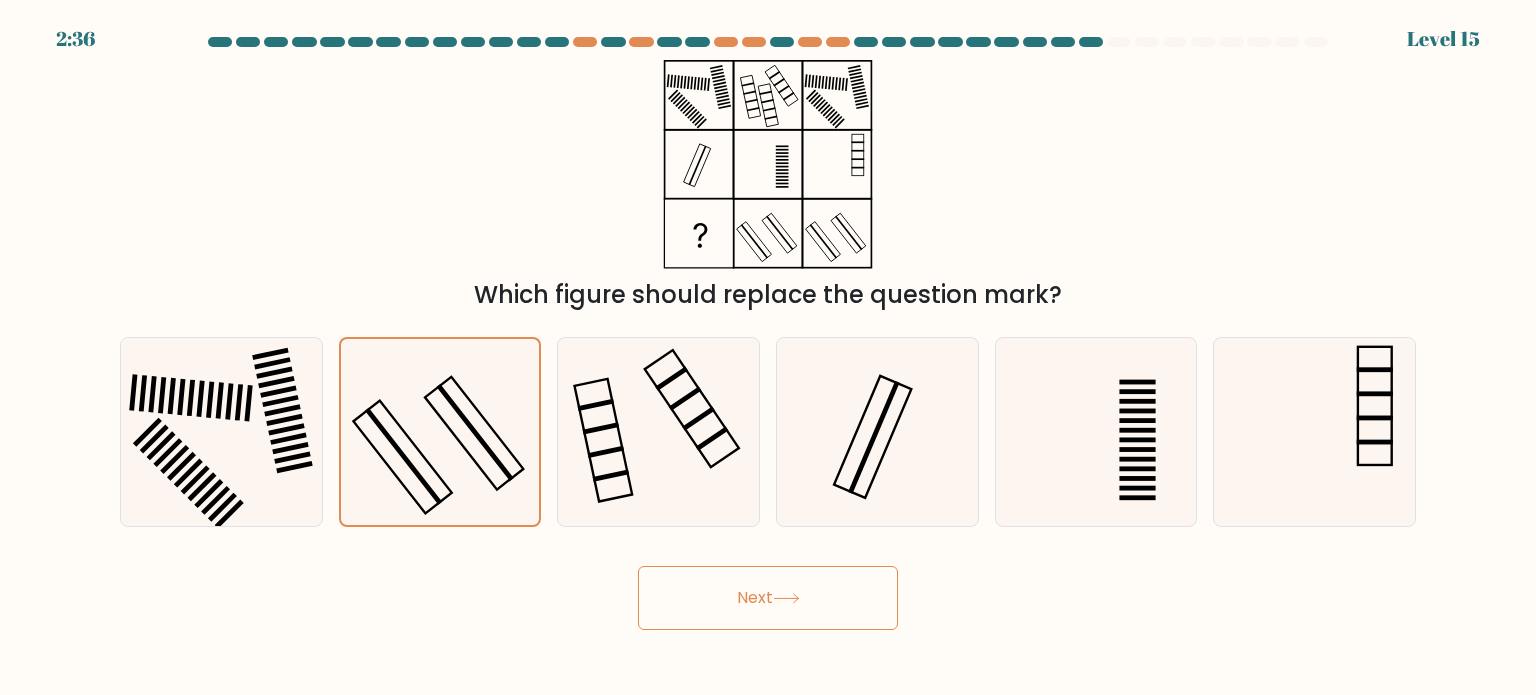 click on "Next" at bounding box center (768, 598) 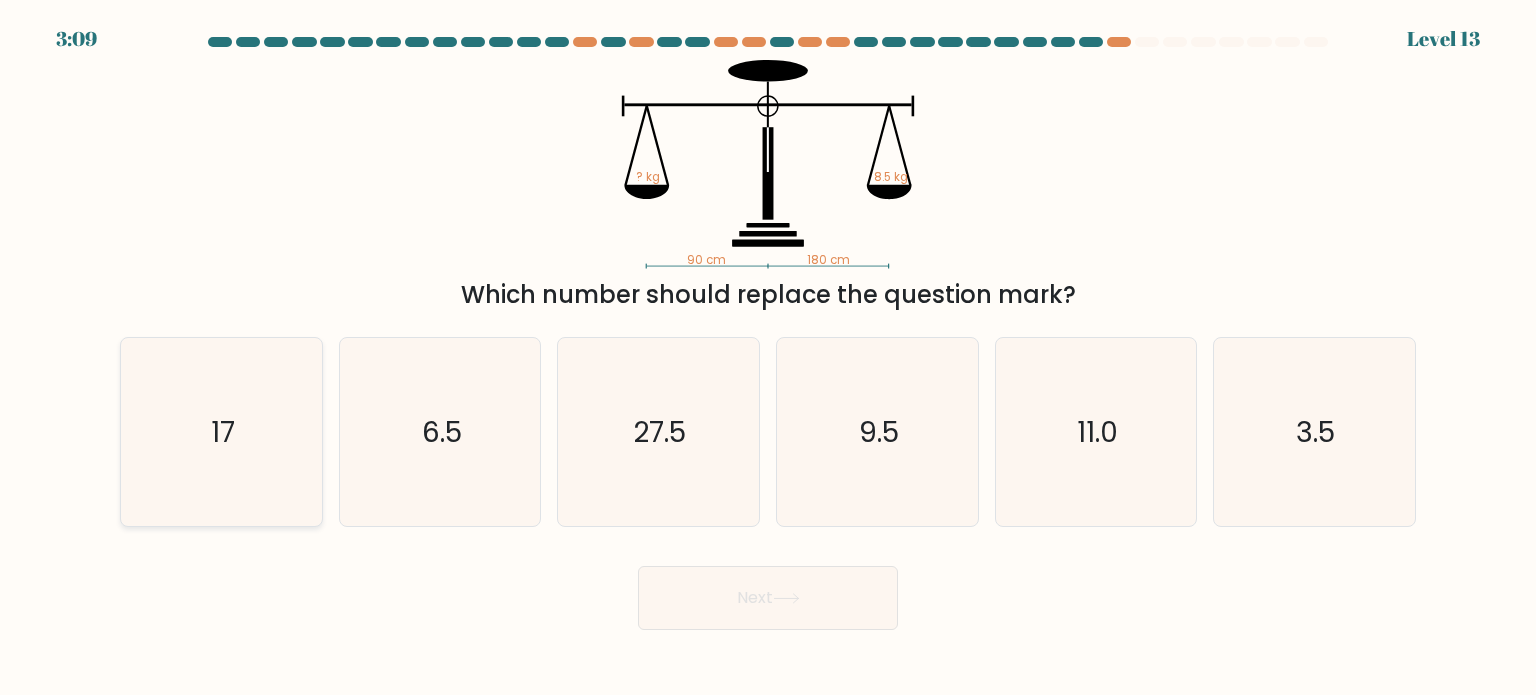 click on "17" 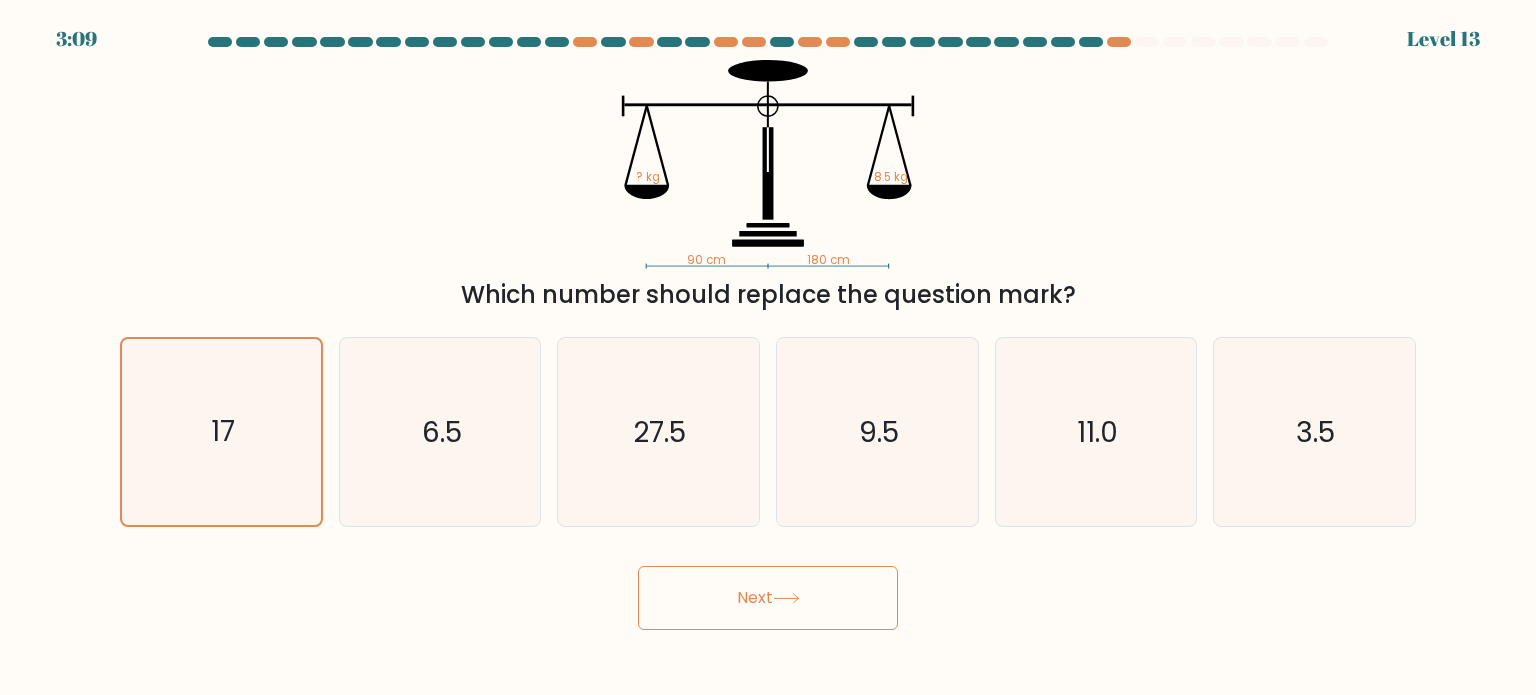 click 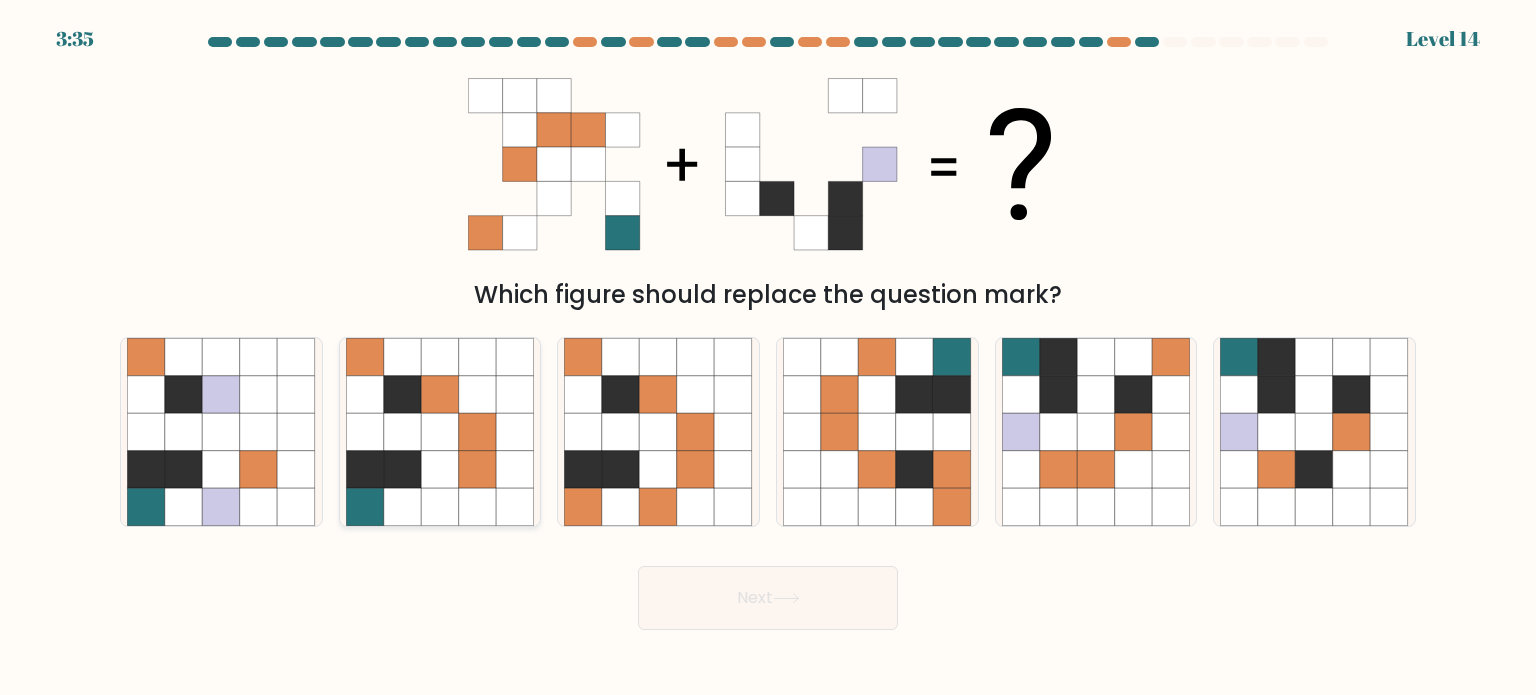 click 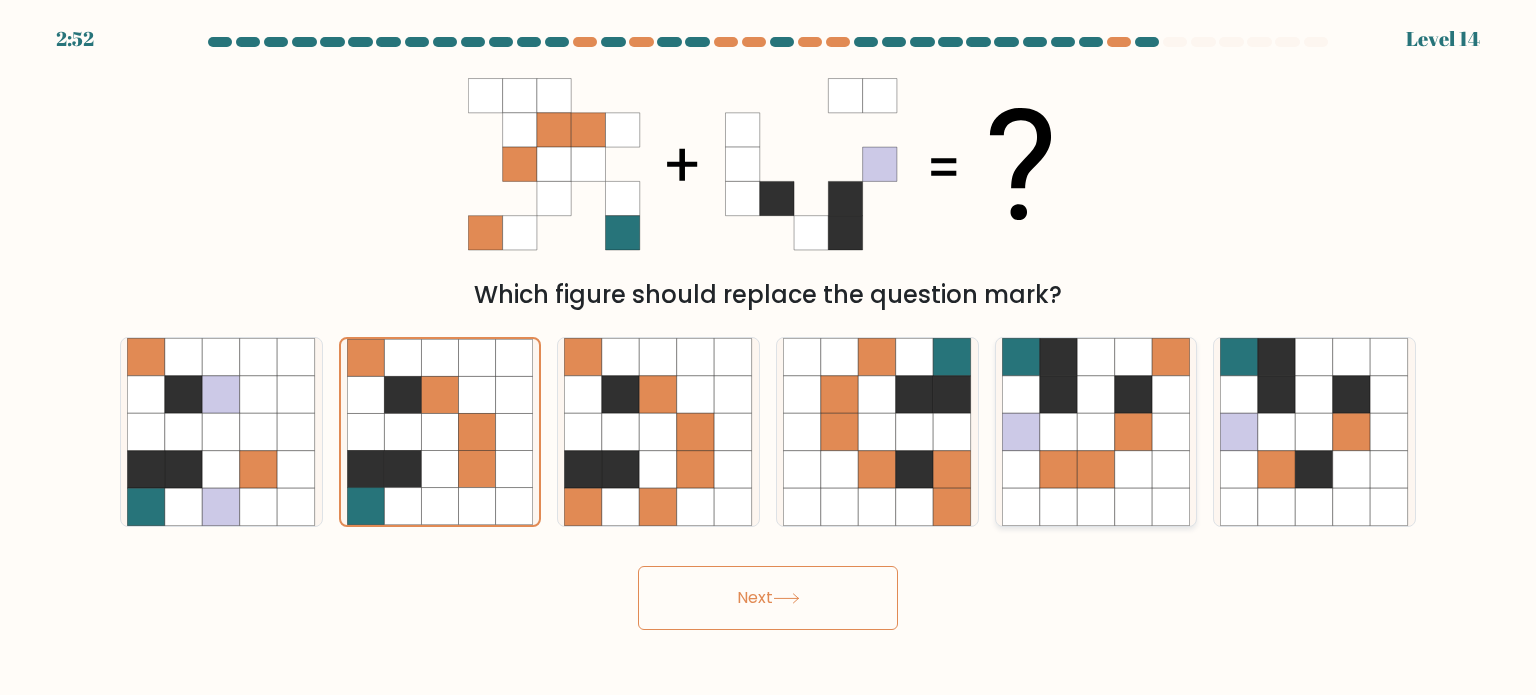 click 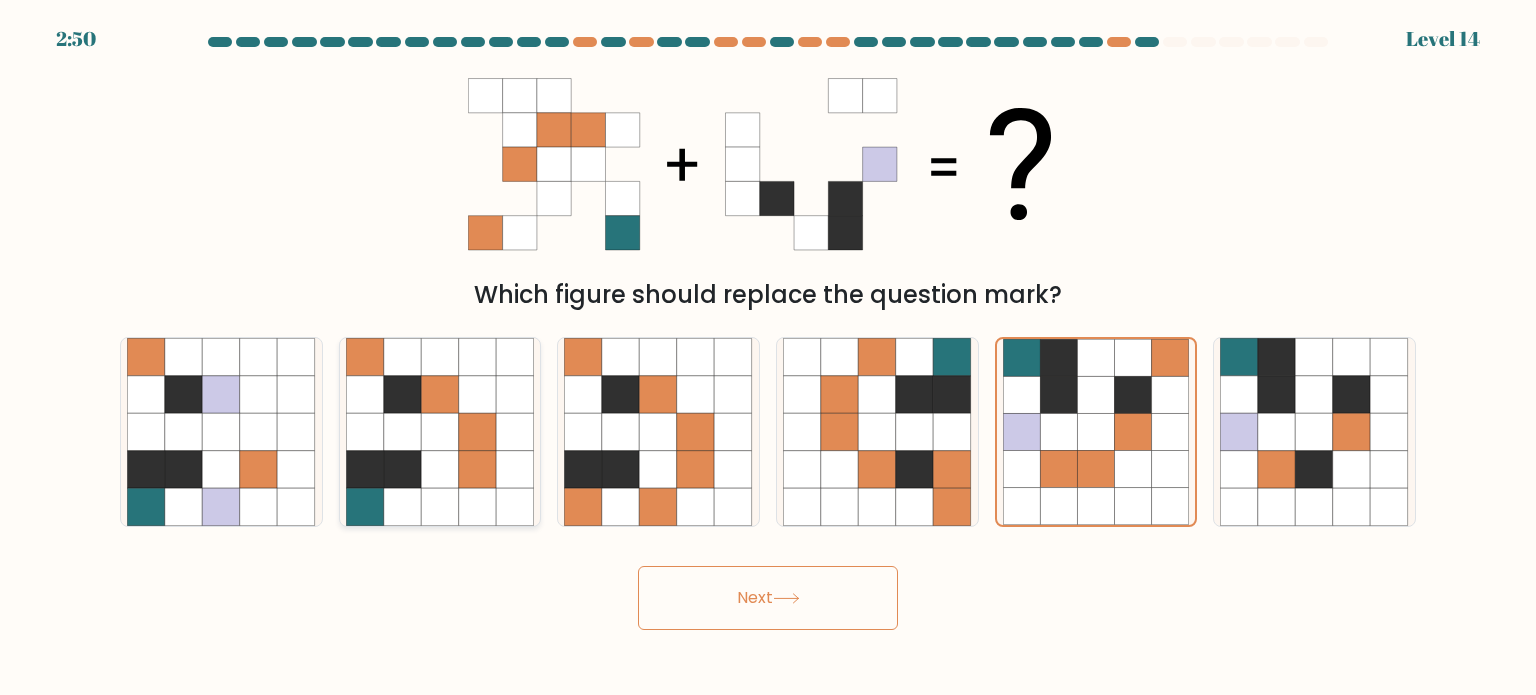 click 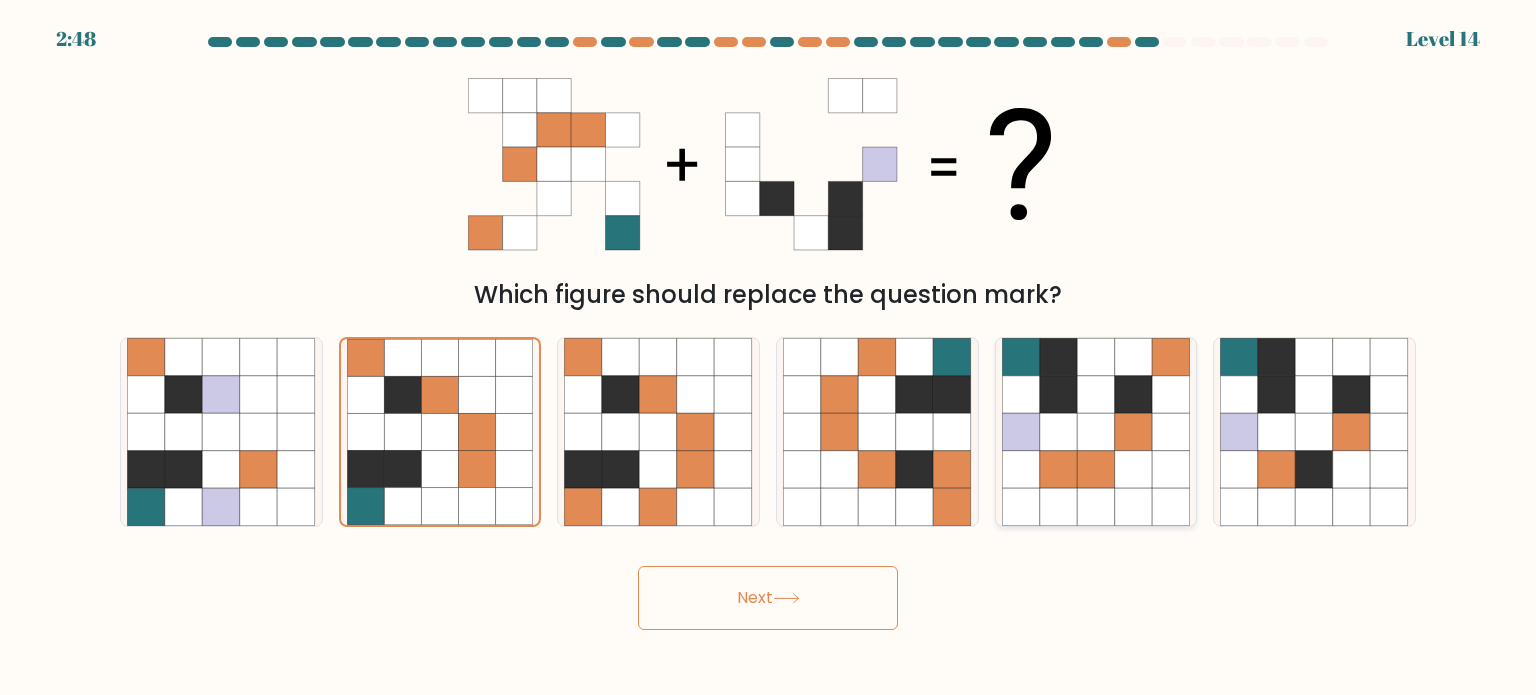 click 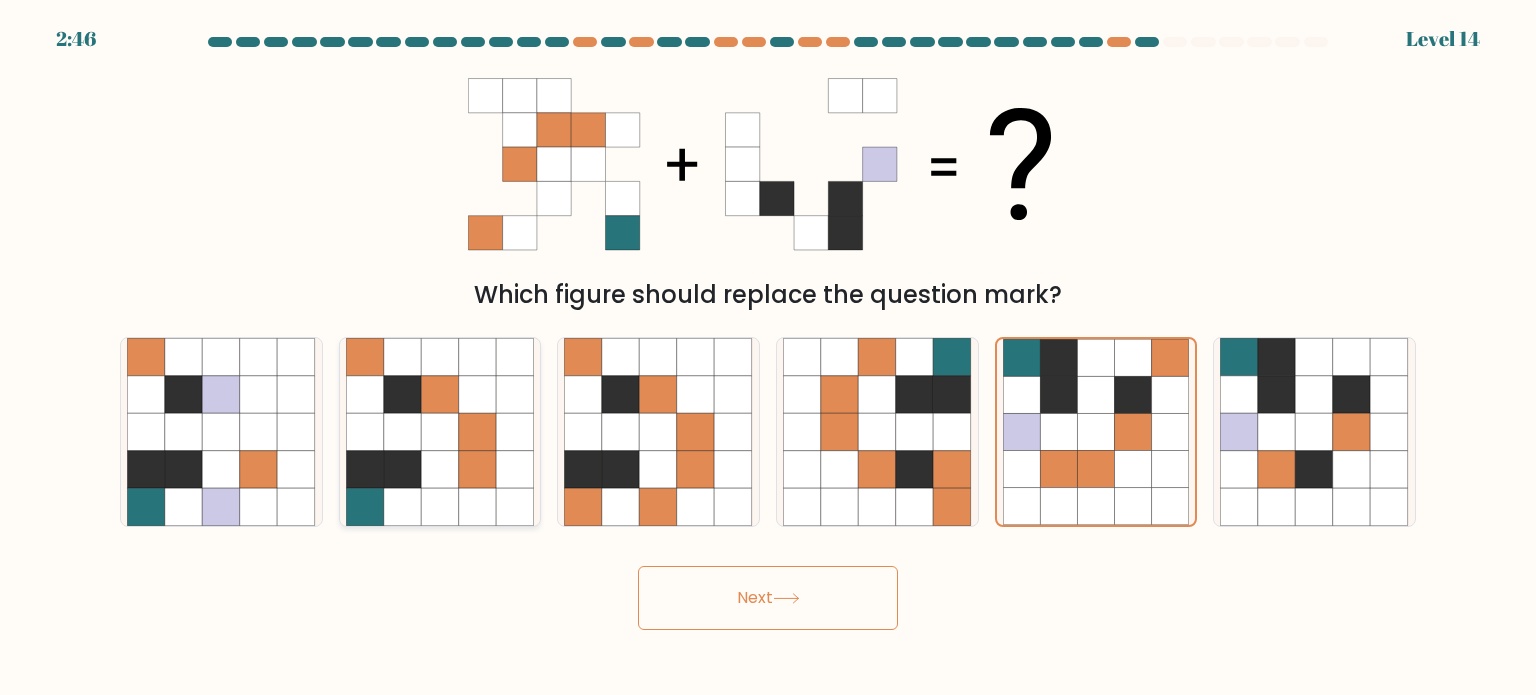 click 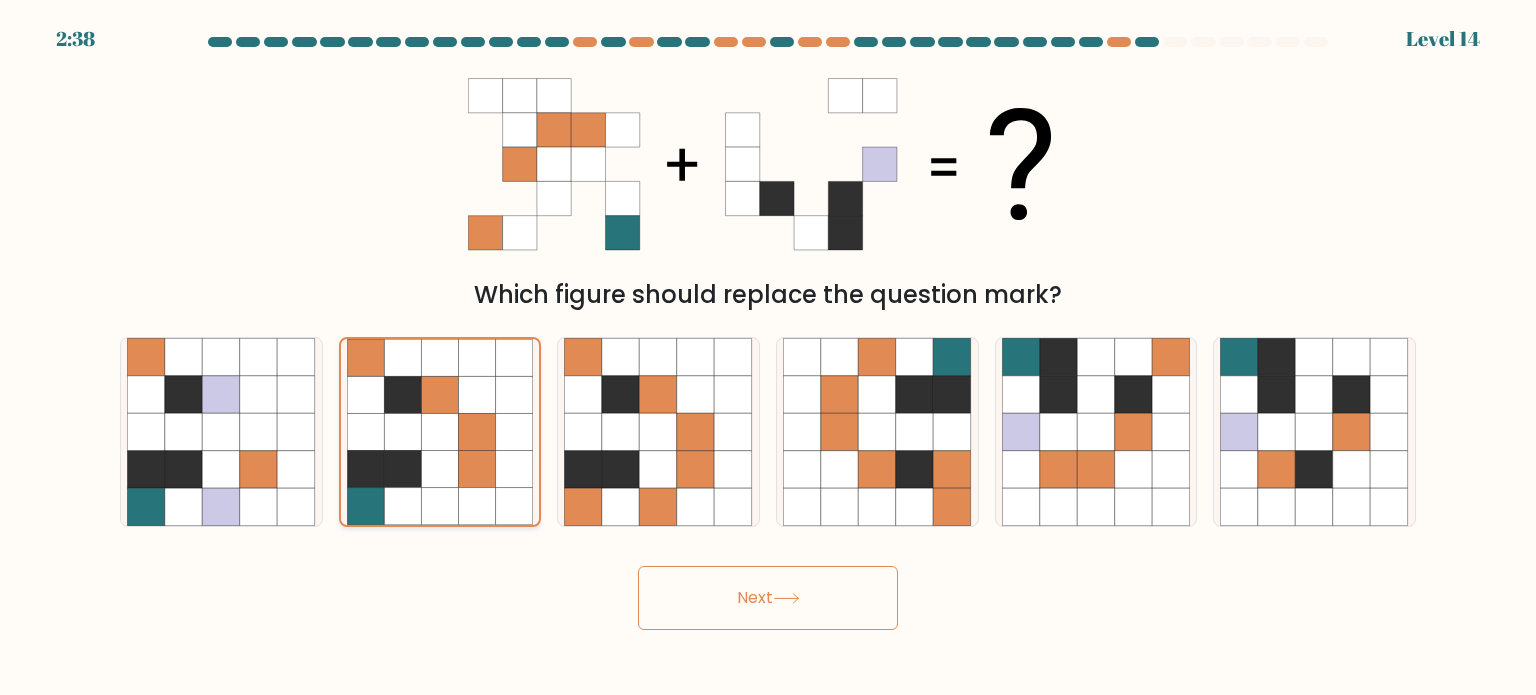 click 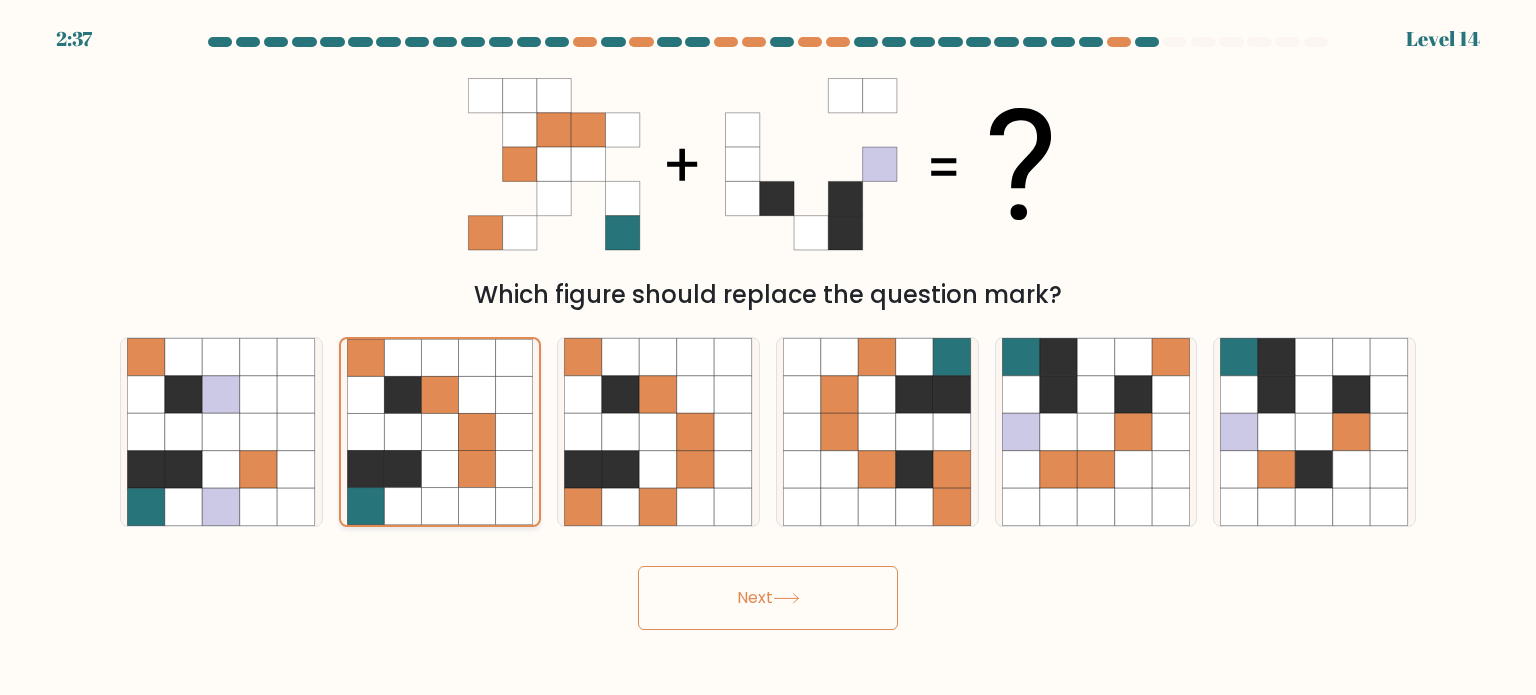 click 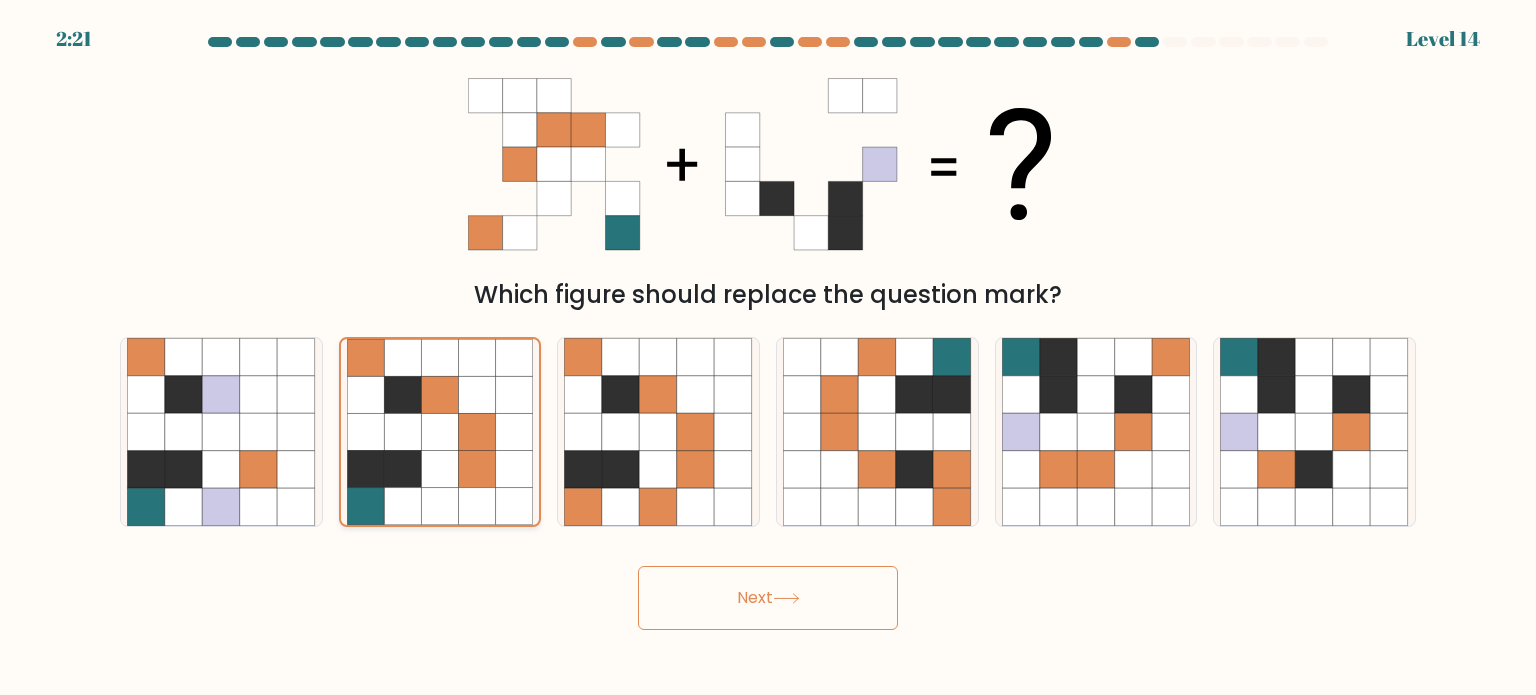 click 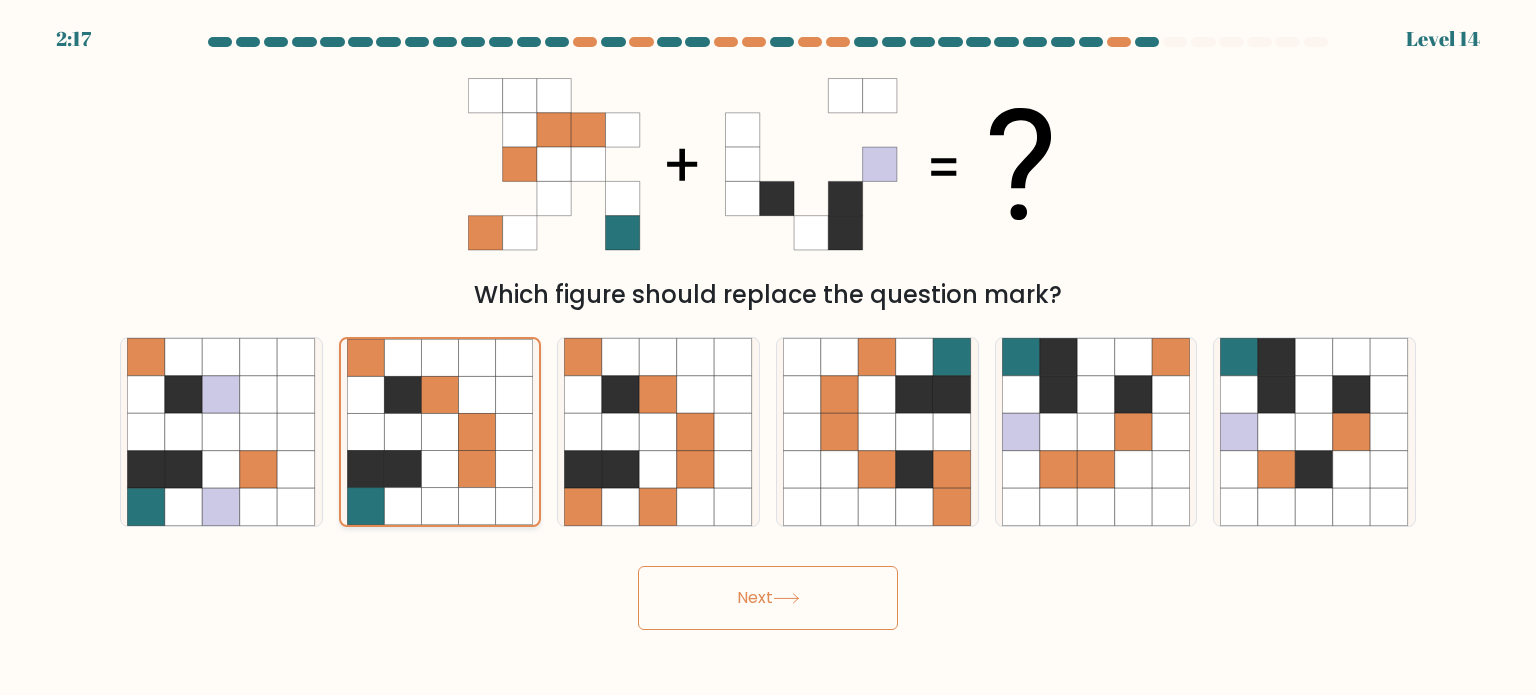 click 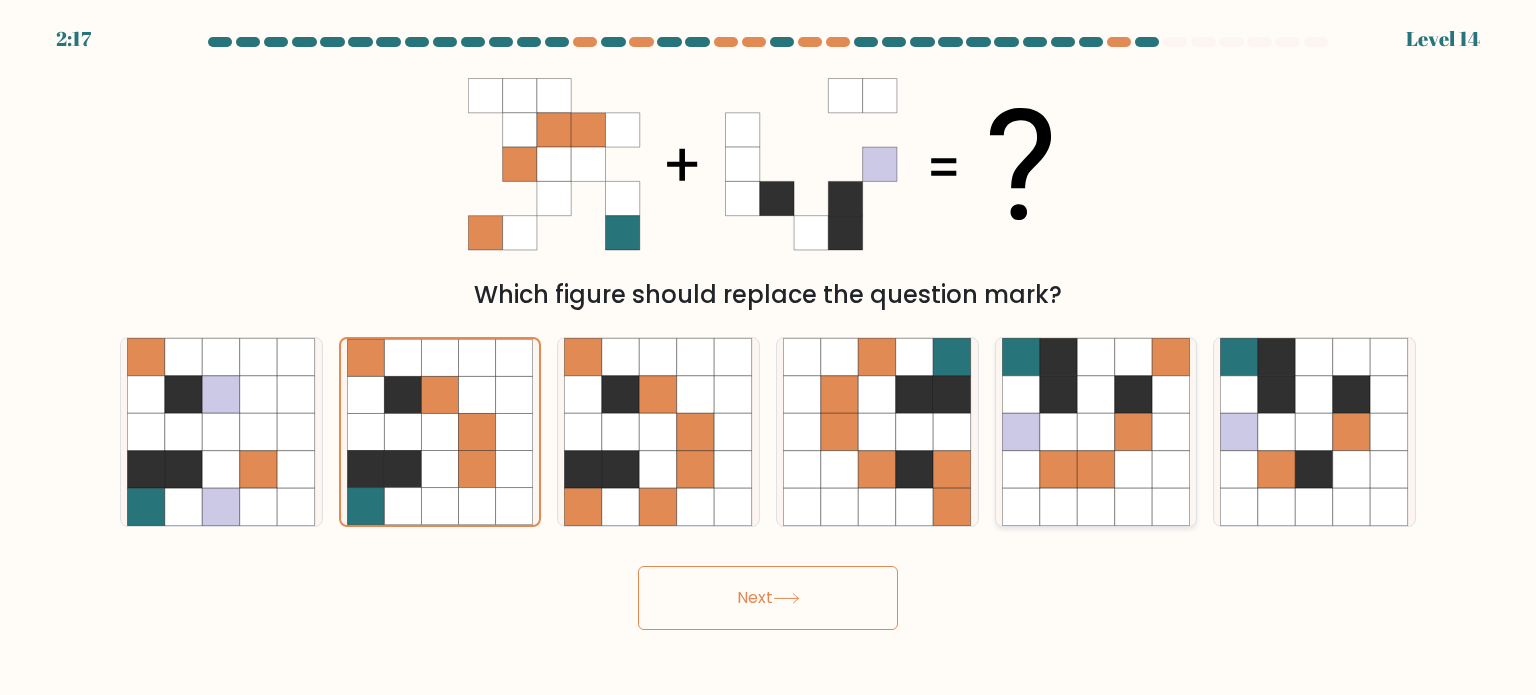 click 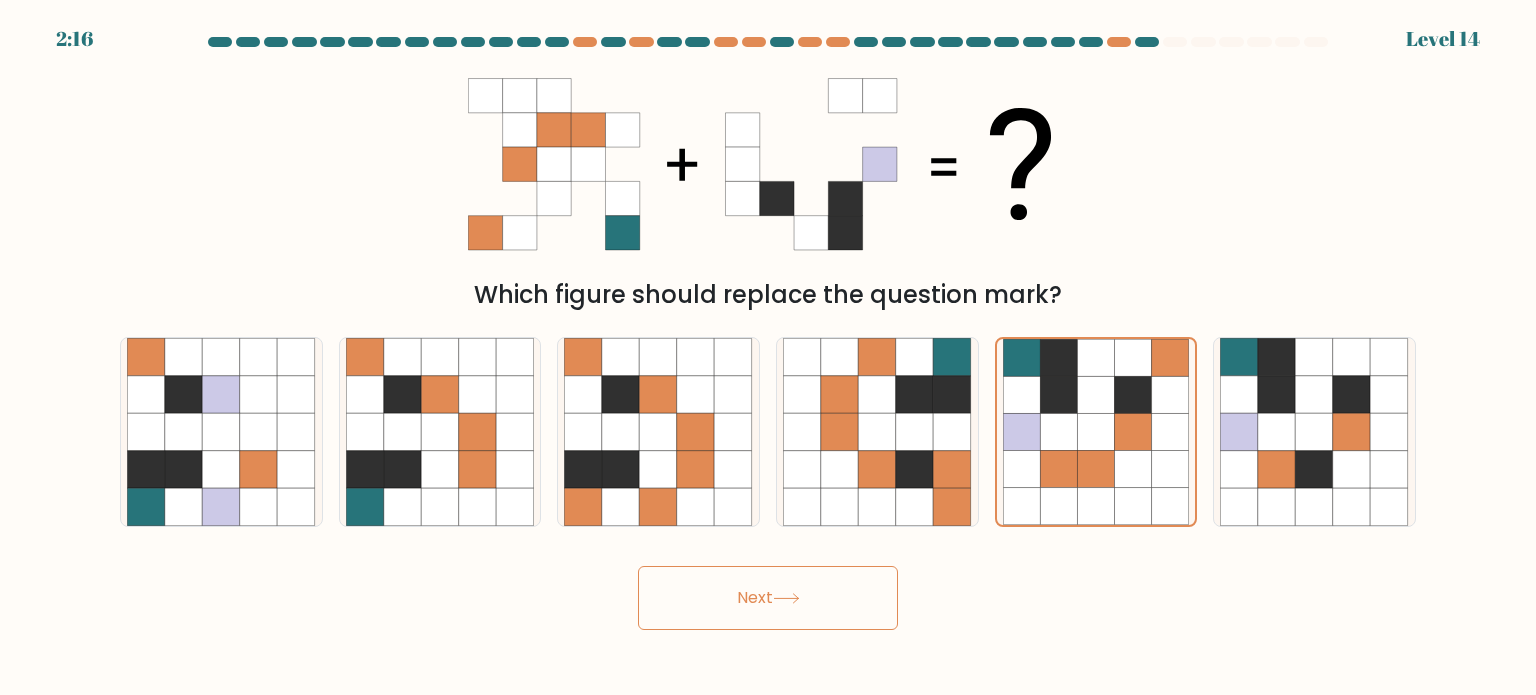 click on "Next" at bounding box center [768, 598] 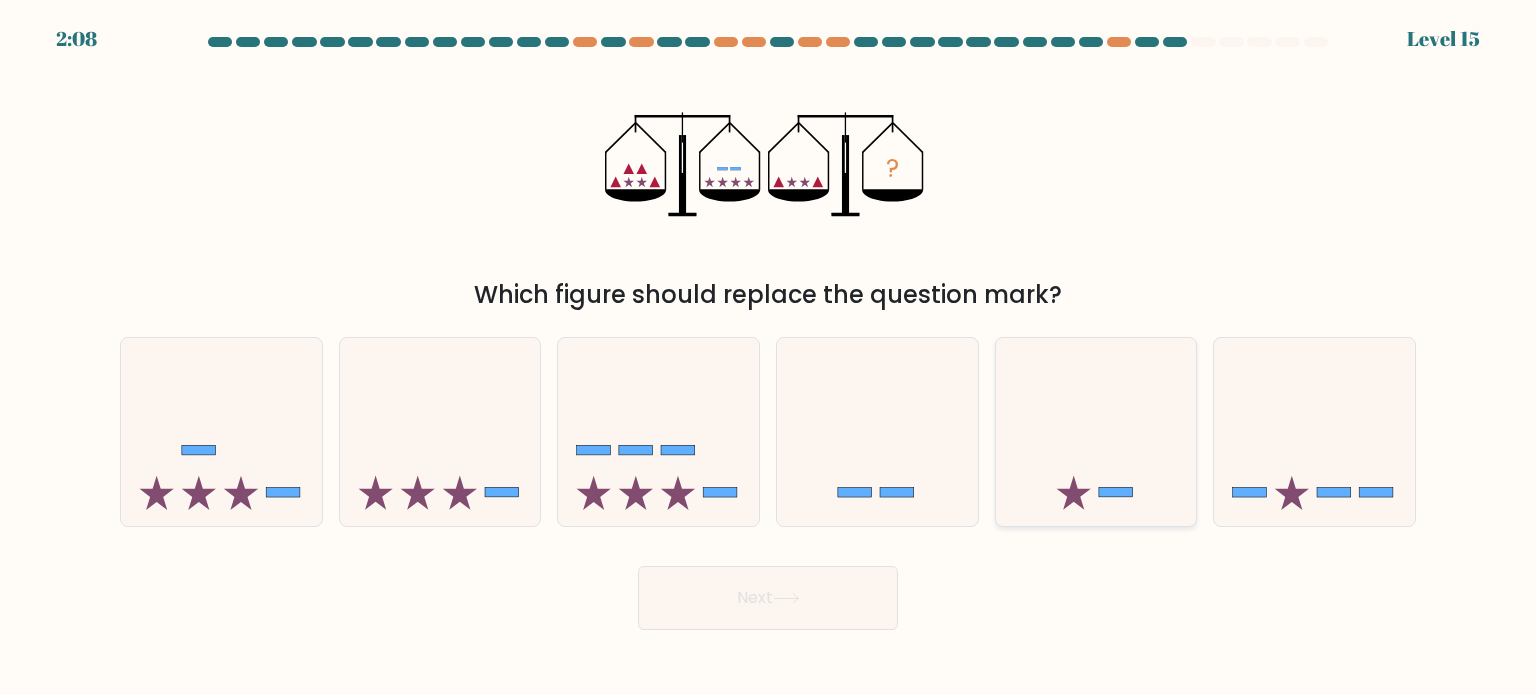 click 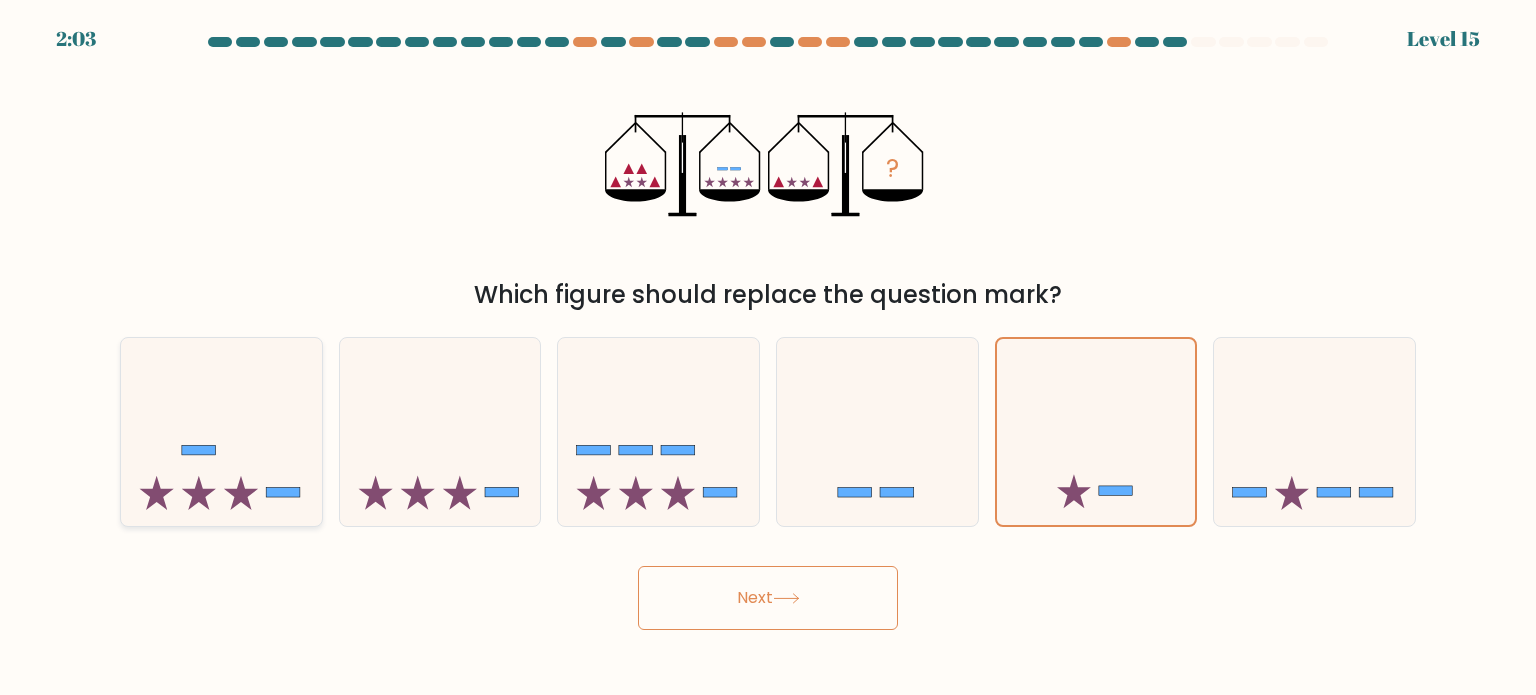 click 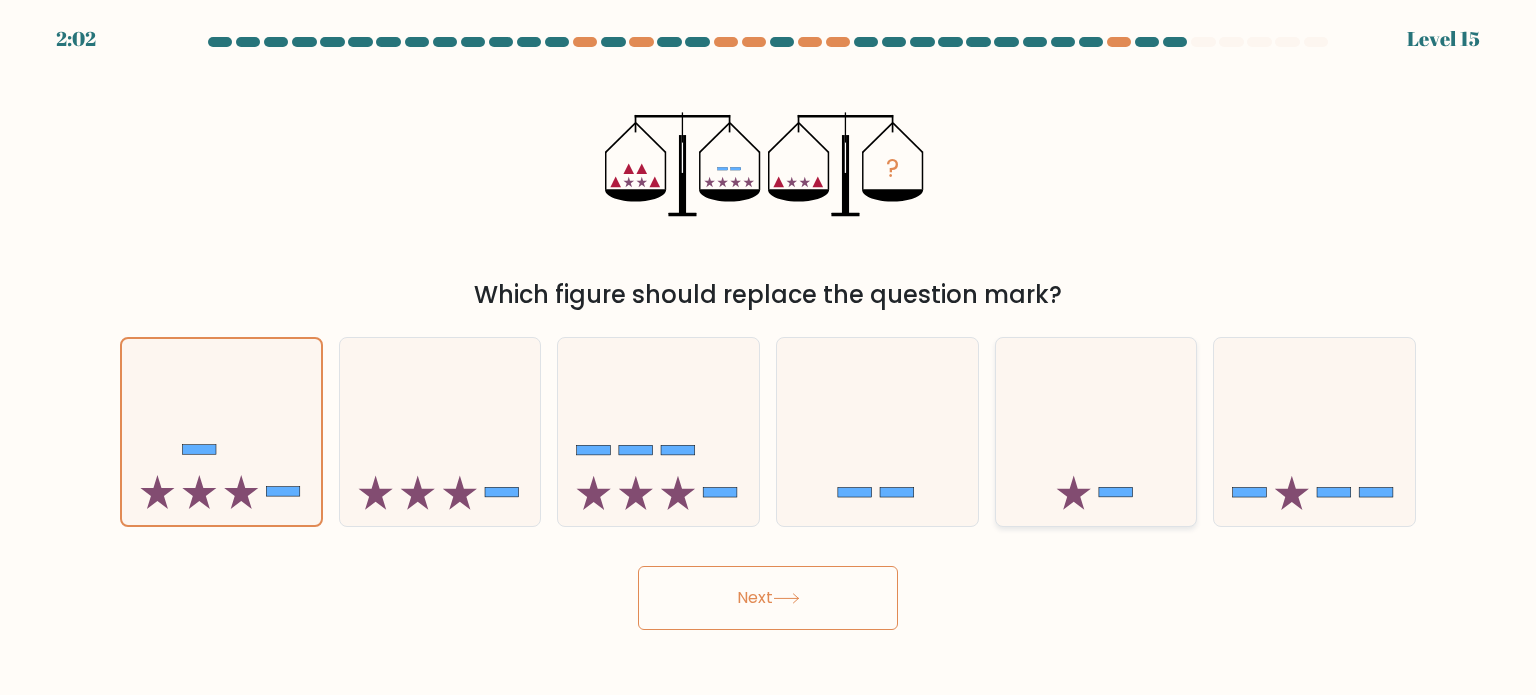 click 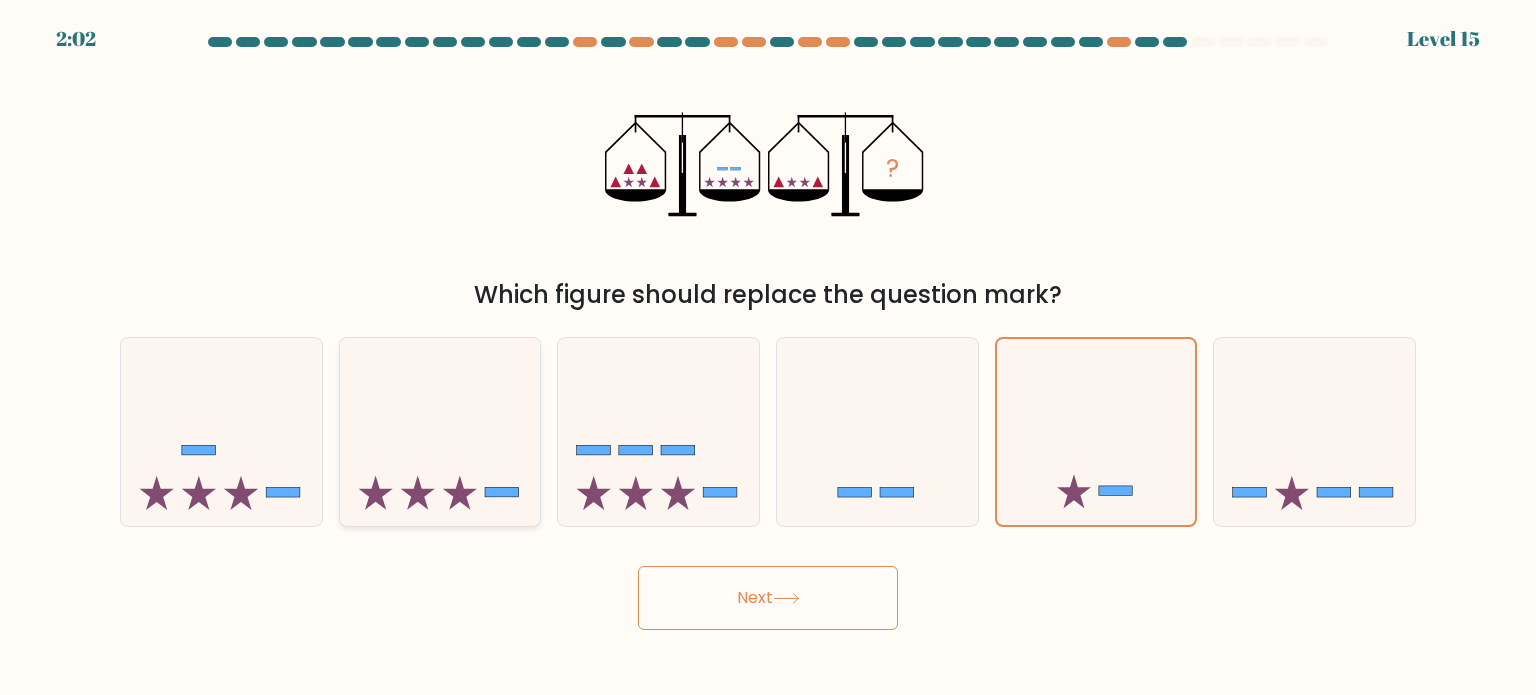 click 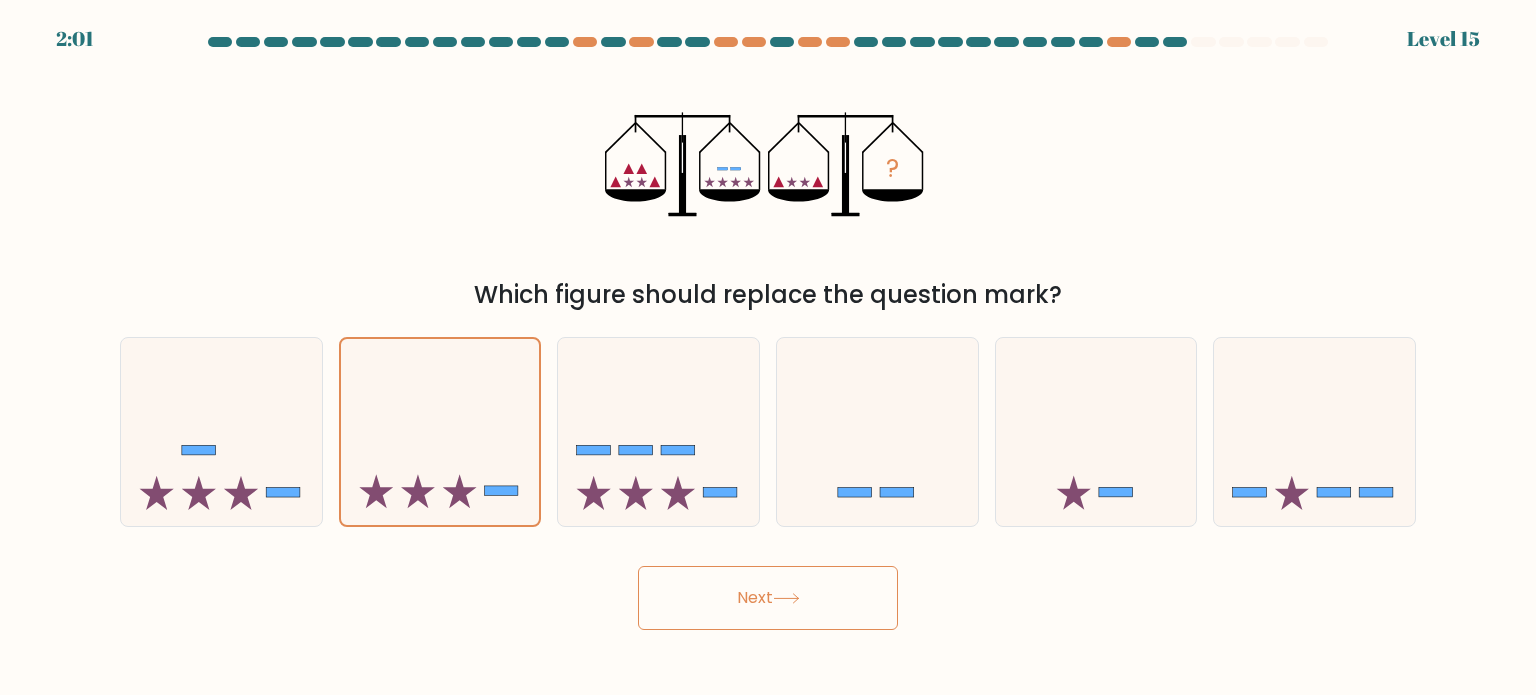 click on "Next" at bounding box center (768, 598) 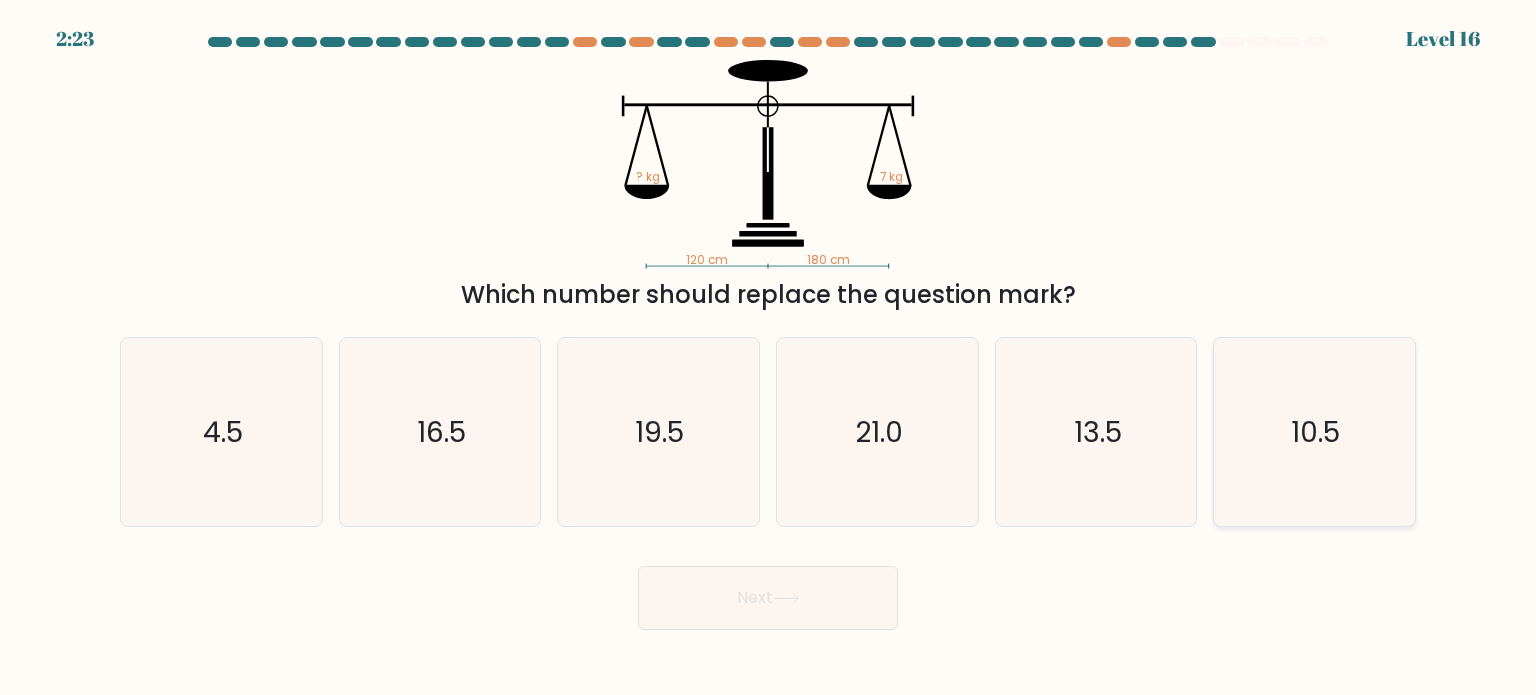 click on "10.5" 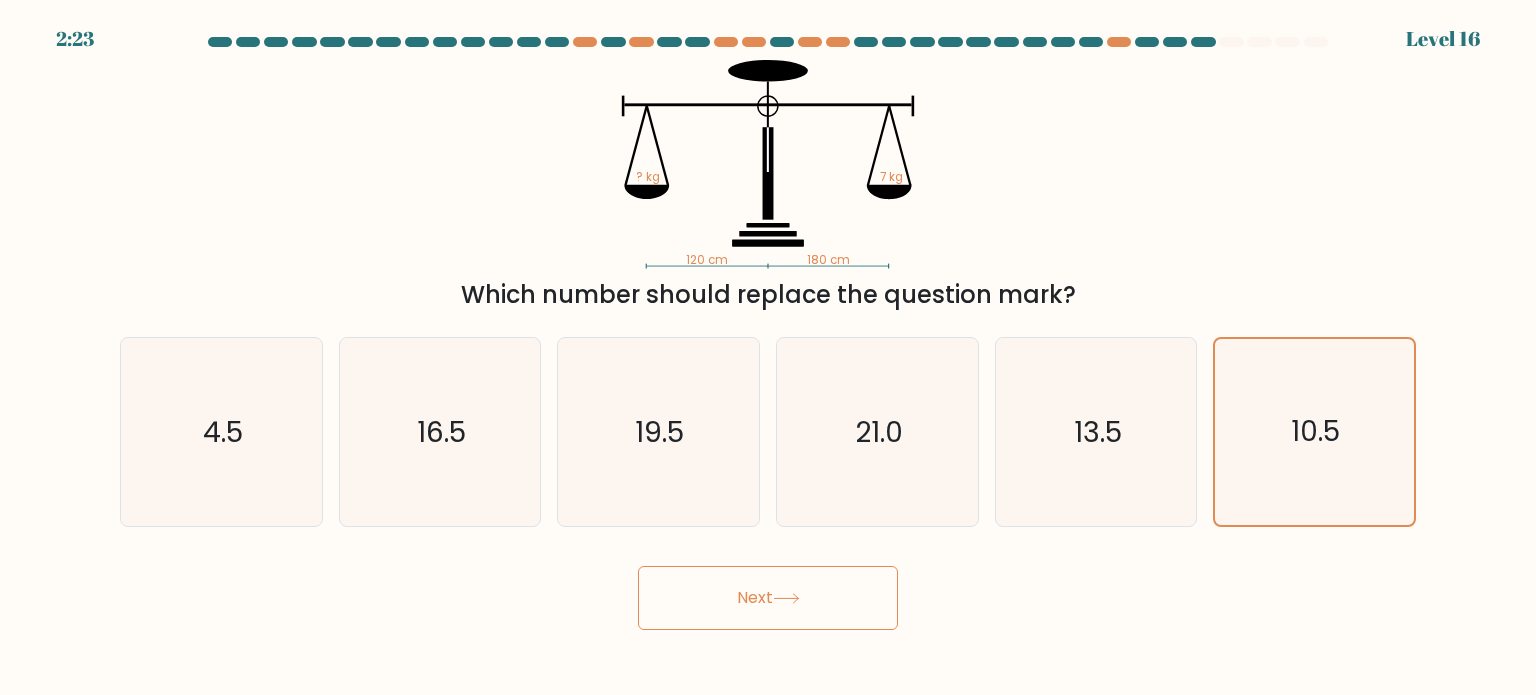 click on "Next" at bounding box center (768, 598) 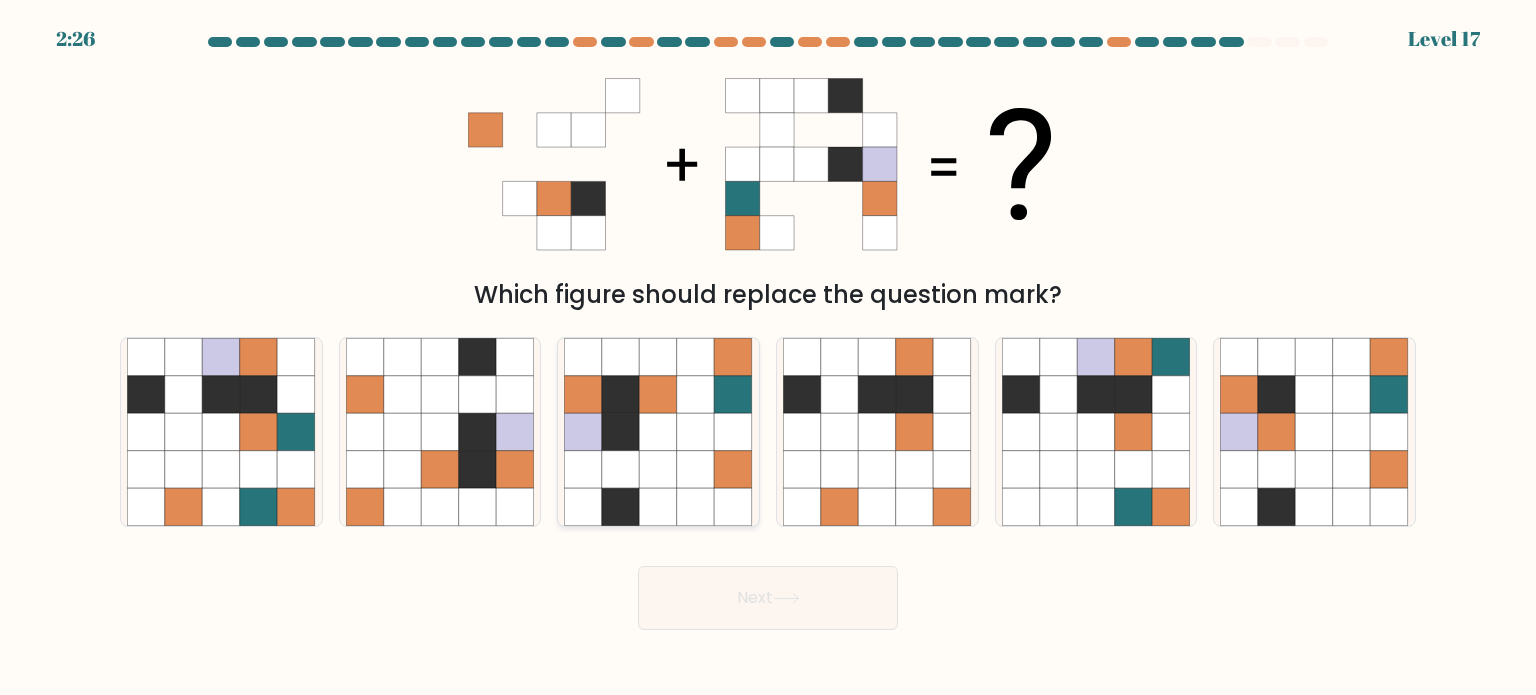 click 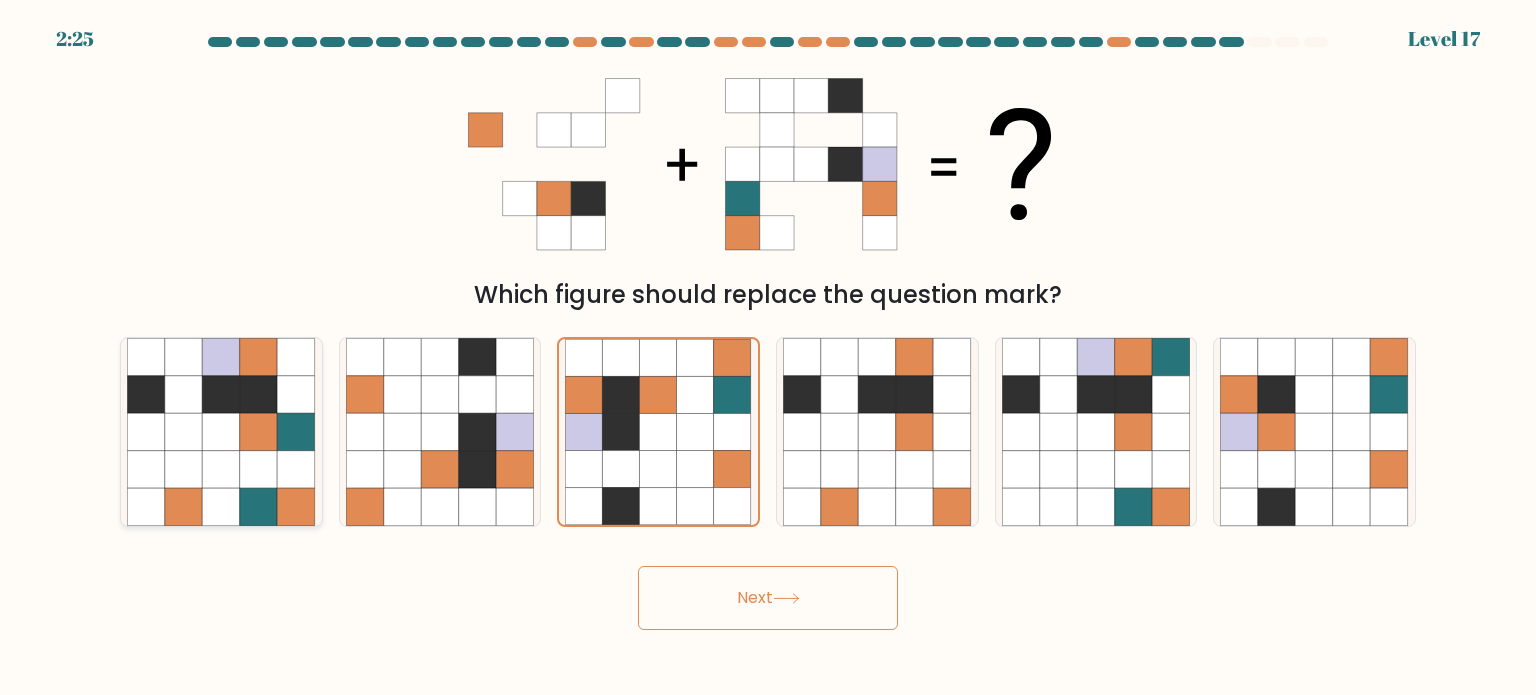 click 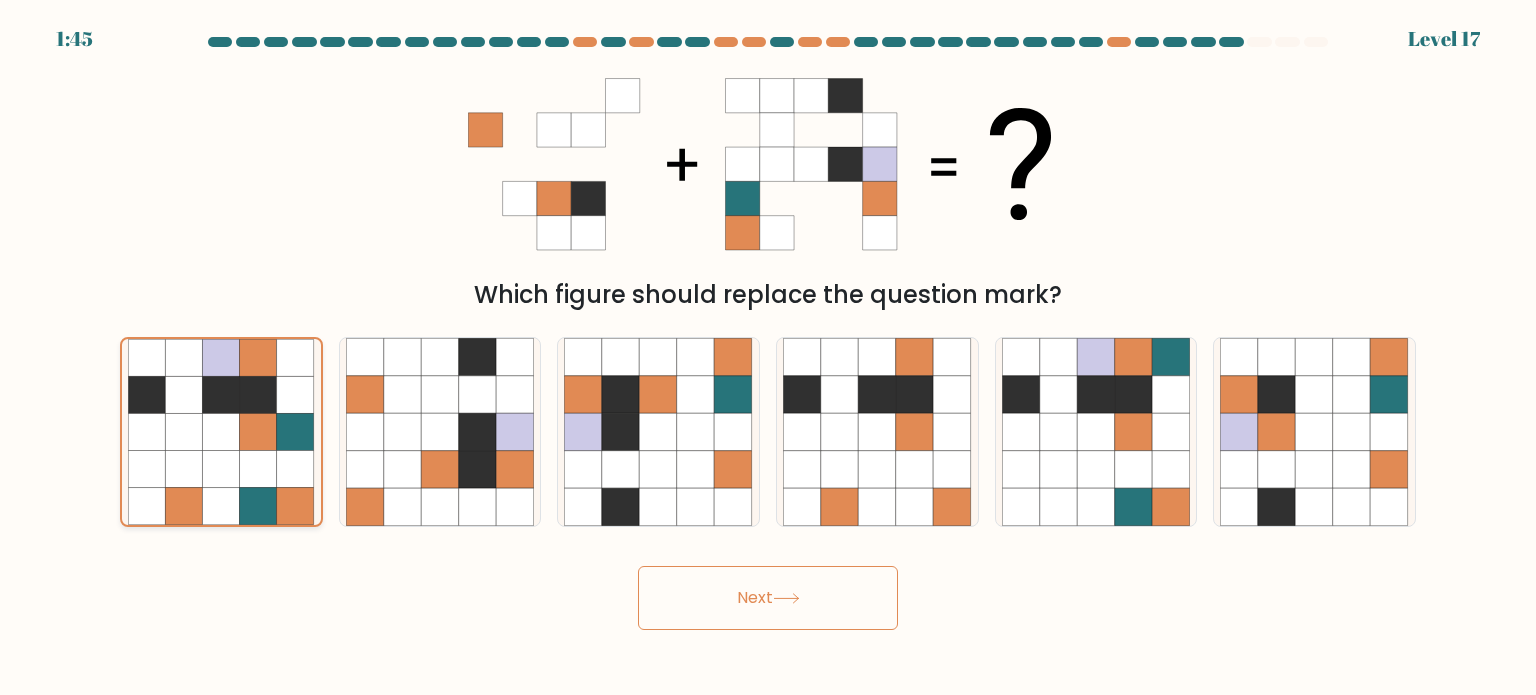 click 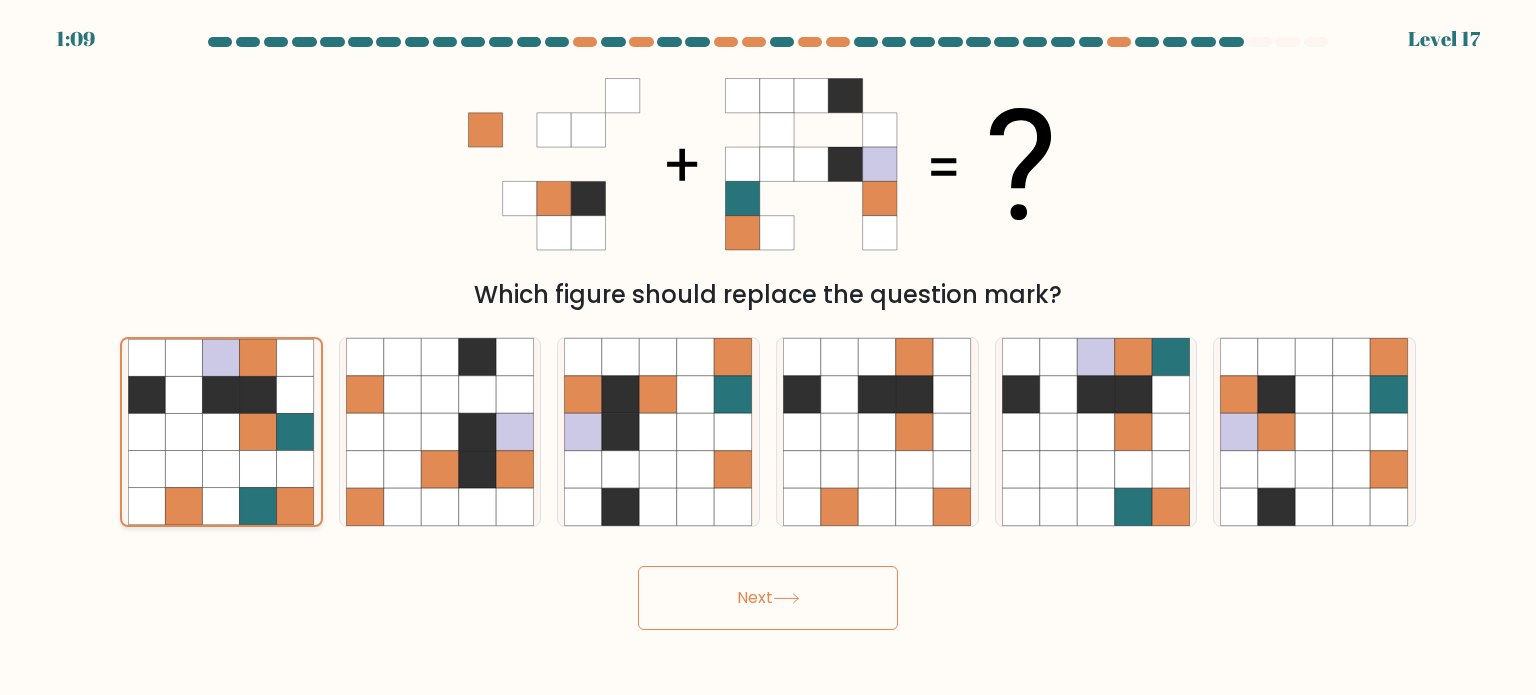 click 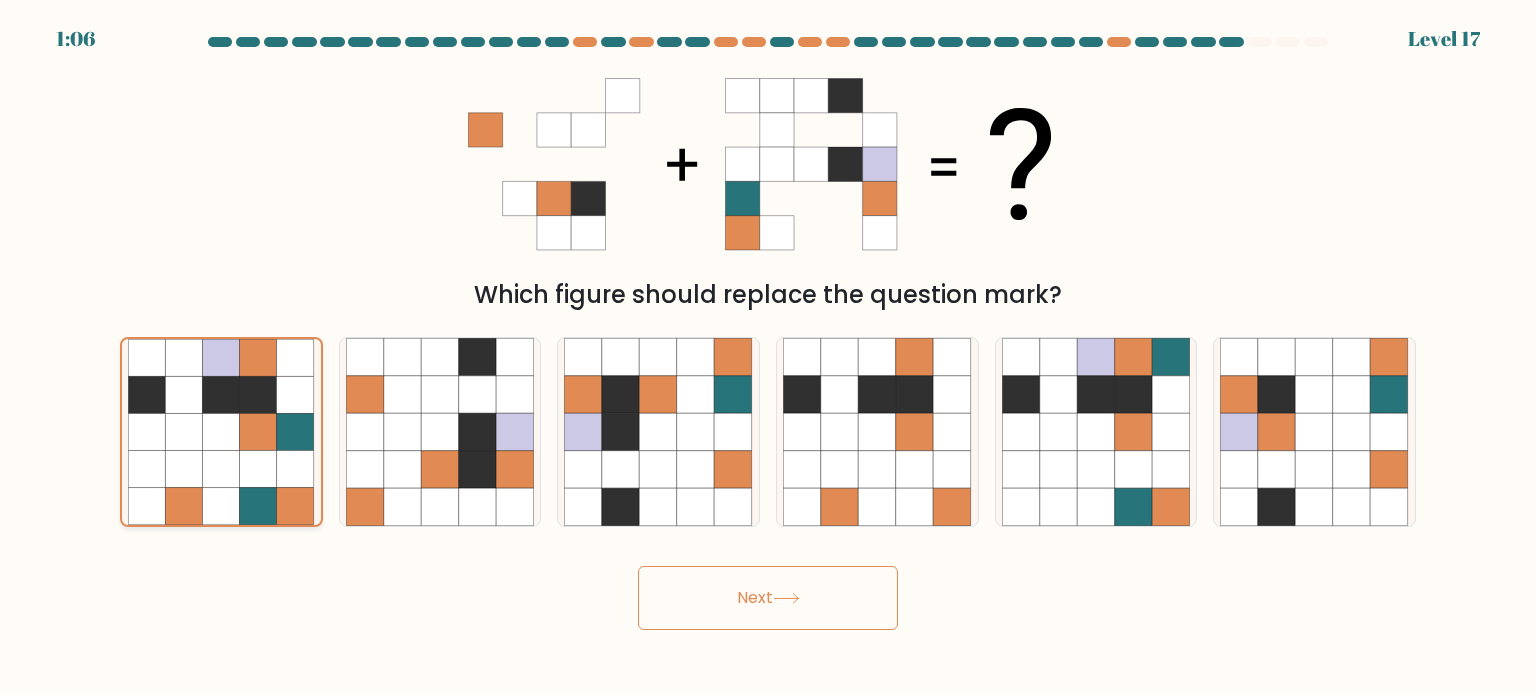 click 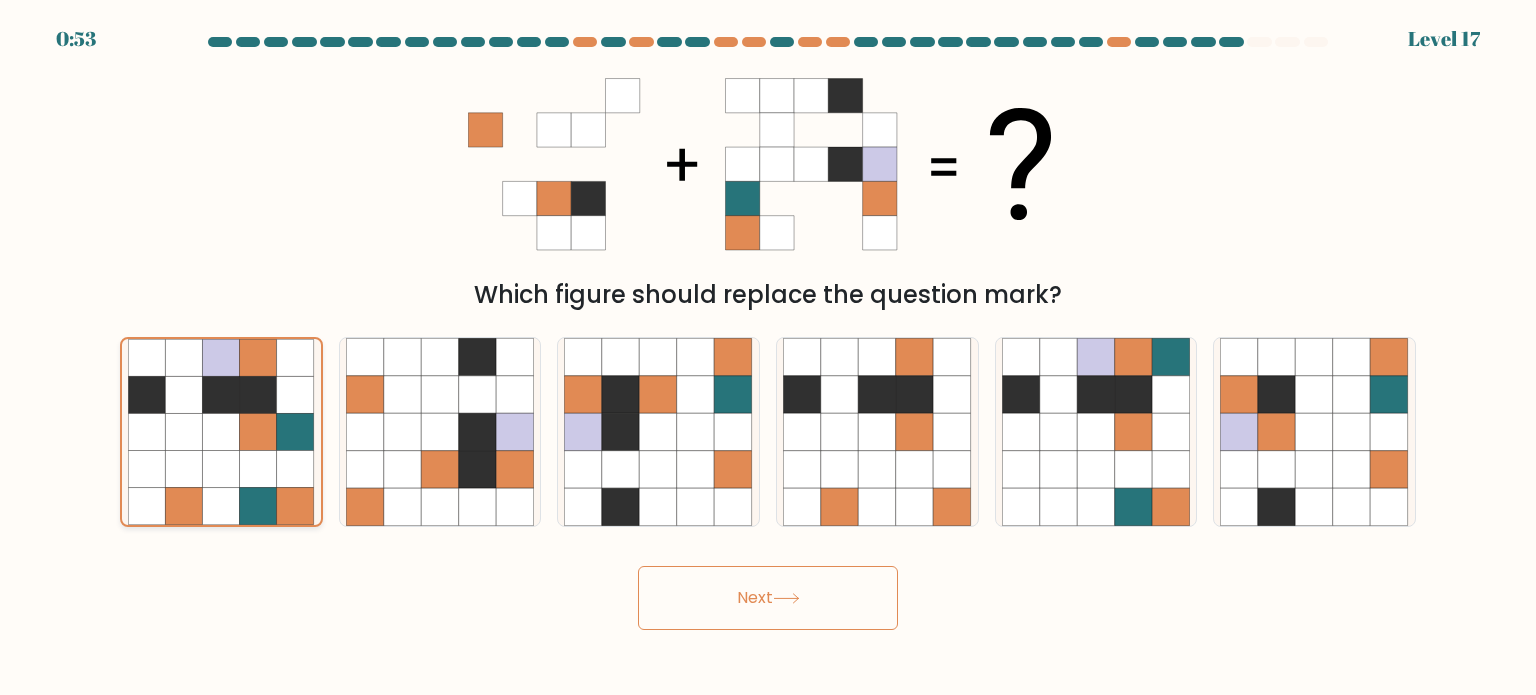 click 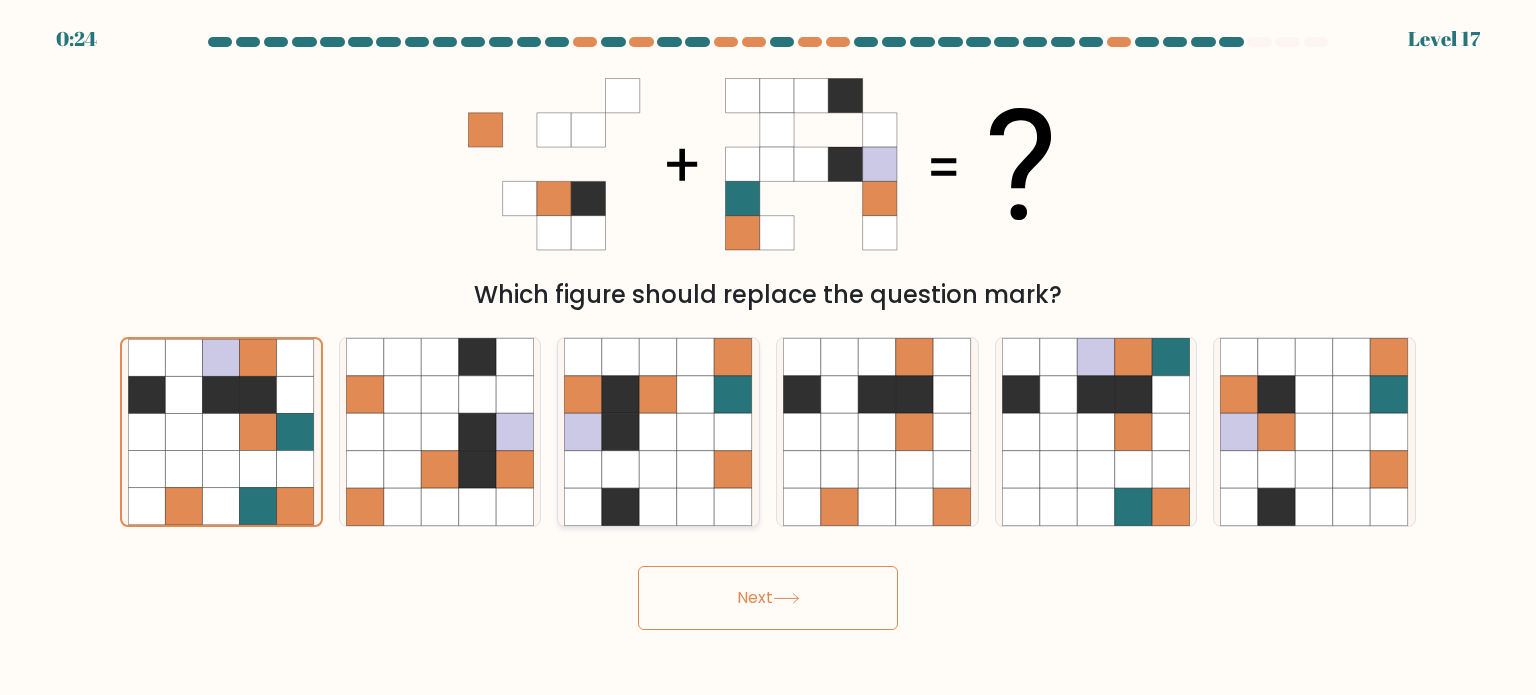 click 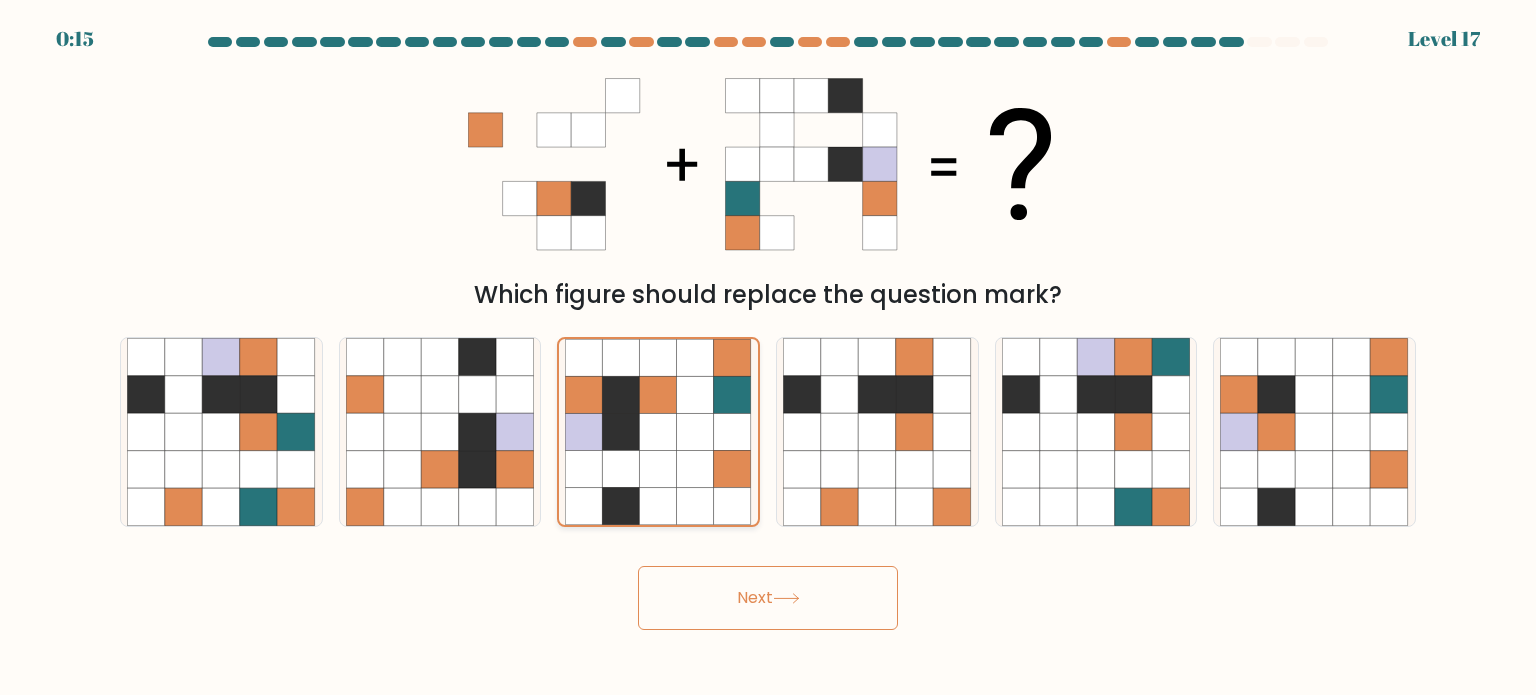 click 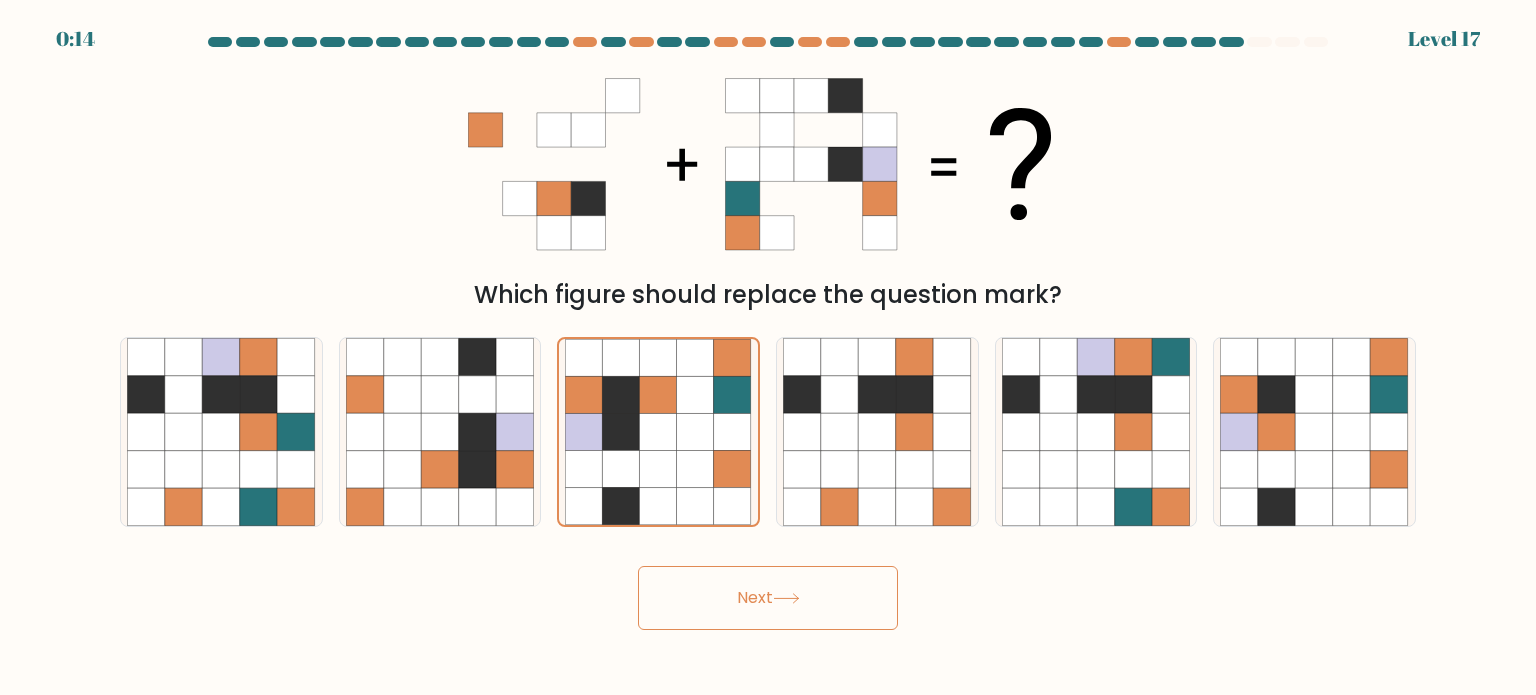 click on "Next" at bounding box center (768, 598) 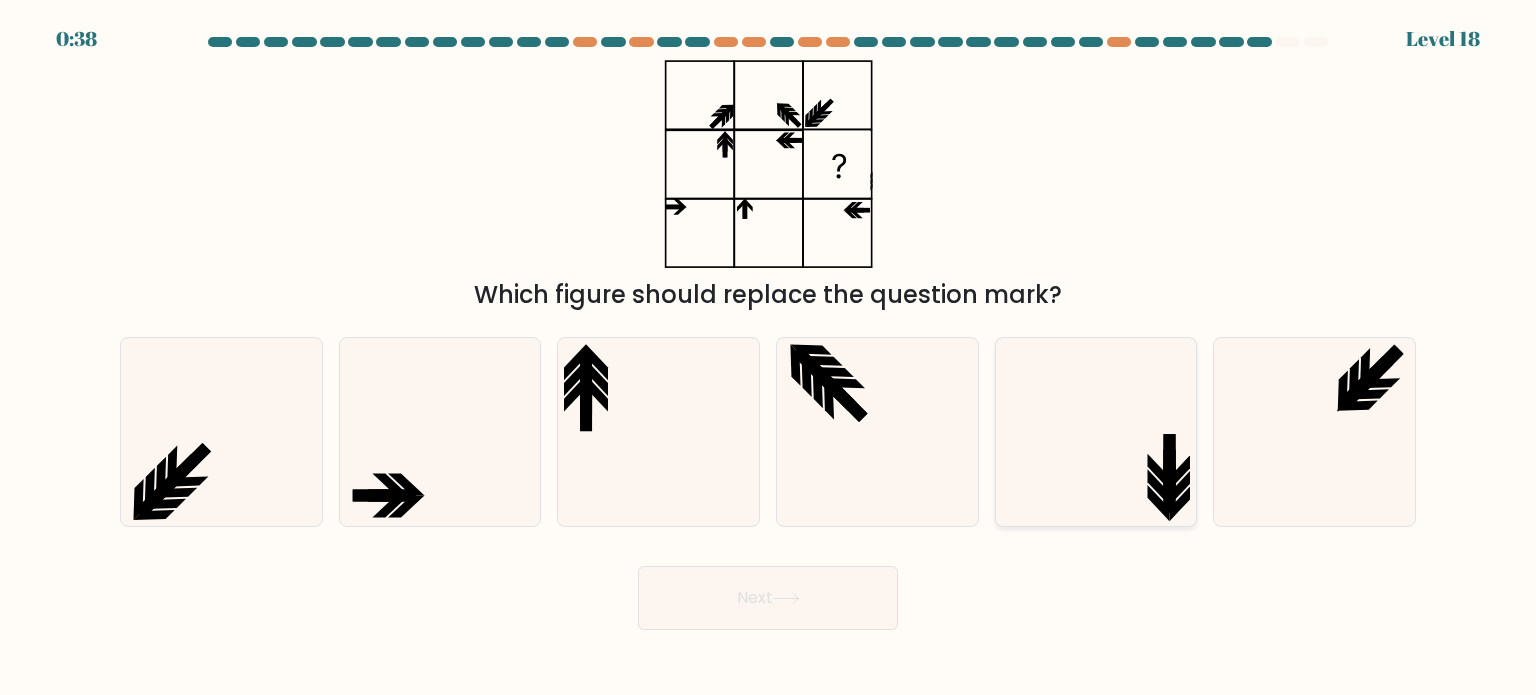 click 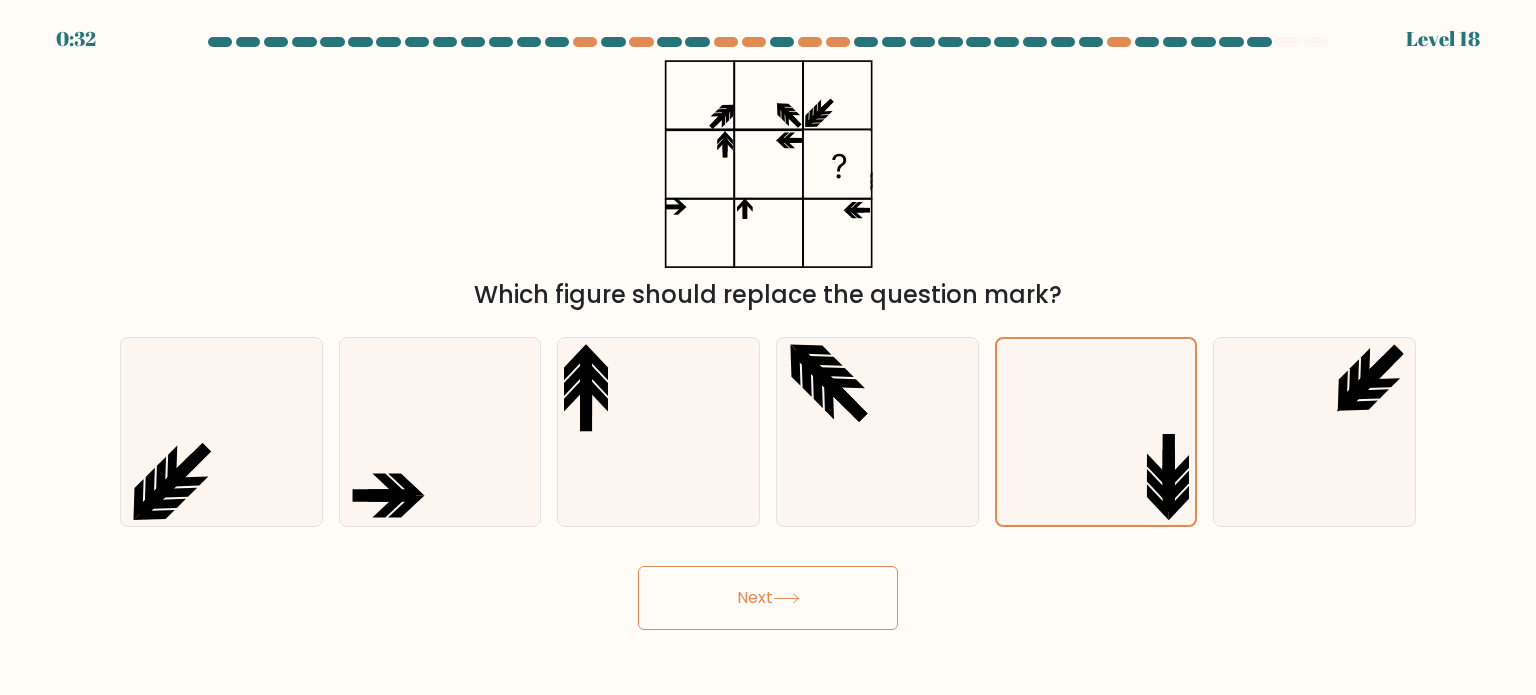 click 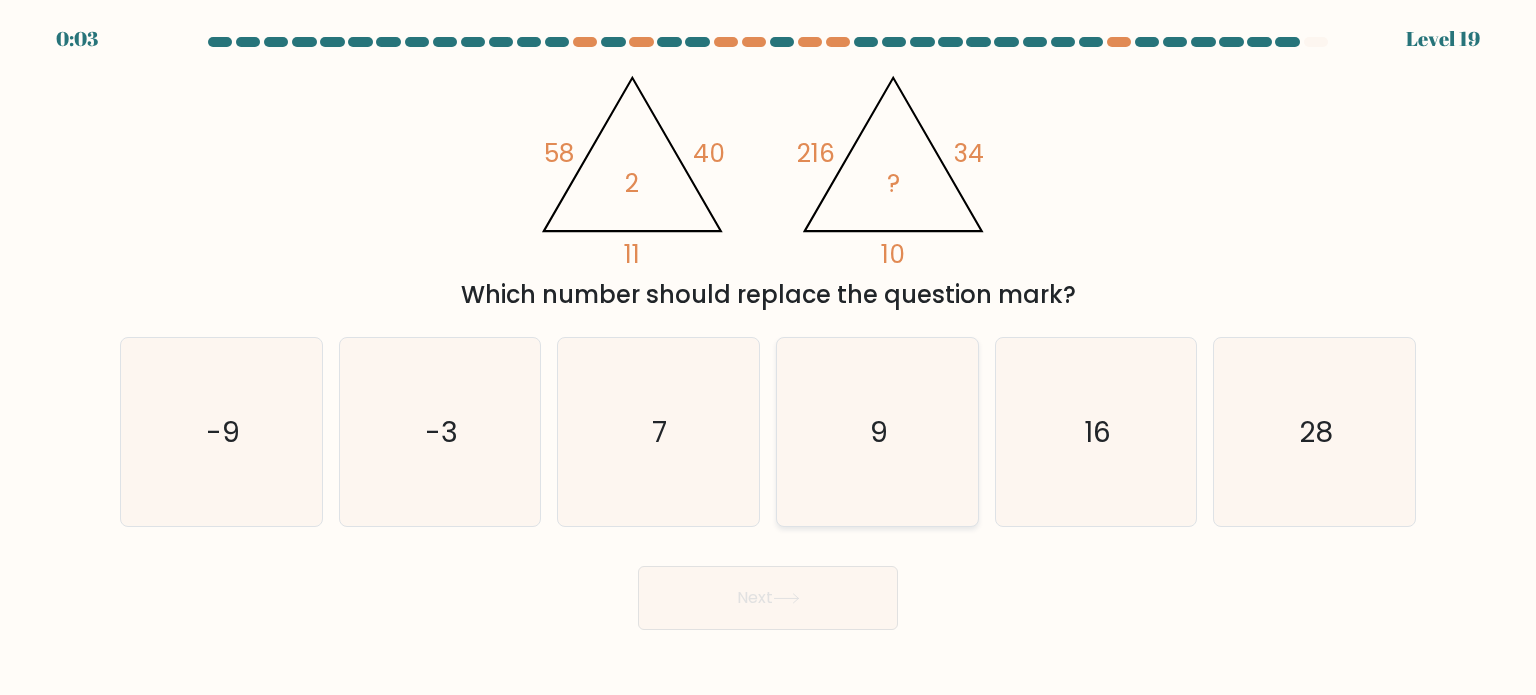 drag, startPoint x: 877, startPoint y: 419, endPoint x: 872, endPoint y: 475, distance: 56.22277 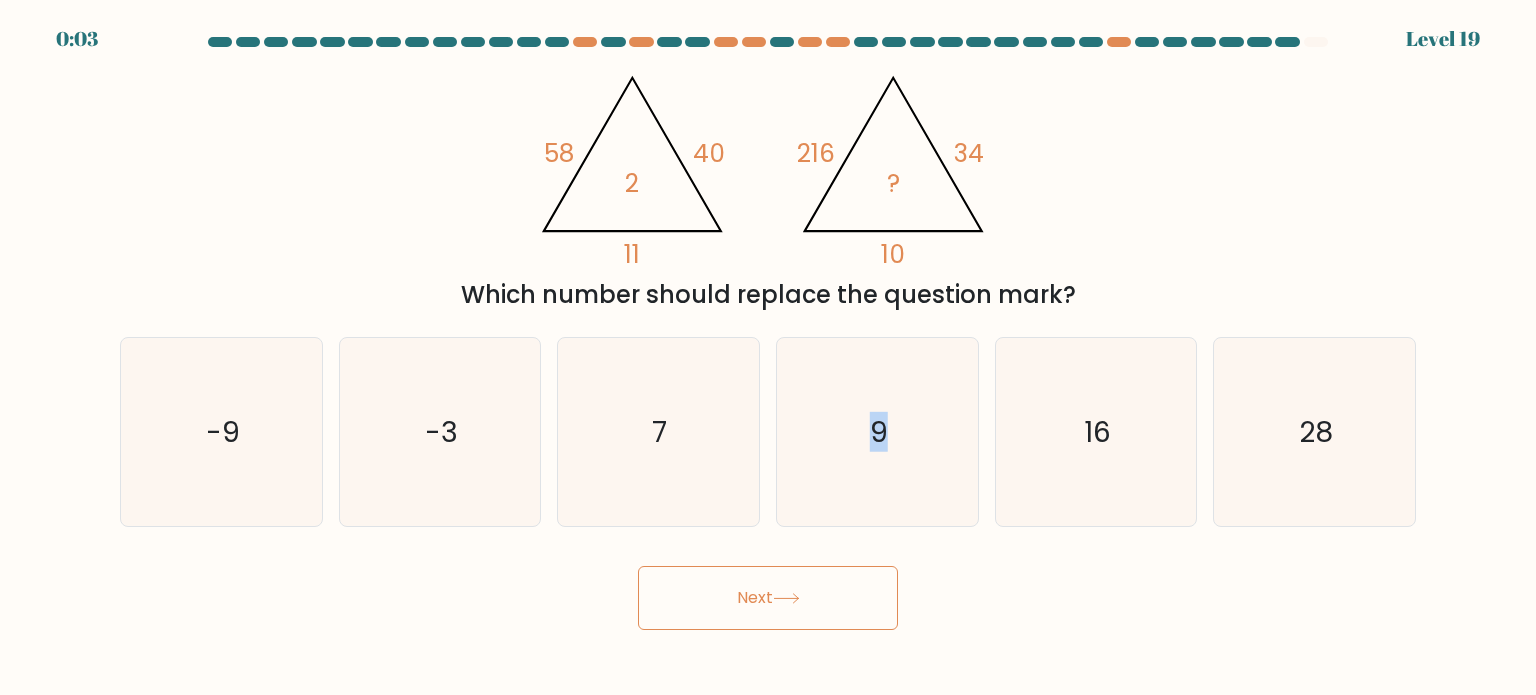 click on "Next" at bounding box center (768, 598) 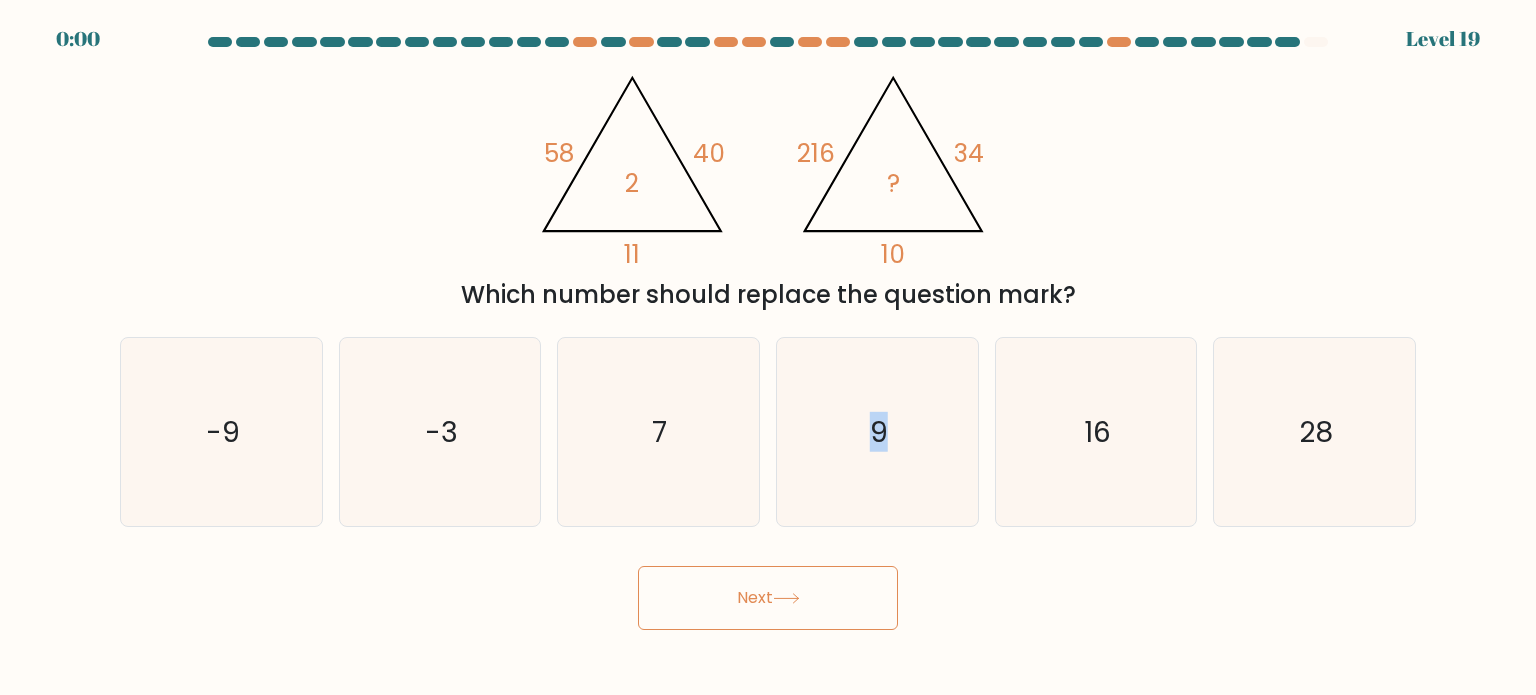 click on "Next" at bounding box center [768, 598] 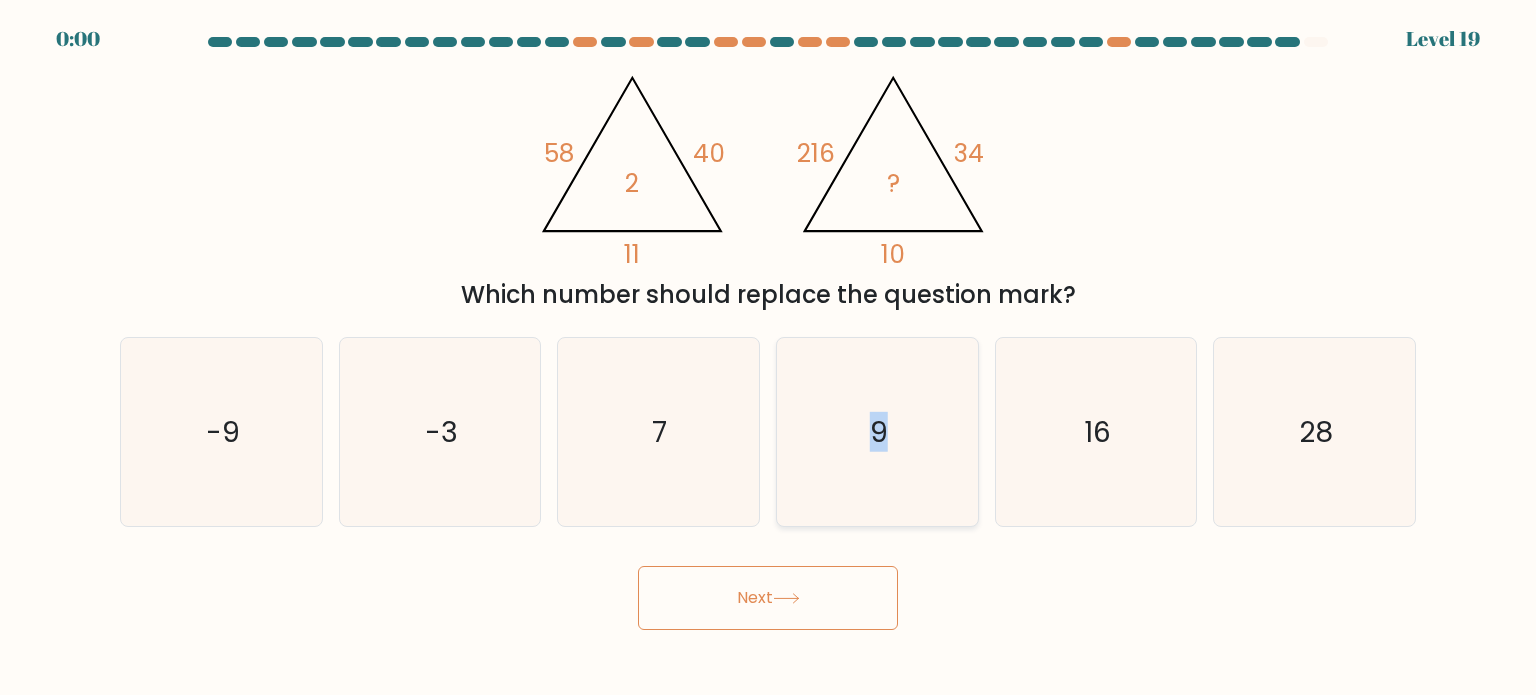 click on "9" 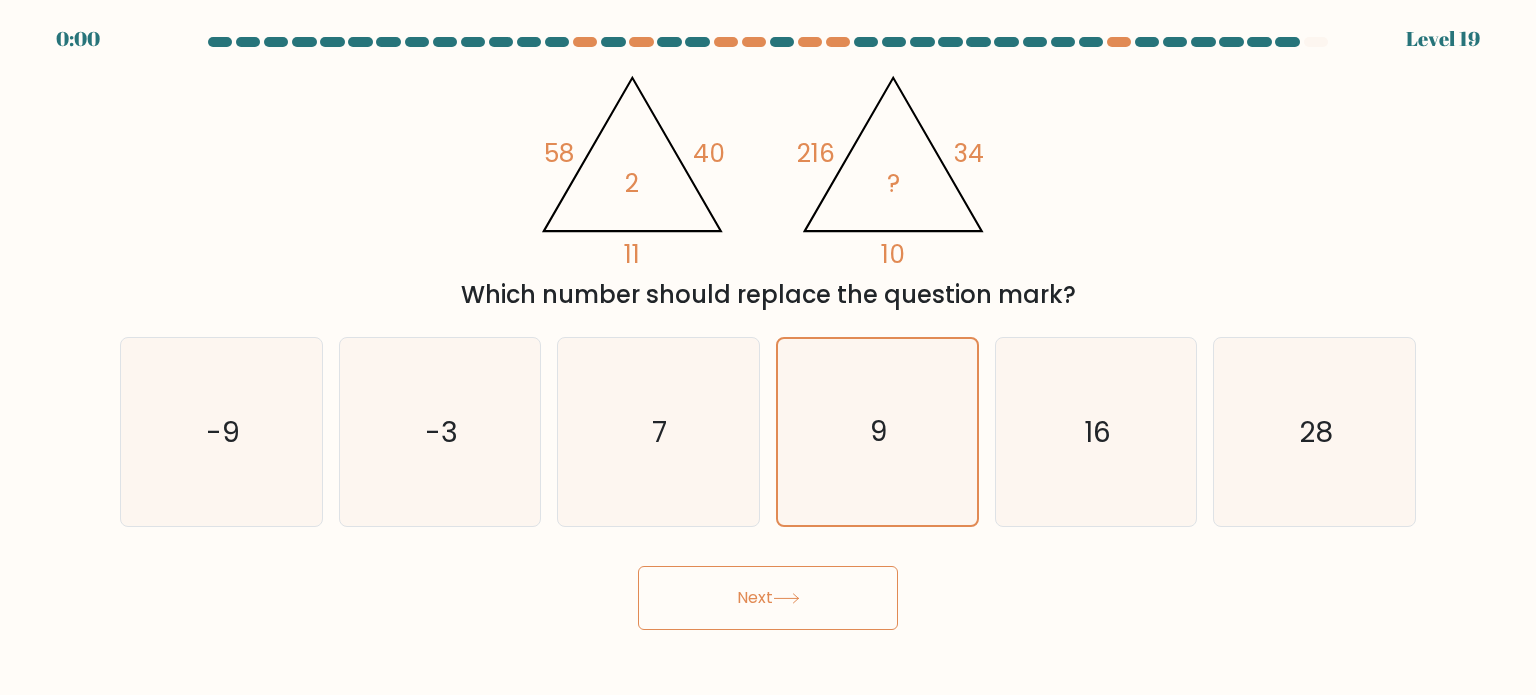 click on "Next" at bounding box center [768, 590] 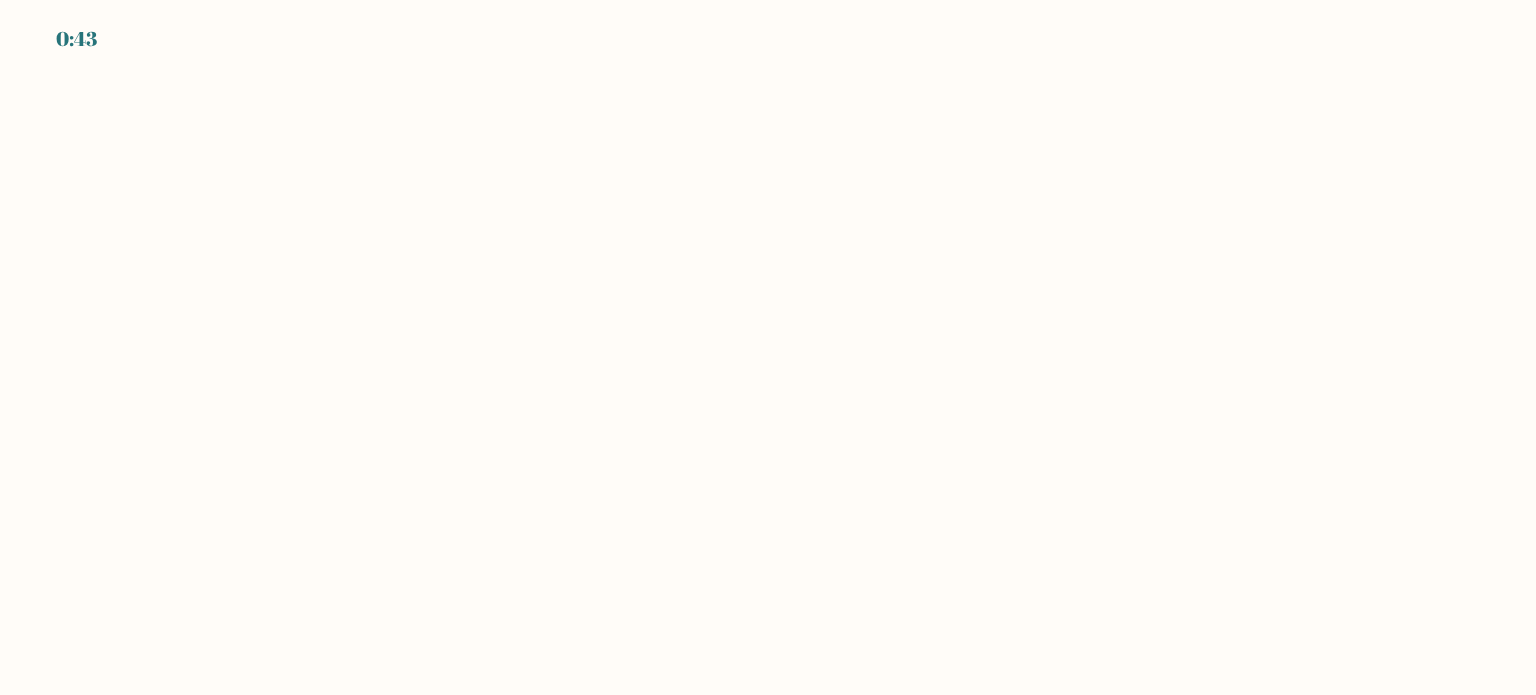 scroll, scrollTop: 0, scrollLeft: 0, axis: both 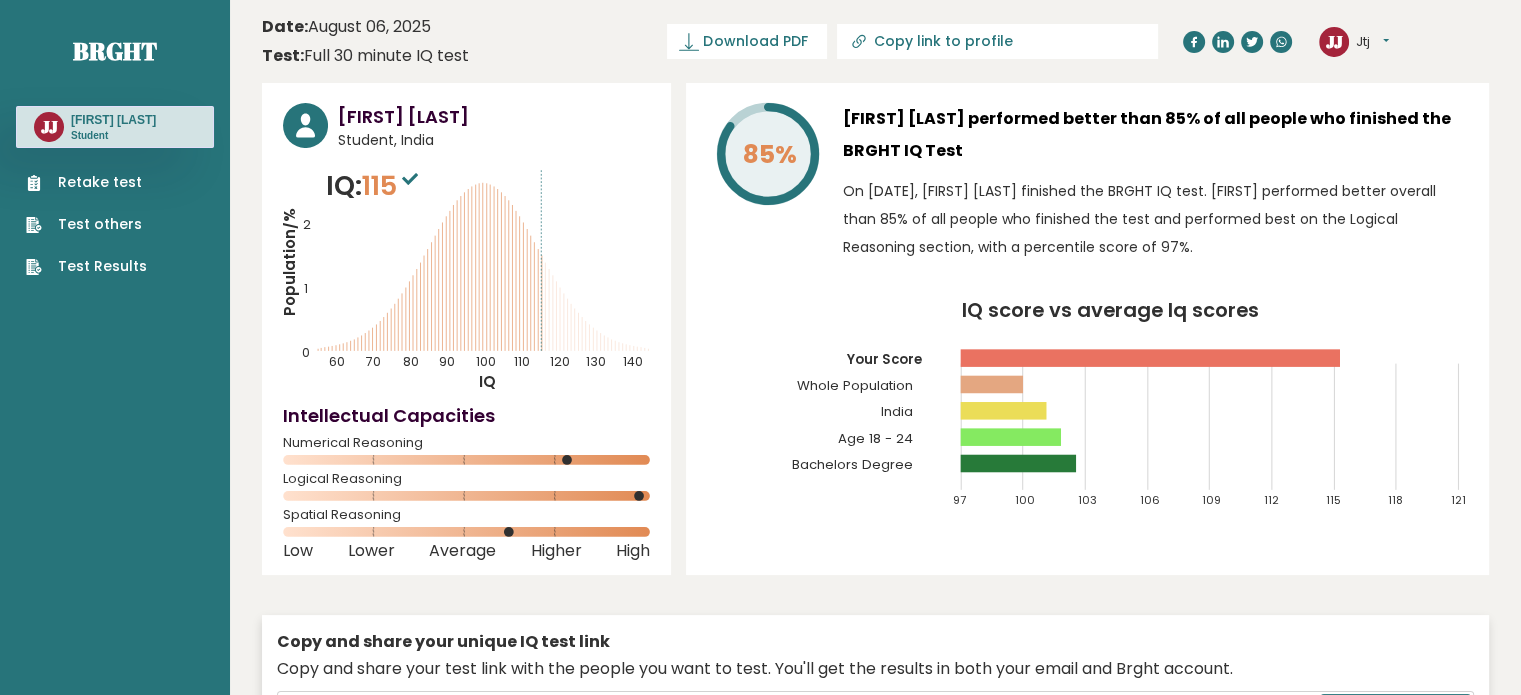 click 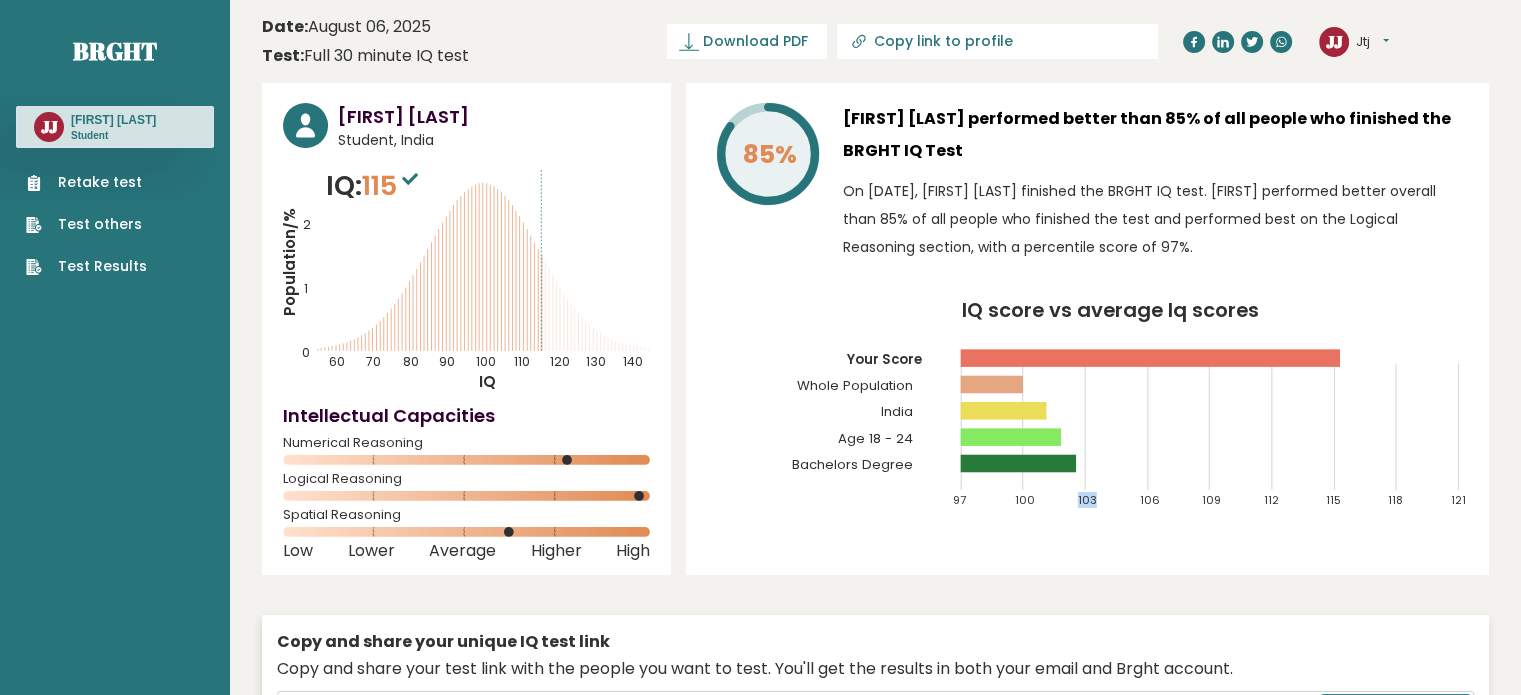 drag, startPoint x: 1129, startPoint y: 435, endPoint x: 1056, endPoint y: 455, distance: 75.690155 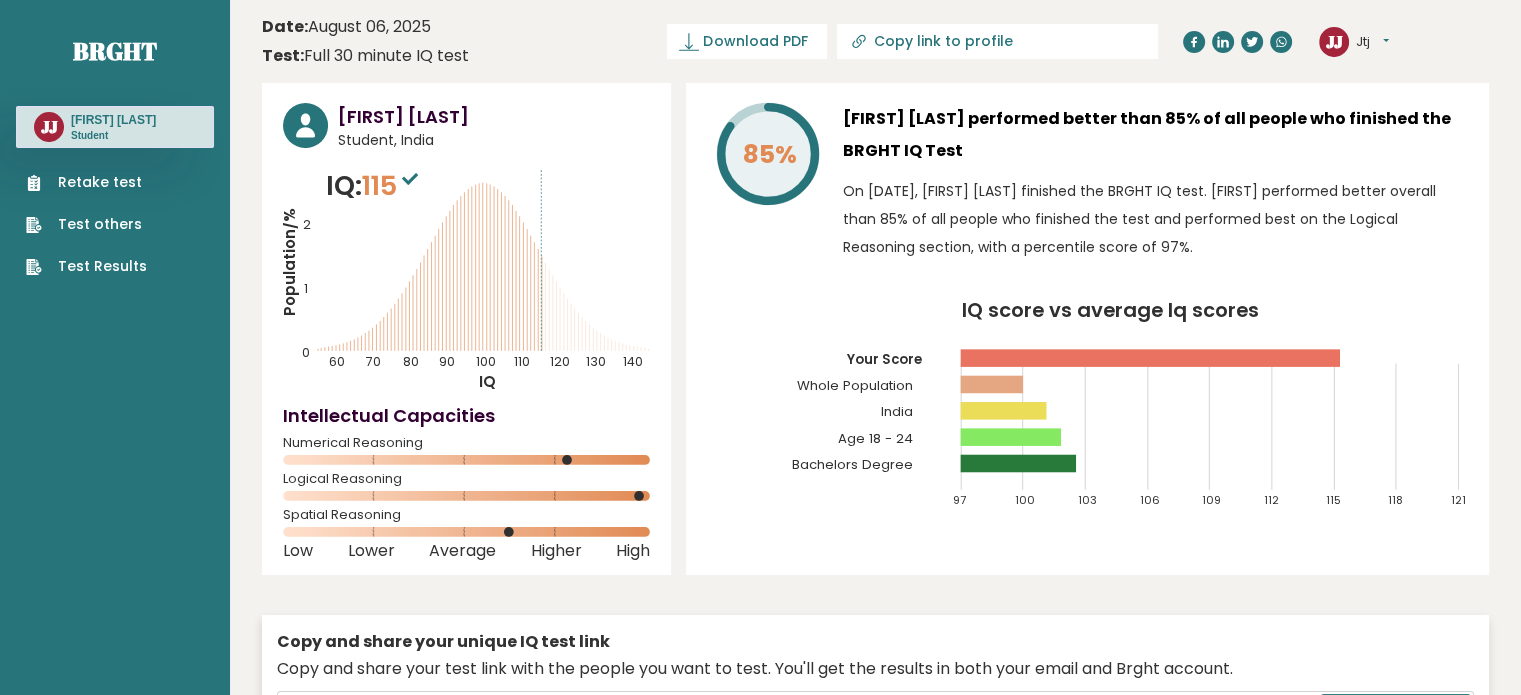 click on "85%
[FIRST] [LAST] performed better than
85% of all
people who finished the BRGHT IQ Test
On [DATE], [FIRST]
[LAST] finished the BRGHT IQ test. [FIRST] performed better overall than
85% of all people who finished the test and
performed best on the
Logical Reasoning section, with
a percentile score of 97%.
IQ score vs average Iq scores
97
100
103
106
109
112
115
118
121
Your Score
Whole Population" at bounding box center (1087, 329) 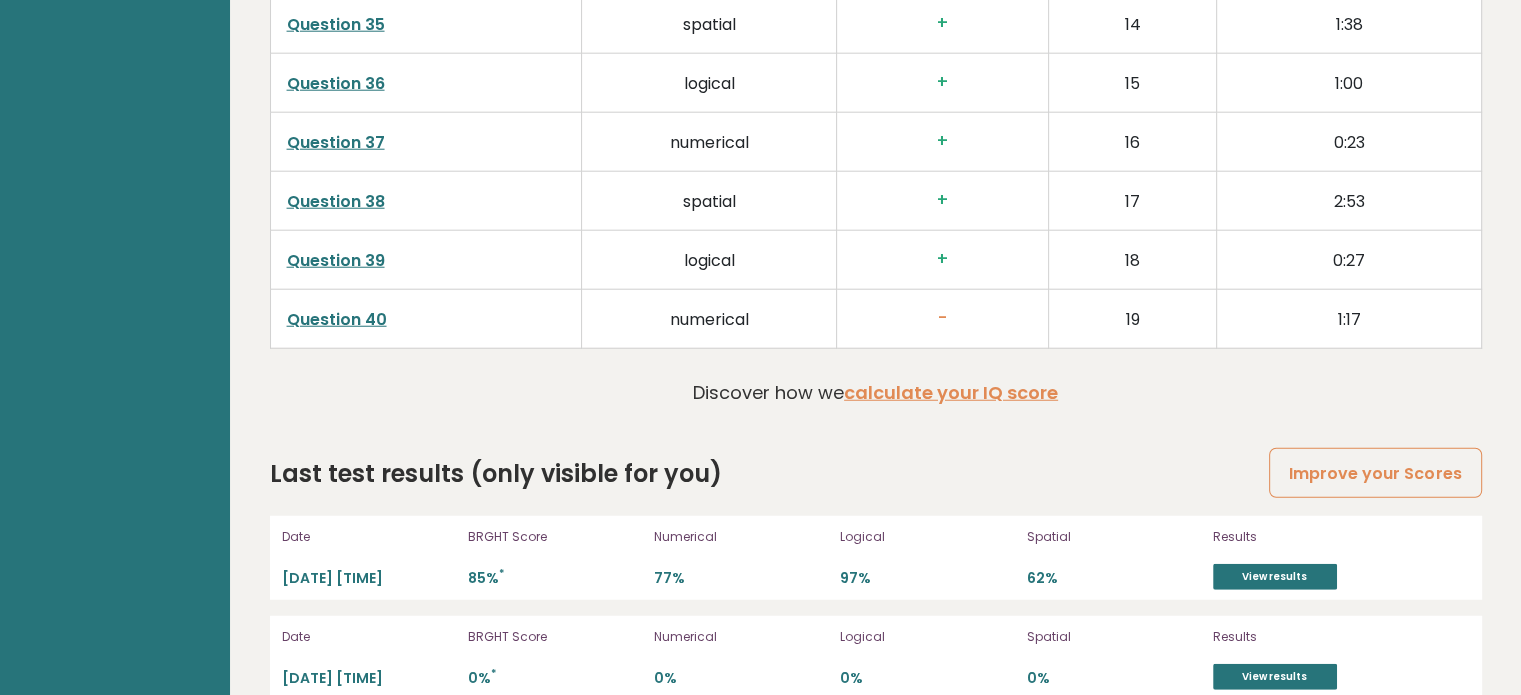 scroll, scrollTop: 5218, scrollLeft: 0, axis: vertical 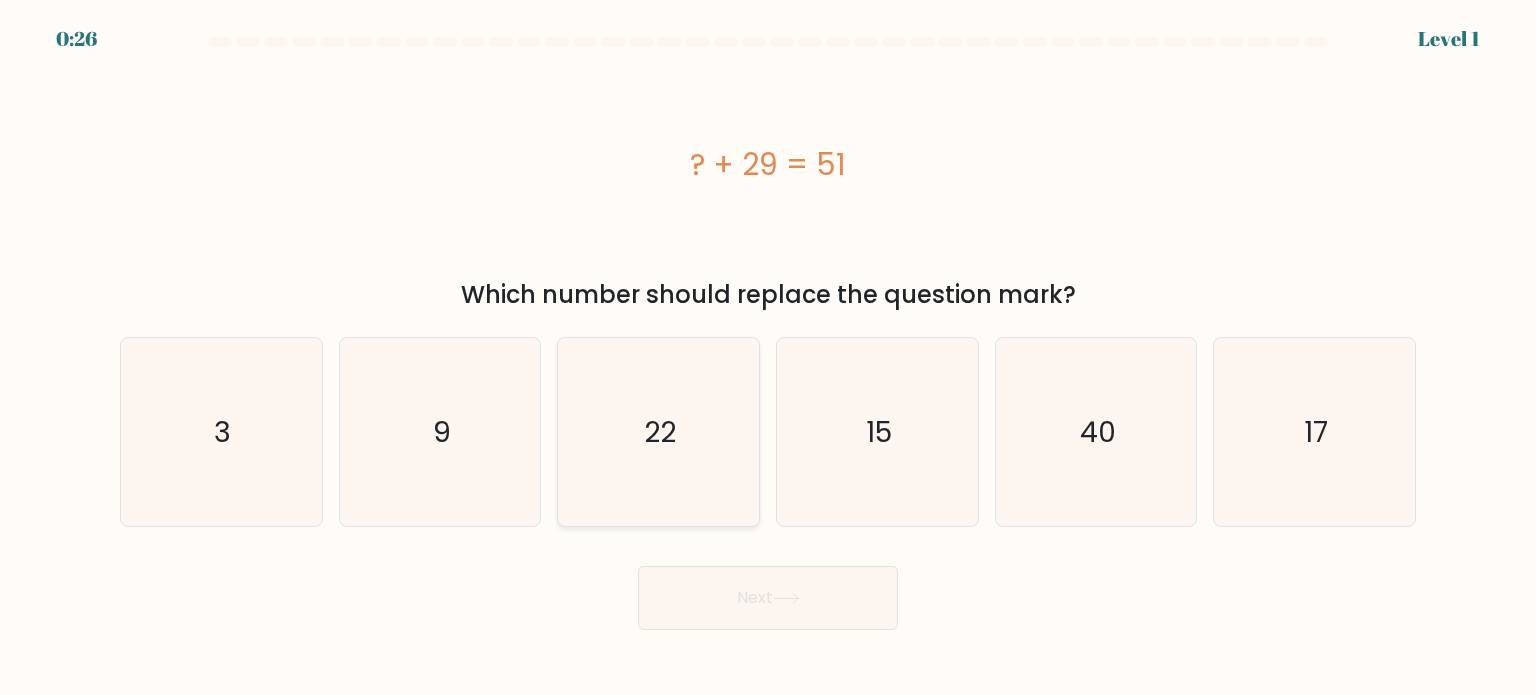 drag, startPoint x: 639, startPoint y: 435, endPoint x: 648, endPoint y: 445, distance: 13.453624 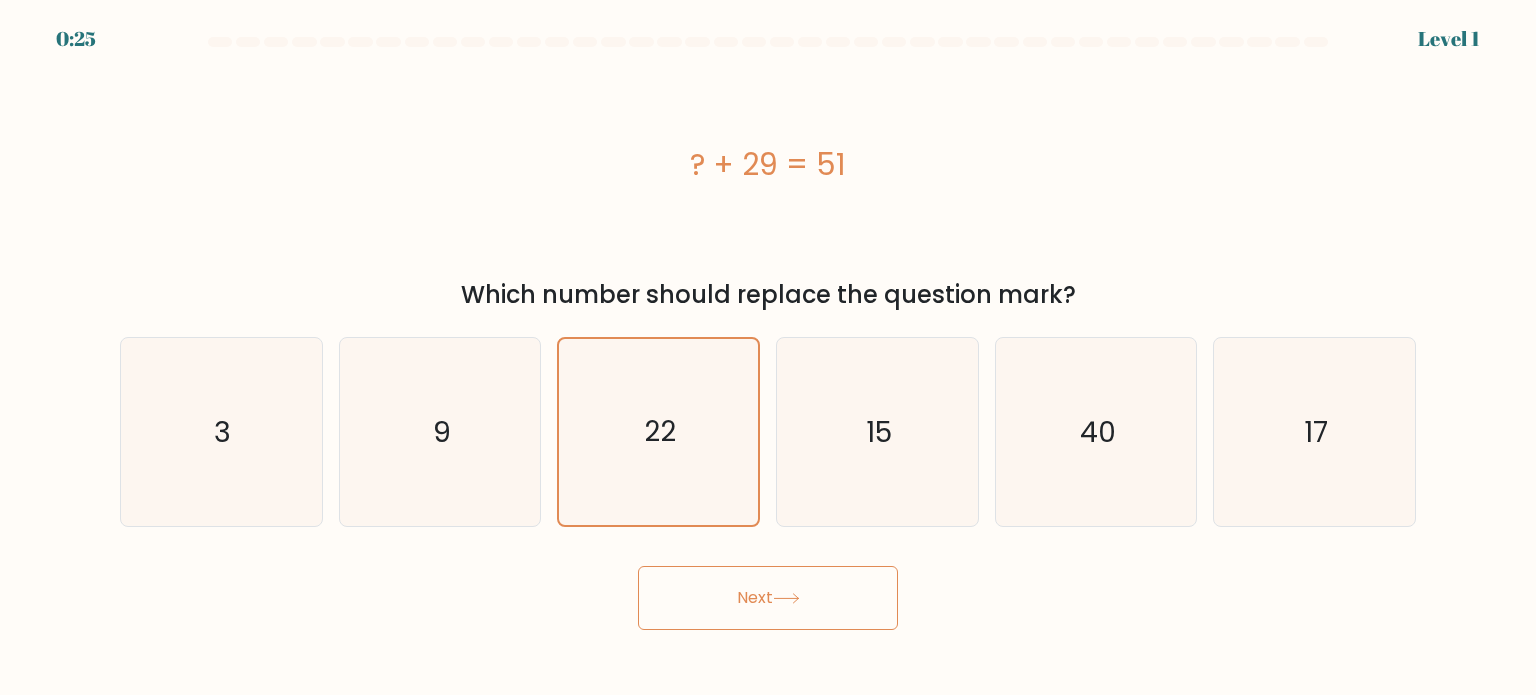click on "Next" at bounding box center [768, 598] 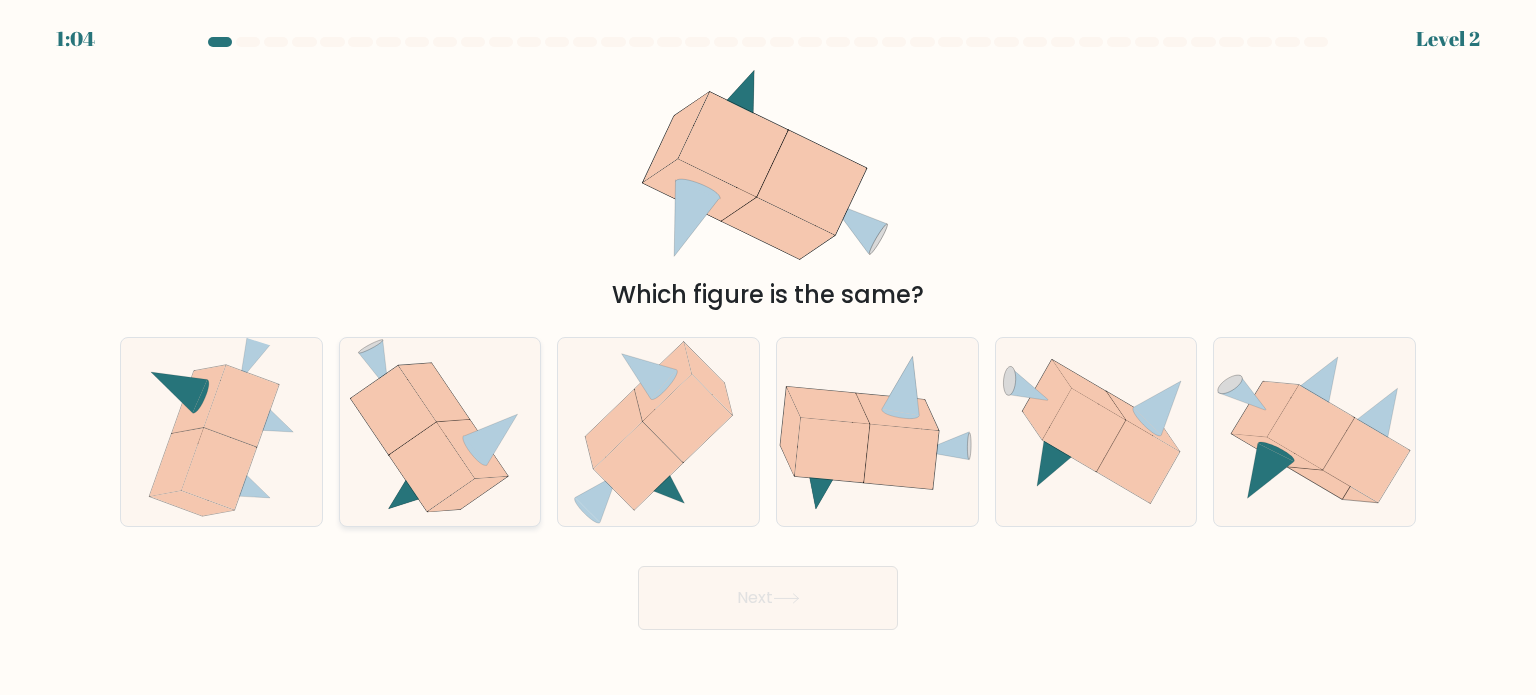 click 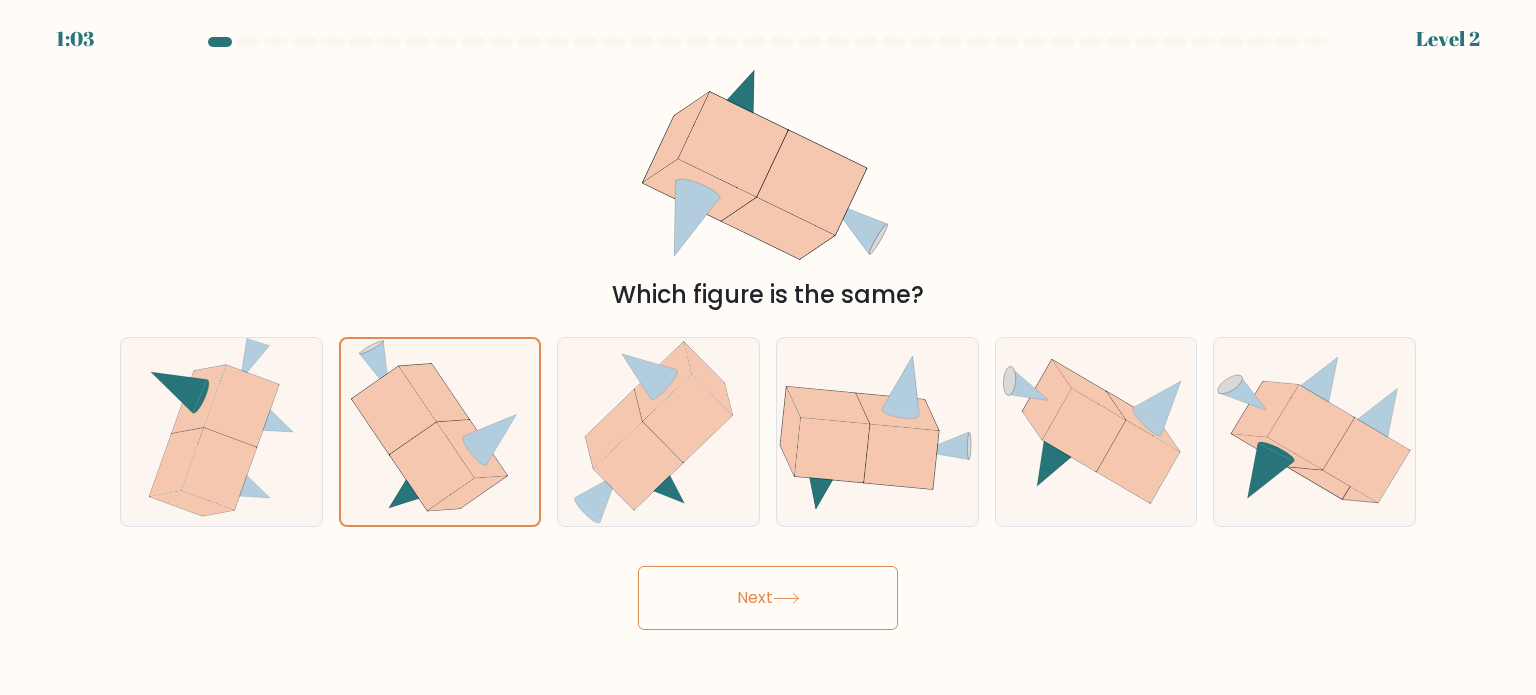 click on "Next" at bounding box center (768, 598) 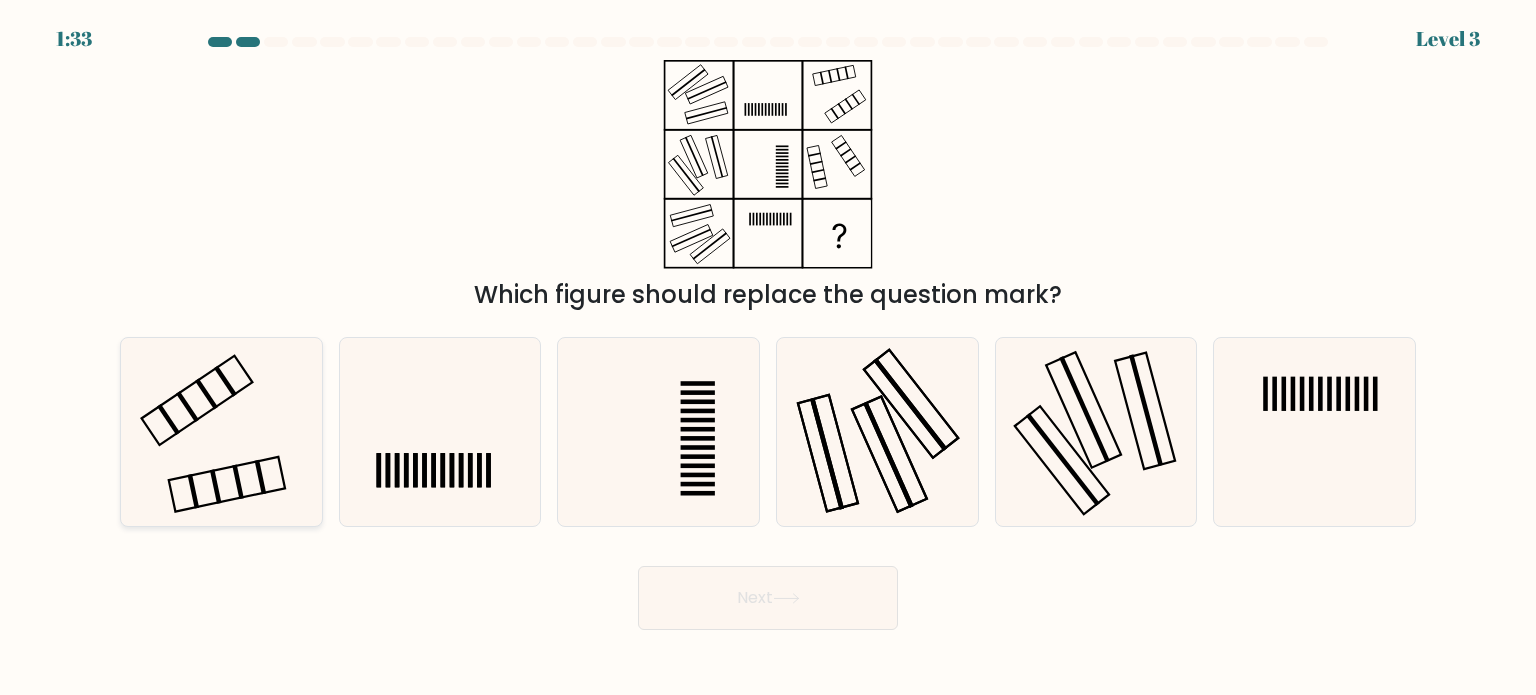 click 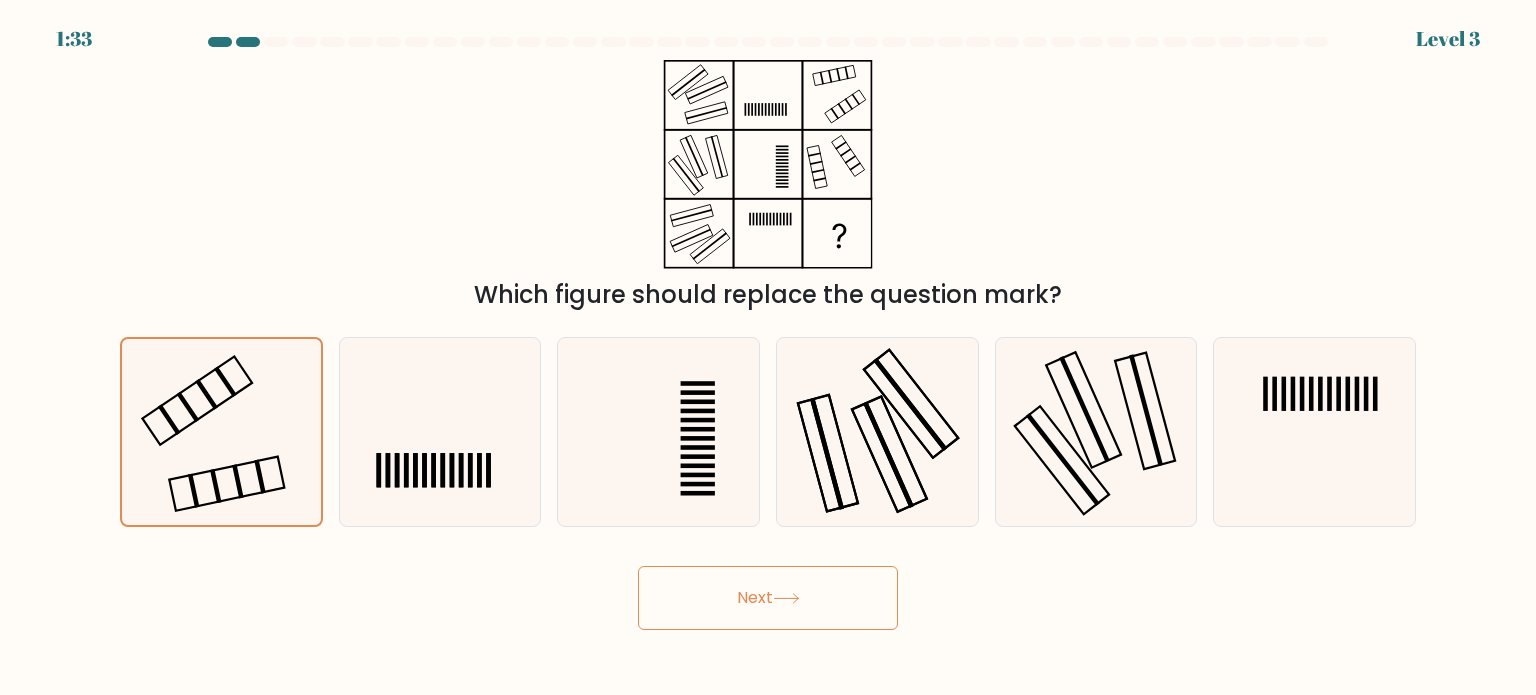 click on "Next" at bounding box center [768, 598] 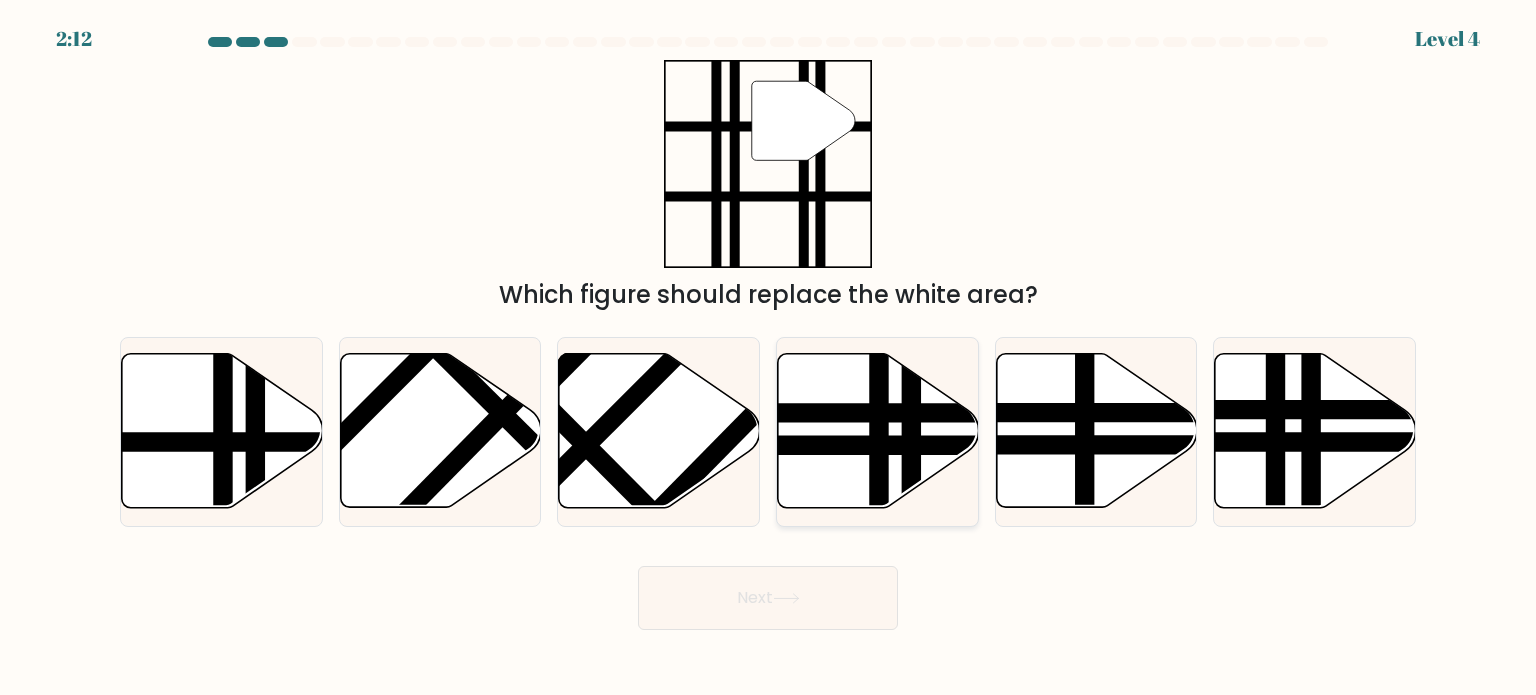 click 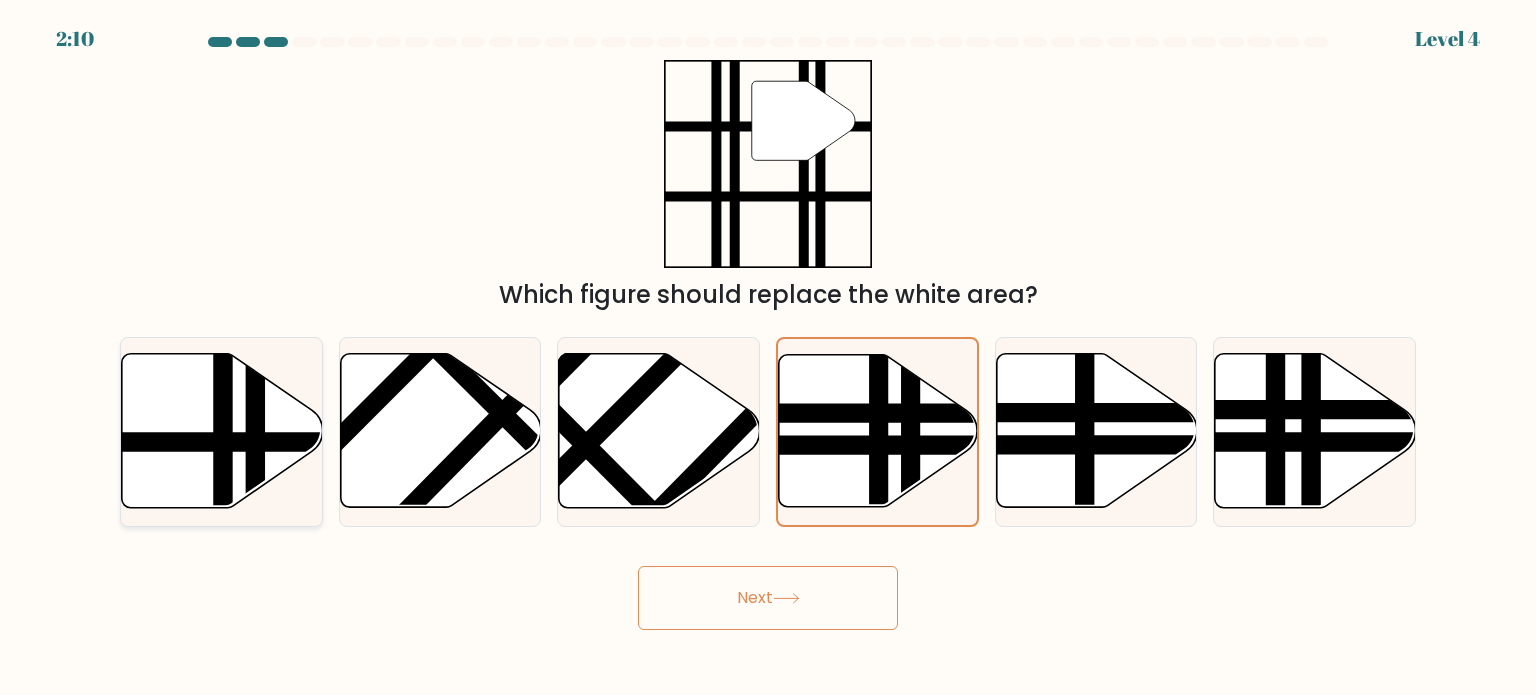 click 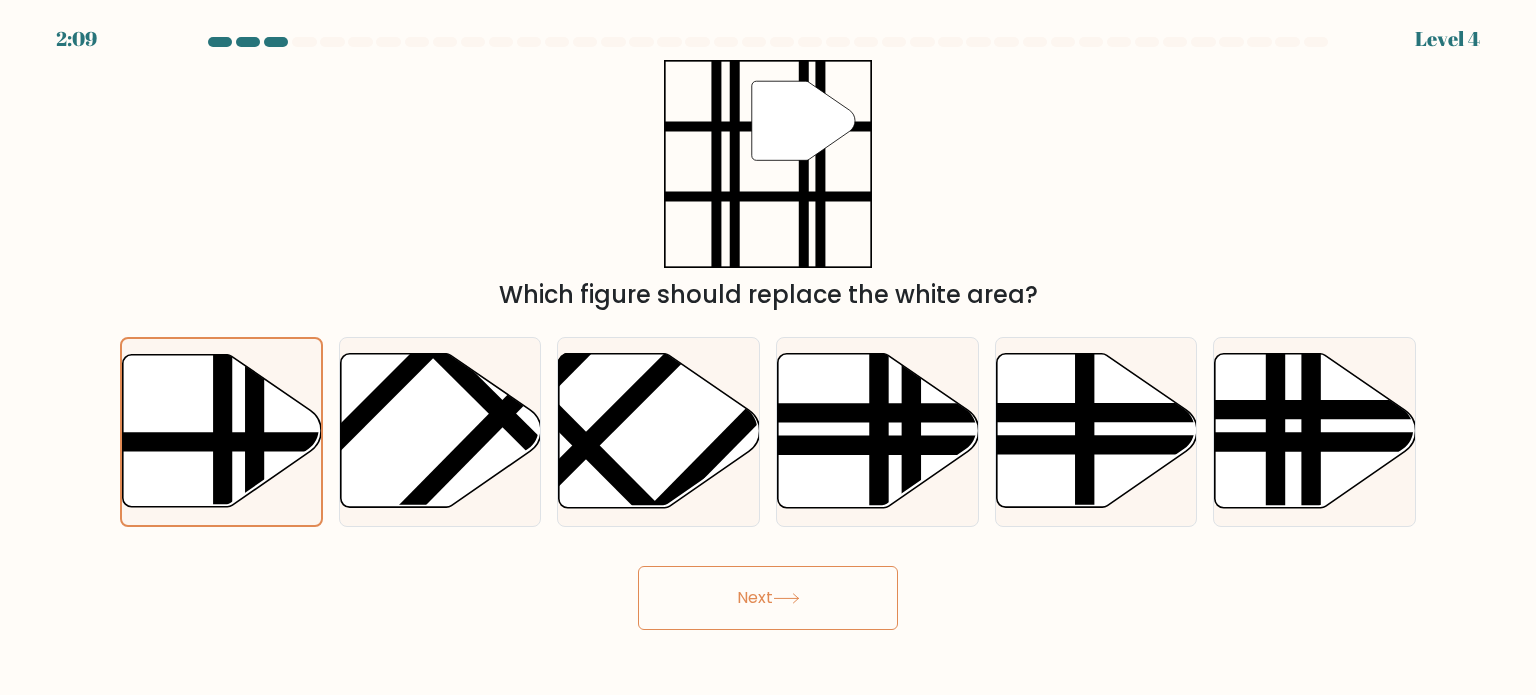 click on "Next" at bounding box center (768, 598) 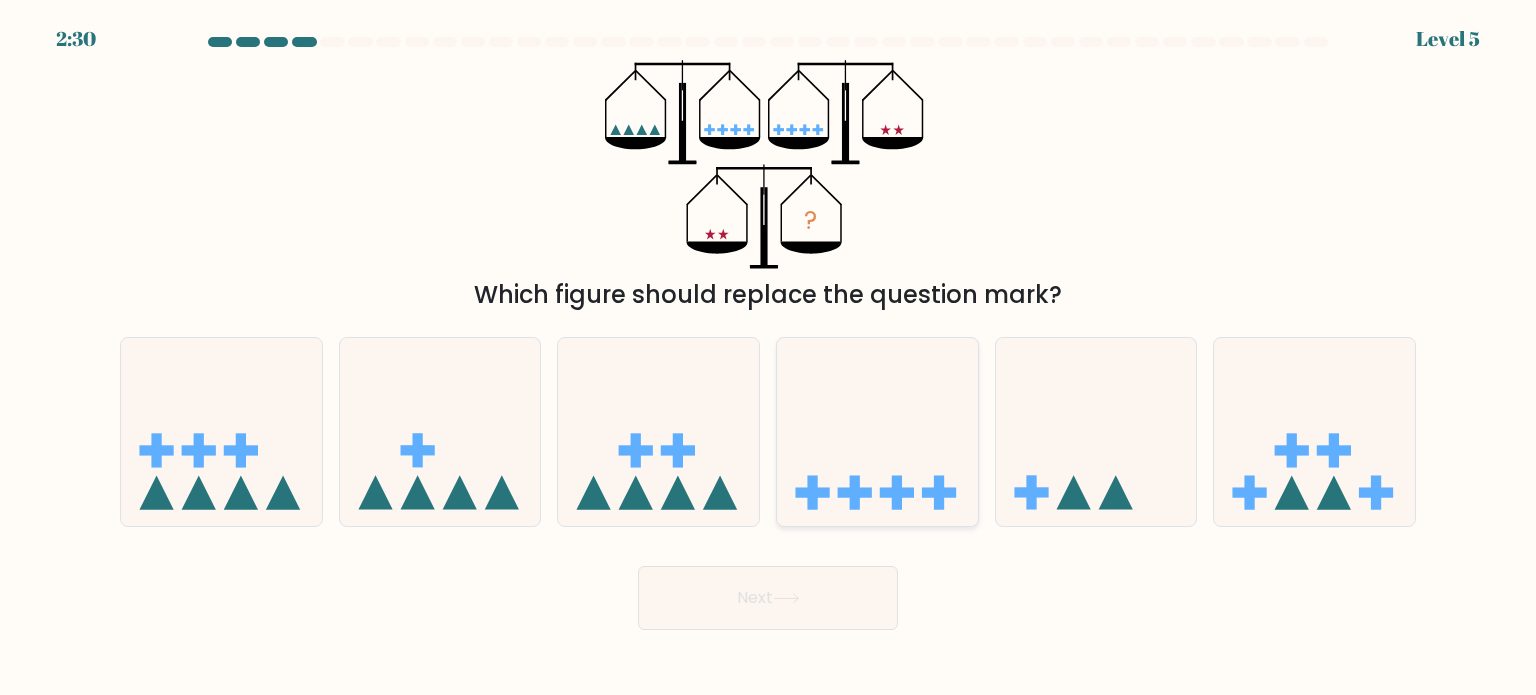 click 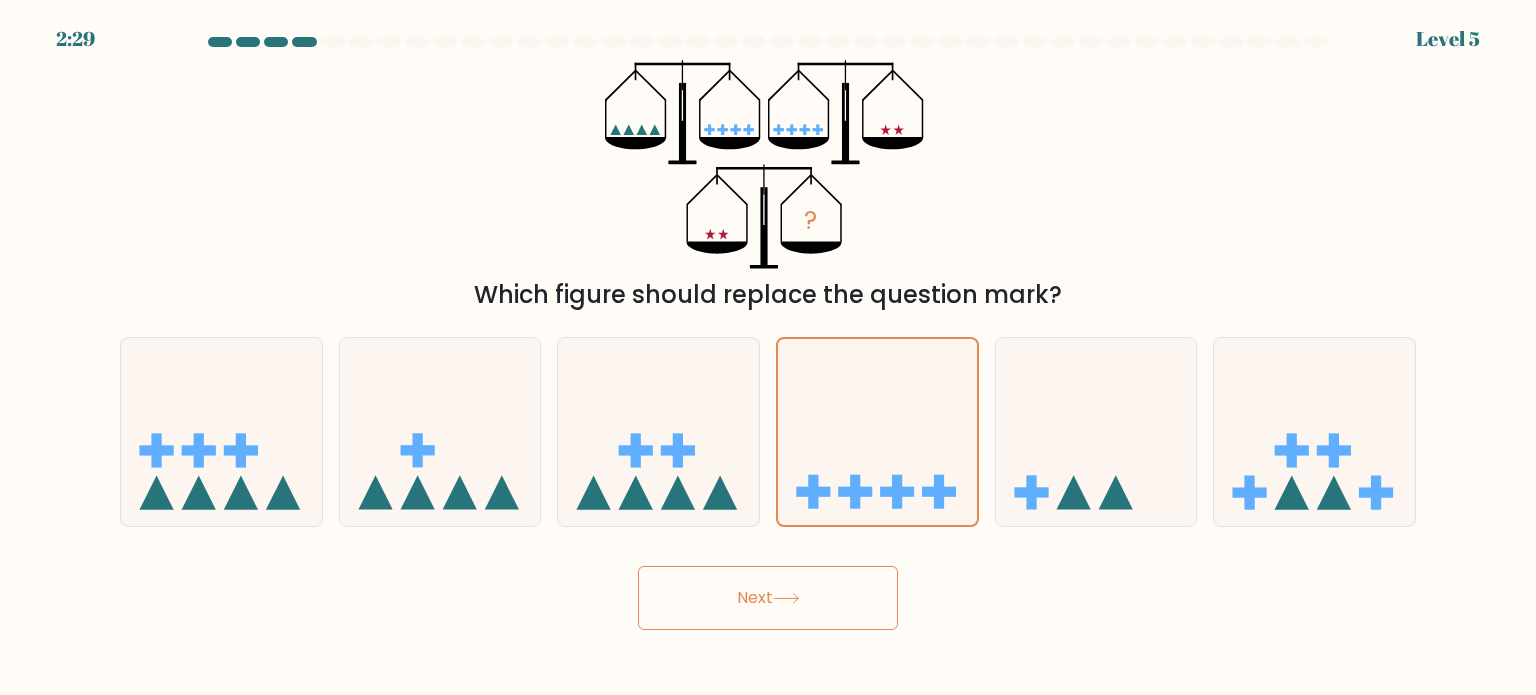 click on "Next" at bounding box center (768, 598) 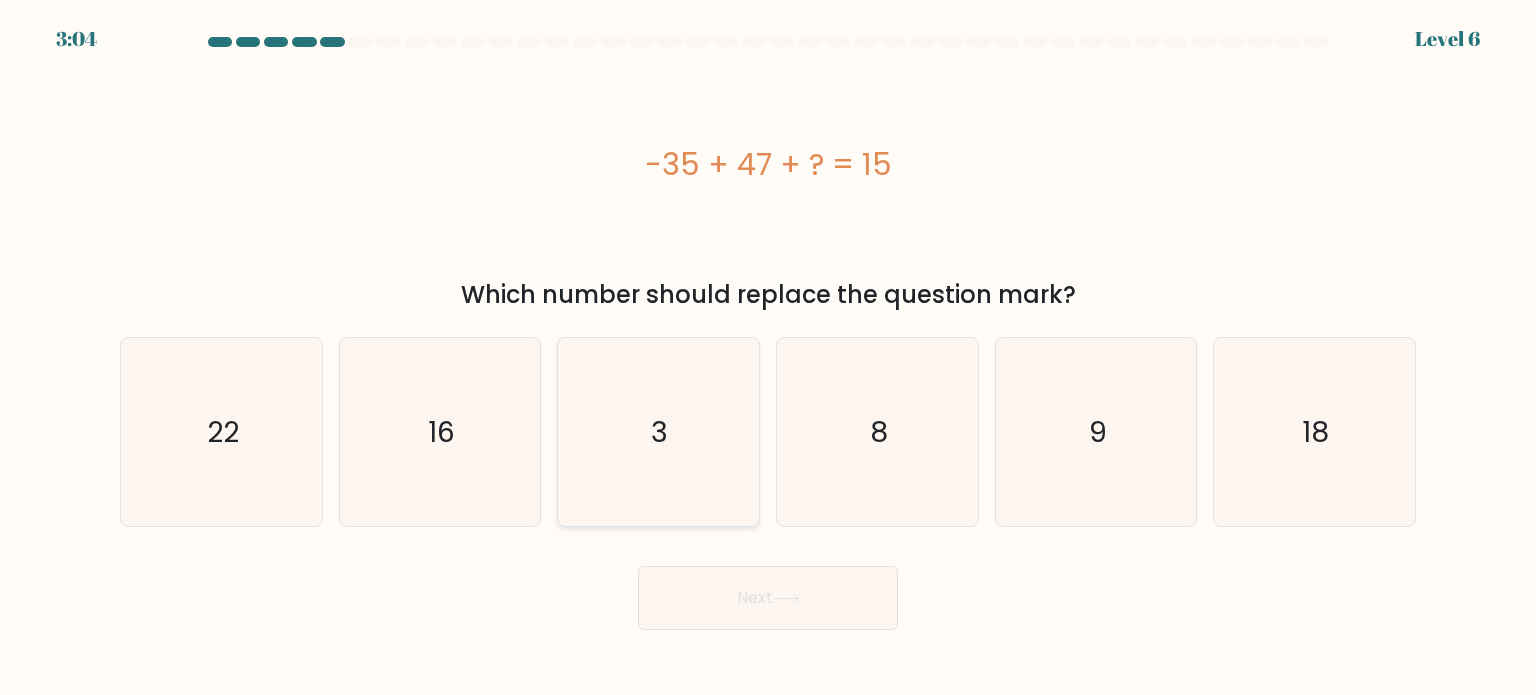 click on "3" 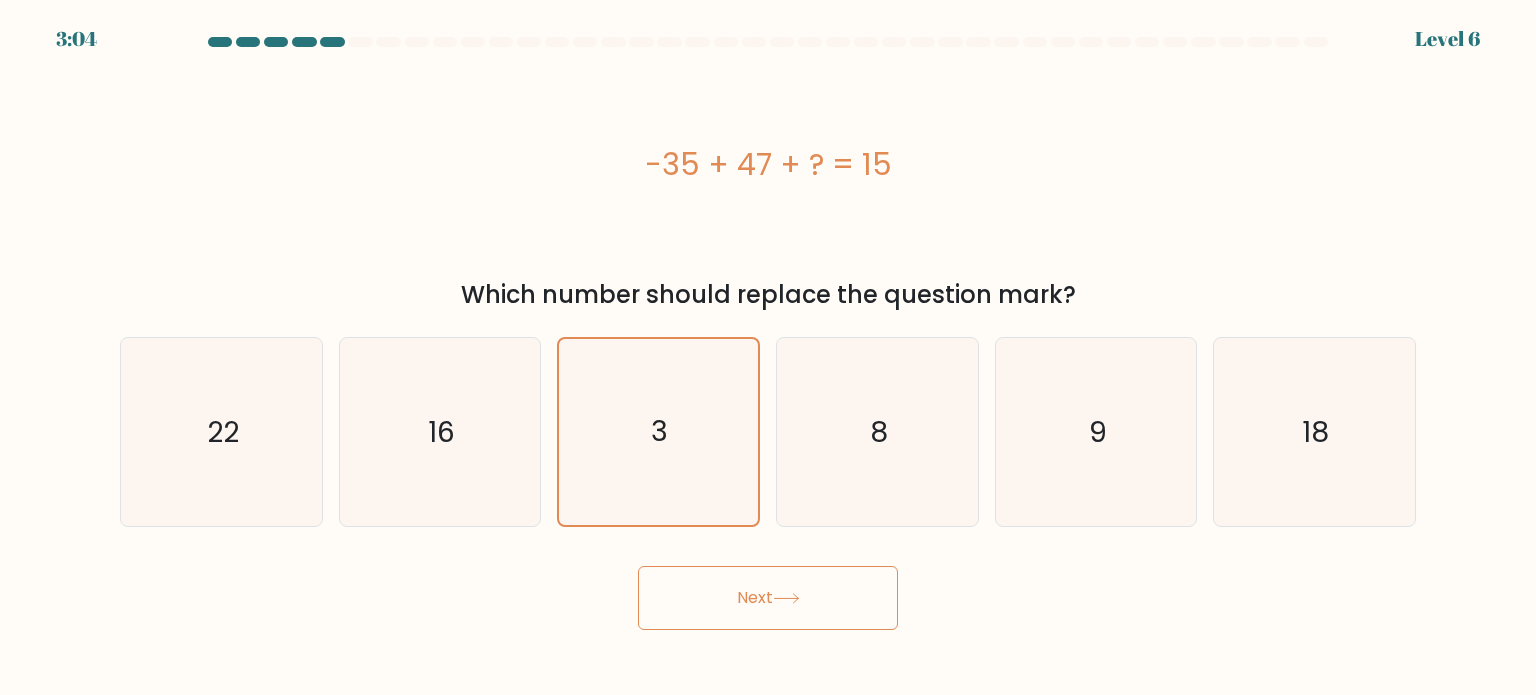 click on "Next" at bounding box center (768, 598) 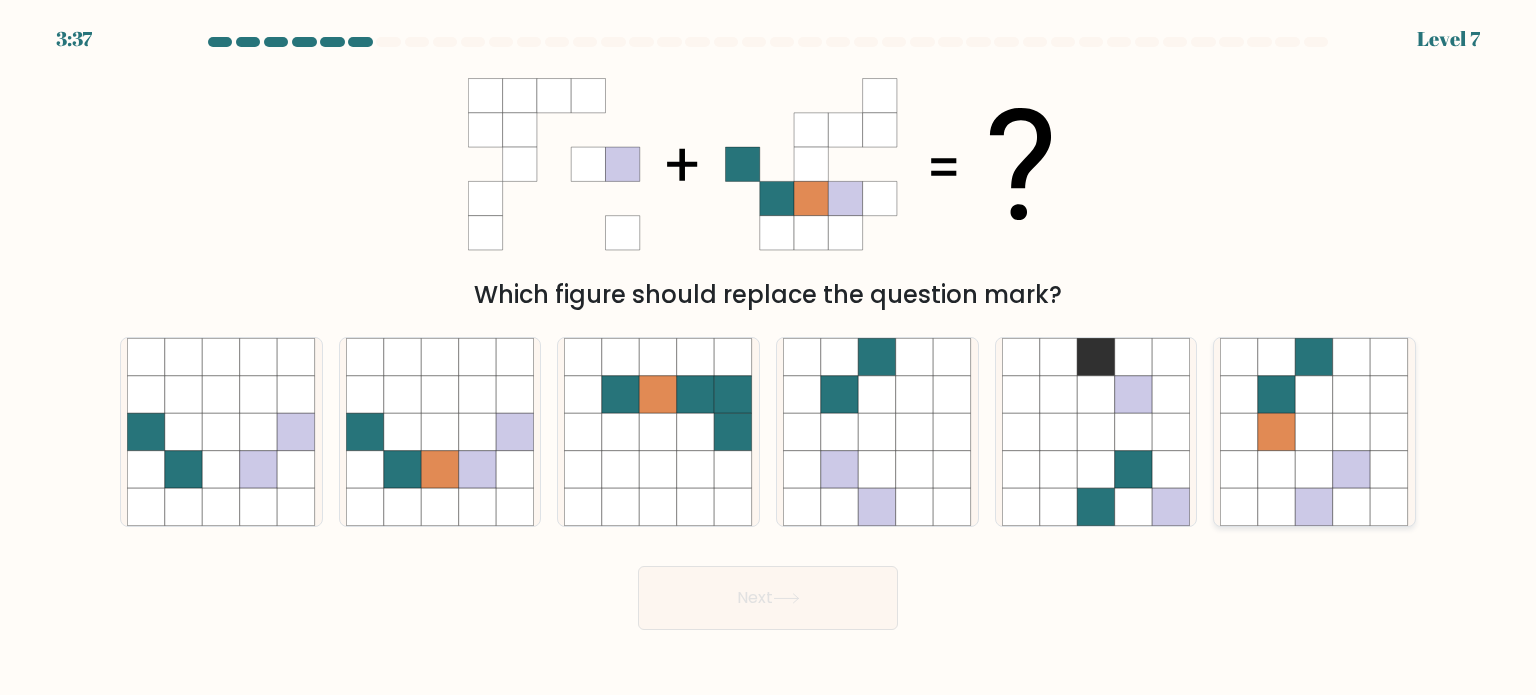 click 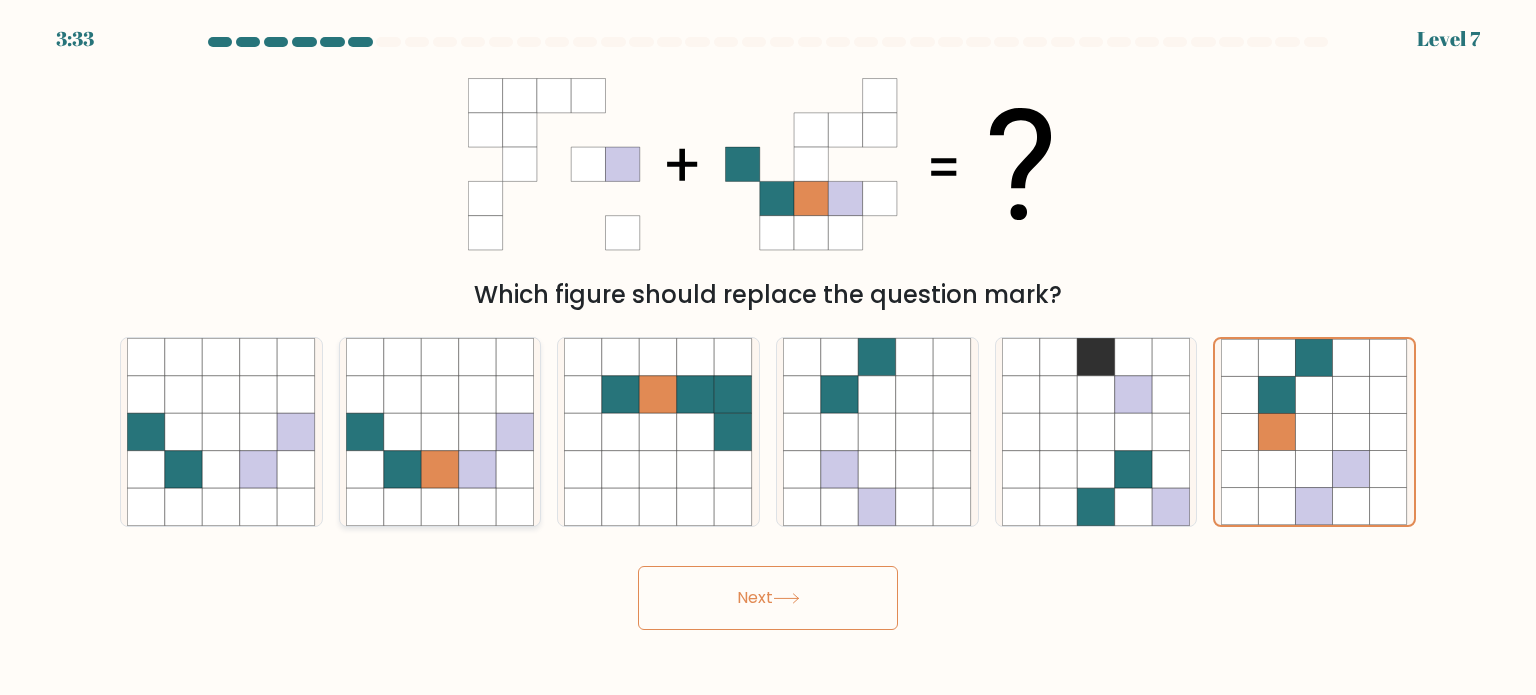 click 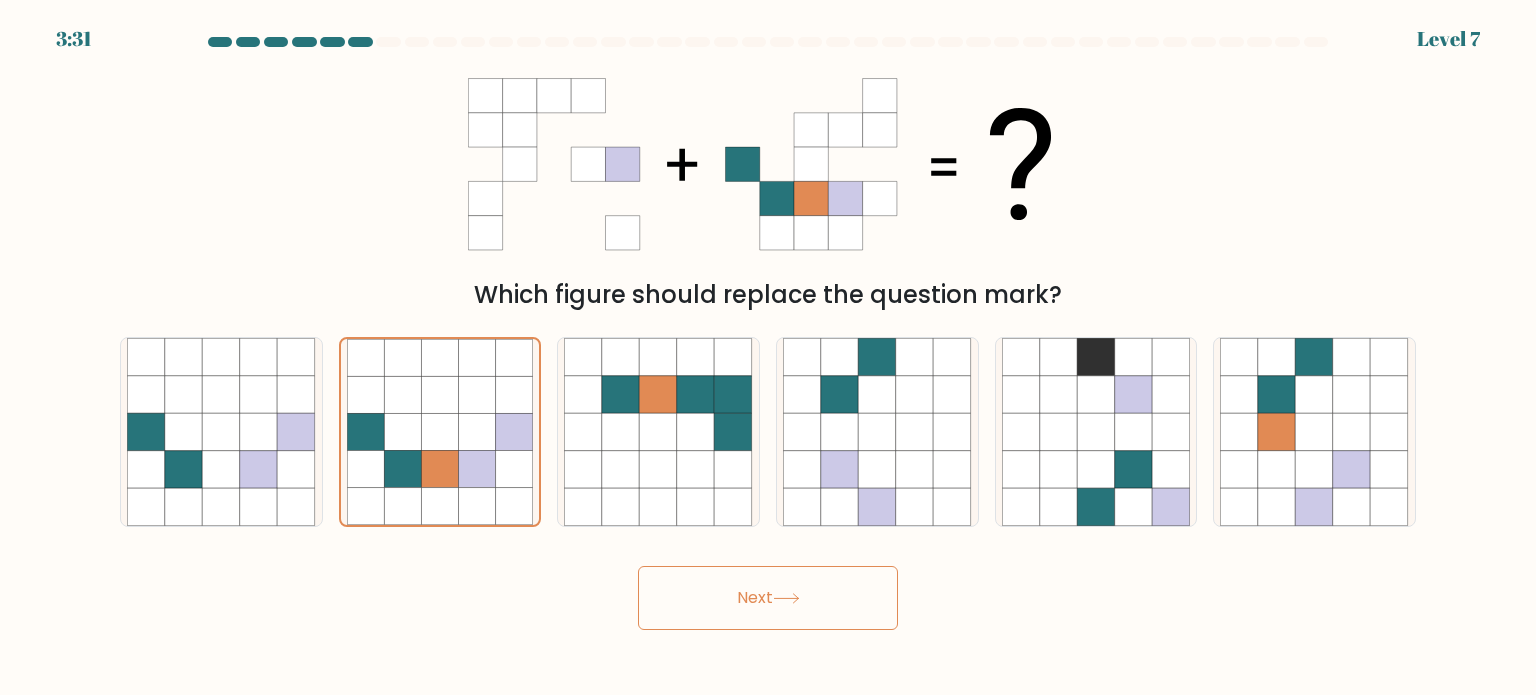 click on "Next" at bounding box center [768, 598] 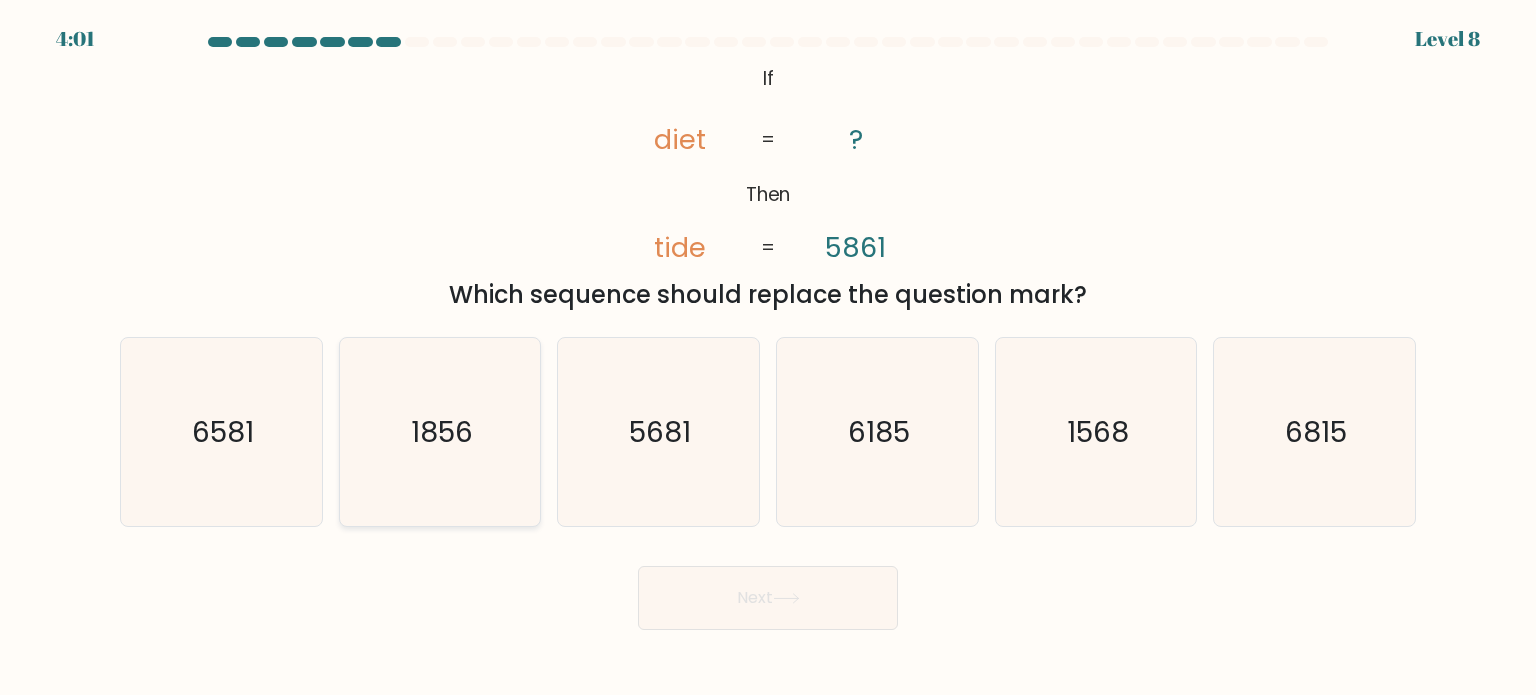 click on "1856" 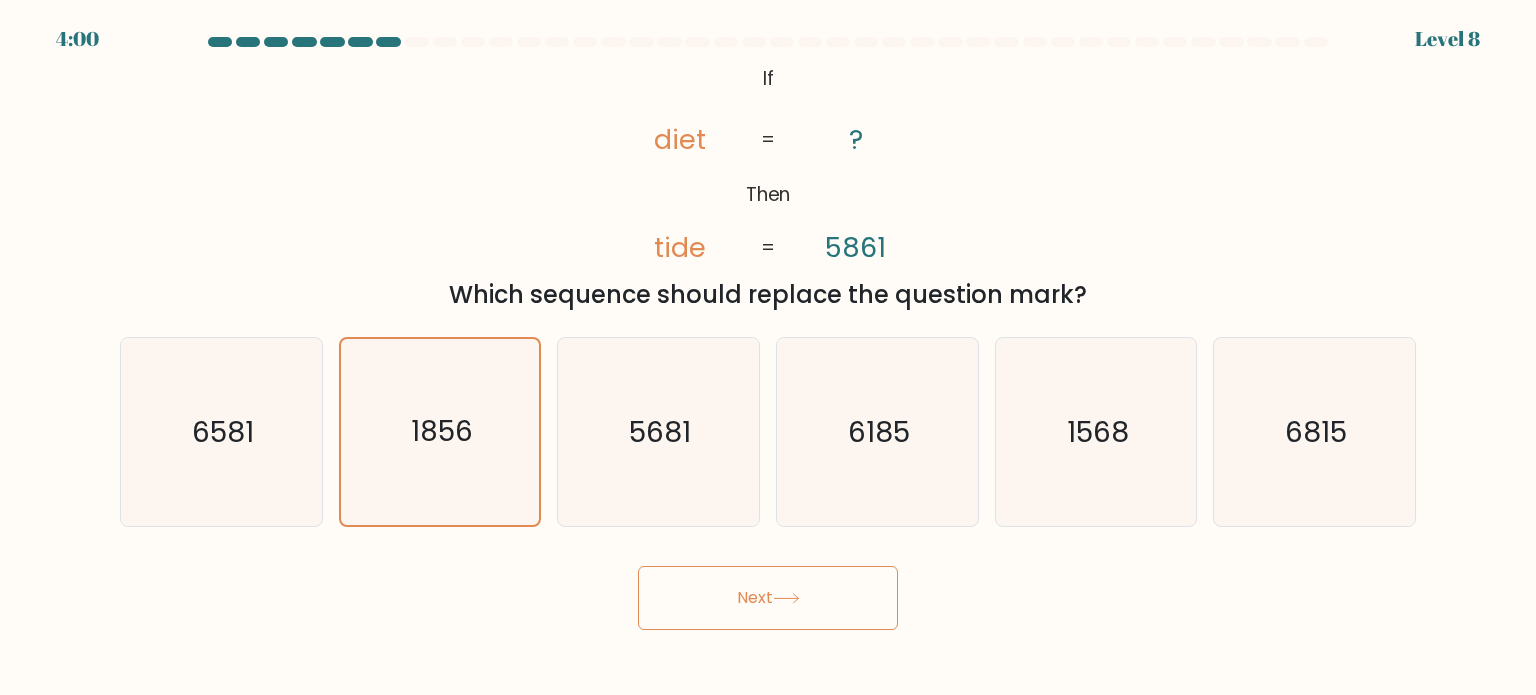 click 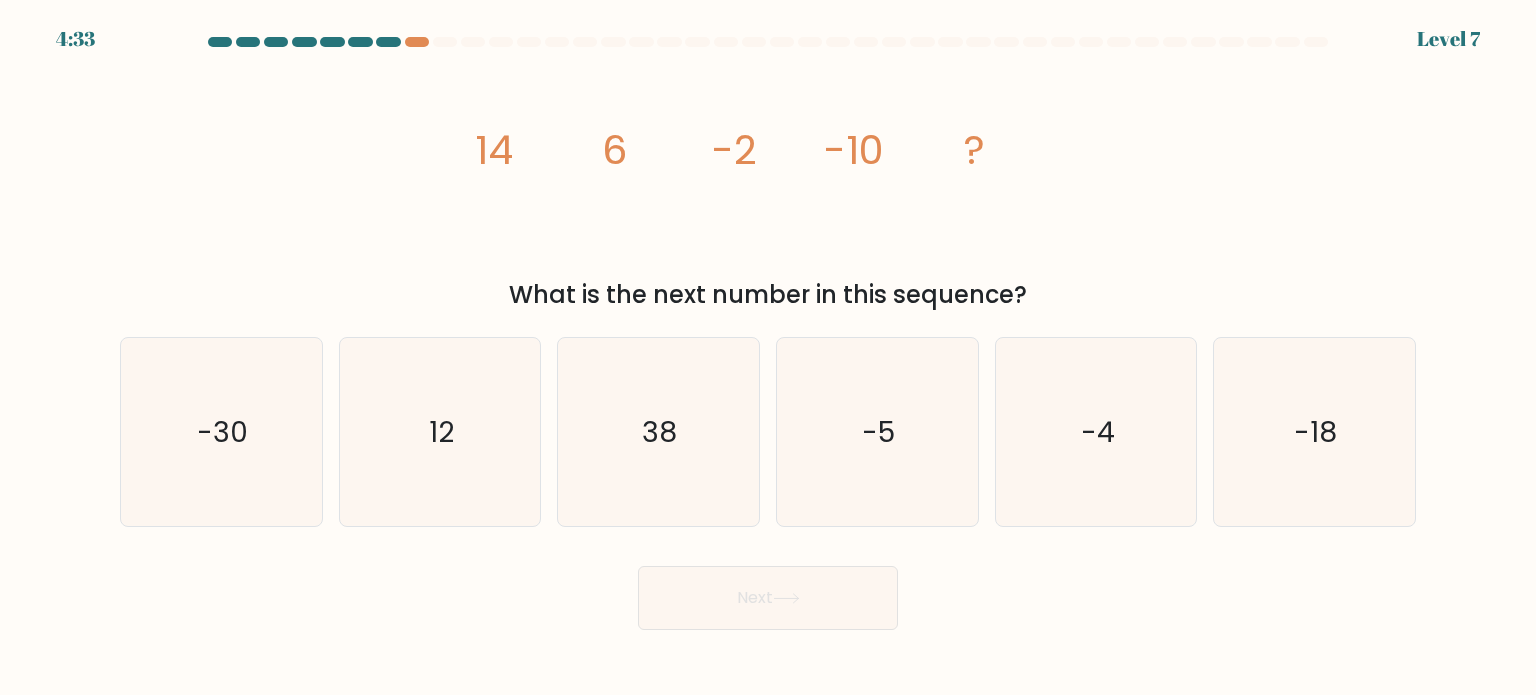 click on "f.
-18" at bounding box center [1314, 432] 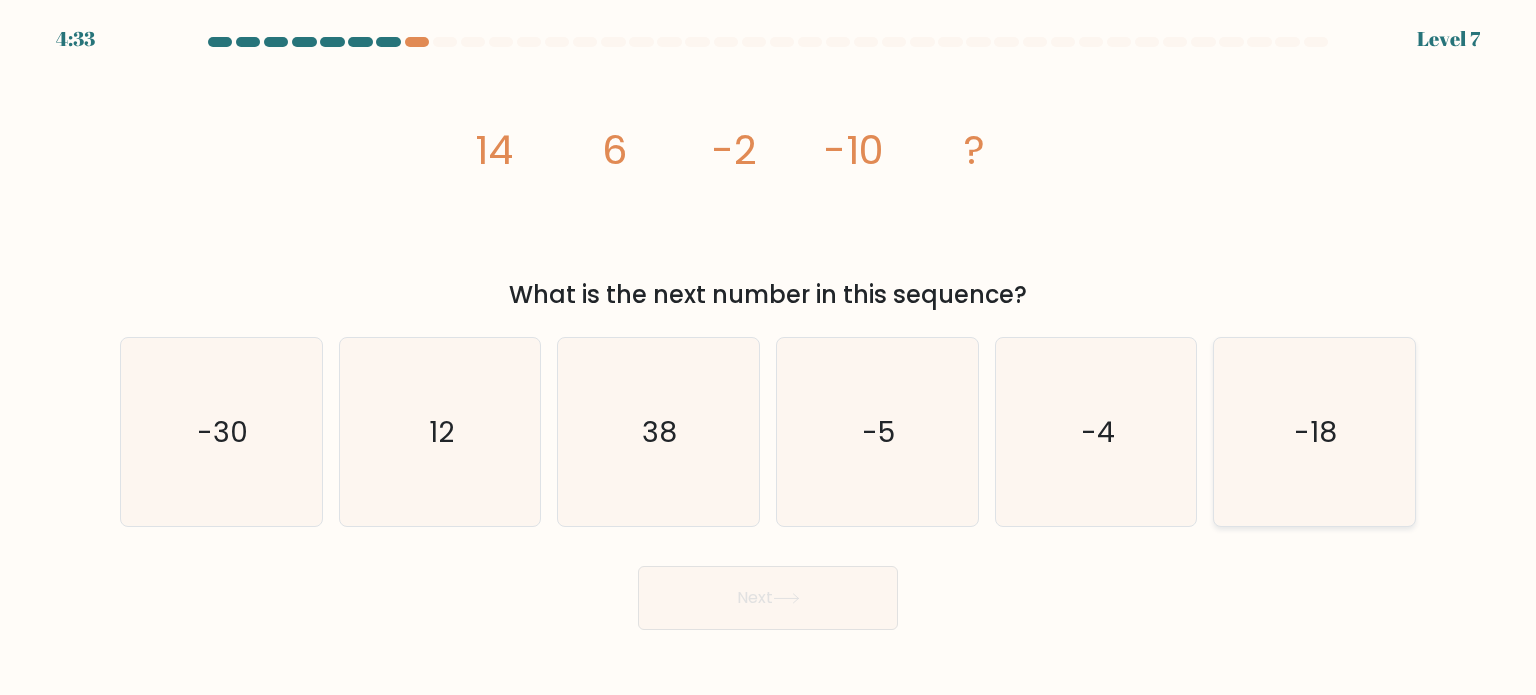 click on "-18" 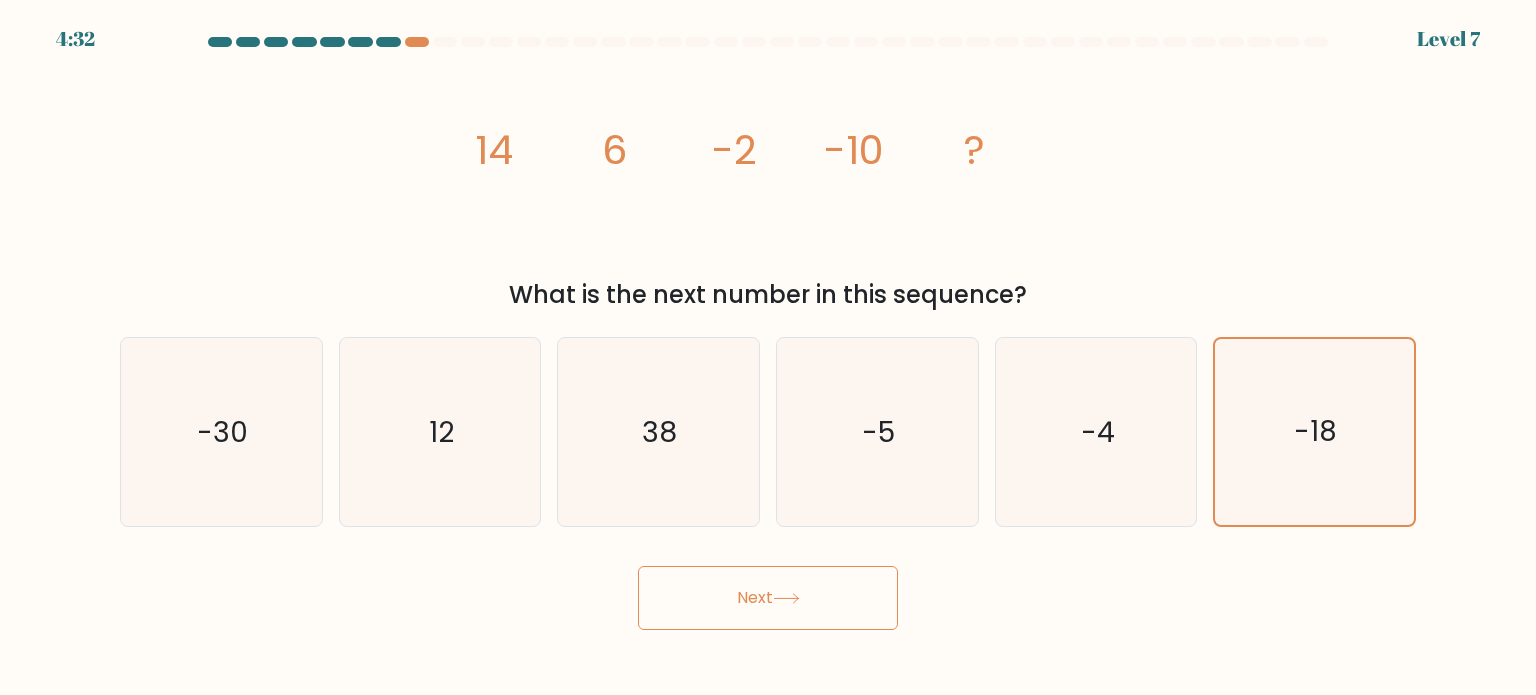 click on "Next" at bounding box center [768, 598] 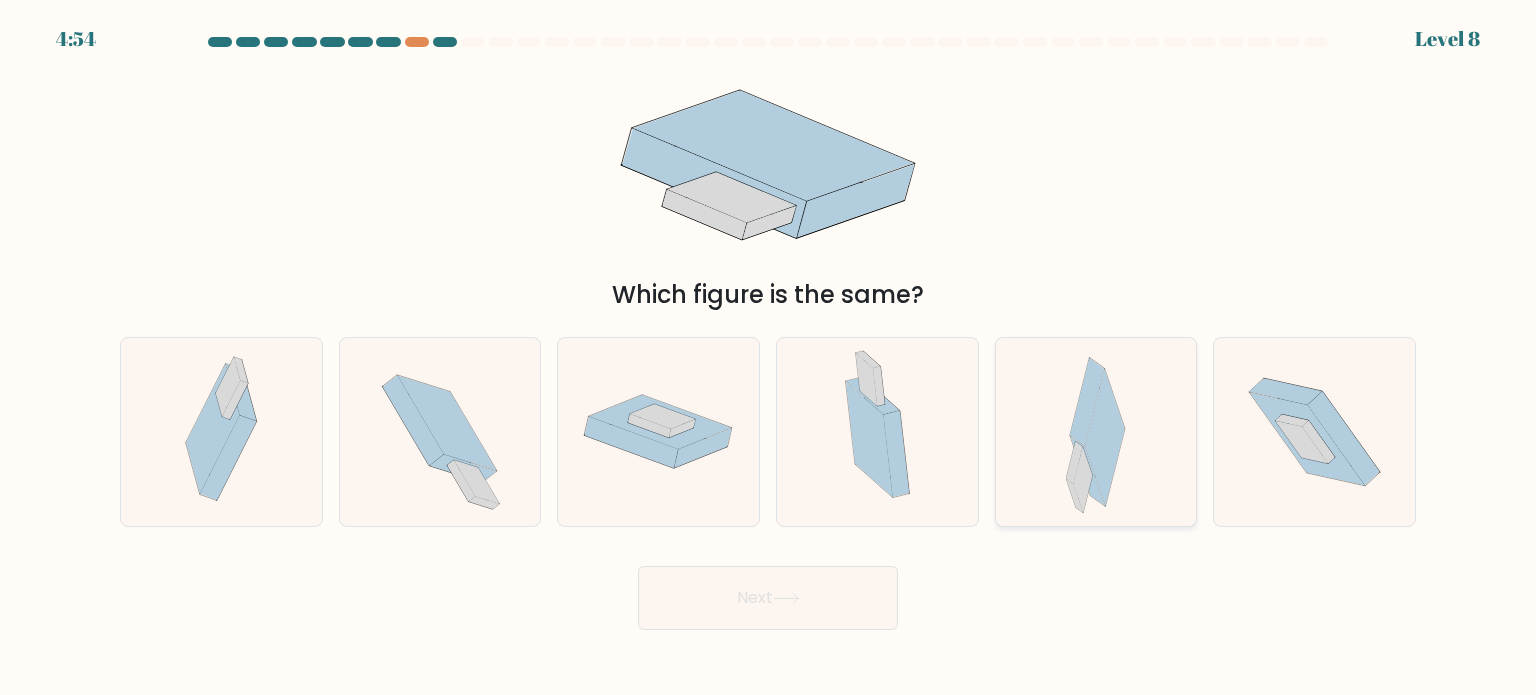 click 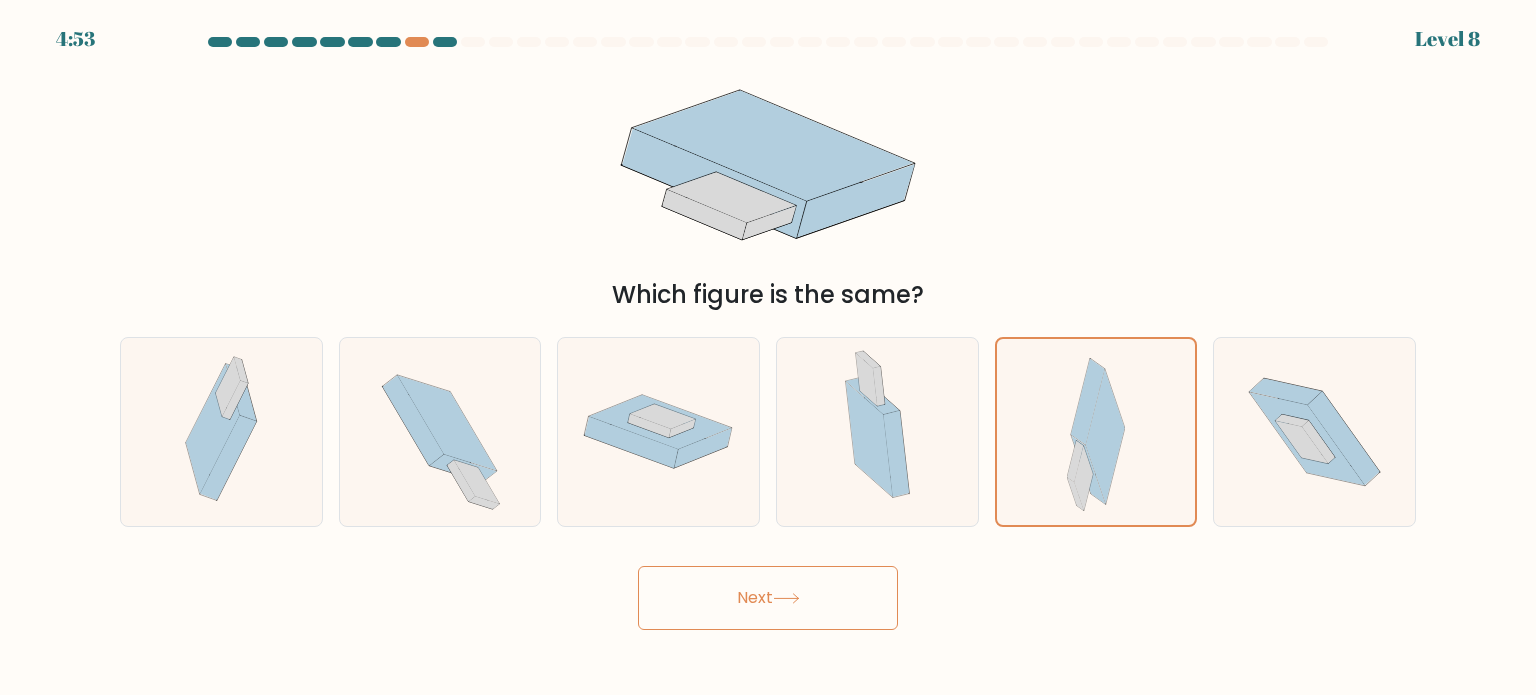 click on "Next" at bounding box center [768, 598] 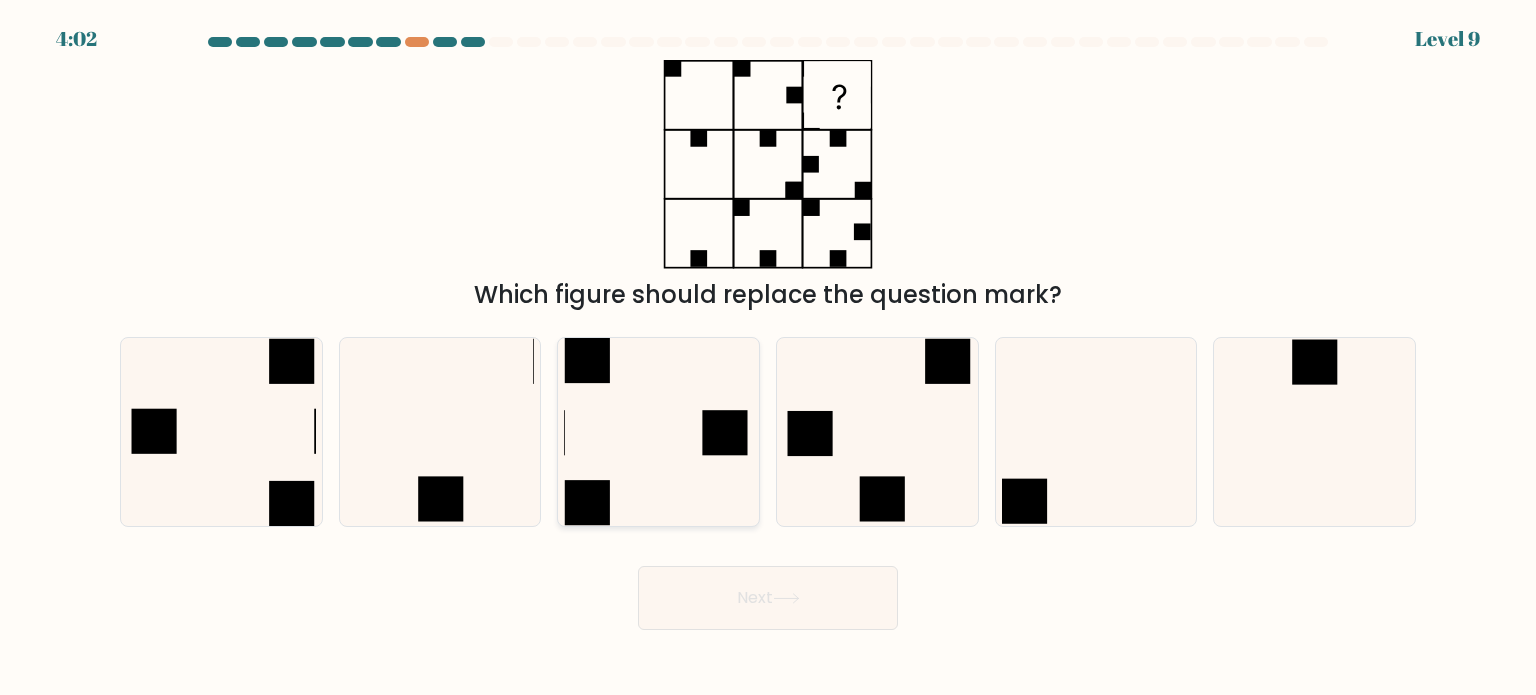 click 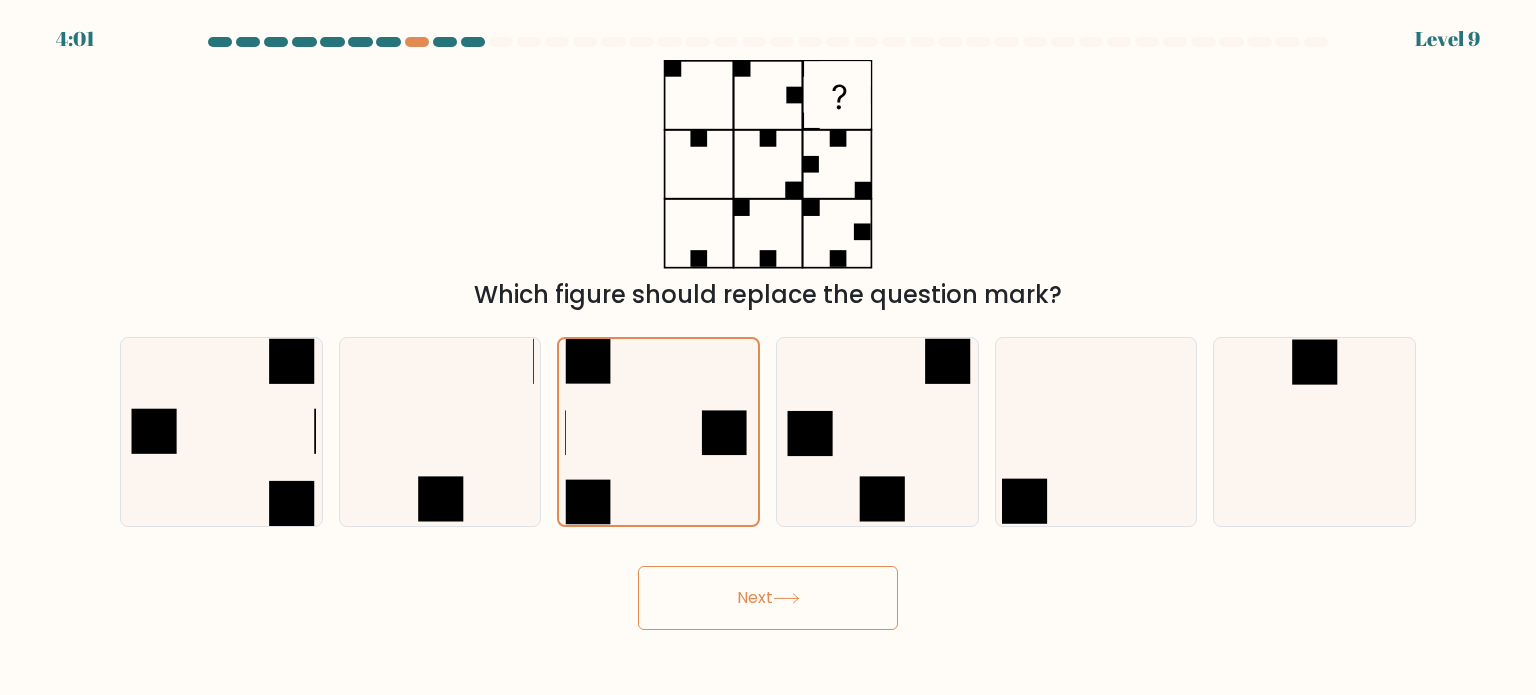 click on "Next" at bounding box center [768, 598] 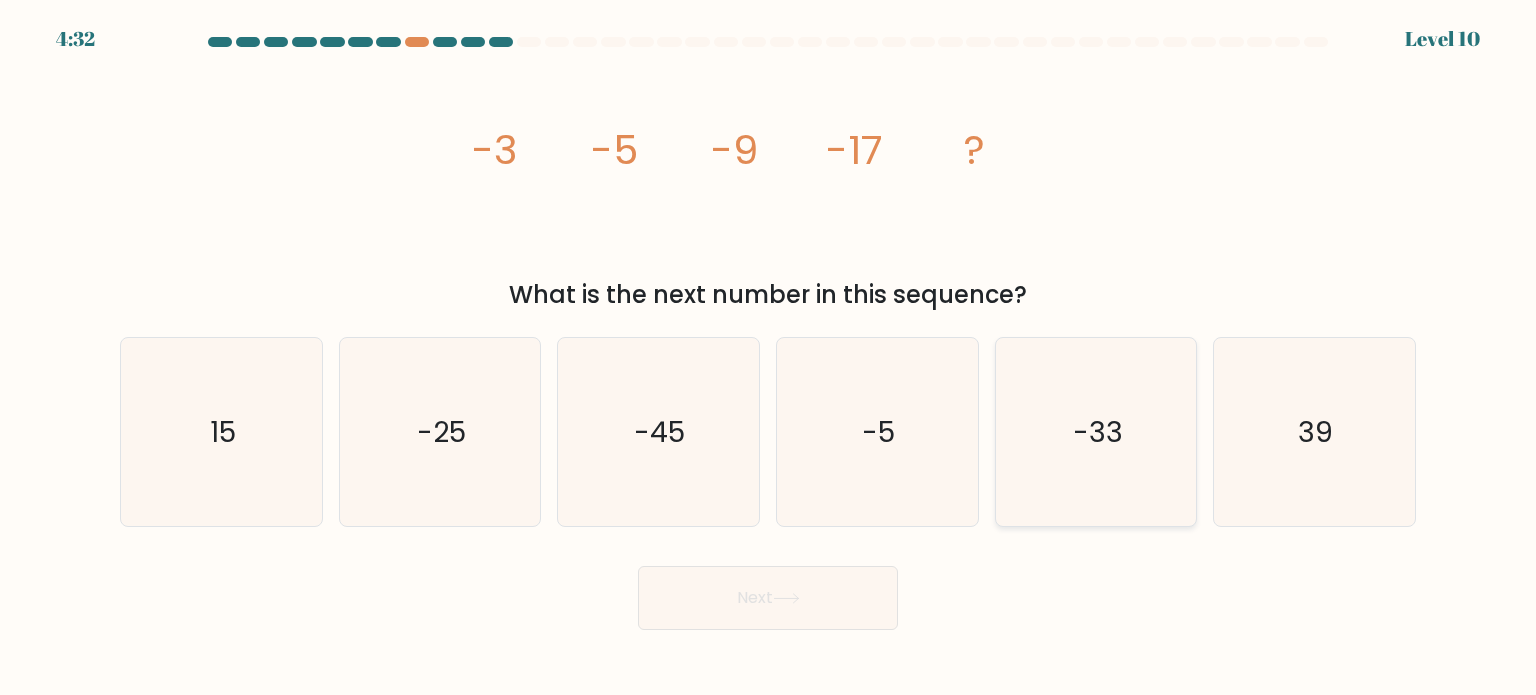 click on "-33" 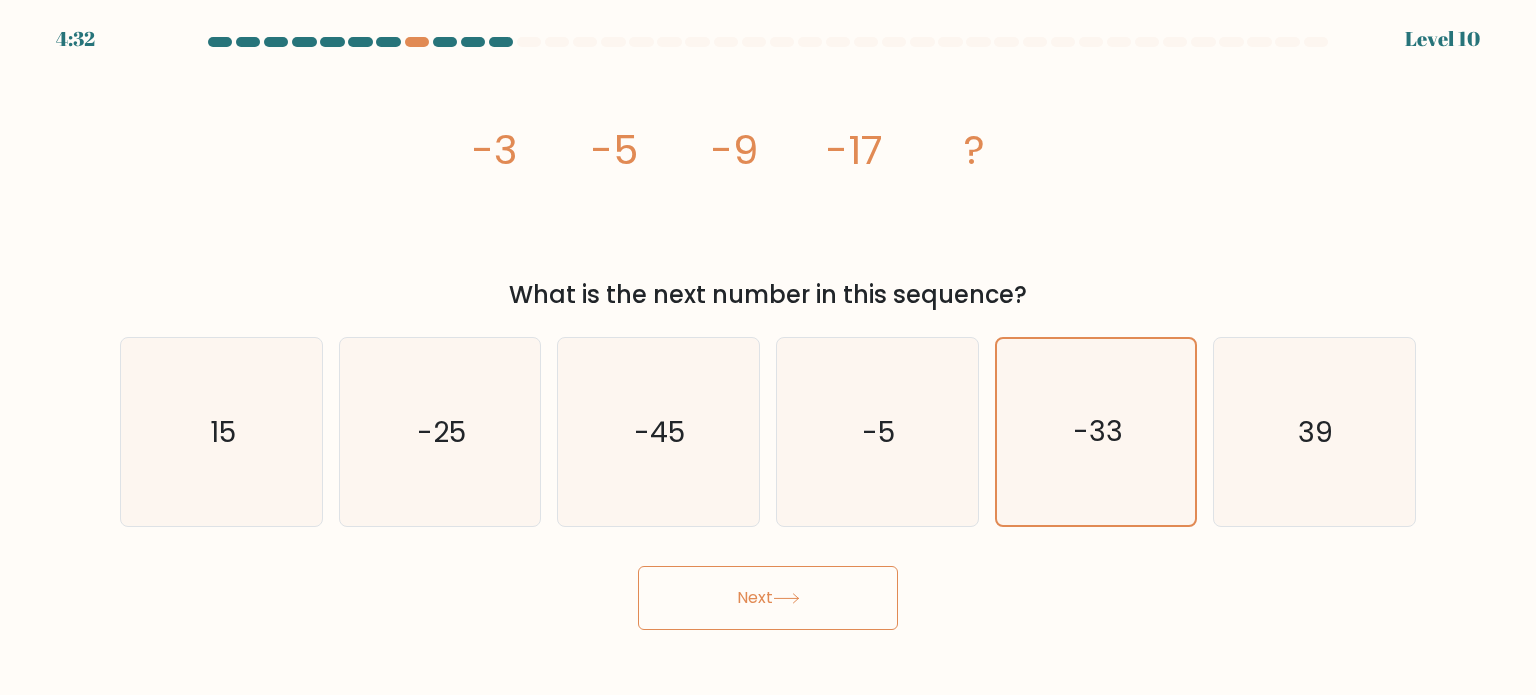 click on "Next" at bounding box center (768, 598) 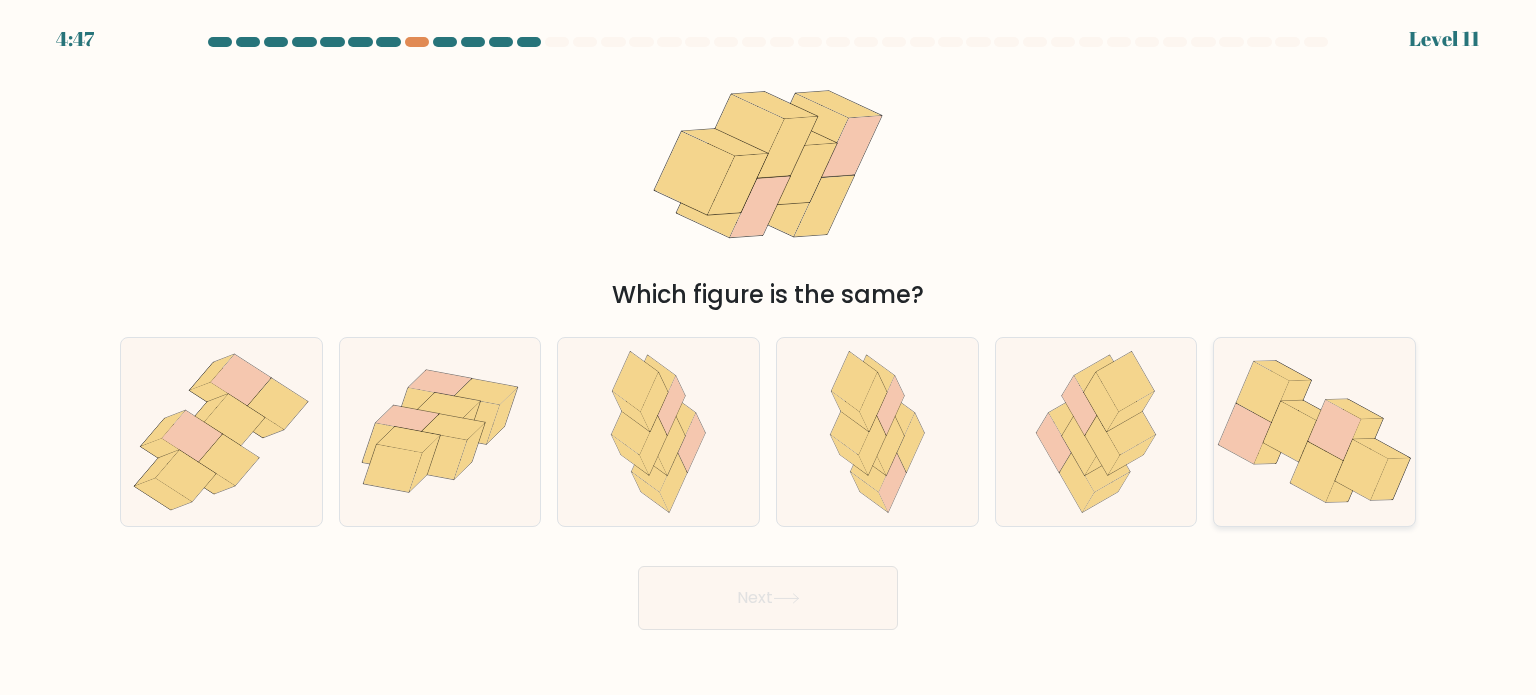 click 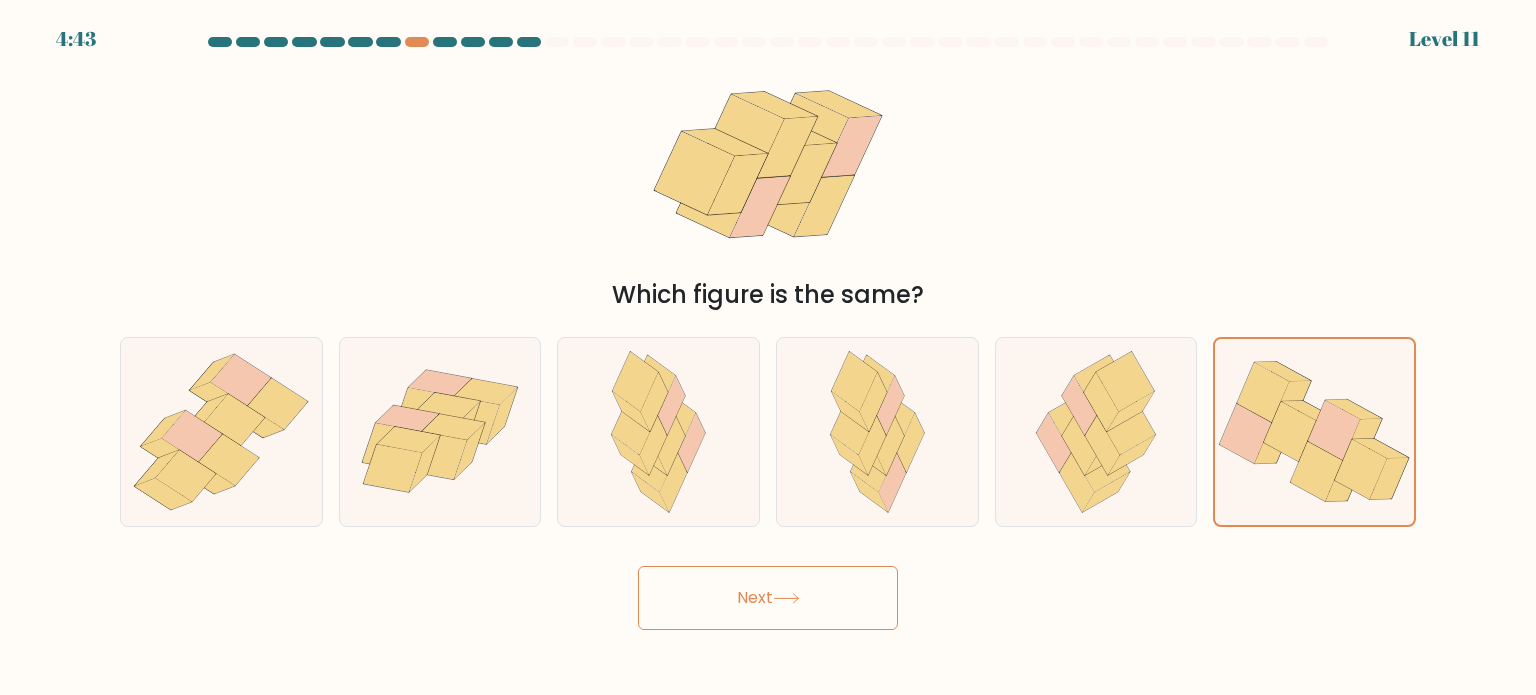 click on "Next" at bounding box center [768, 598] 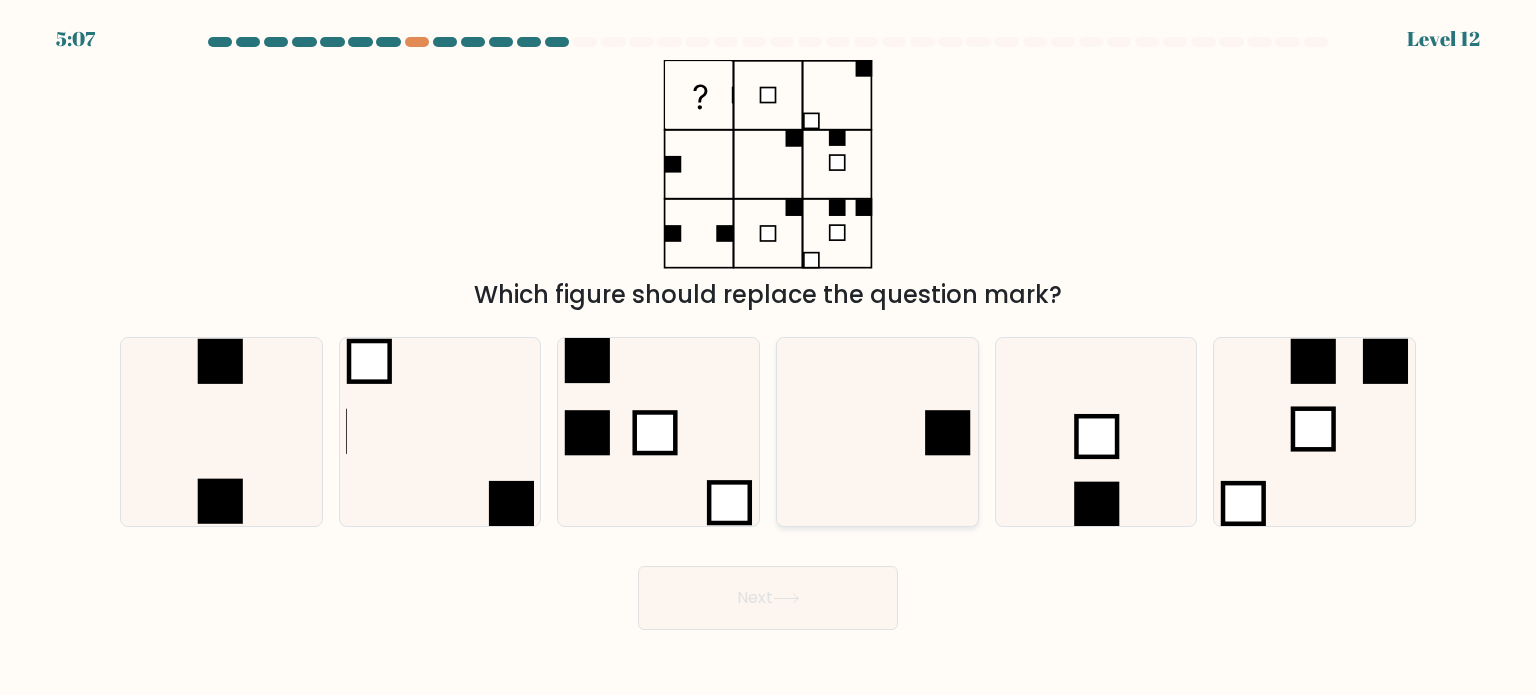click 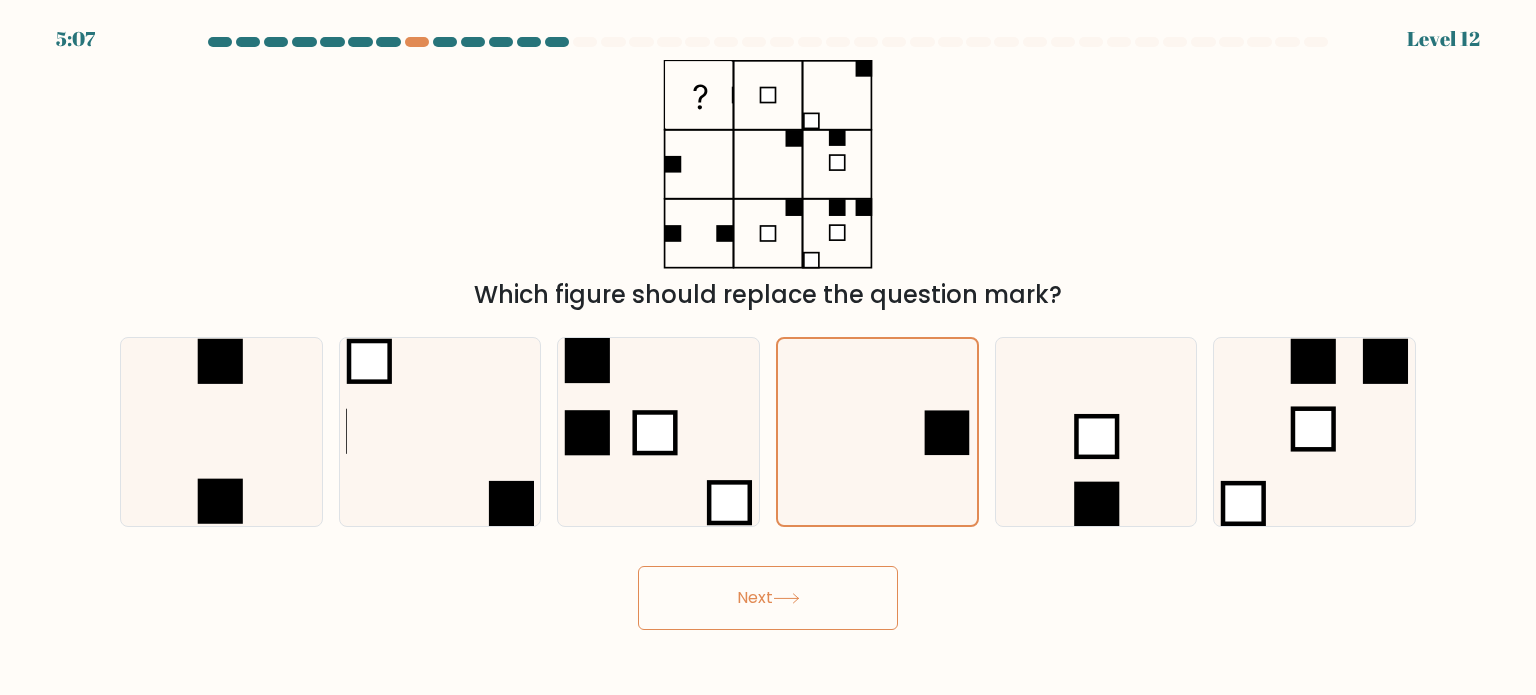 click on "Next" at bounding box center [768, 598] 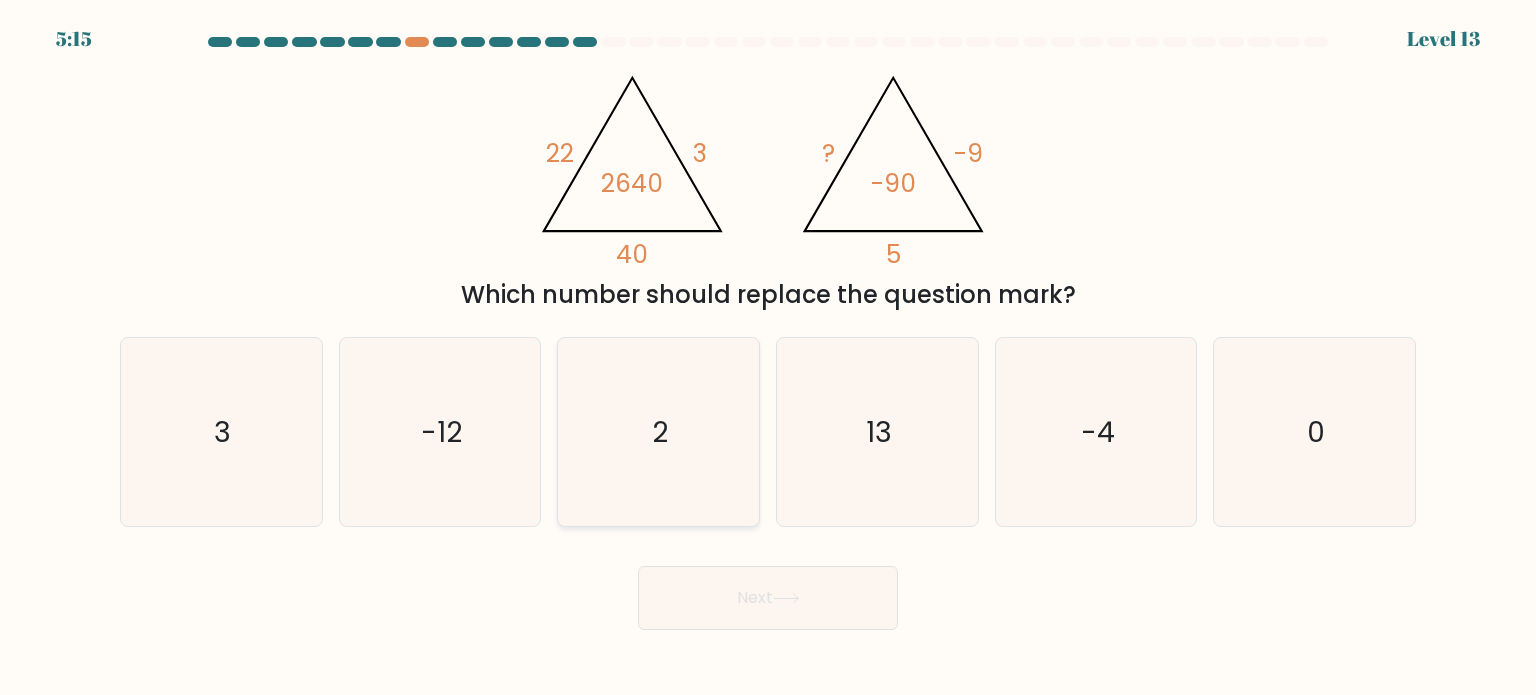 click on "2" 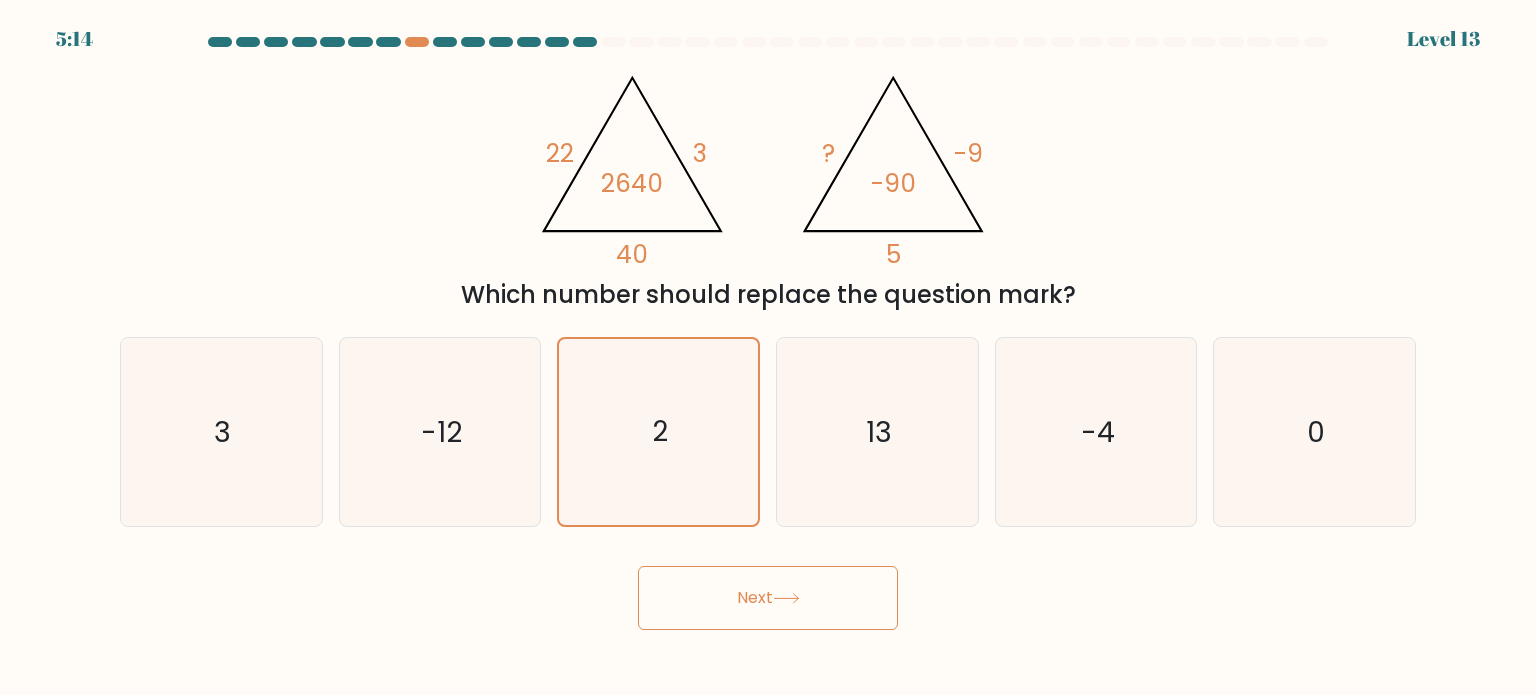 click on "Next" at bounding box center [768, 598] 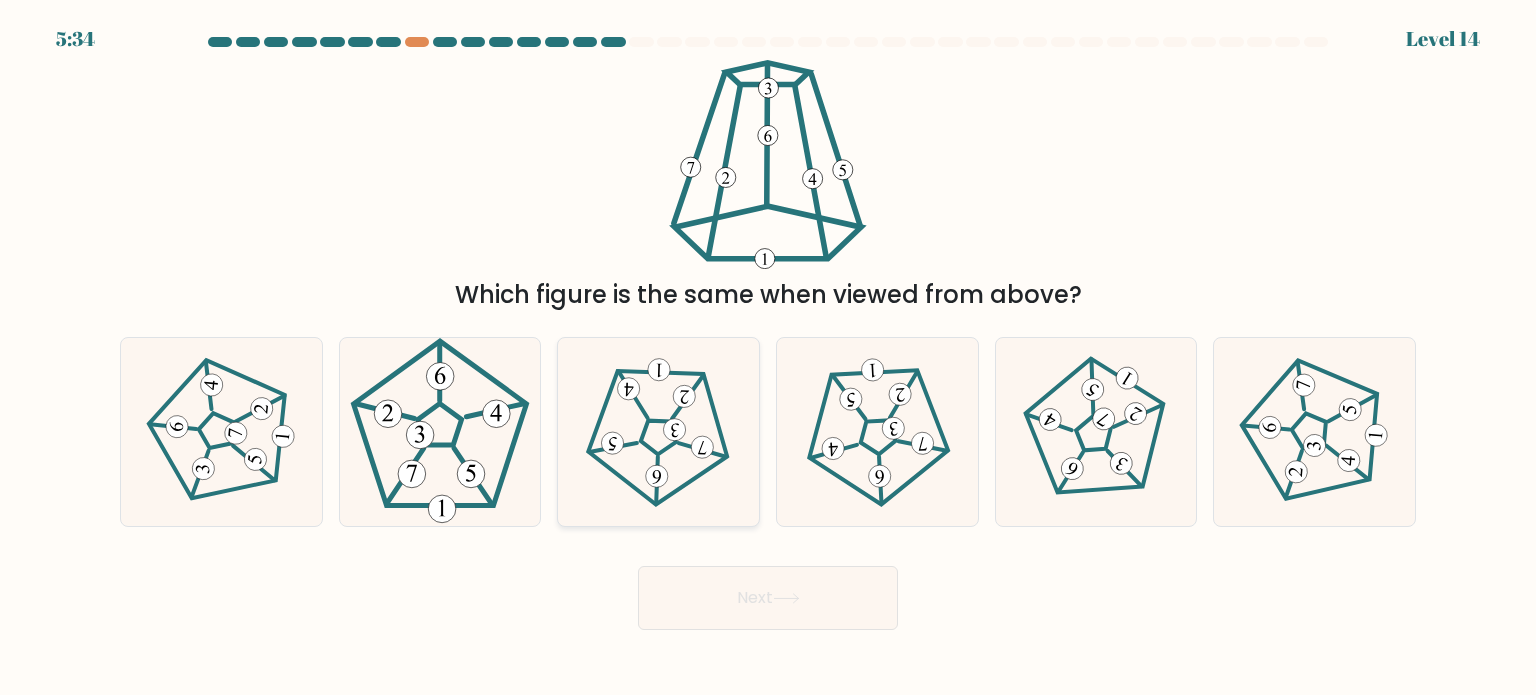 click 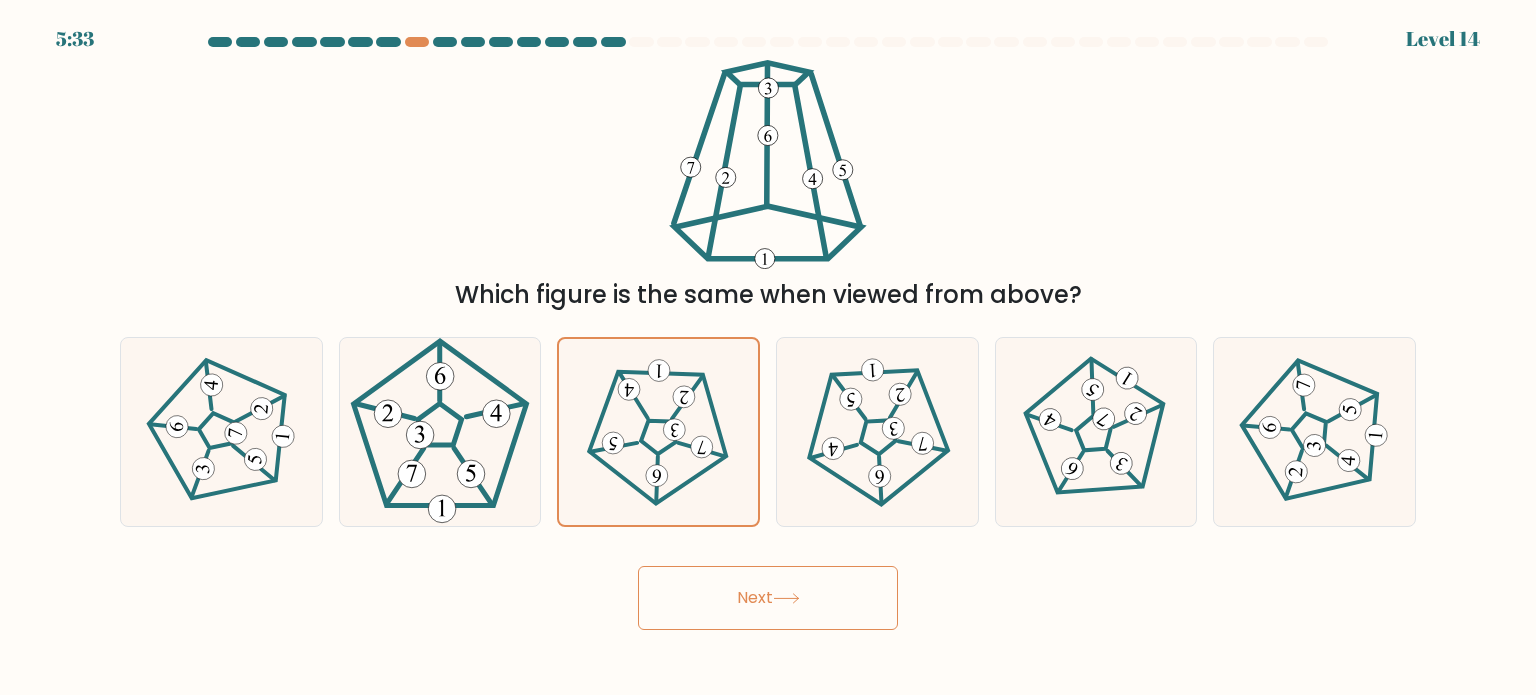 click on "Next" at bounding box center (768, 598) 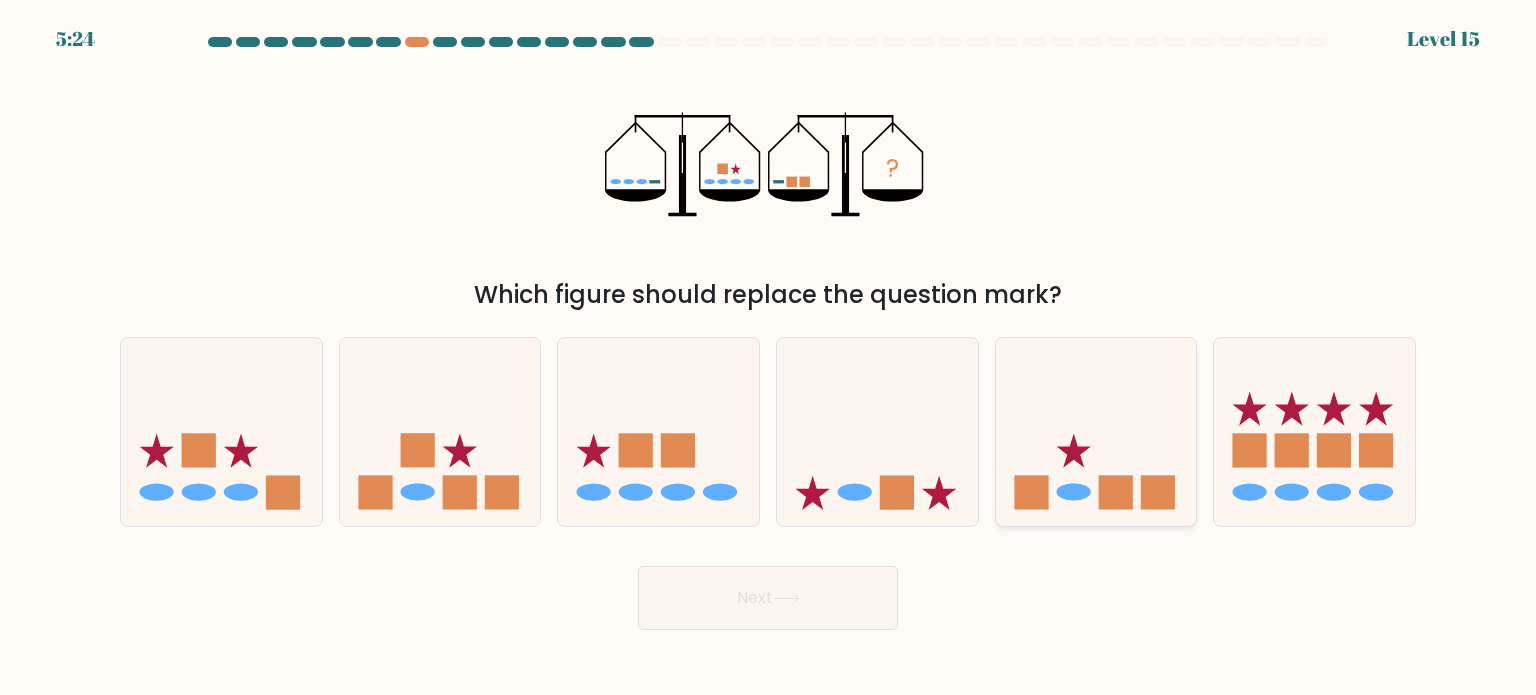 click 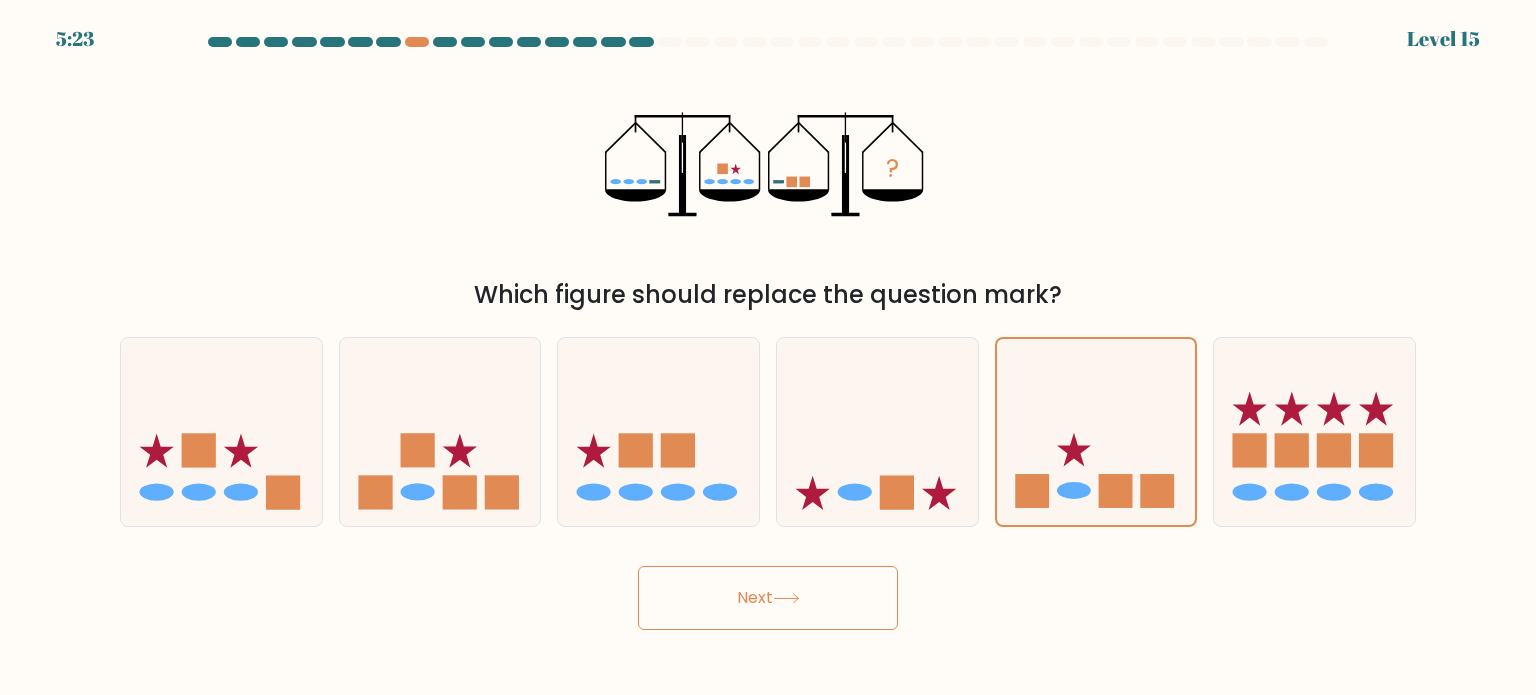 click on "Next" at bounding box center [768, 598] 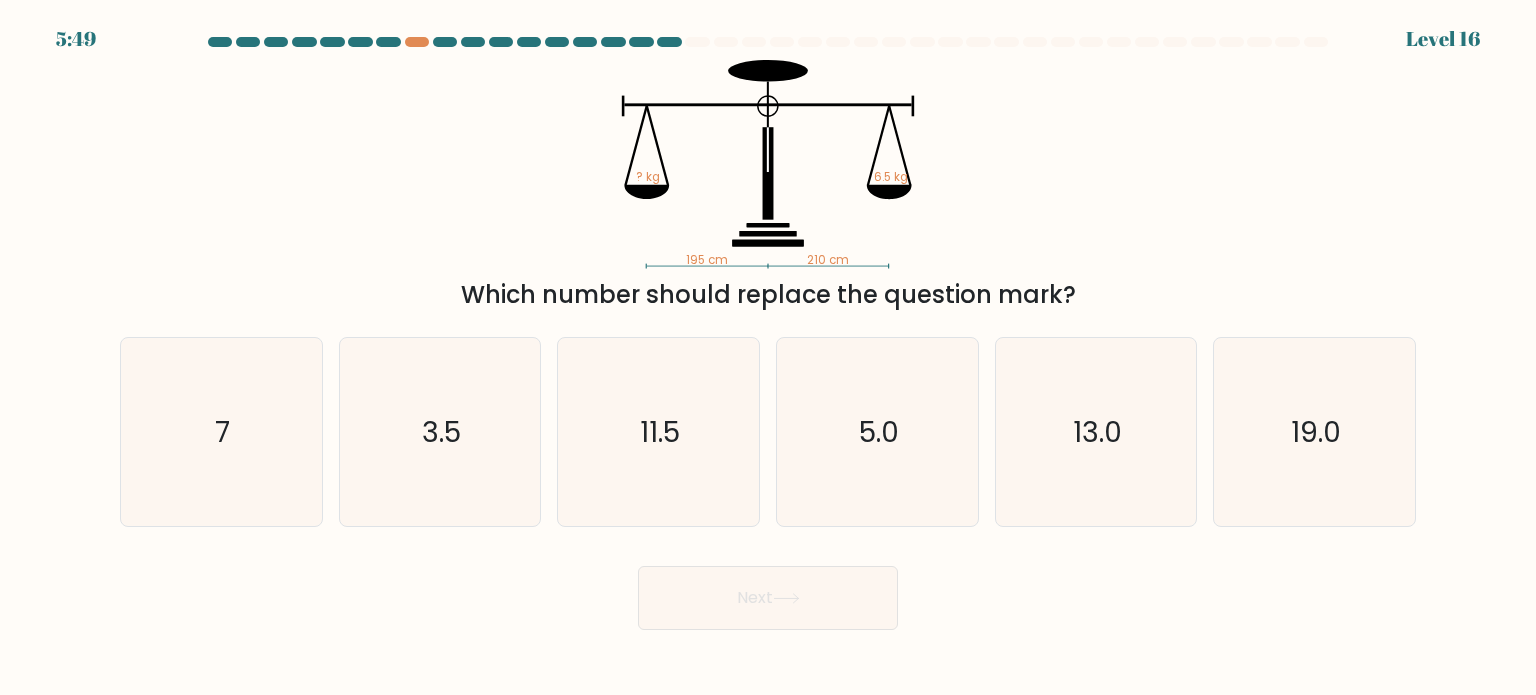 drag, startPoint x: 214, startPoint y: 447, endPoint x: 760, endPoint y: 607, distance: 568.96045 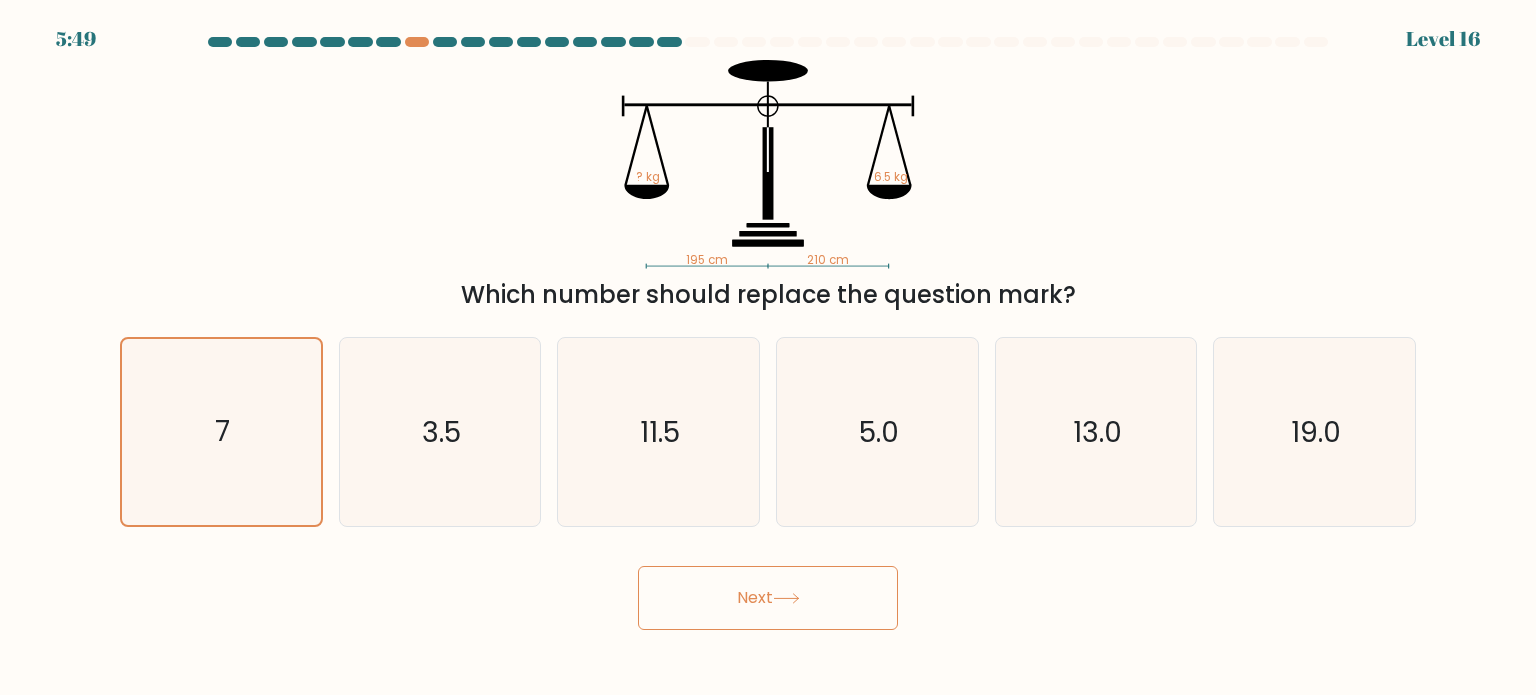 click on "Next" at bounding box center [768, 598] 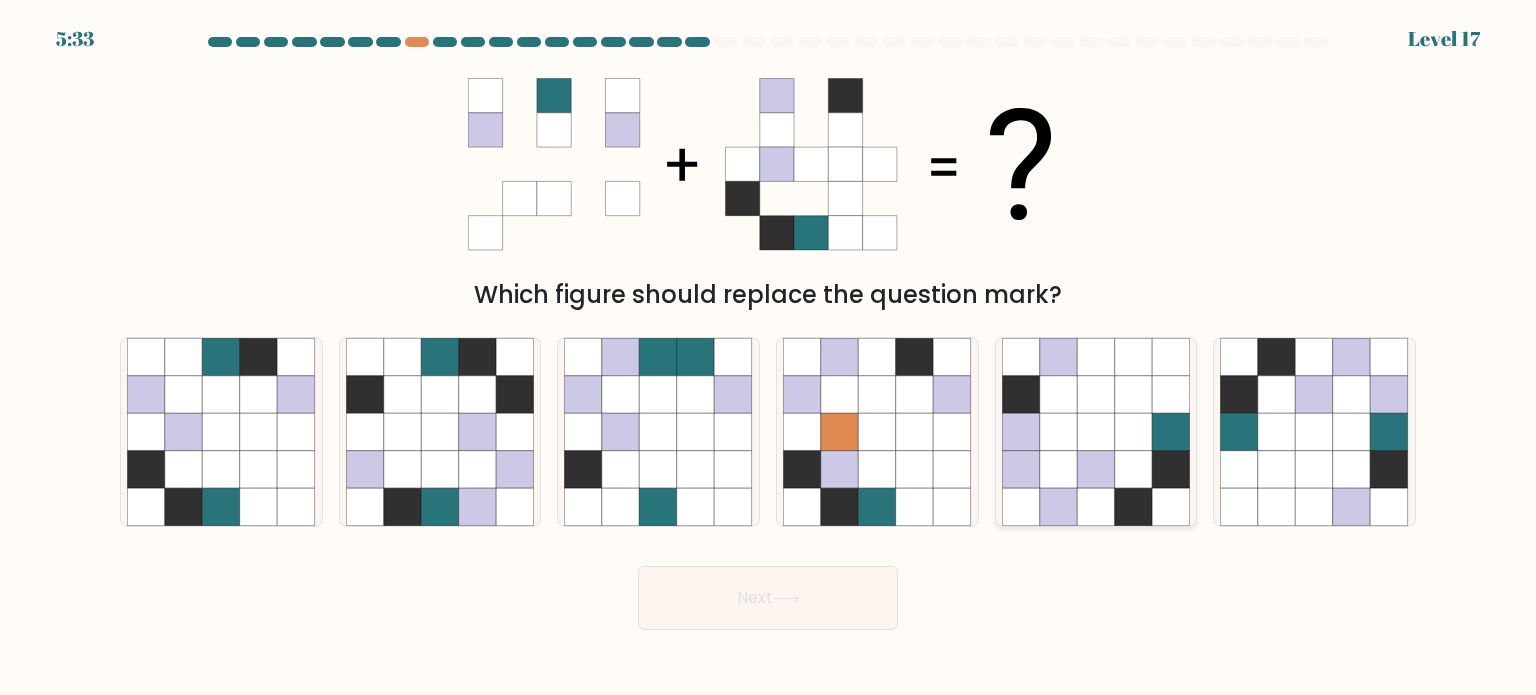 click 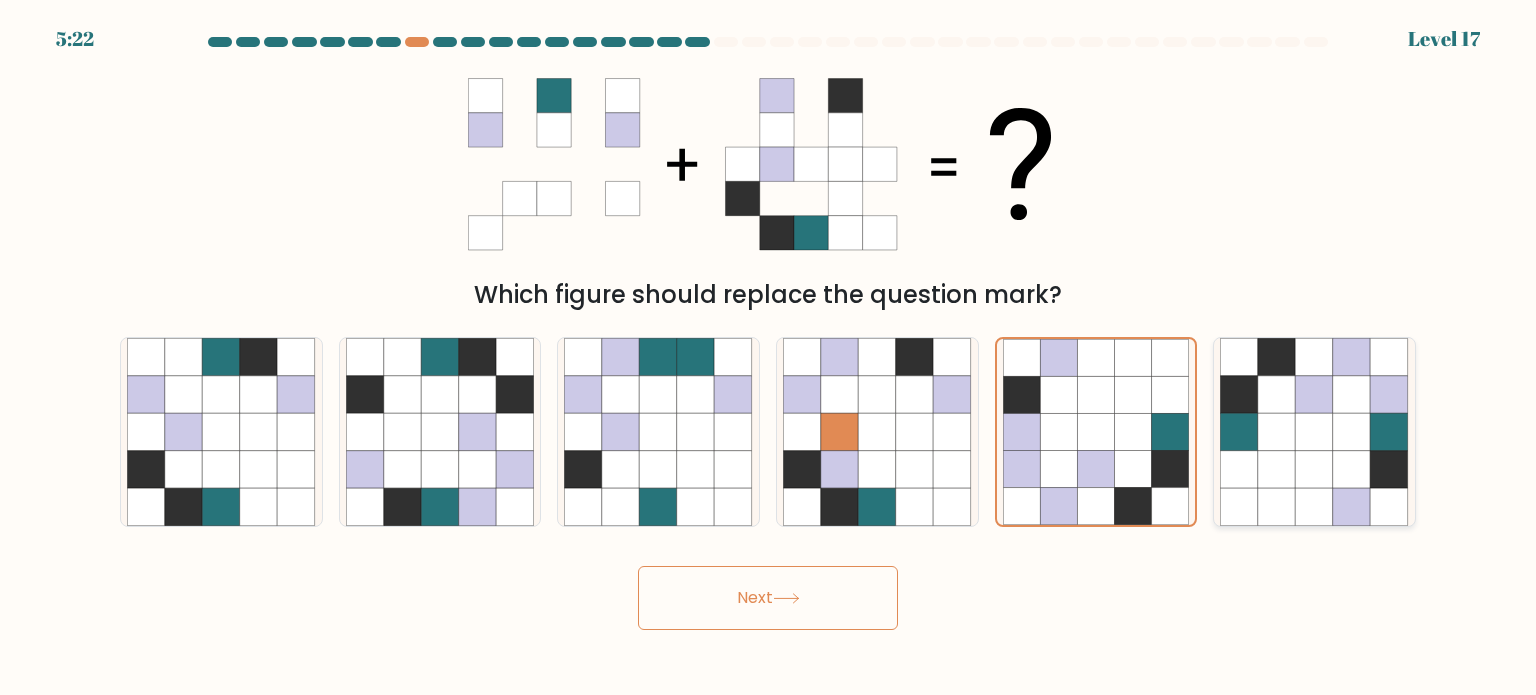 click 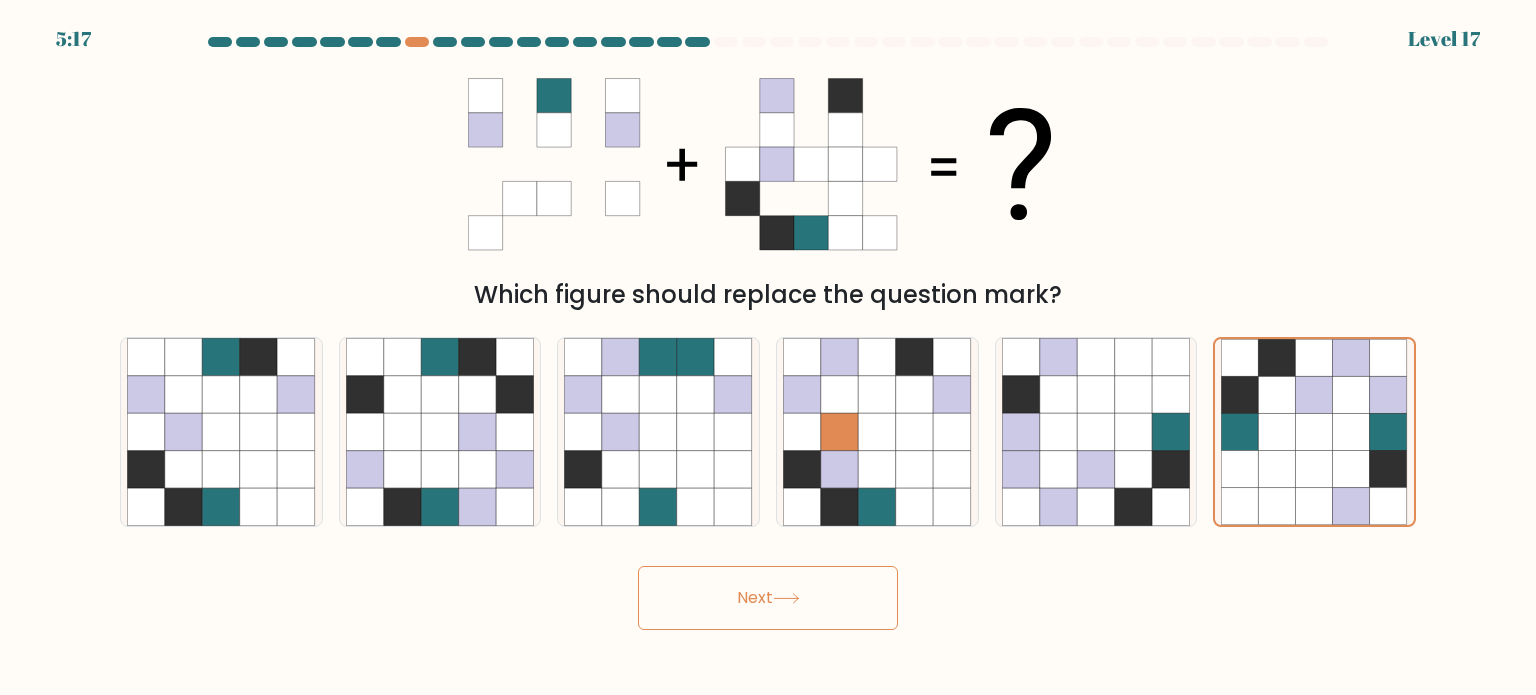 click on "Next" at bounding box center [768, 598] 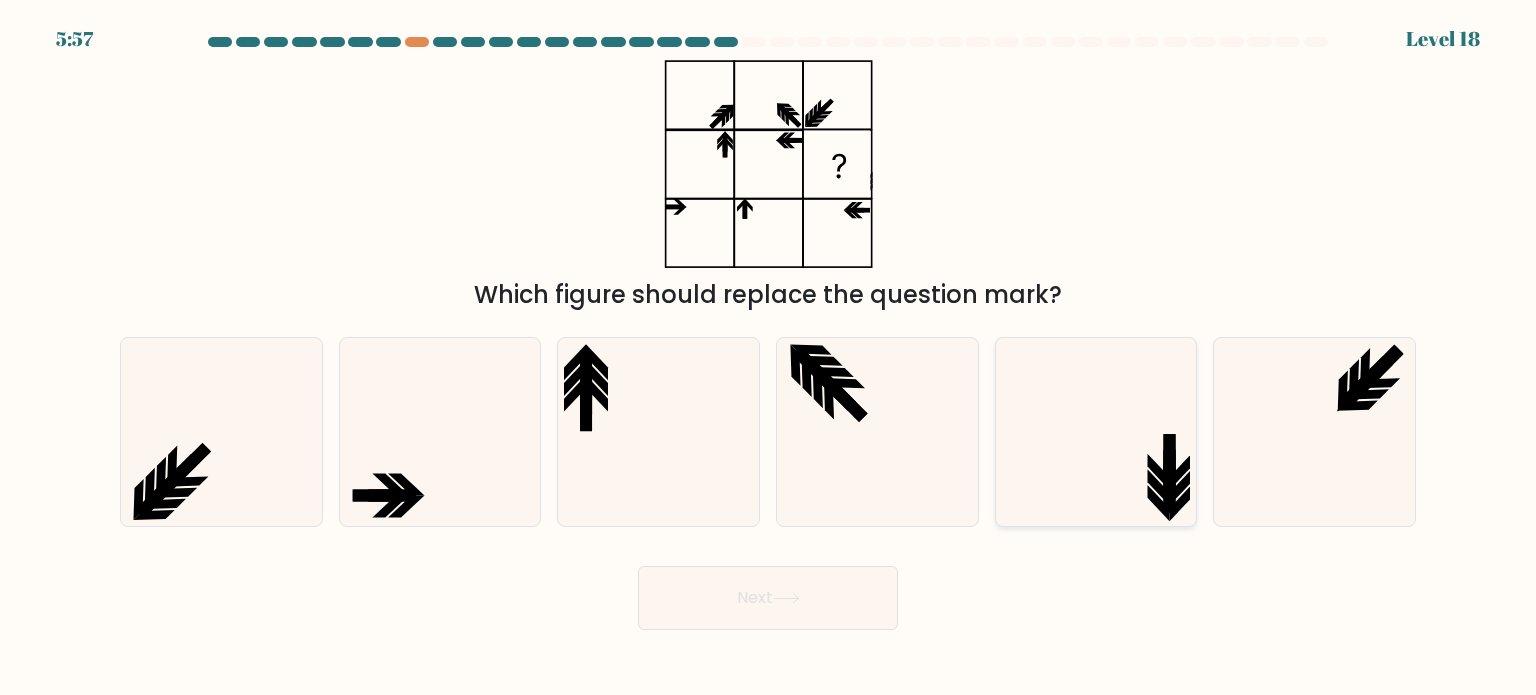 click 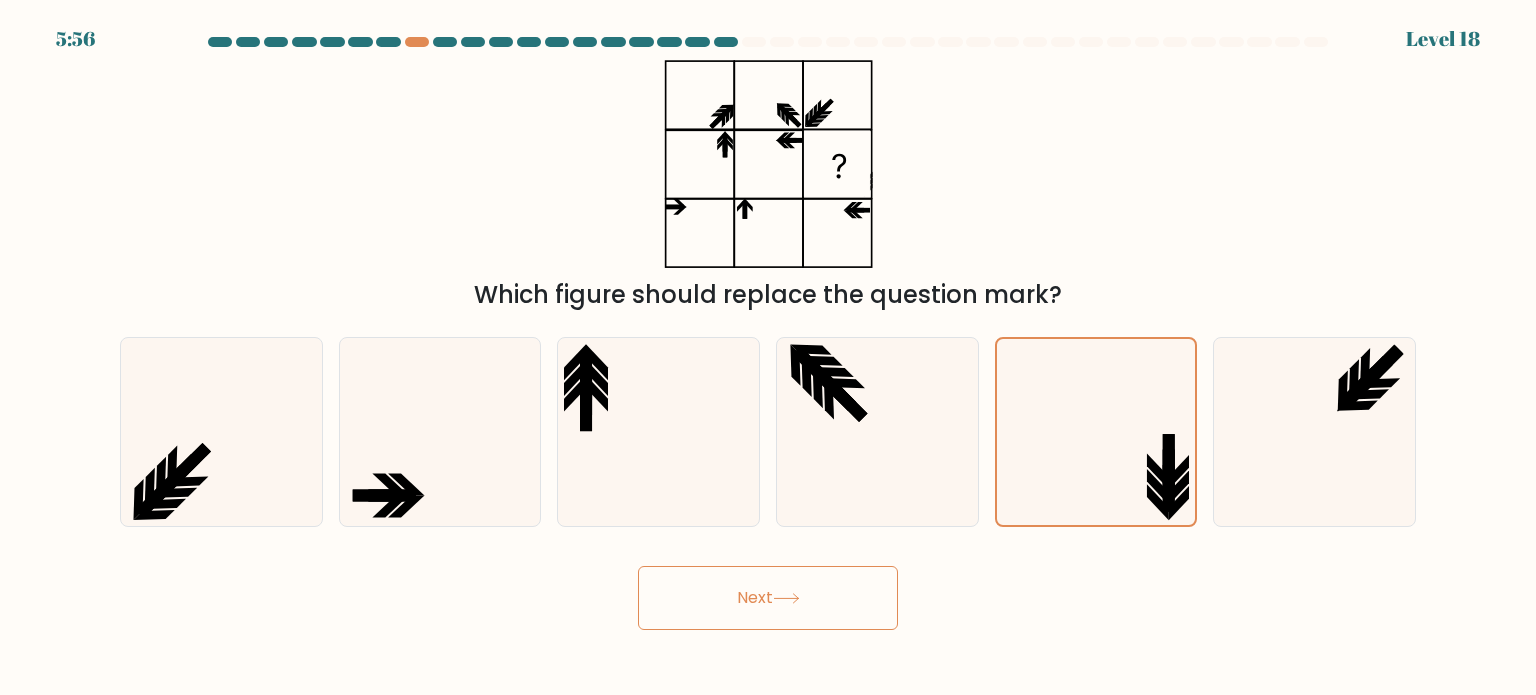 click on "Next" at bounding box center [768, 598] 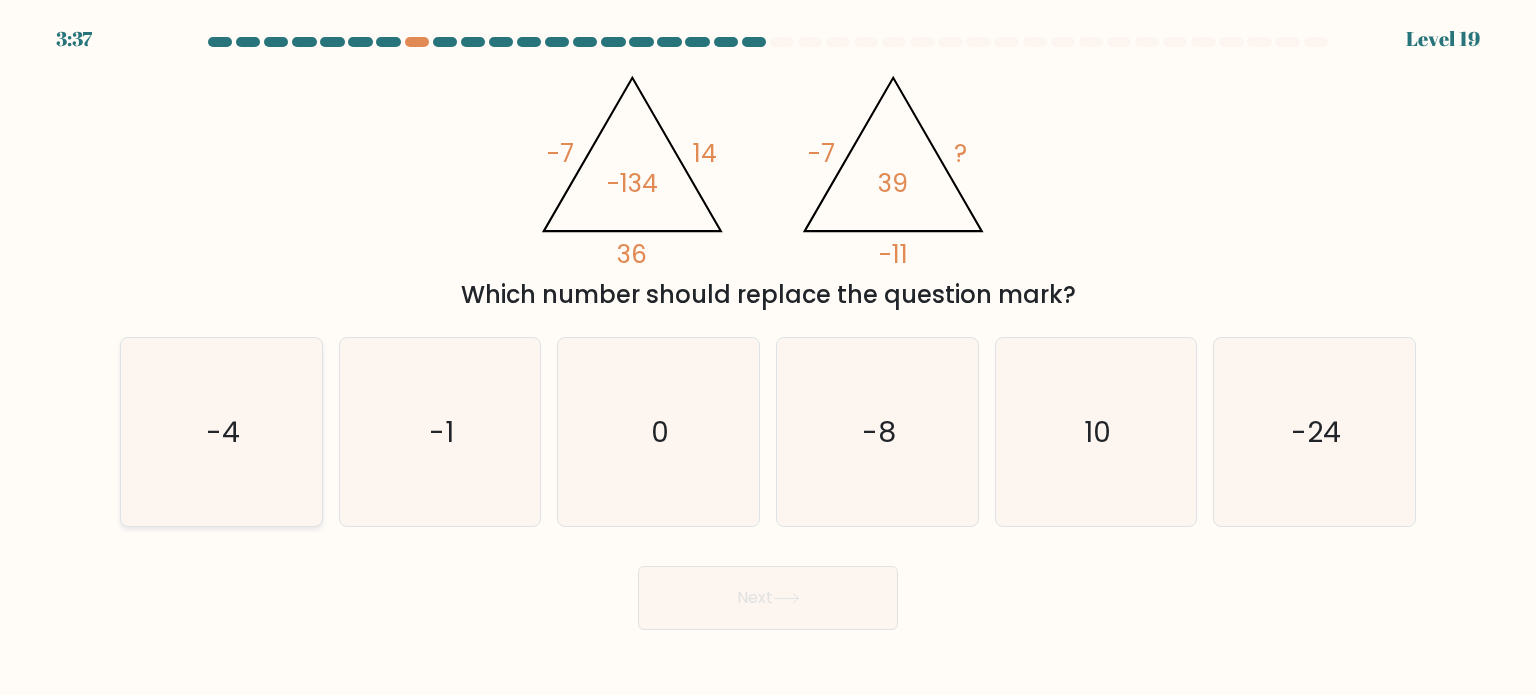 drag, startPoint x: 212, startPoint y: 412, endPoint x: 232, endPoint y: 415, distance: 20.22375 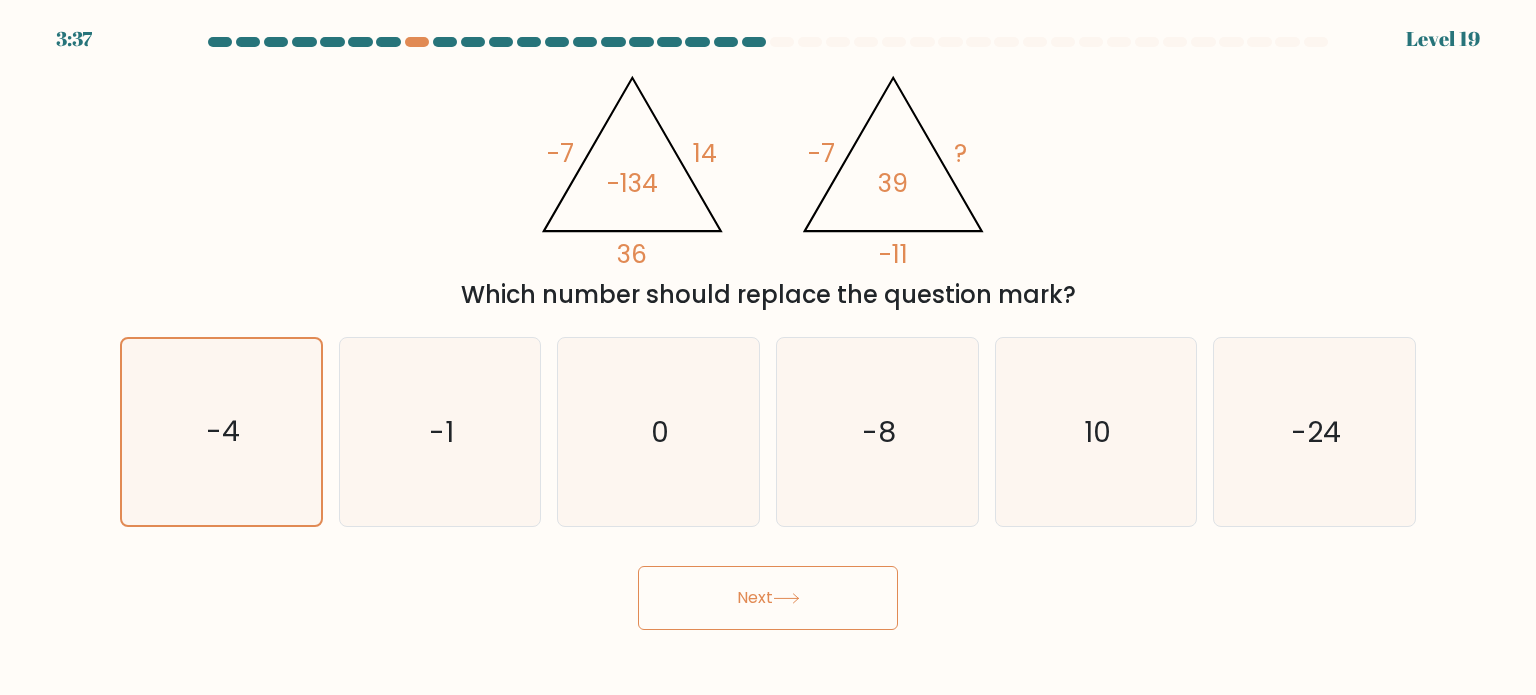 click on "Next" at bounding box center (768, 598) 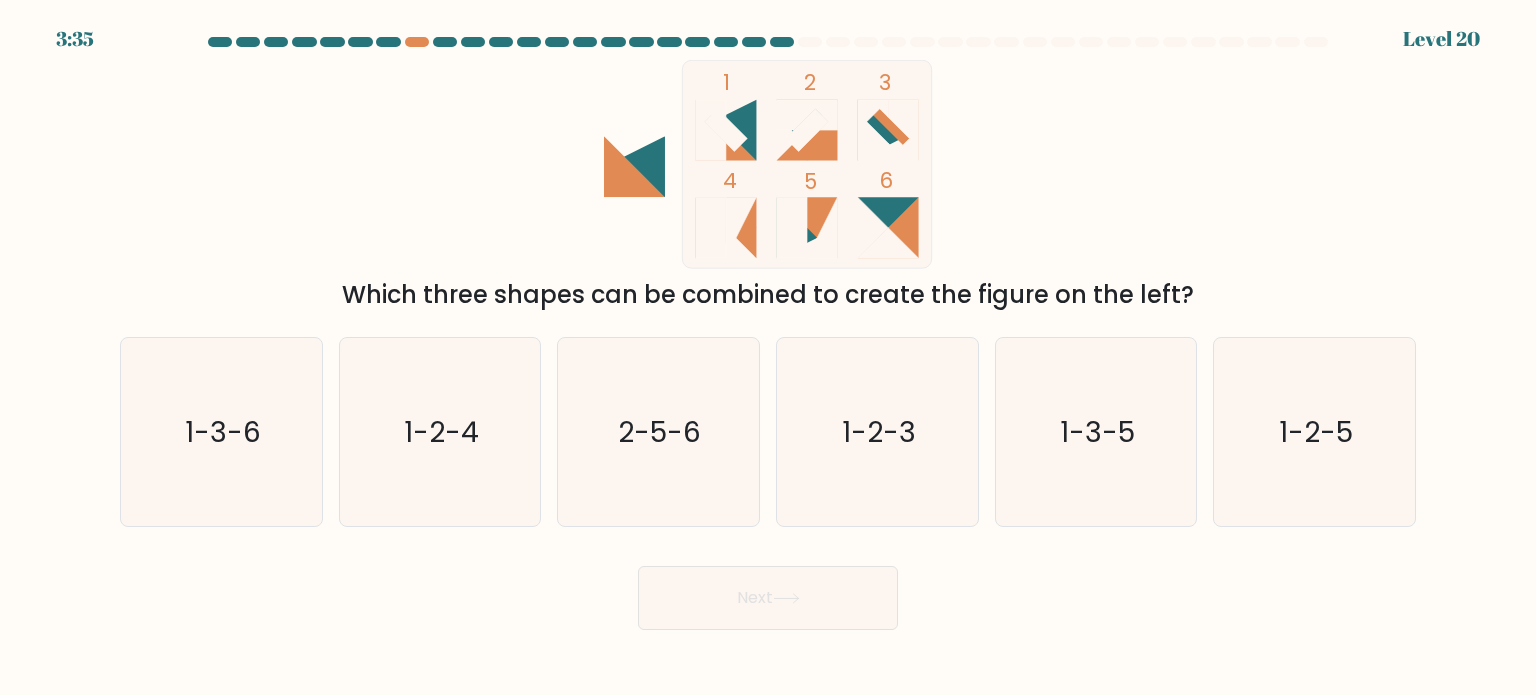 click 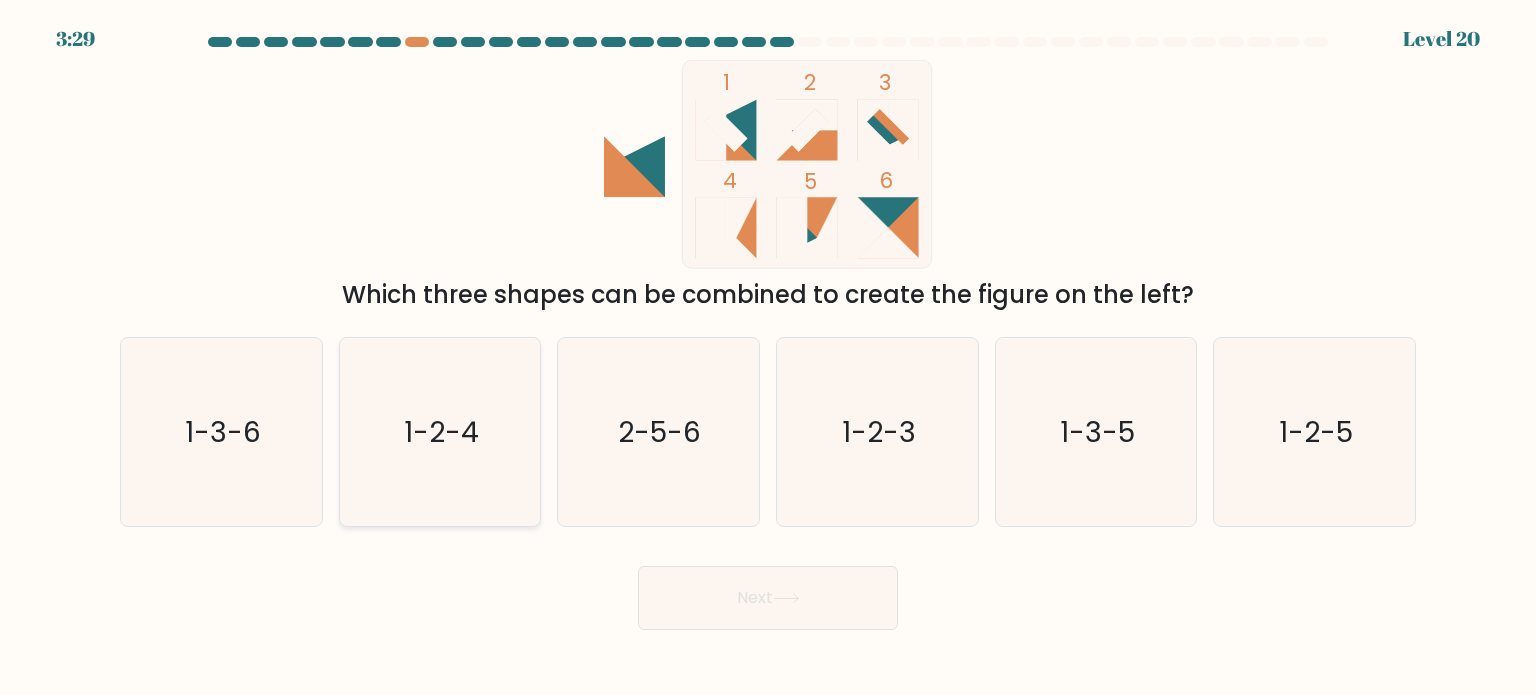 click on "1-2-4" 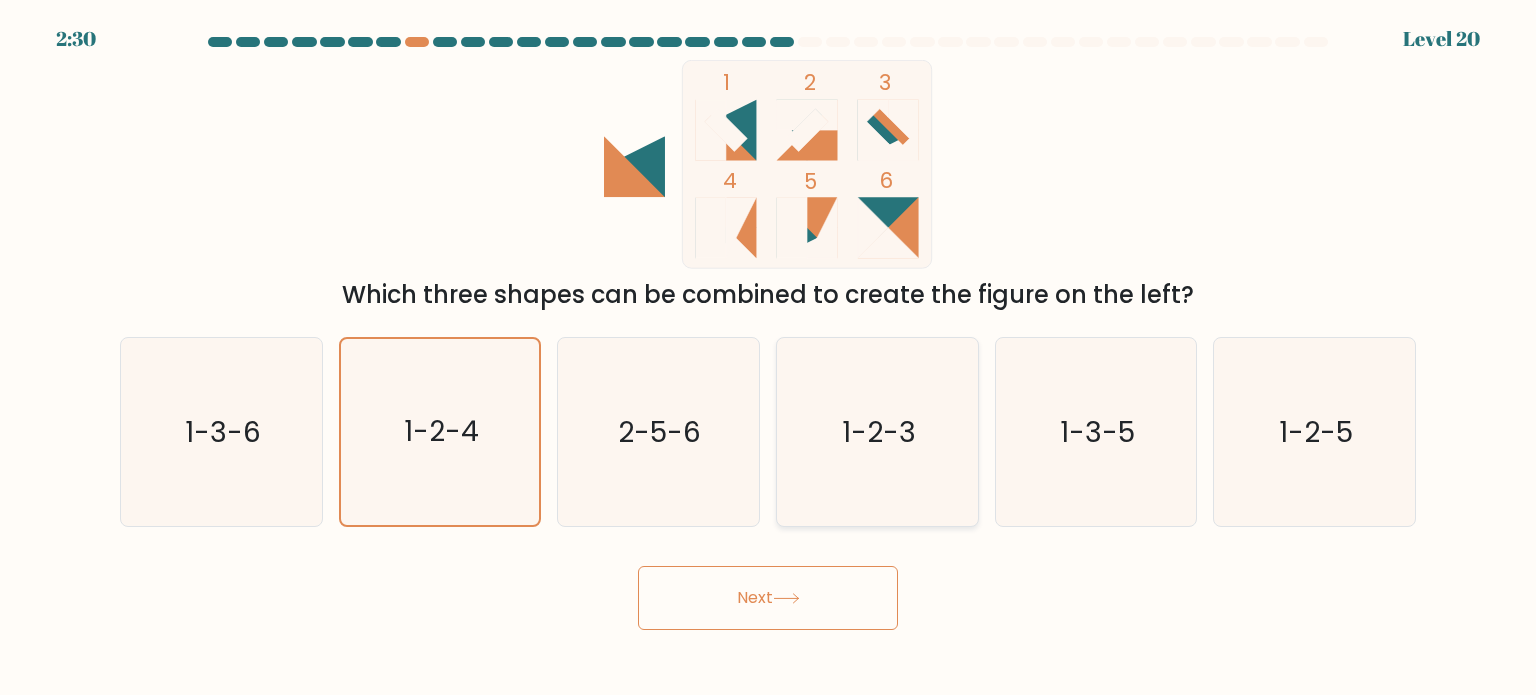 click on "1-2-3" 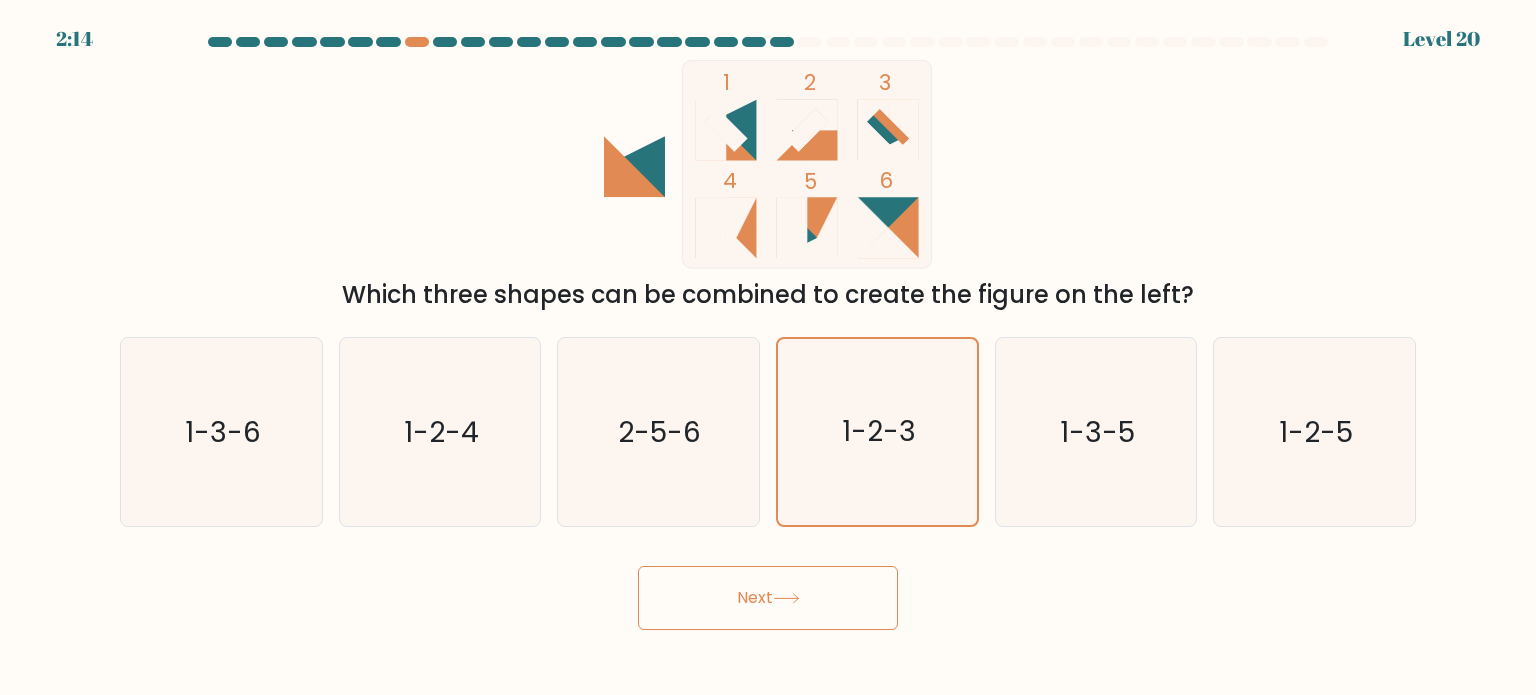 click on "Next" at bounding box center (768, 598) 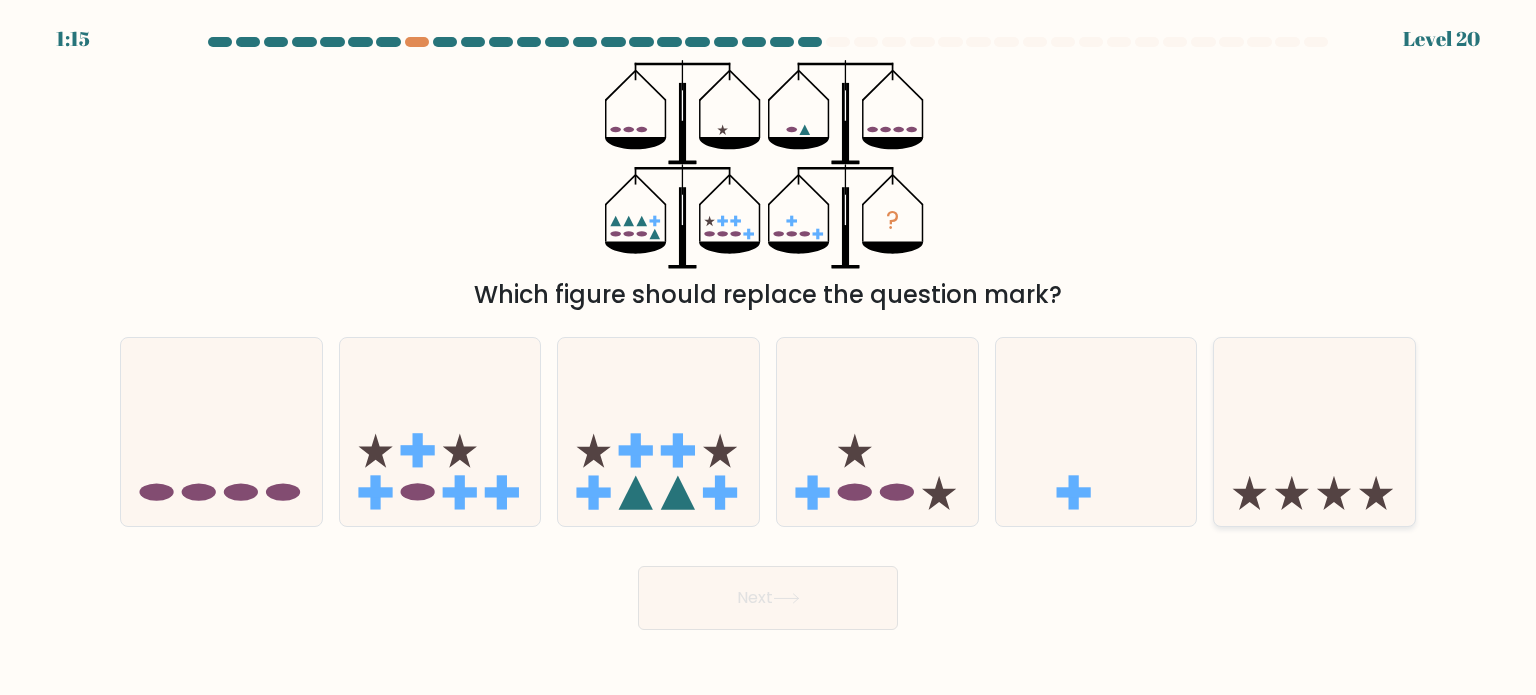 click 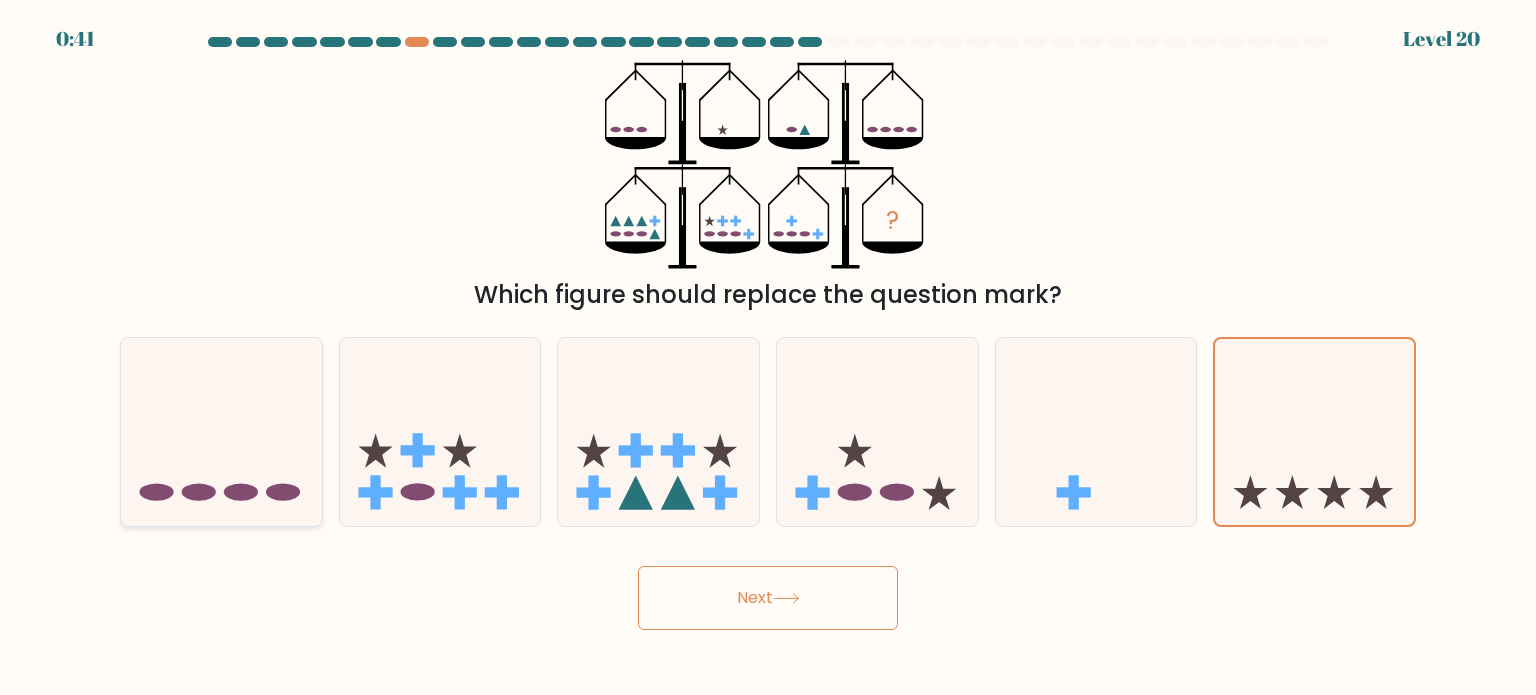 click 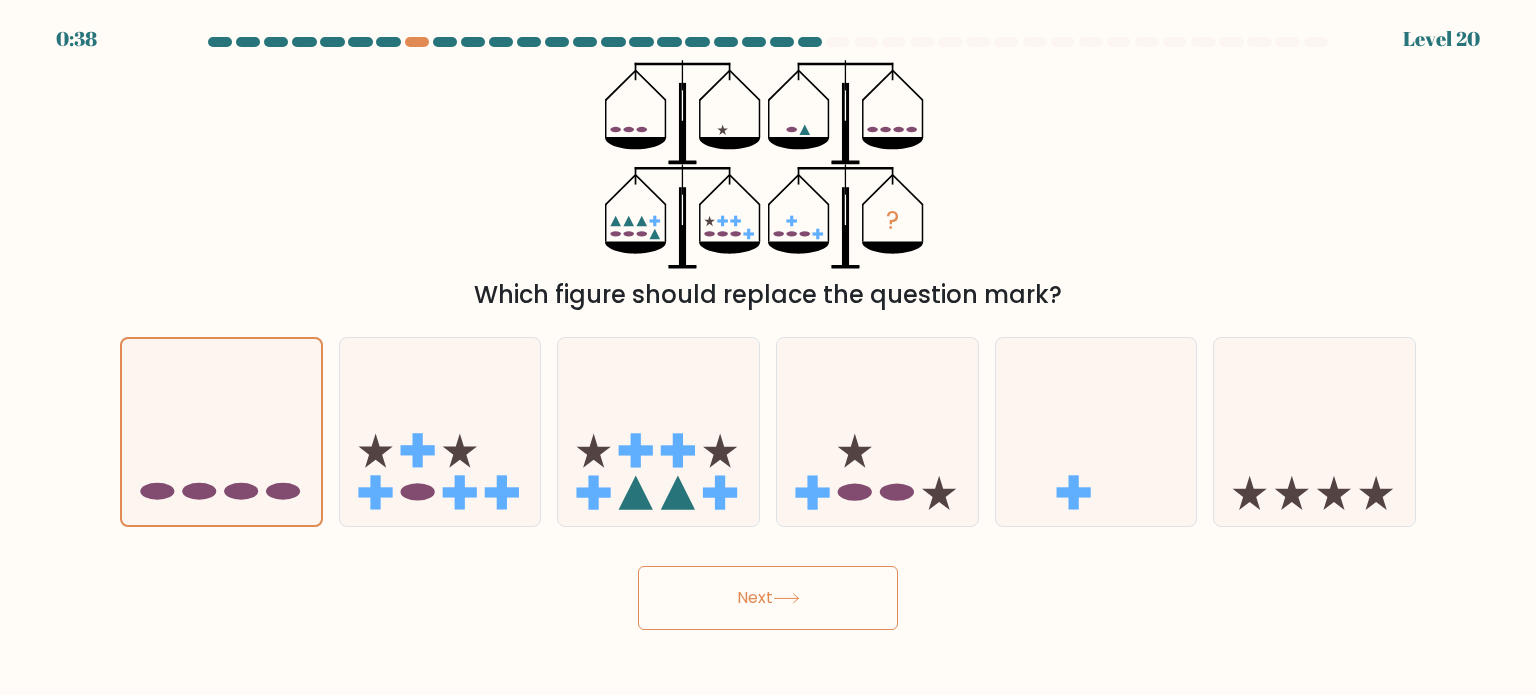 click on "Next" at bounding box center [768, 598] 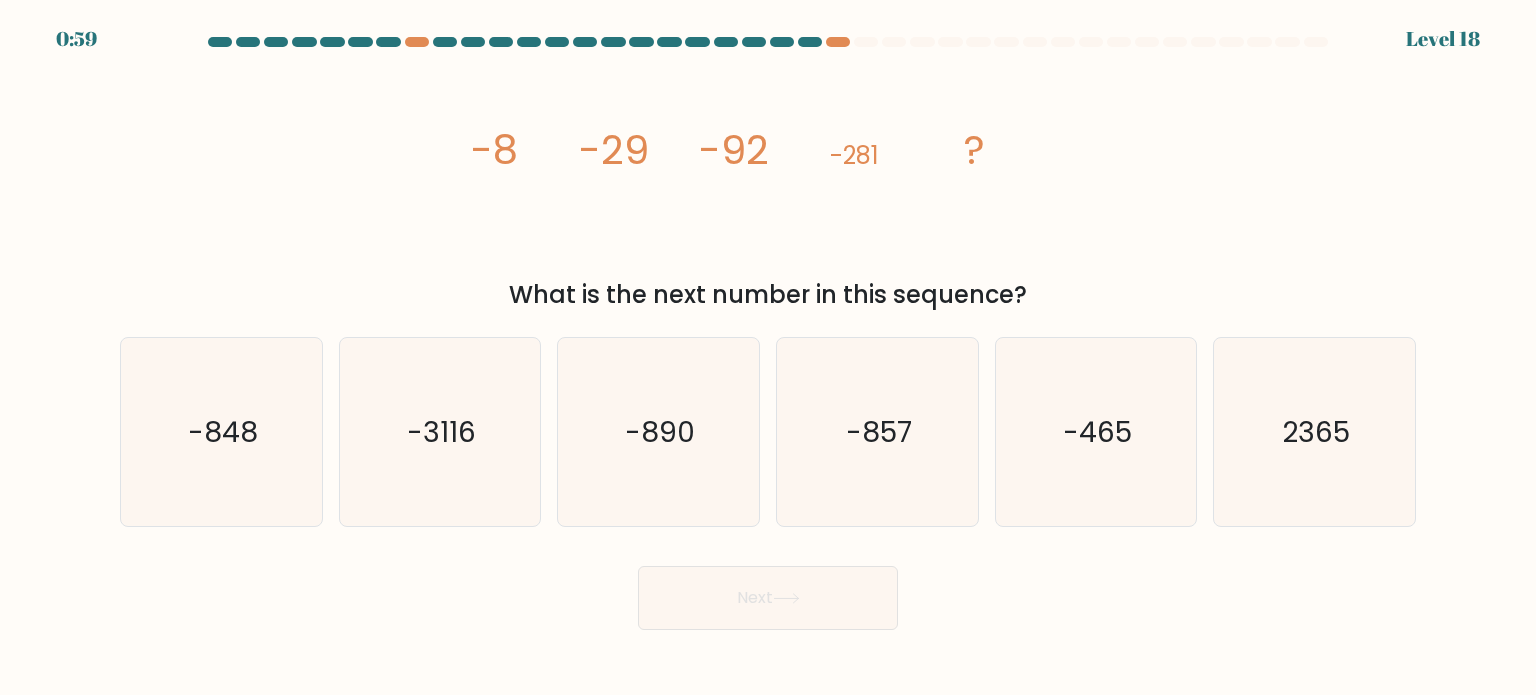 type 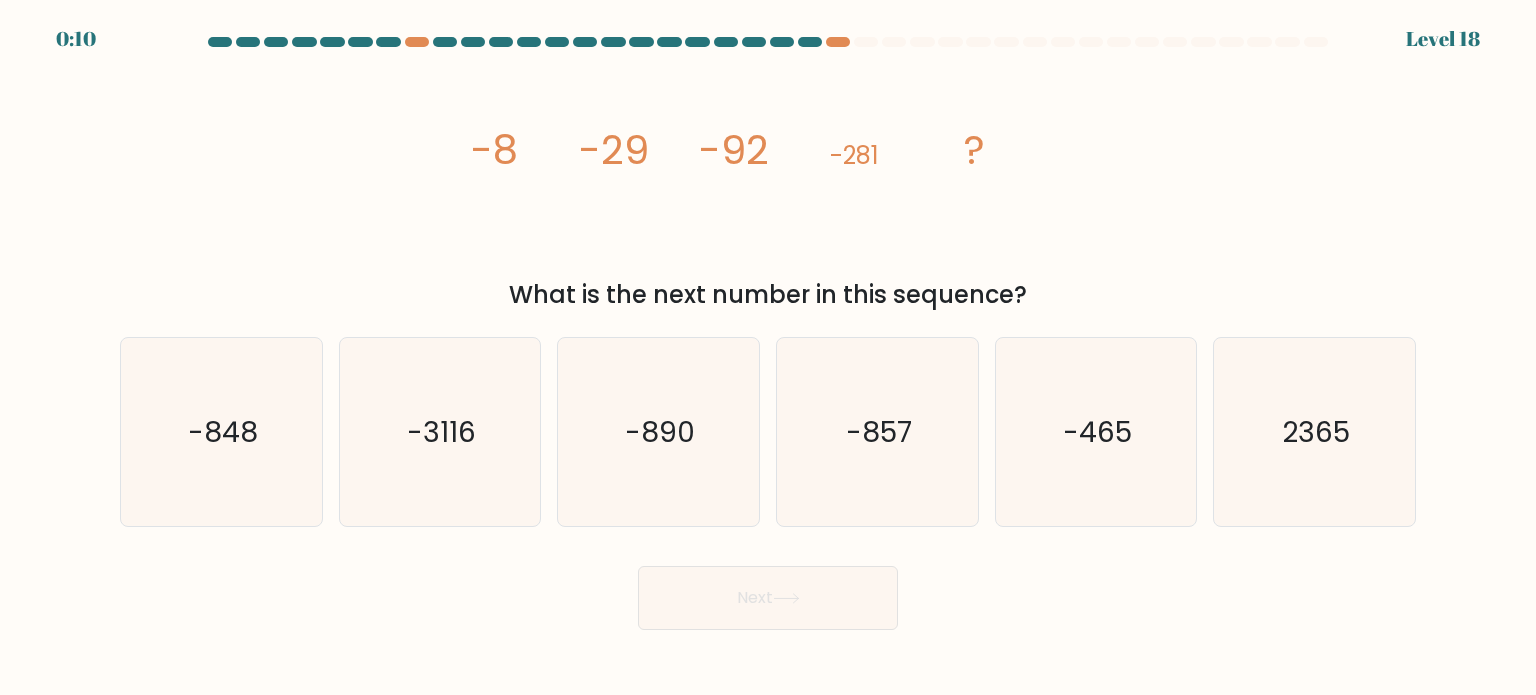 drag, startPoint x: 216, startPoint y: 443, endPoint x: 440, endPoint y: 567, distance: 256.03125 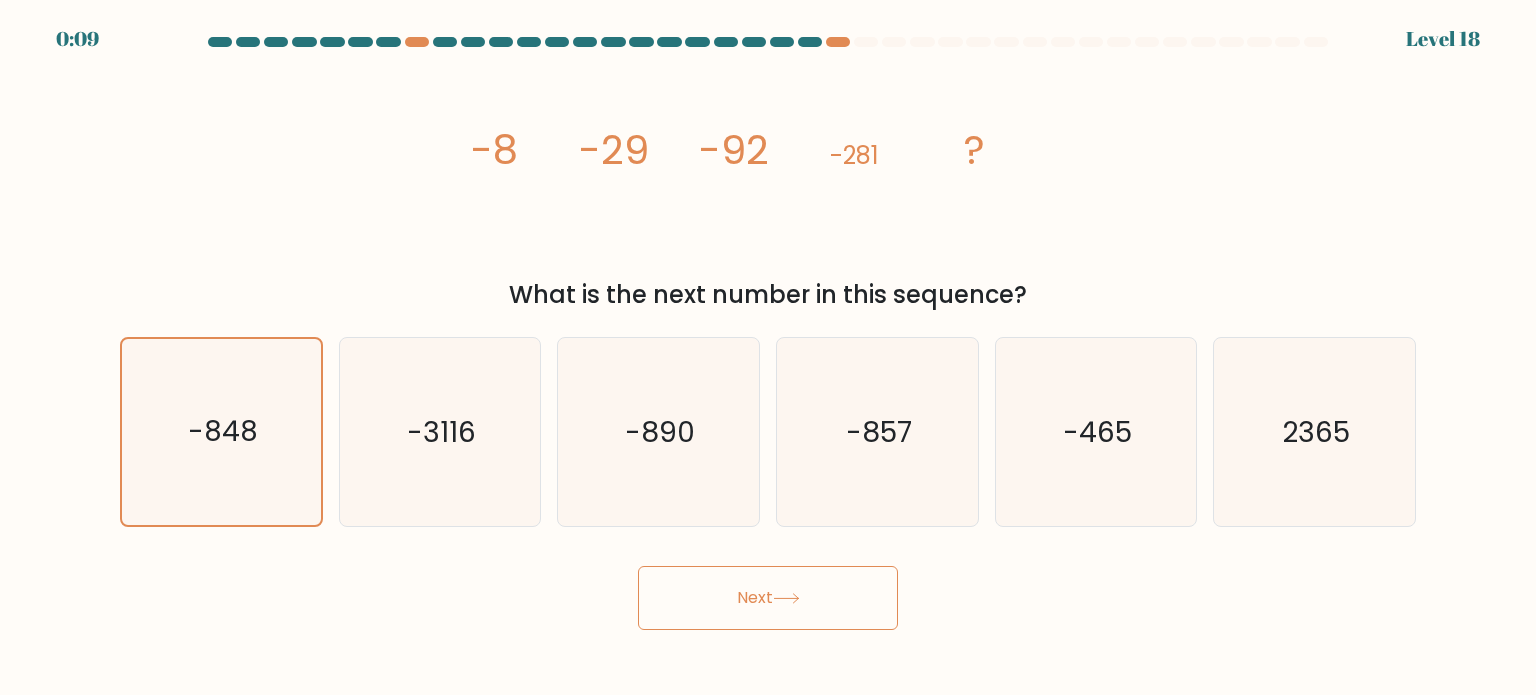 click on "Next" at bounding box center (768, 598) 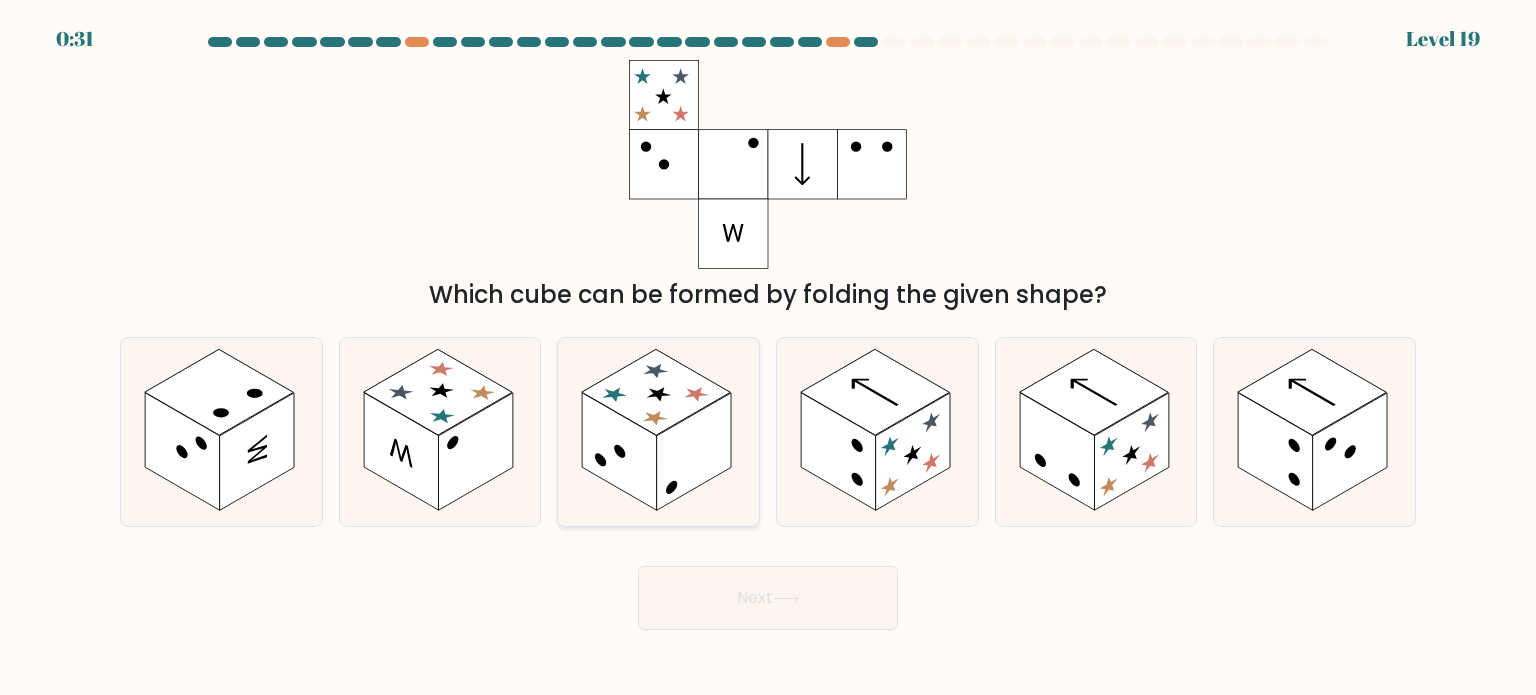 click 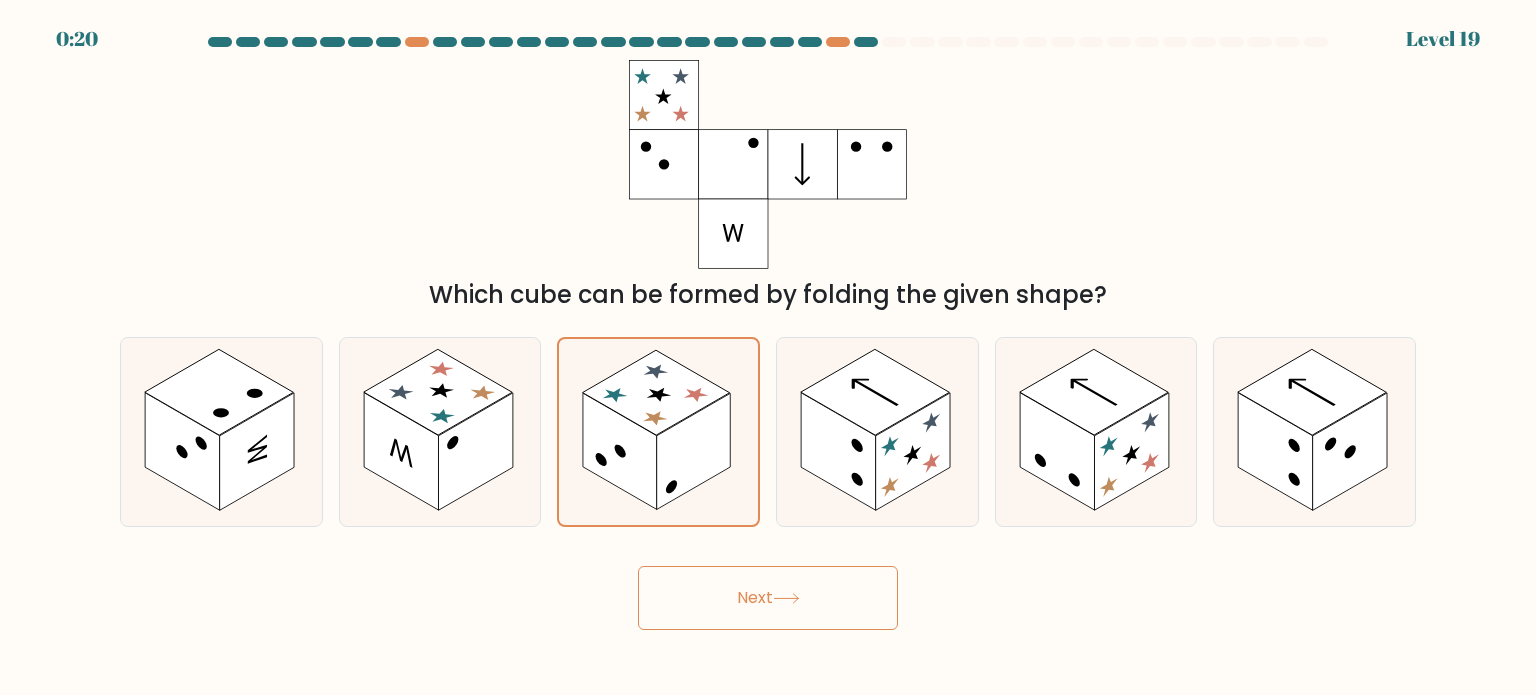 click on "Next" at bounding box center [768, 598] 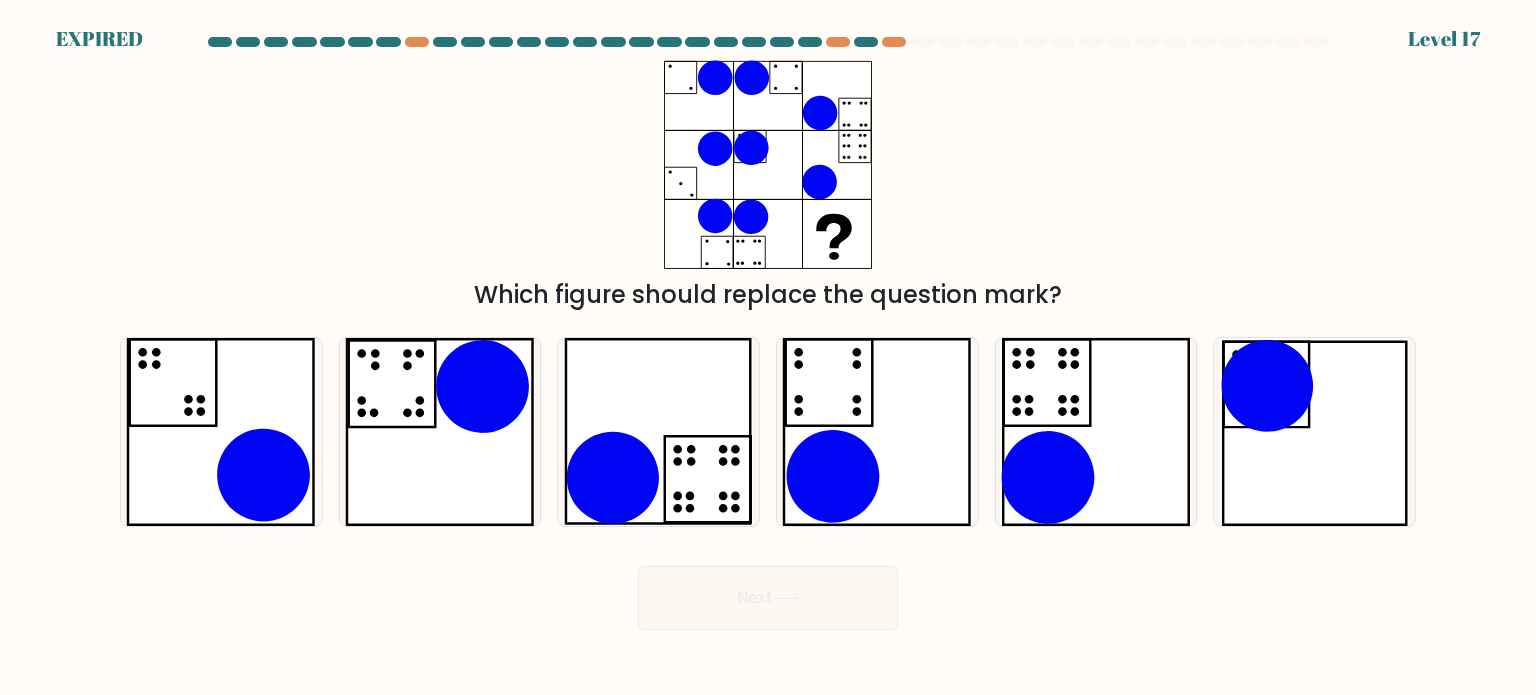 click on "c." at bounding box center [658, 432] 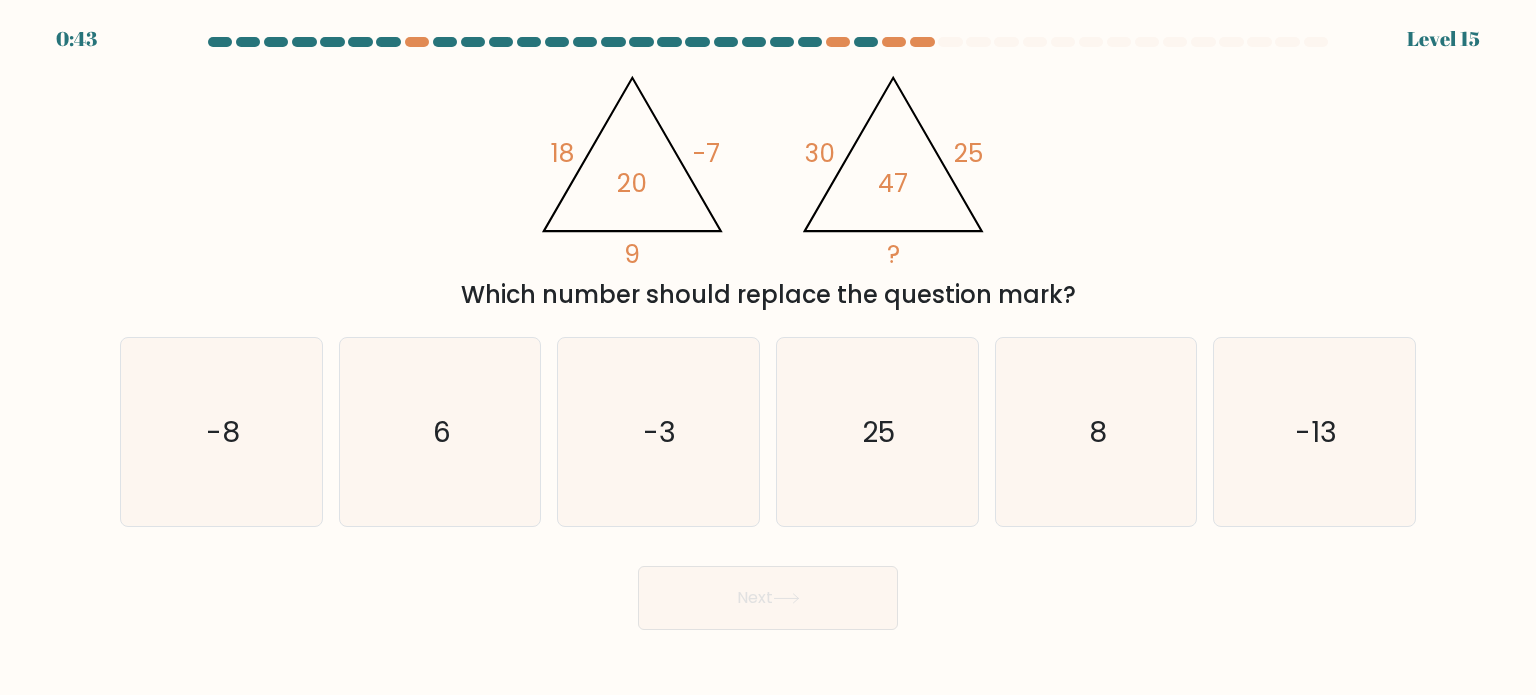 scroll, scrollTop: 0, scrollLeft: 0, axis: both 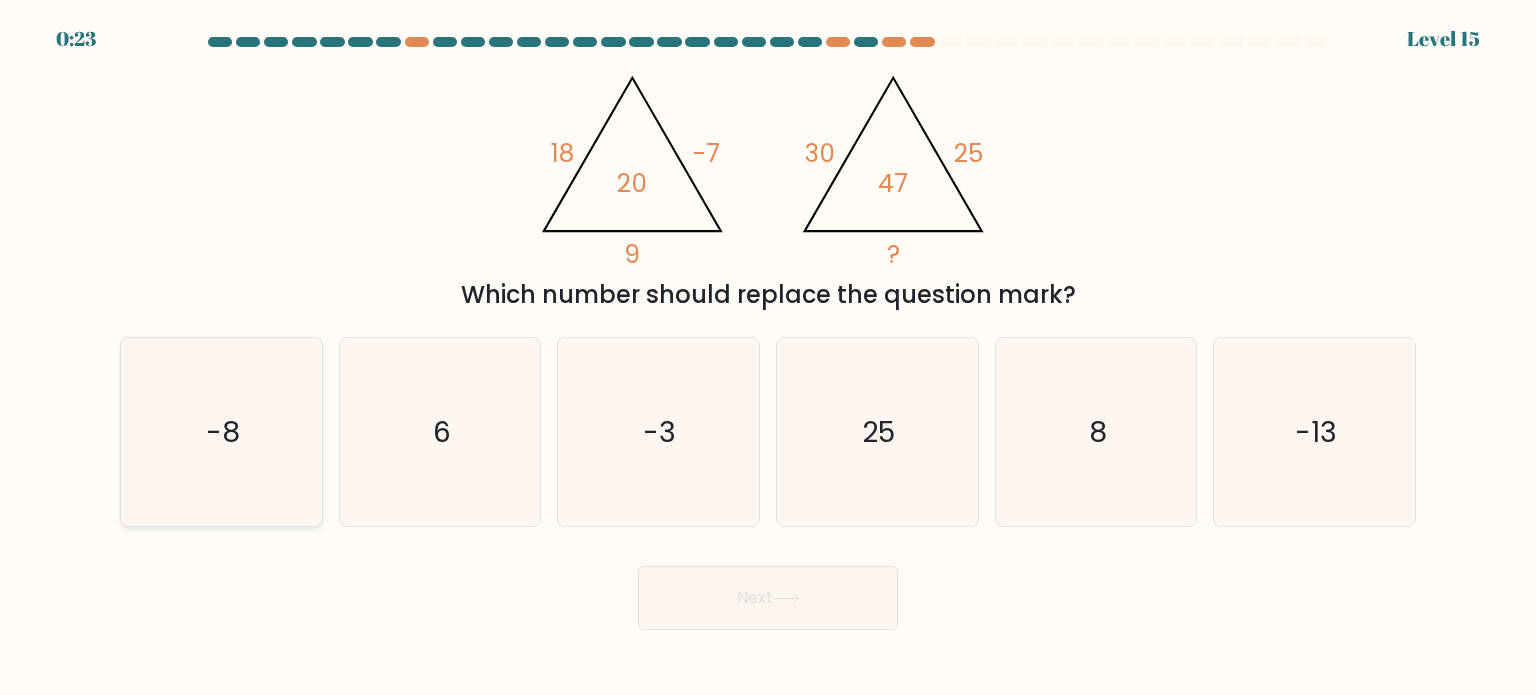 click on "-8" 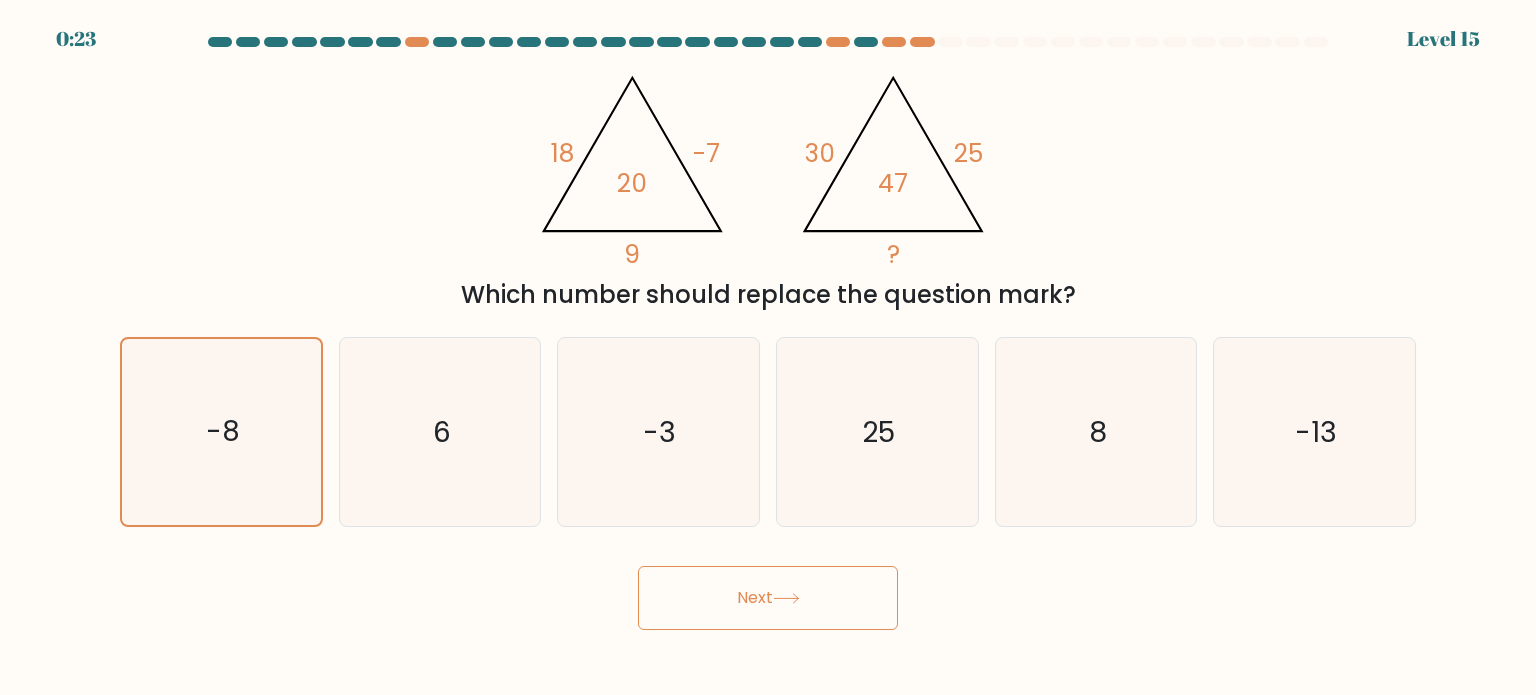 click on "Next" at bounding box center (768, 598) 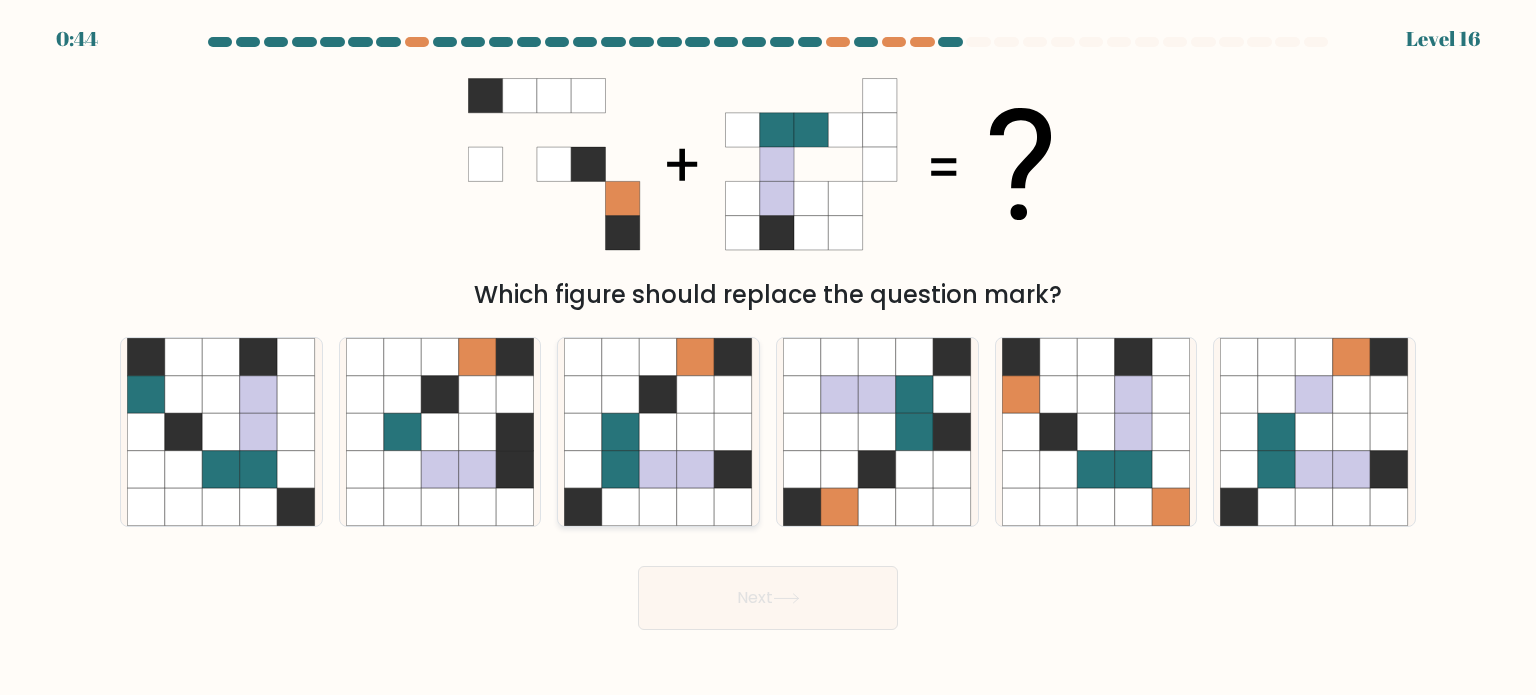 click 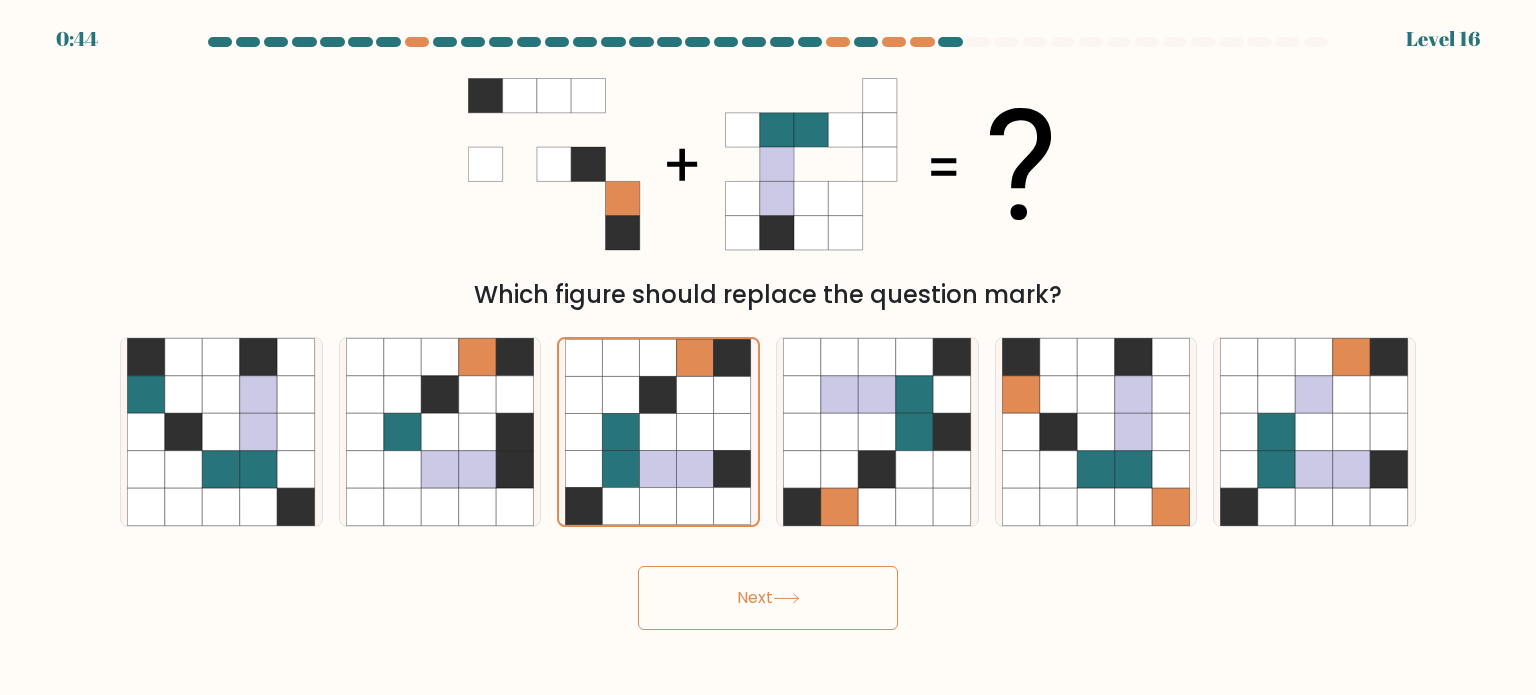 click on "Next" at bounding box center (768, 598) 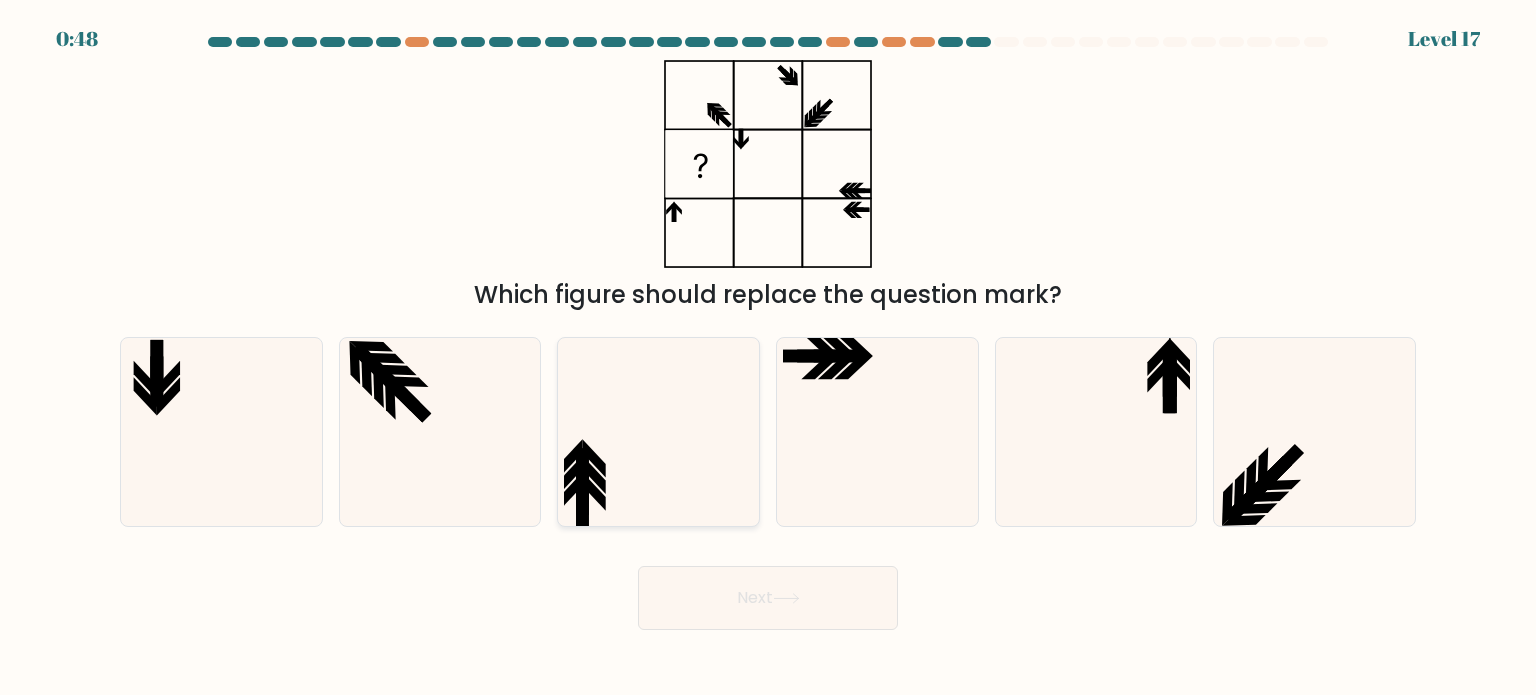 click 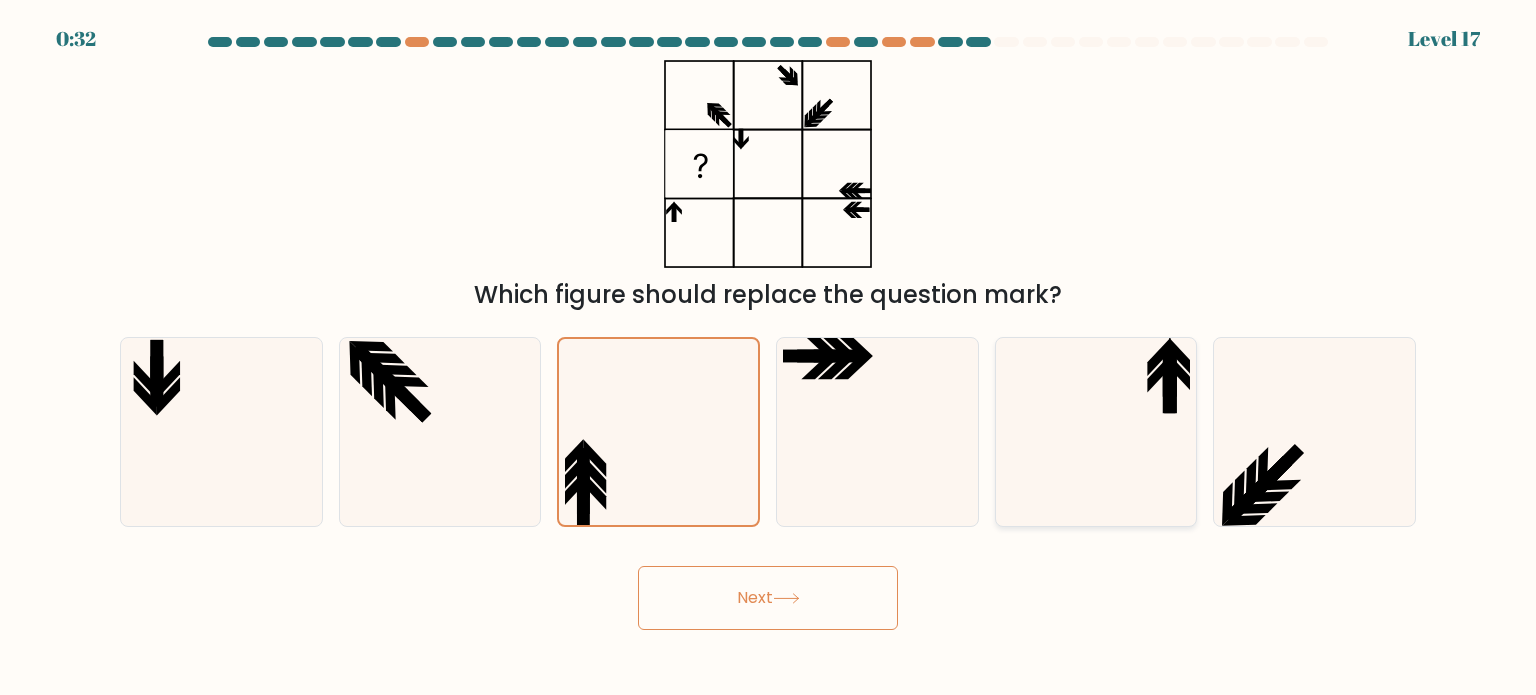 click 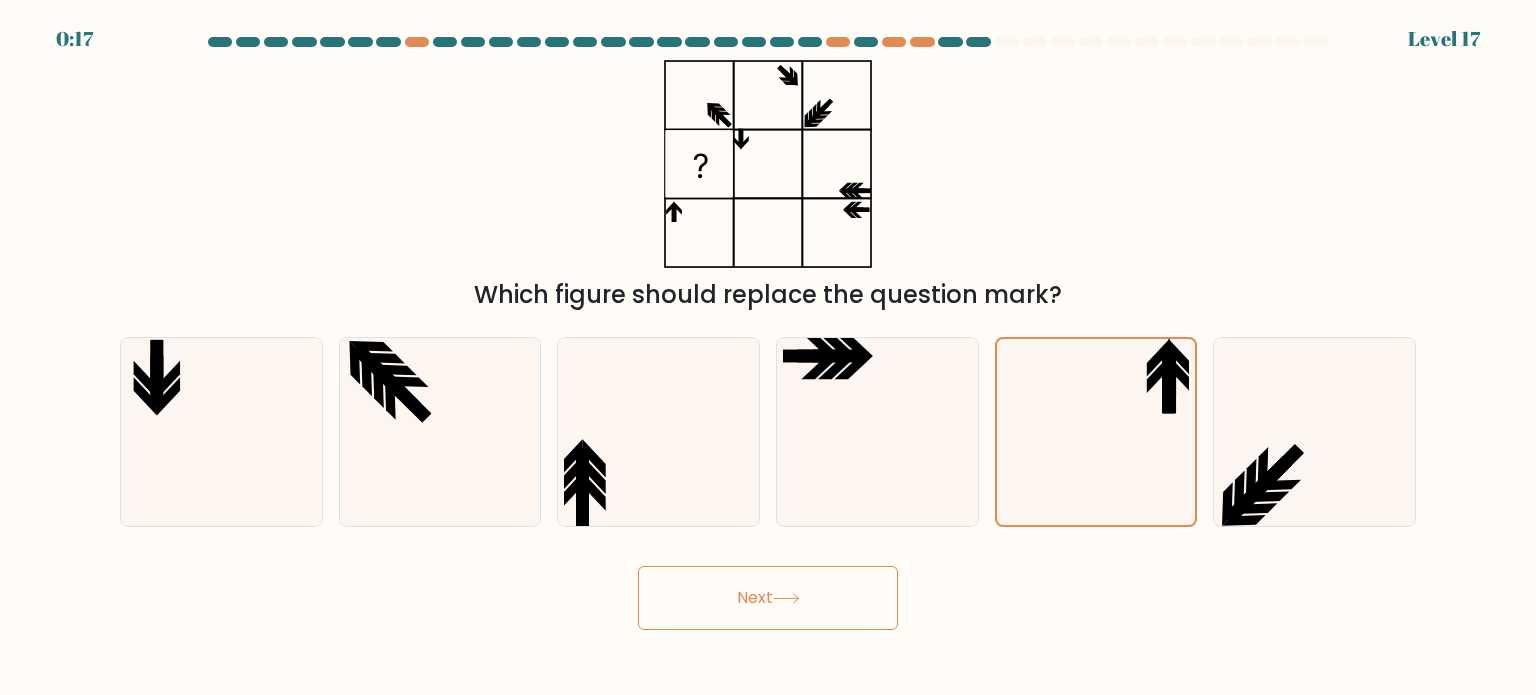 click on "Next" at bounding box center (768, 598) 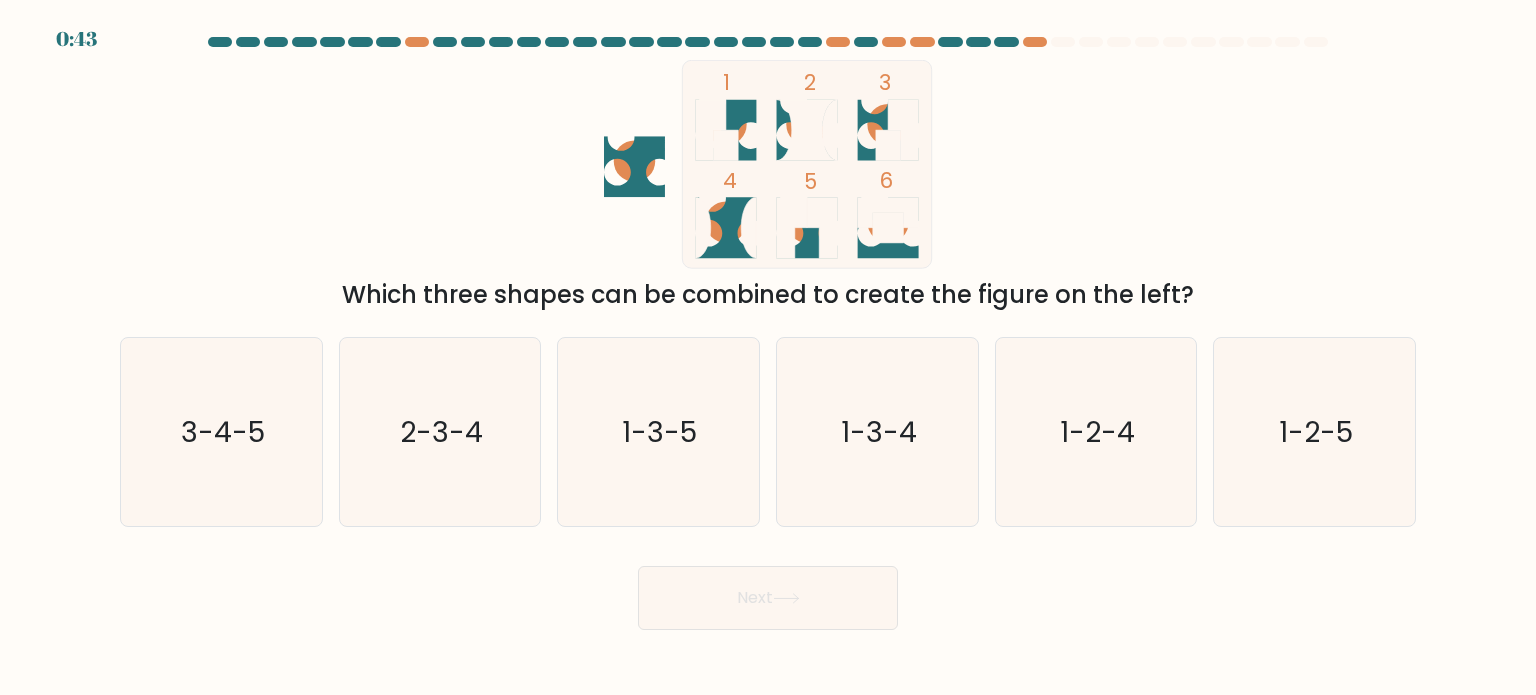 scroll, scrollTop: 0, scrollLeft: 0, axis: both 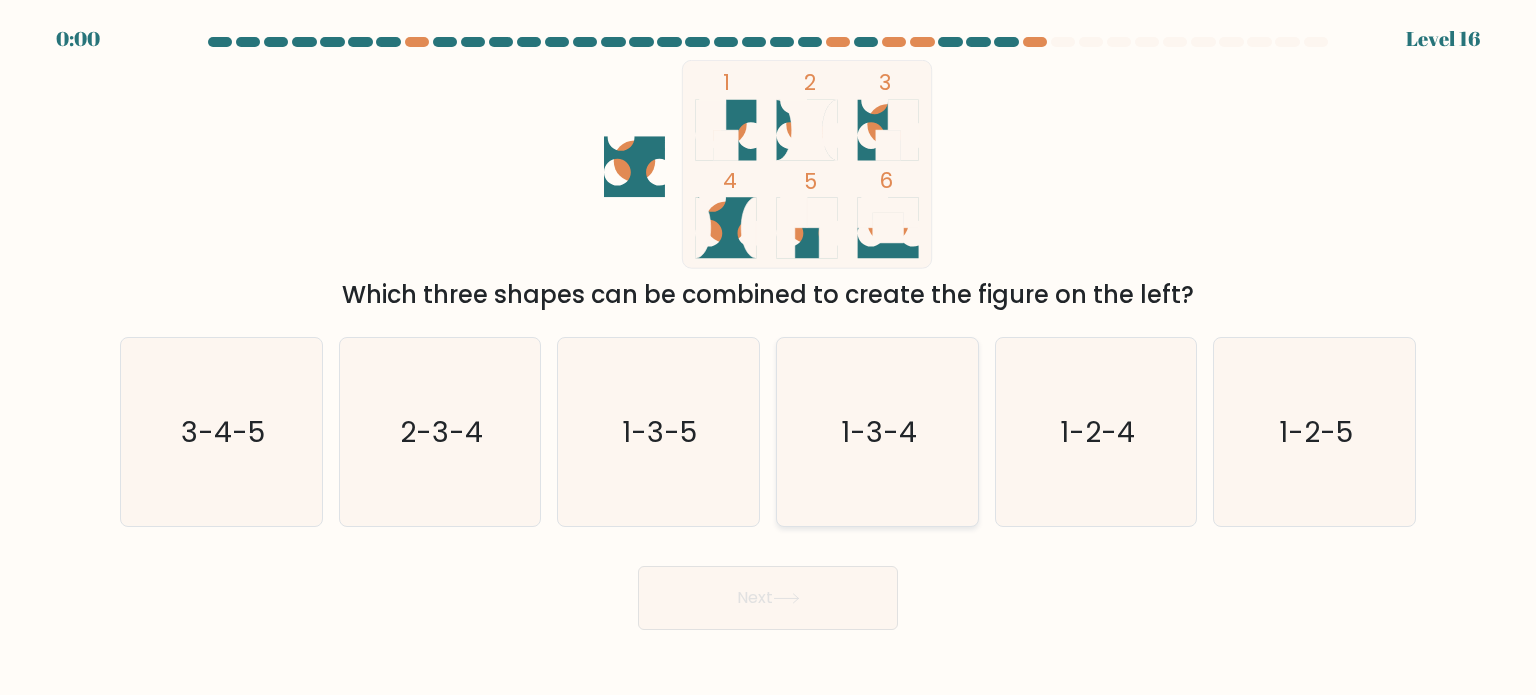 click on "1-3-4" 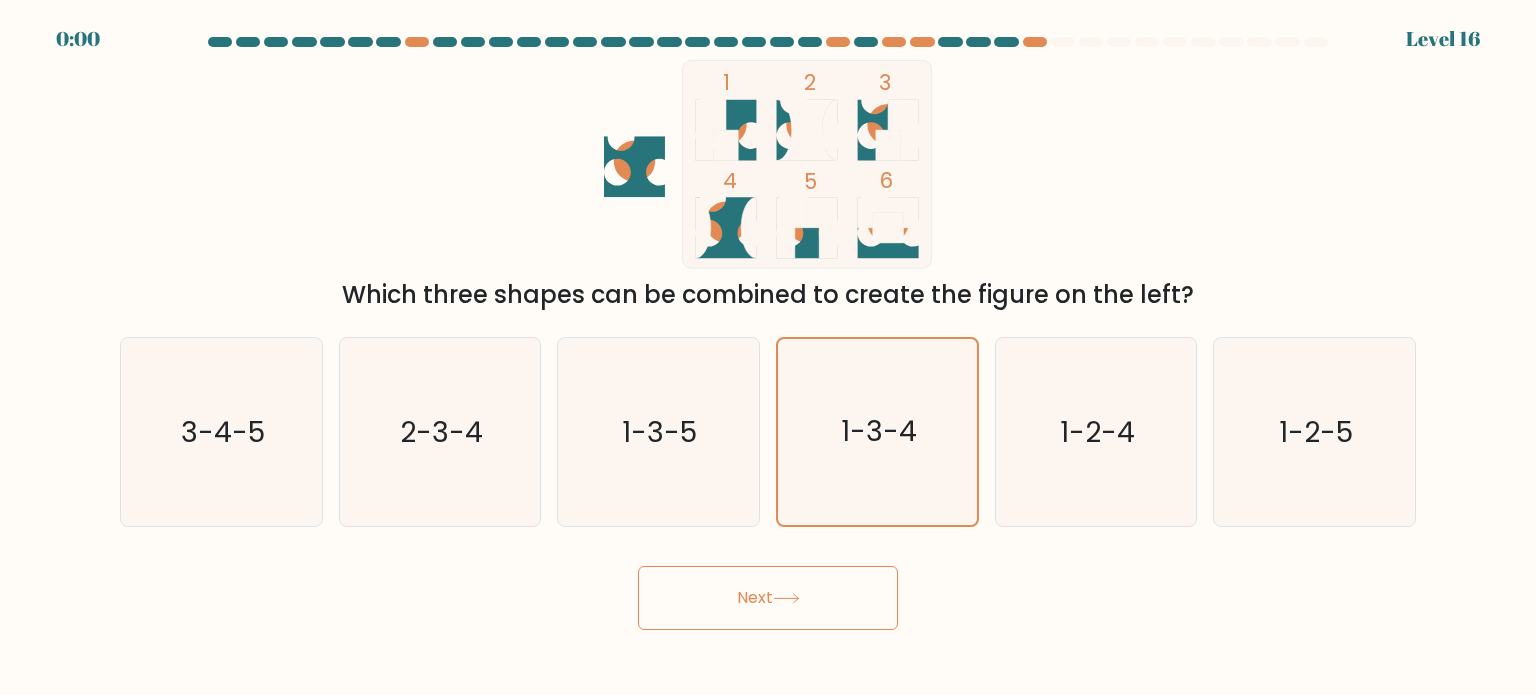 click on "Next" at bounding box center (768, 598) 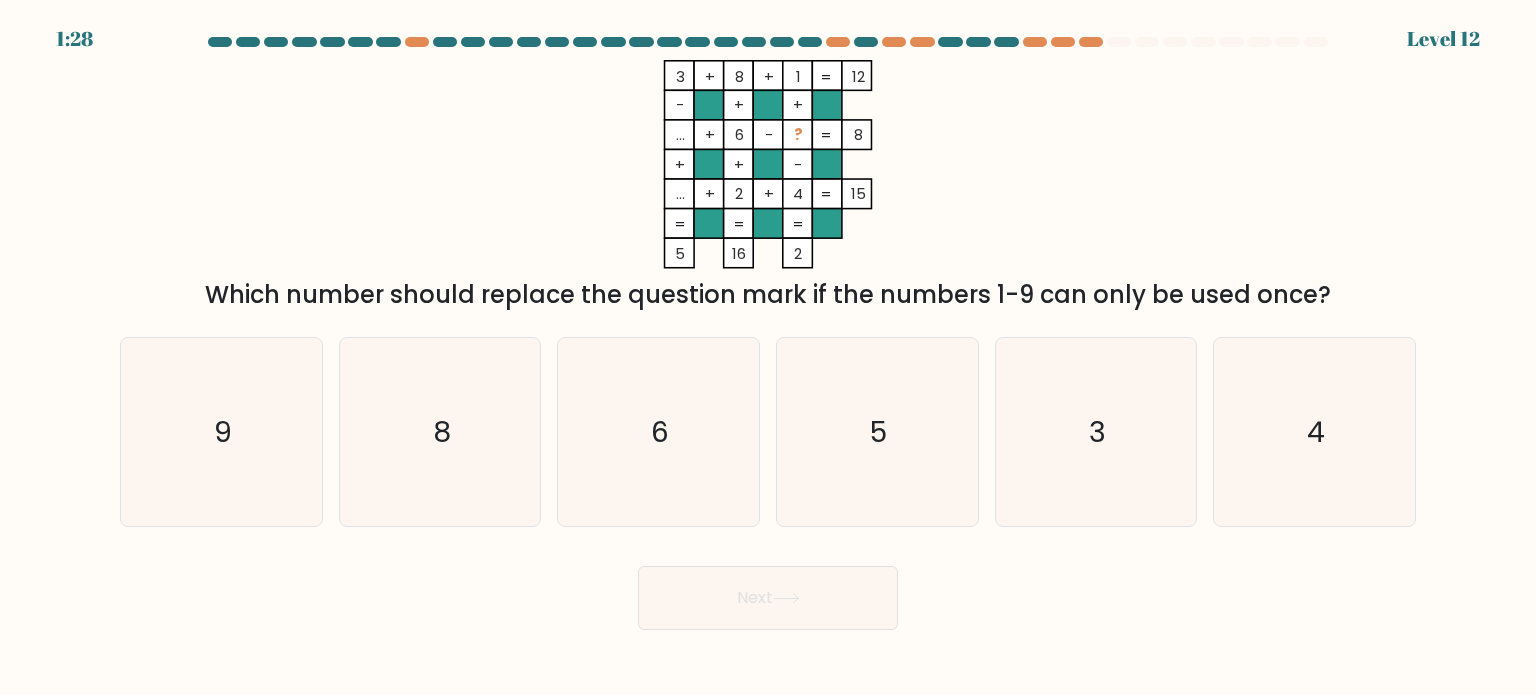 scroll, scrollTop: 0, scrollLeft: 0, axis: both 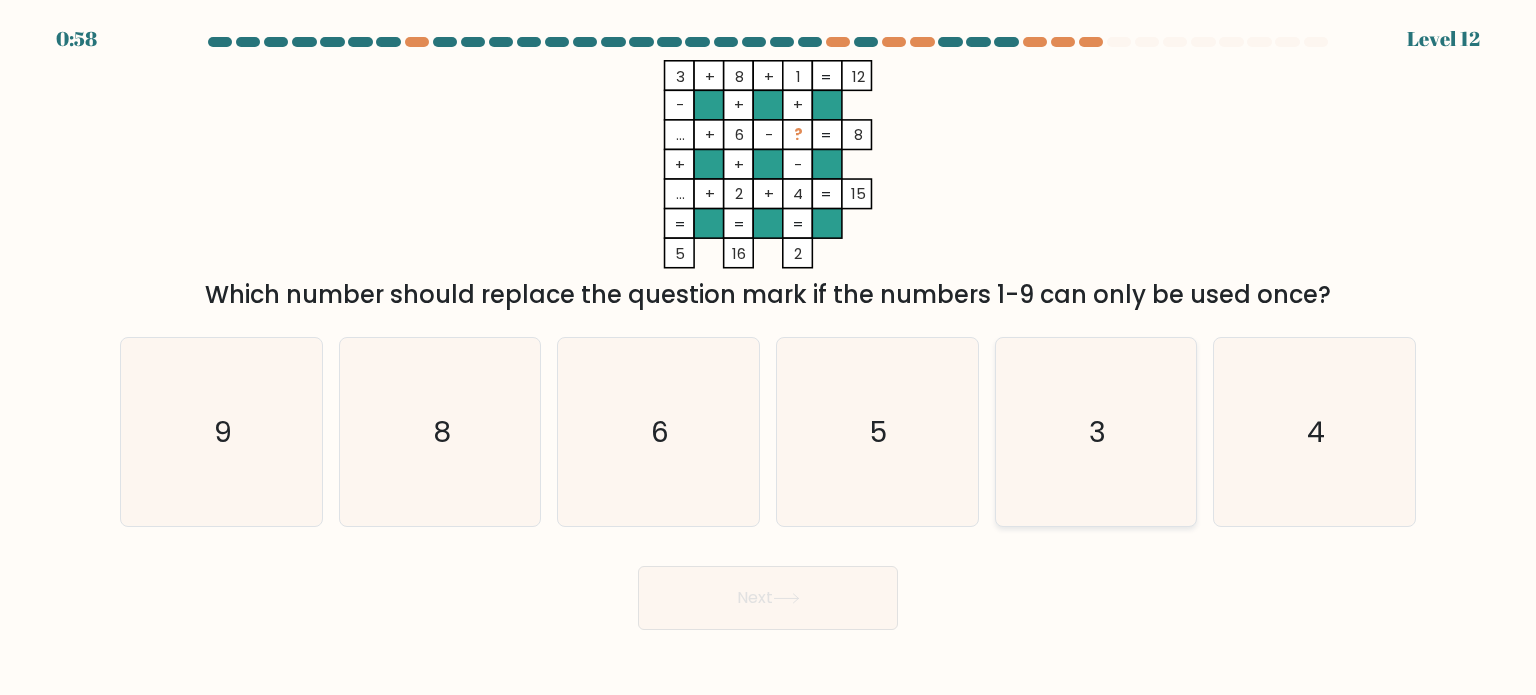 click on "3" 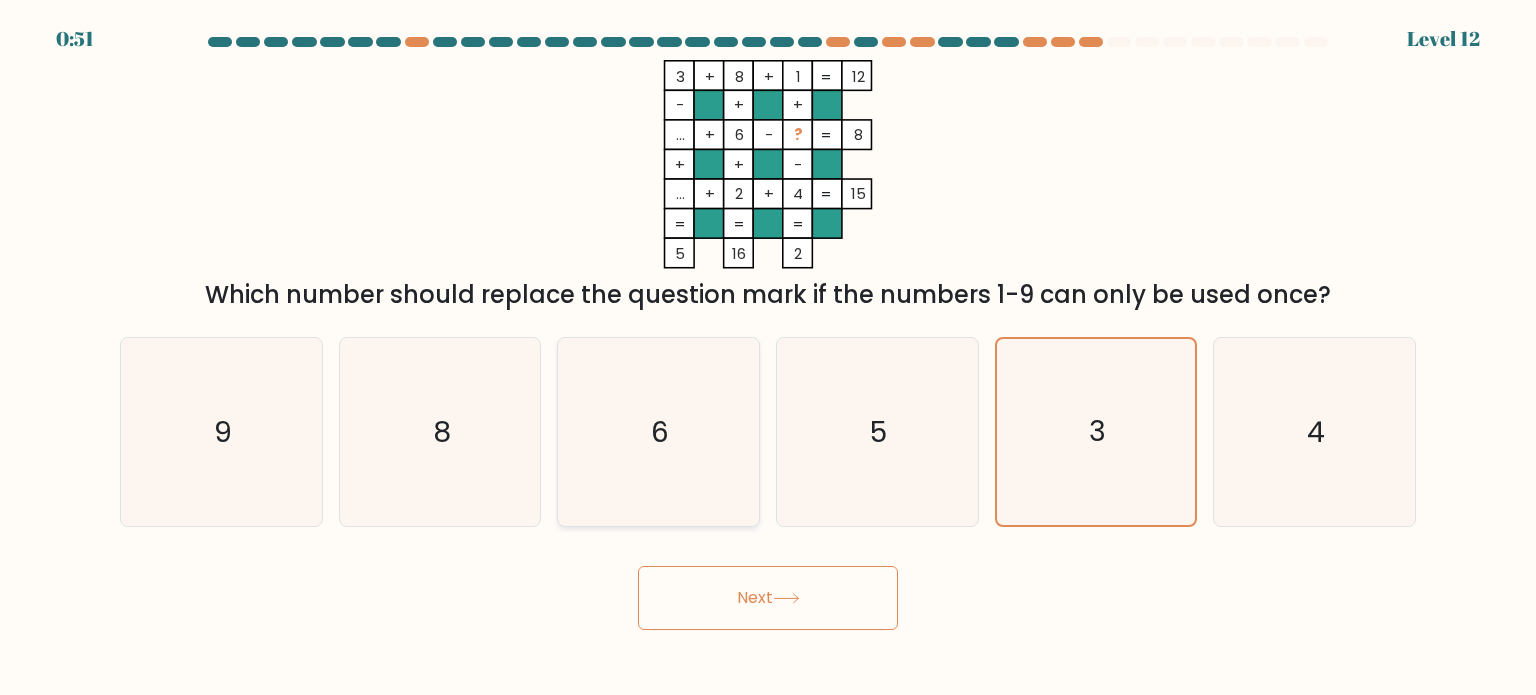 click on "6" 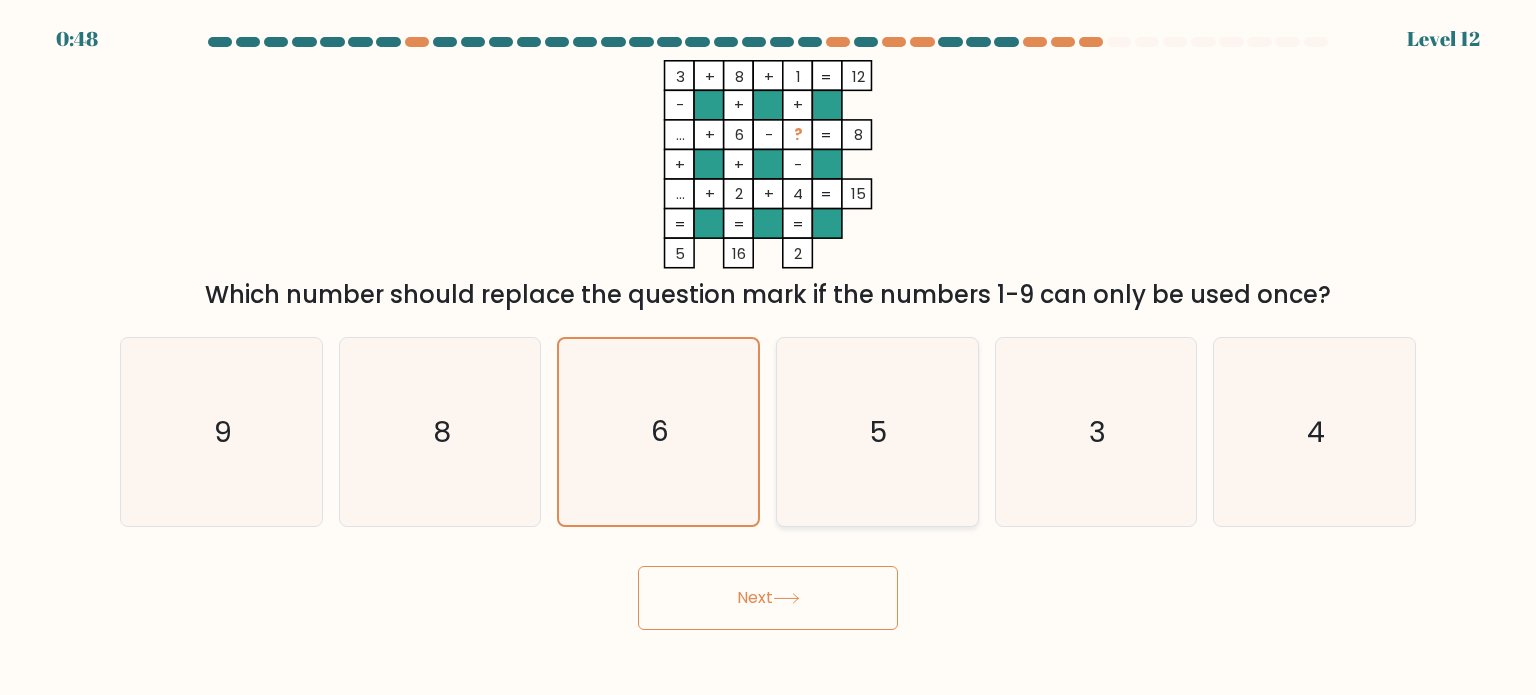 click on "5" 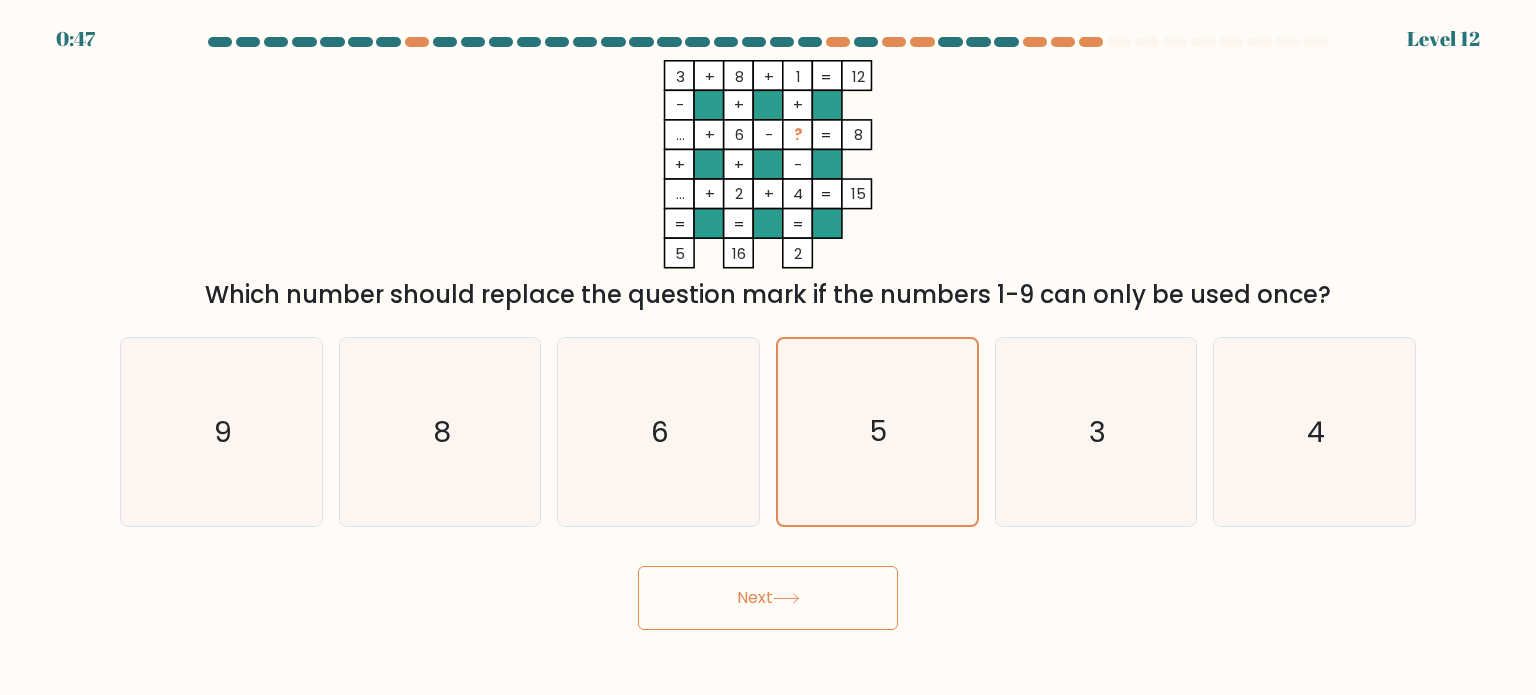 click on "Next" at bounding box center [768, 598] 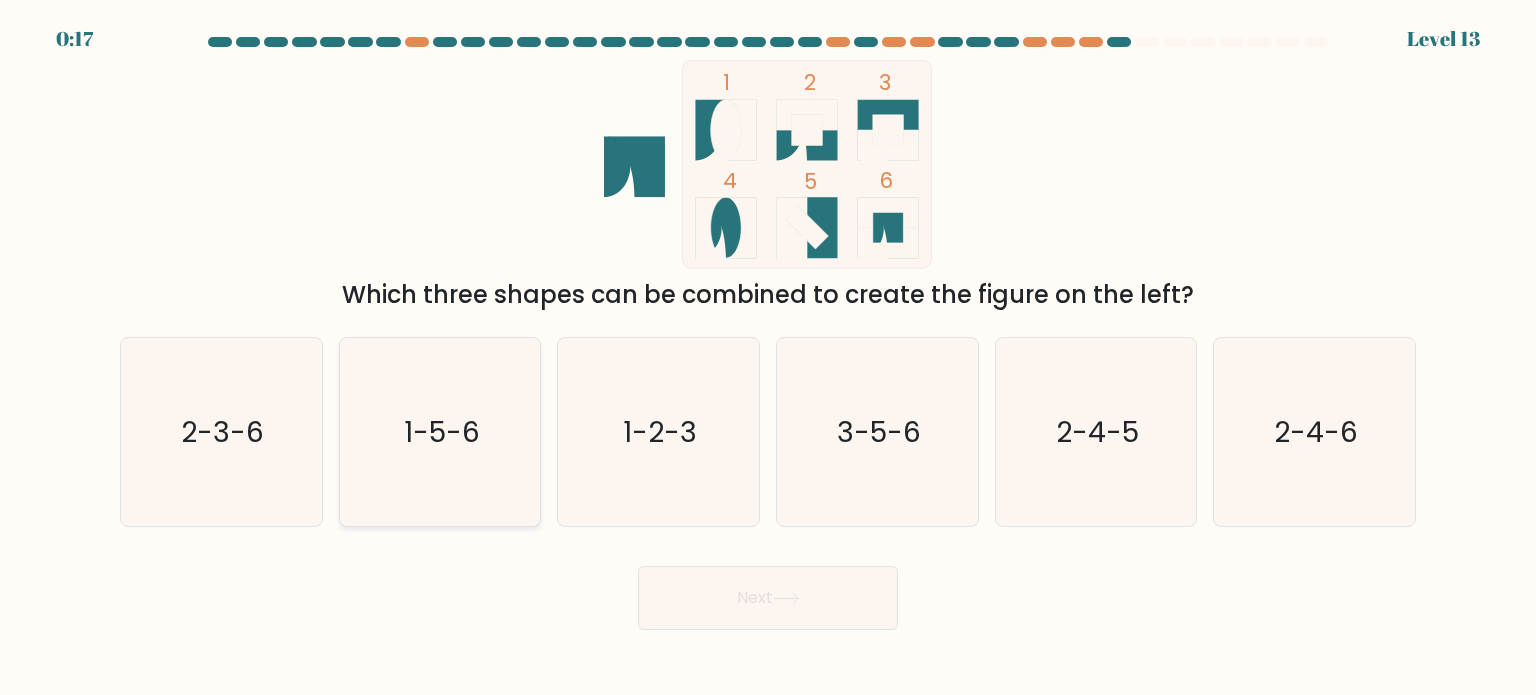 click on "1-5-6" 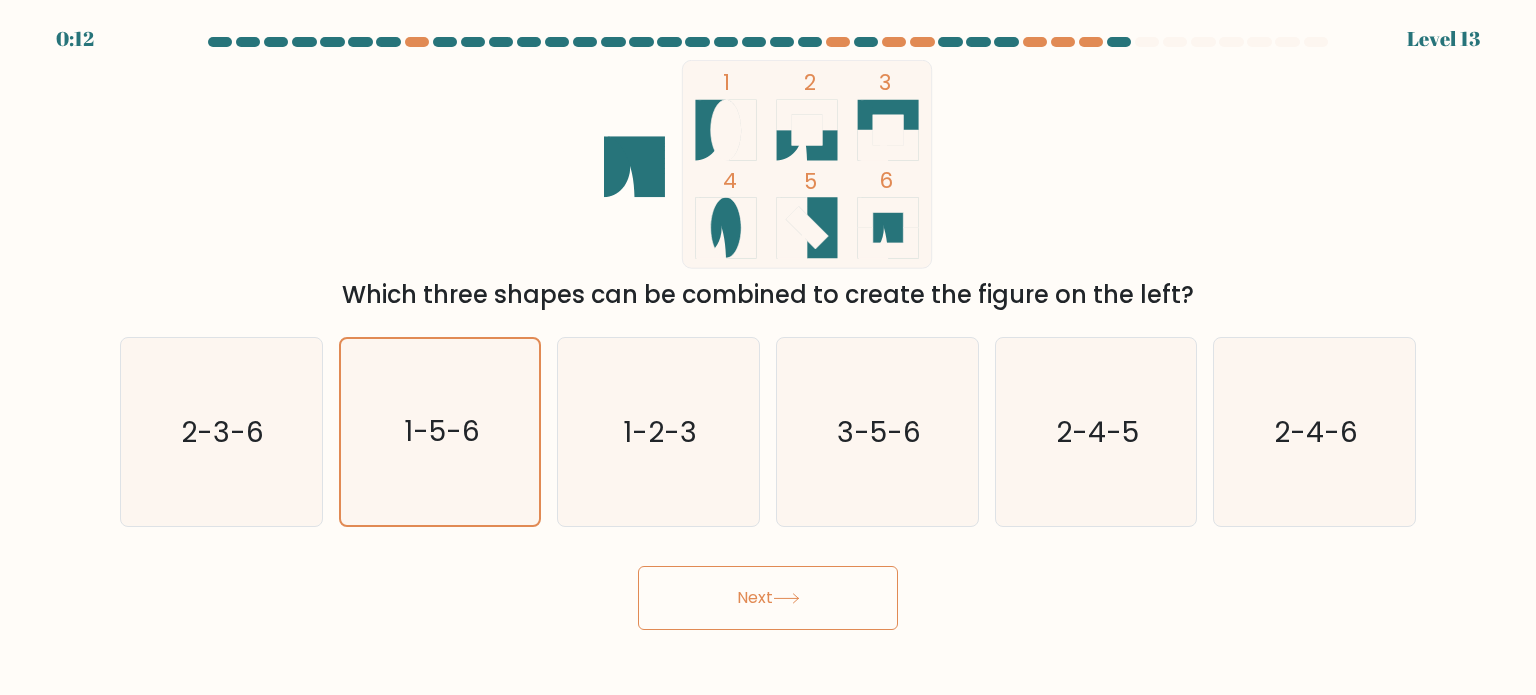 click on "Next" at bounding box center (768, 598) 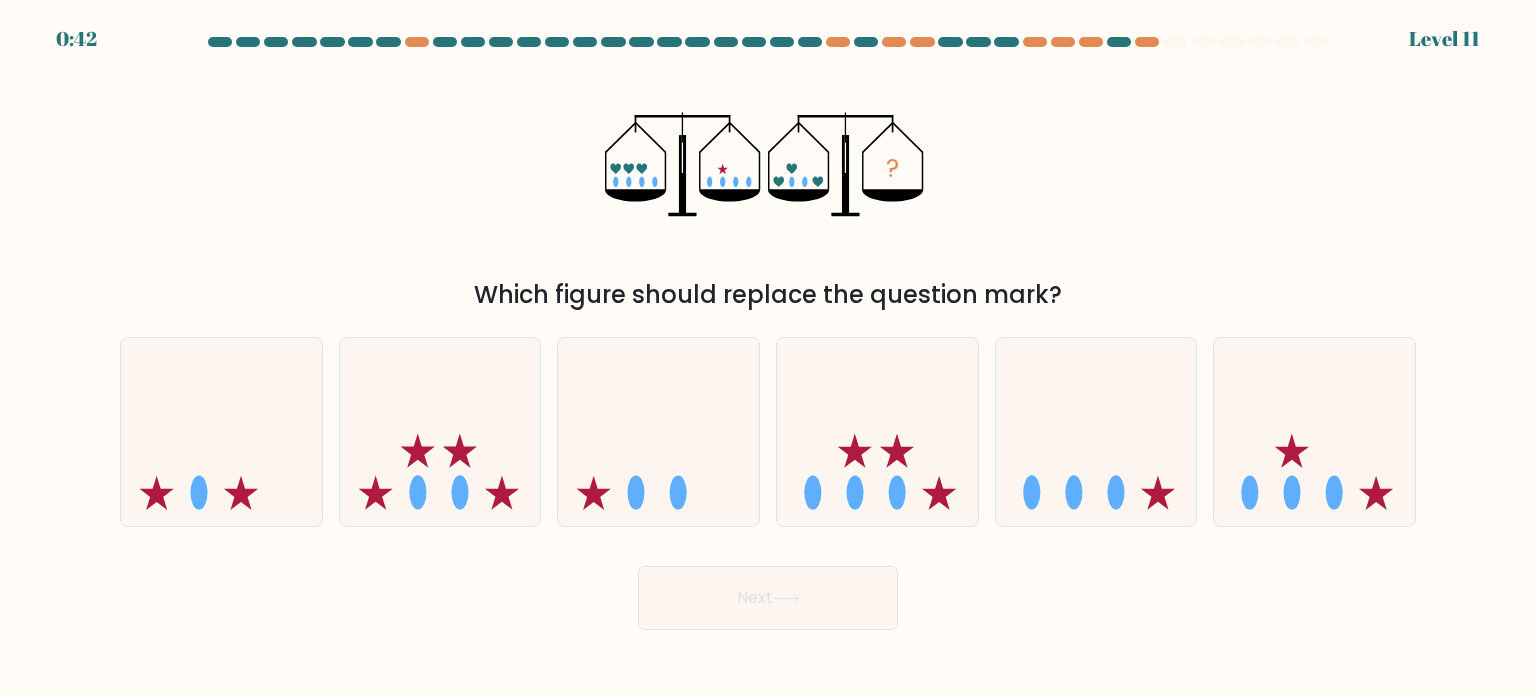 drag, startPoint x: 601, startPoint y: 447, endPoint x: 948, endPoint y: 675, distance: 415.20236 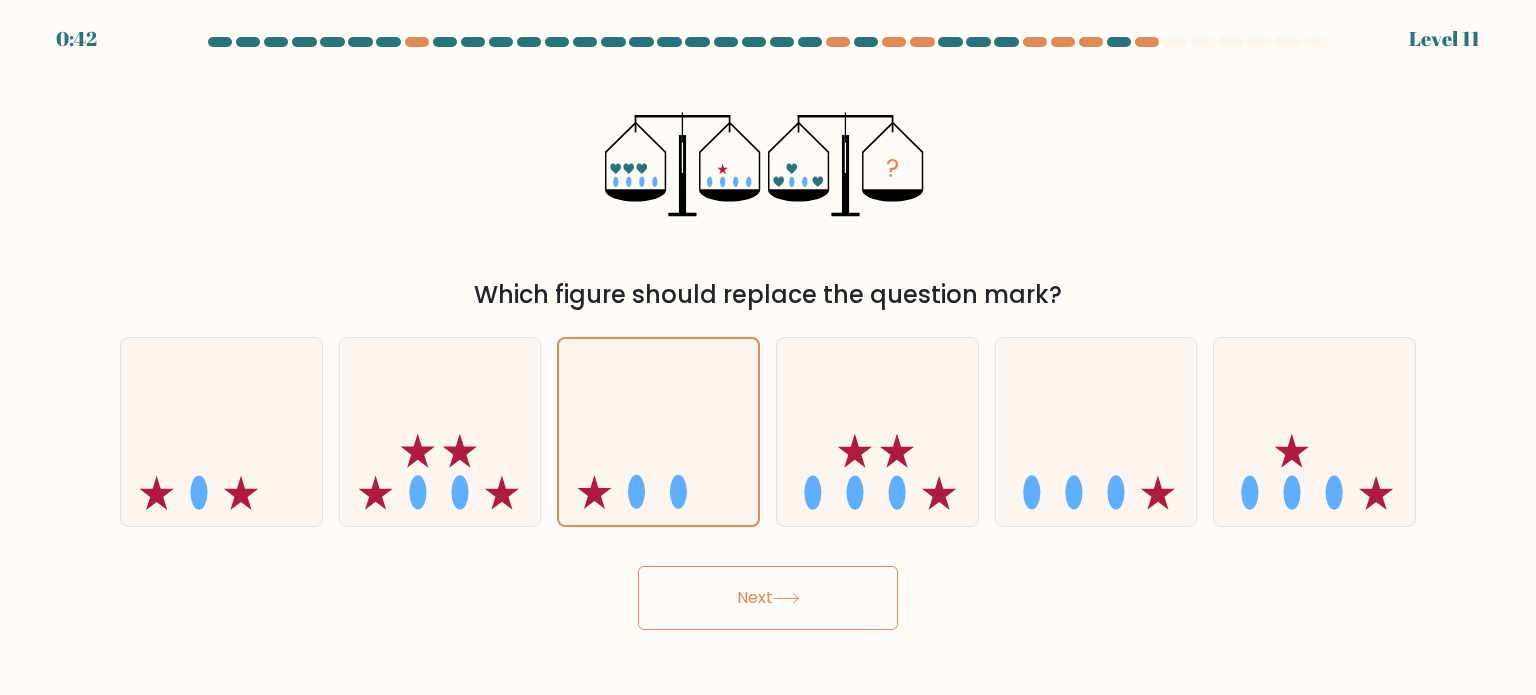 click on "Next" at bounding box center (768, 598) 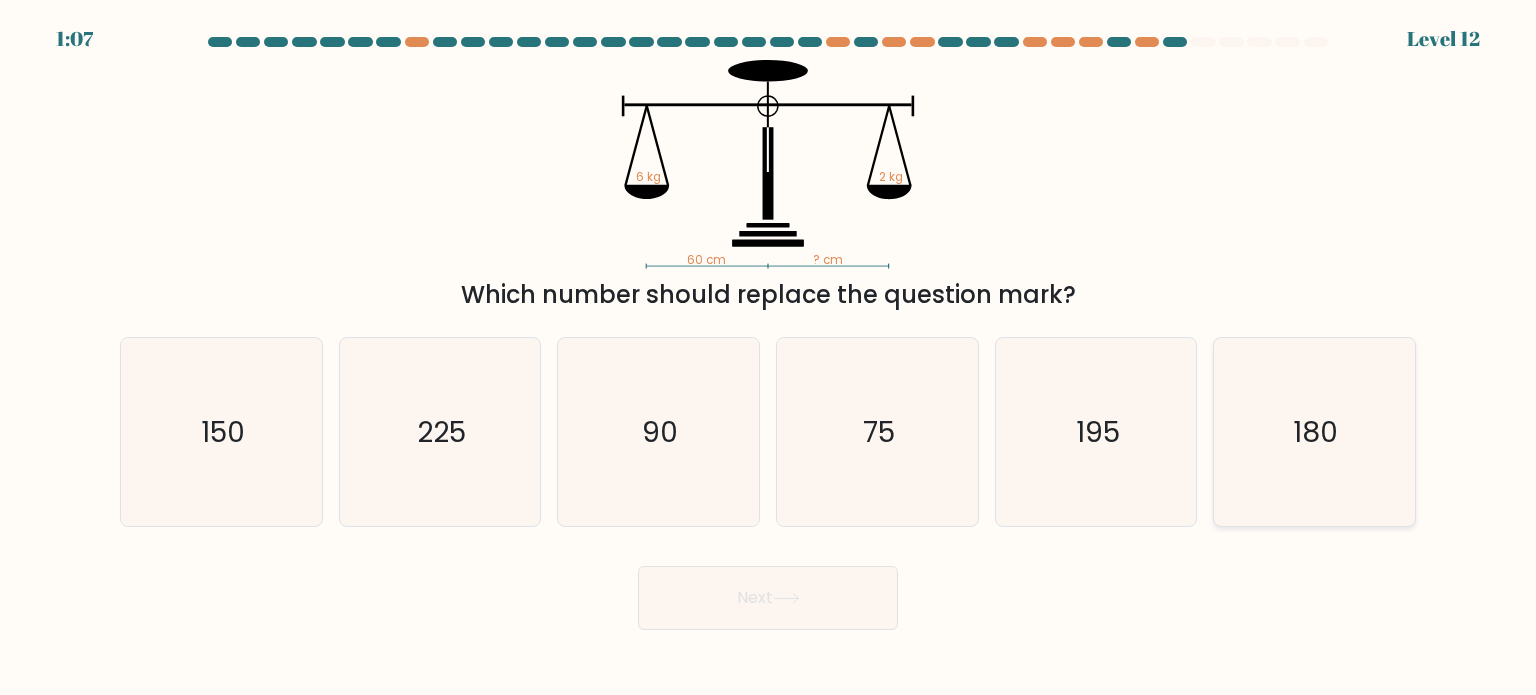 click on "180" 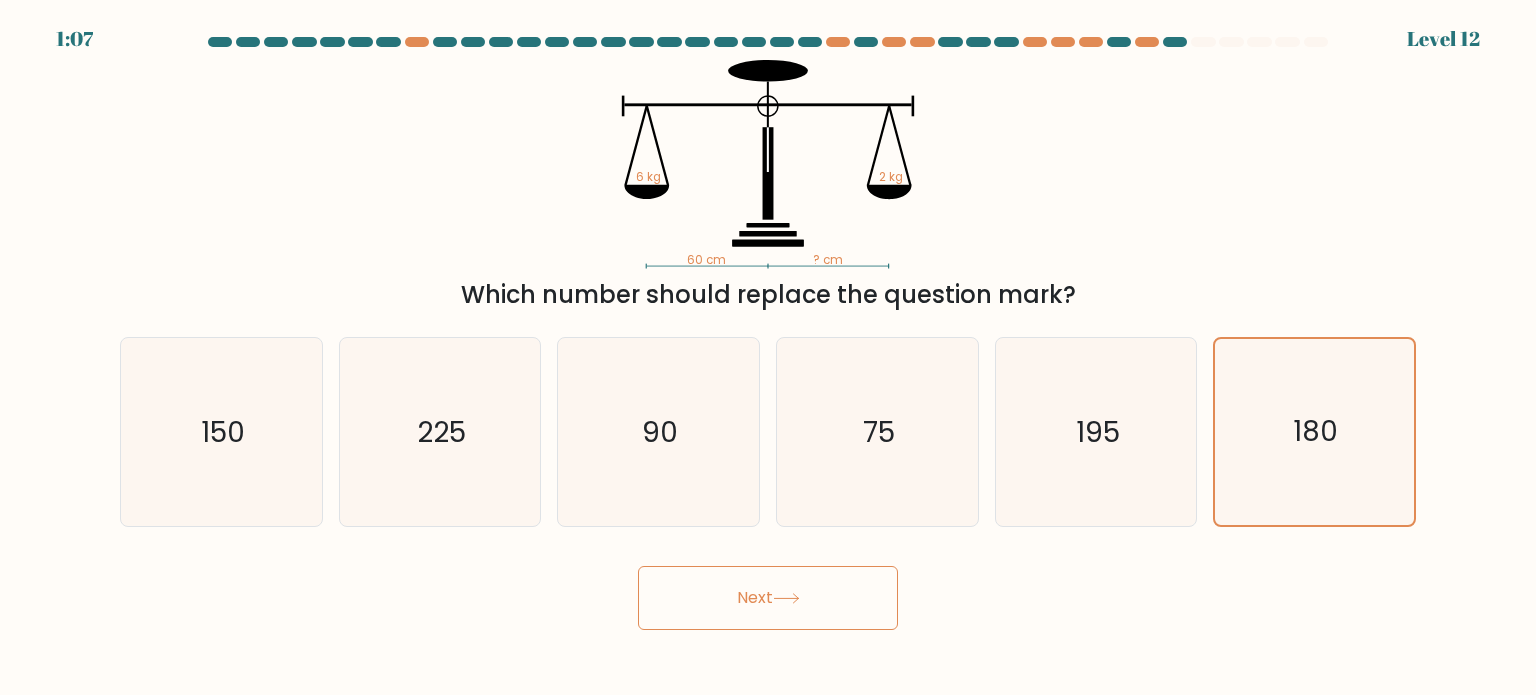 click on "Next" at bounding box center (768, 598) 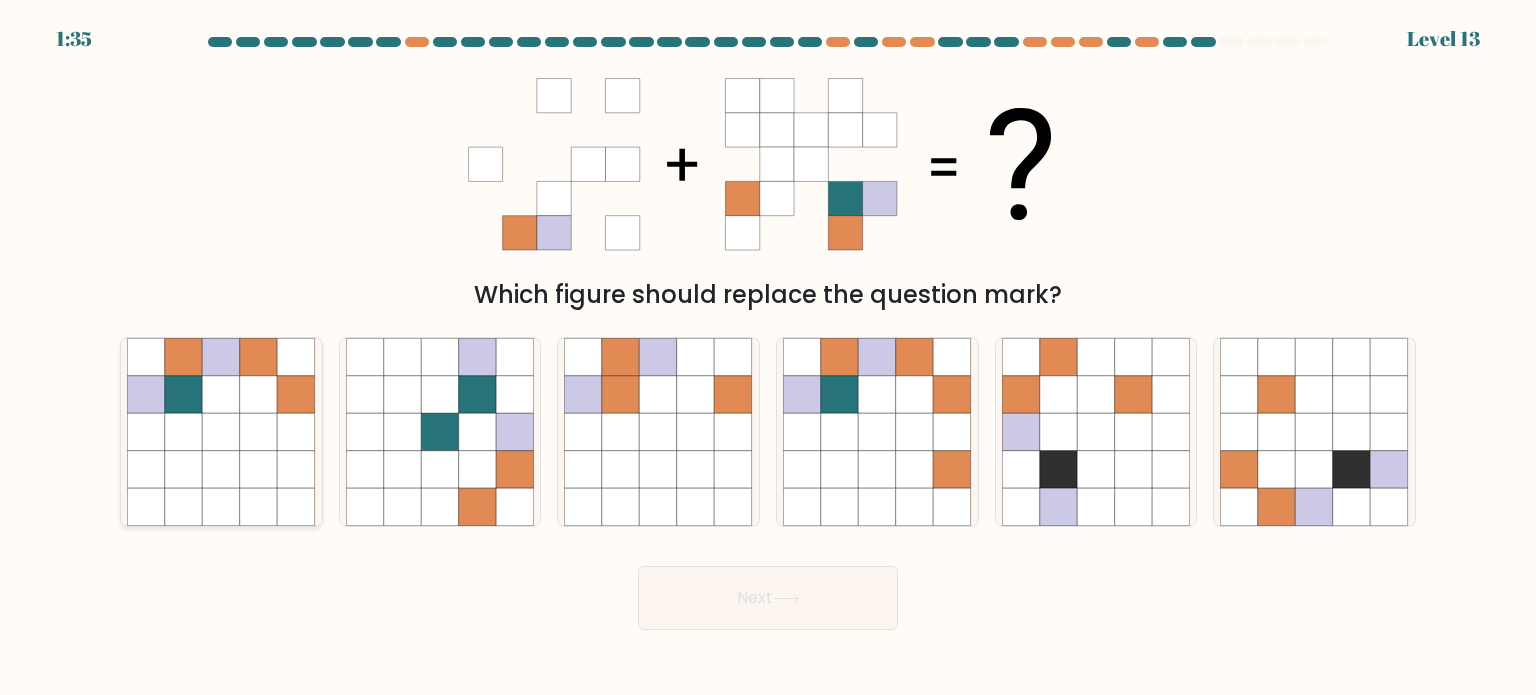 click 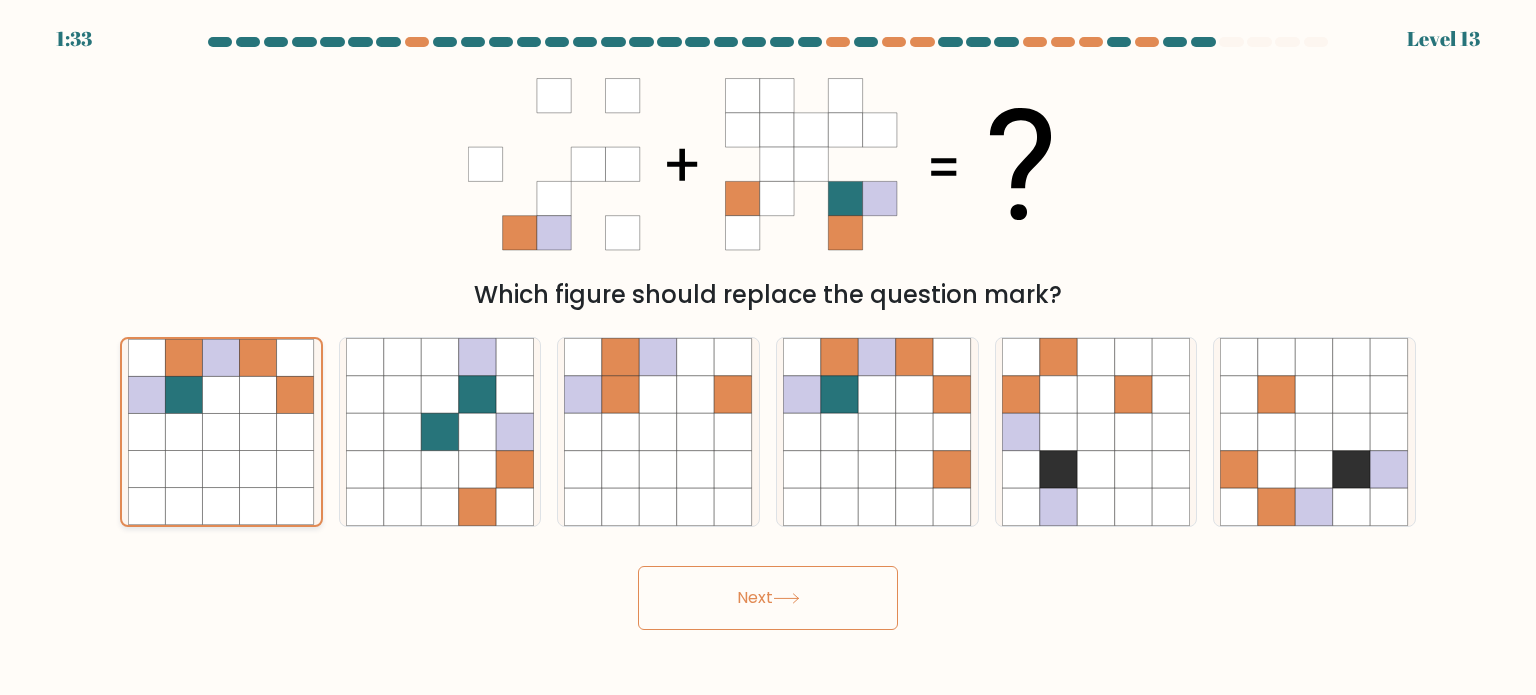 click 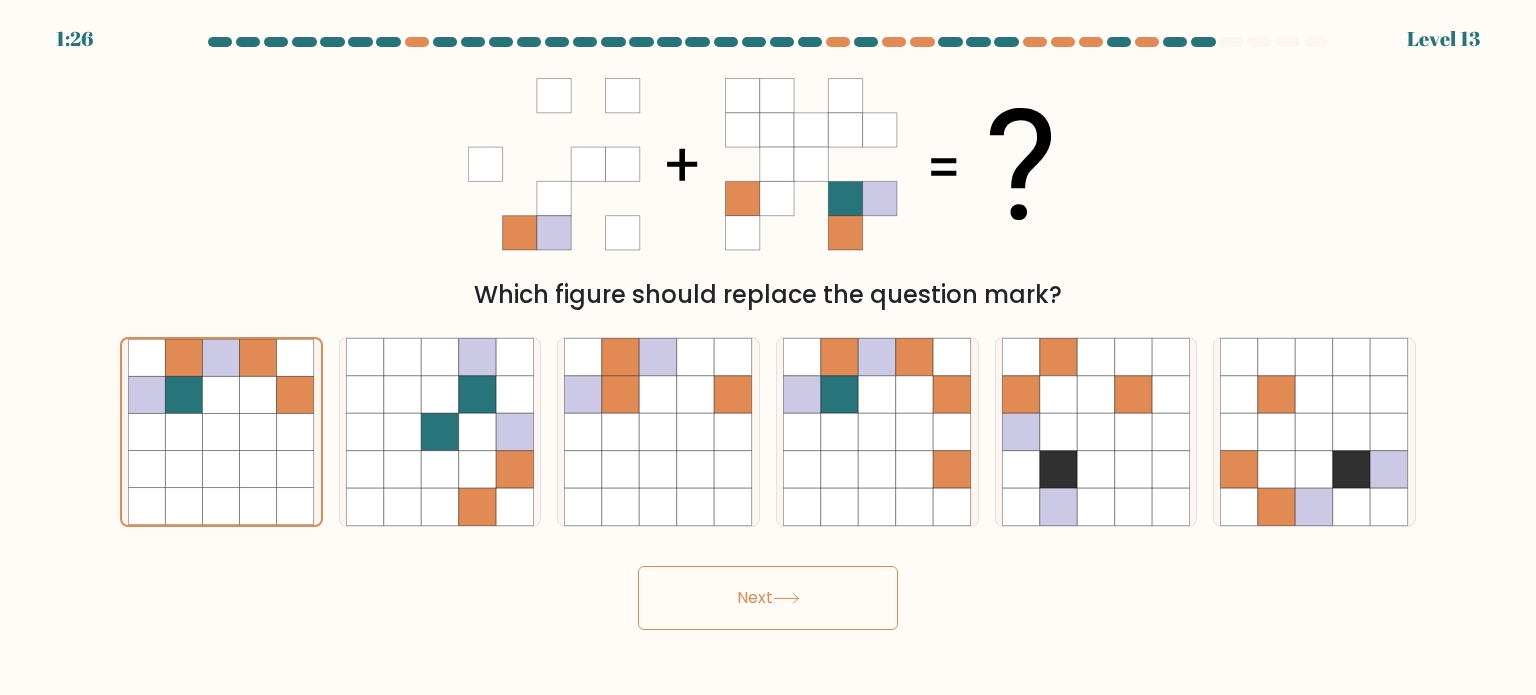 click on "Next" at bounding box center [768, 598] 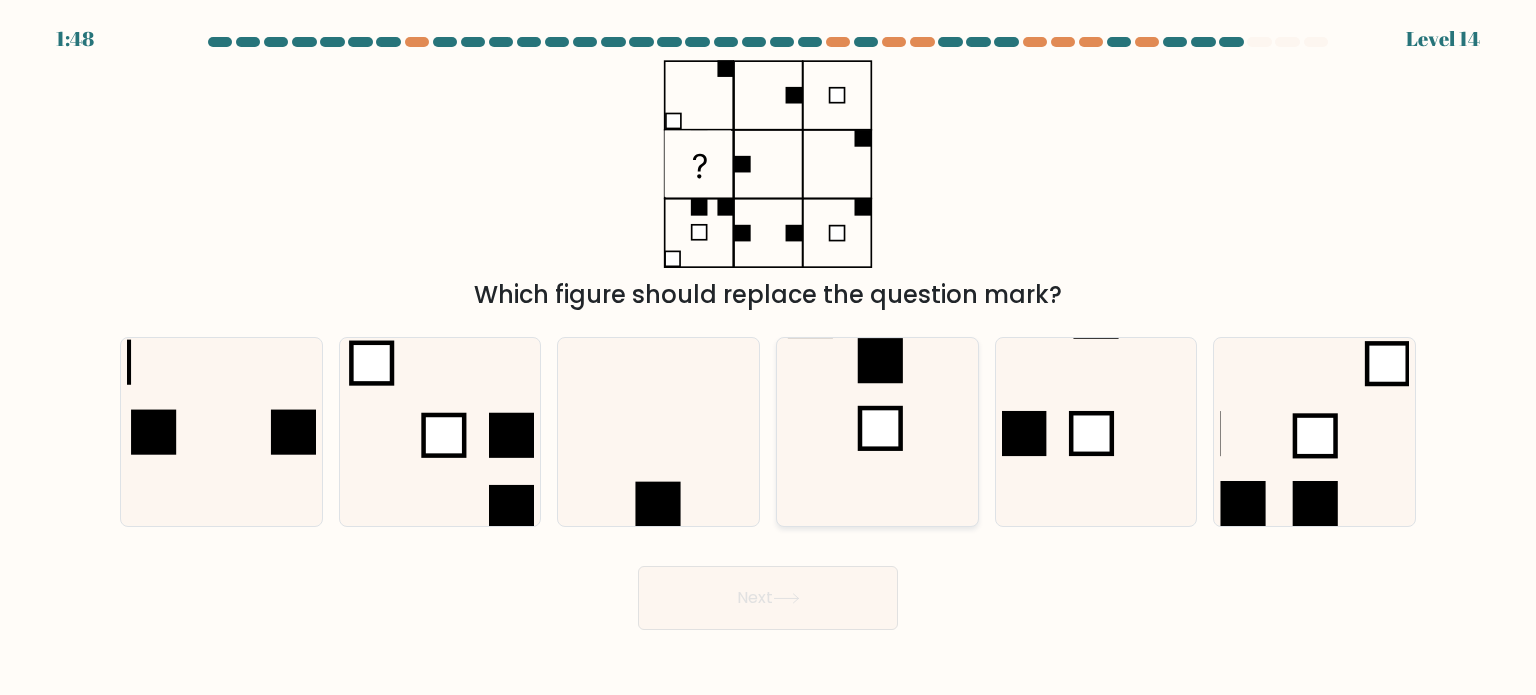 click 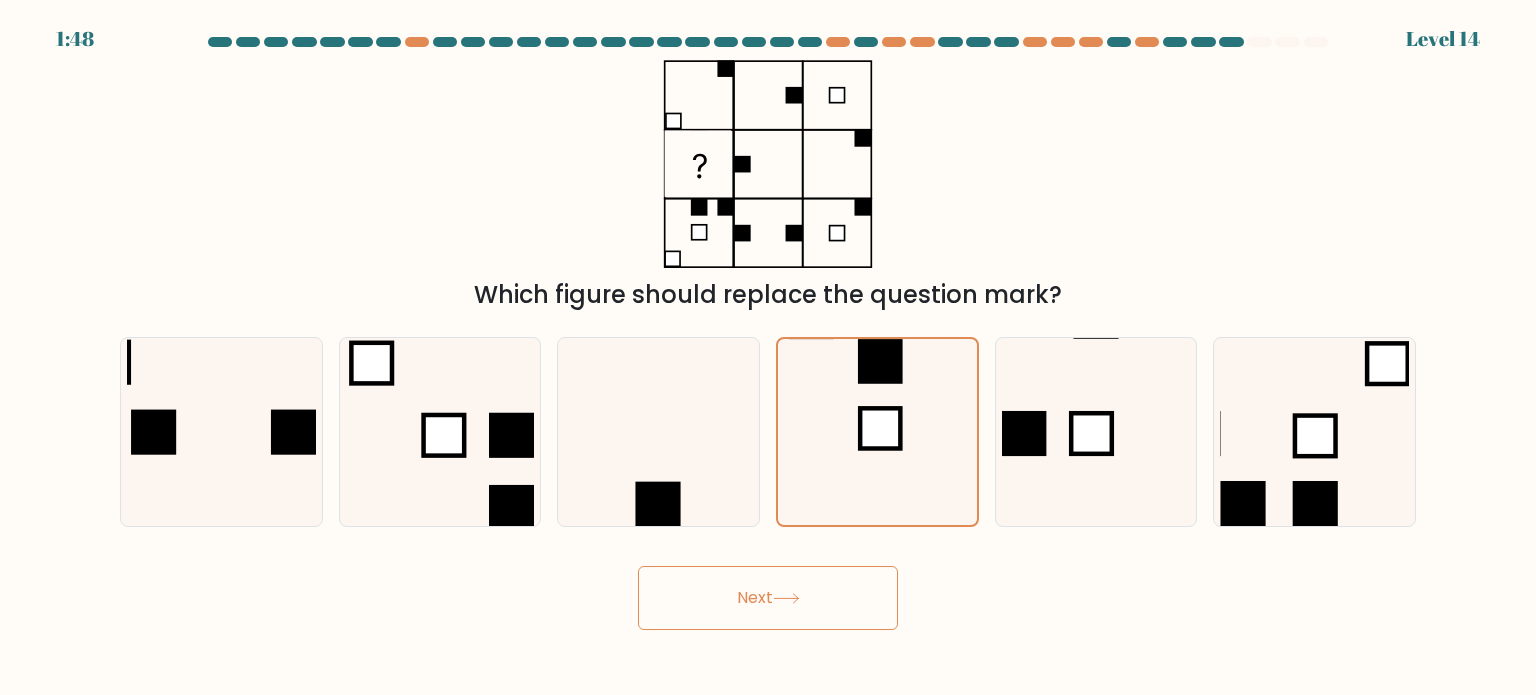 click on "Next" at bounding box center (768, 598) 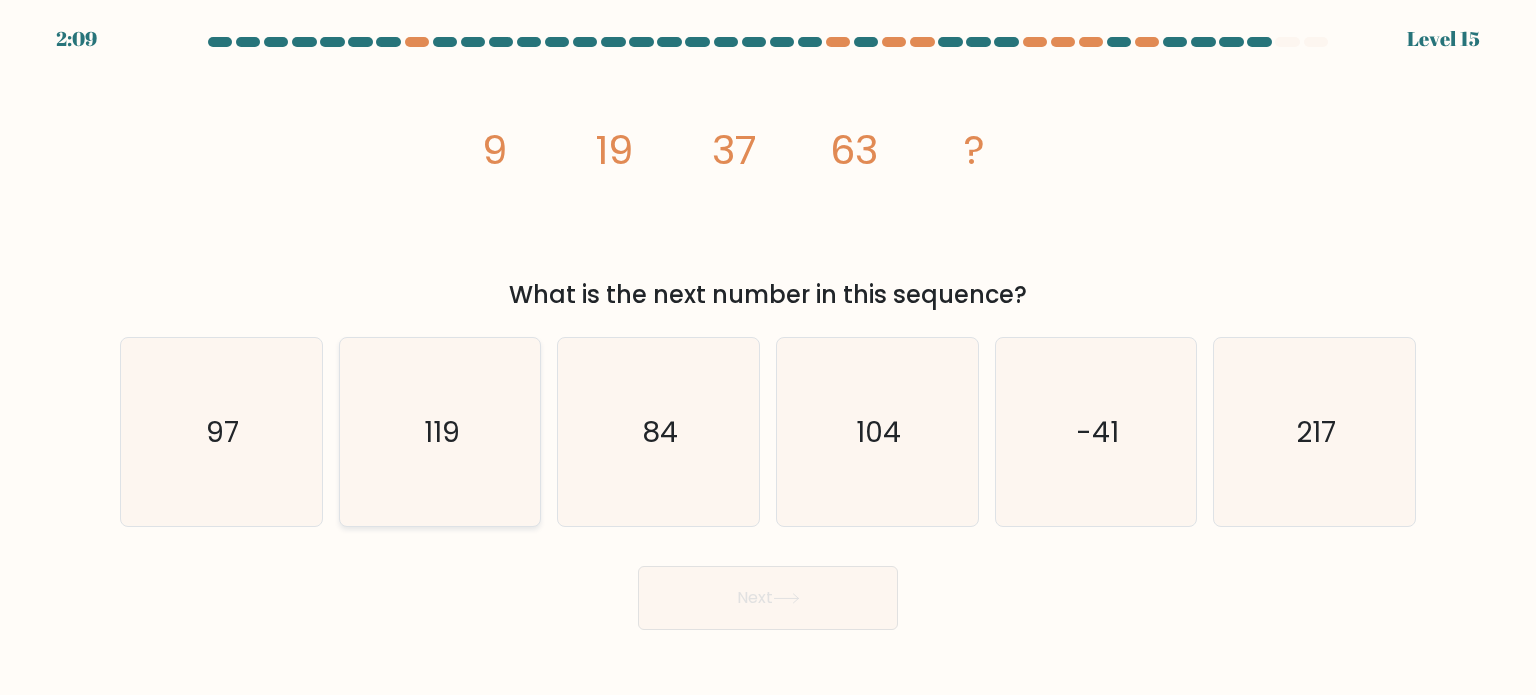 drag, startPoint x: 253, startPoint y: 419, endPoint x: 439, endPoint y: 517, distance: 210.23796 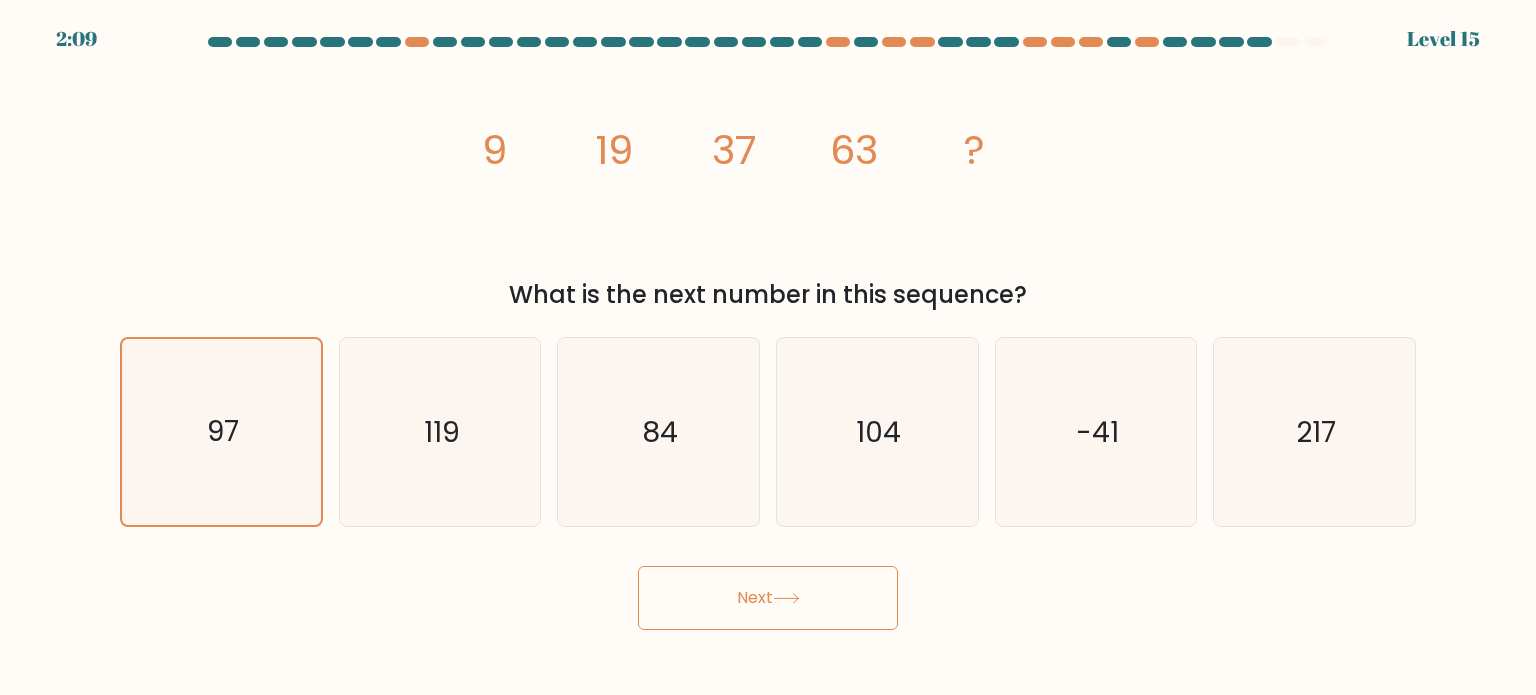 click on "Next" at bounding box center (768, 598) 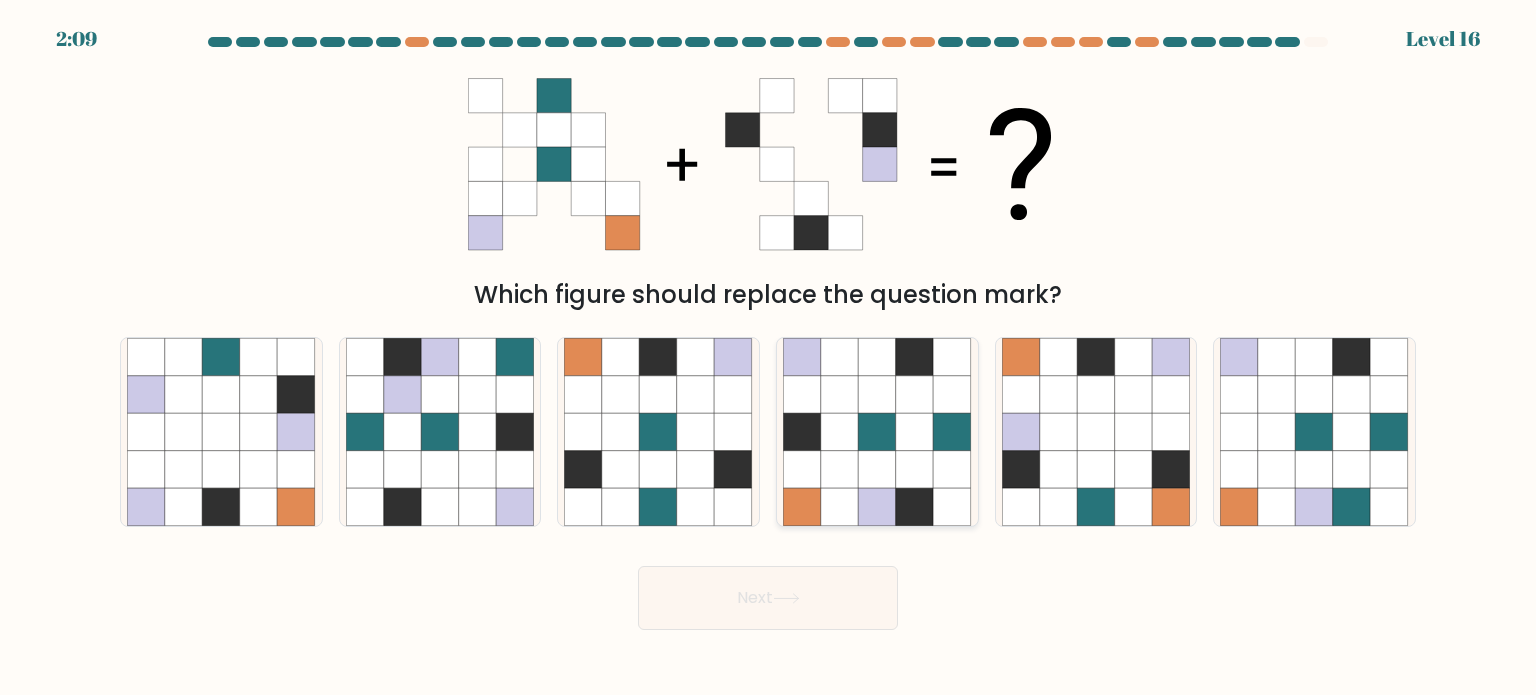 click 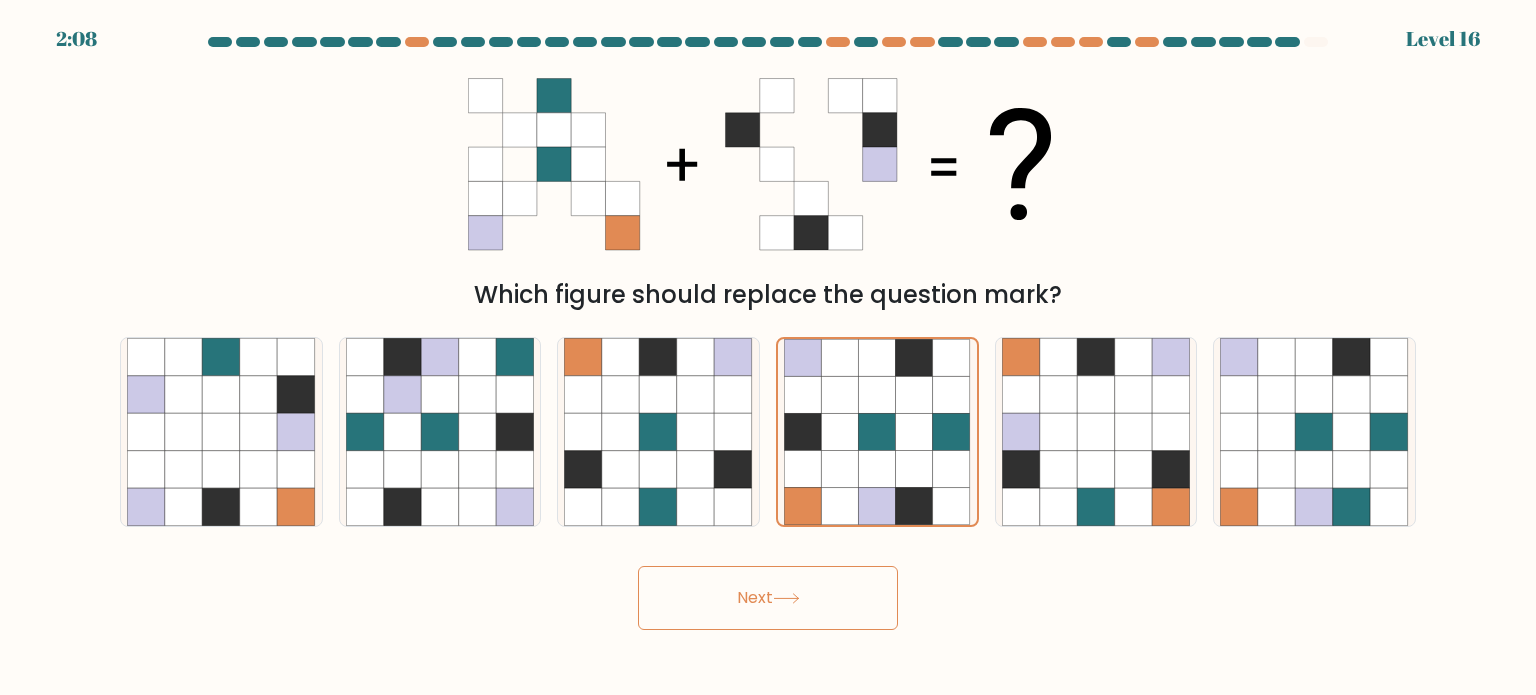 click on "Next" at bounding box center (768, 598) 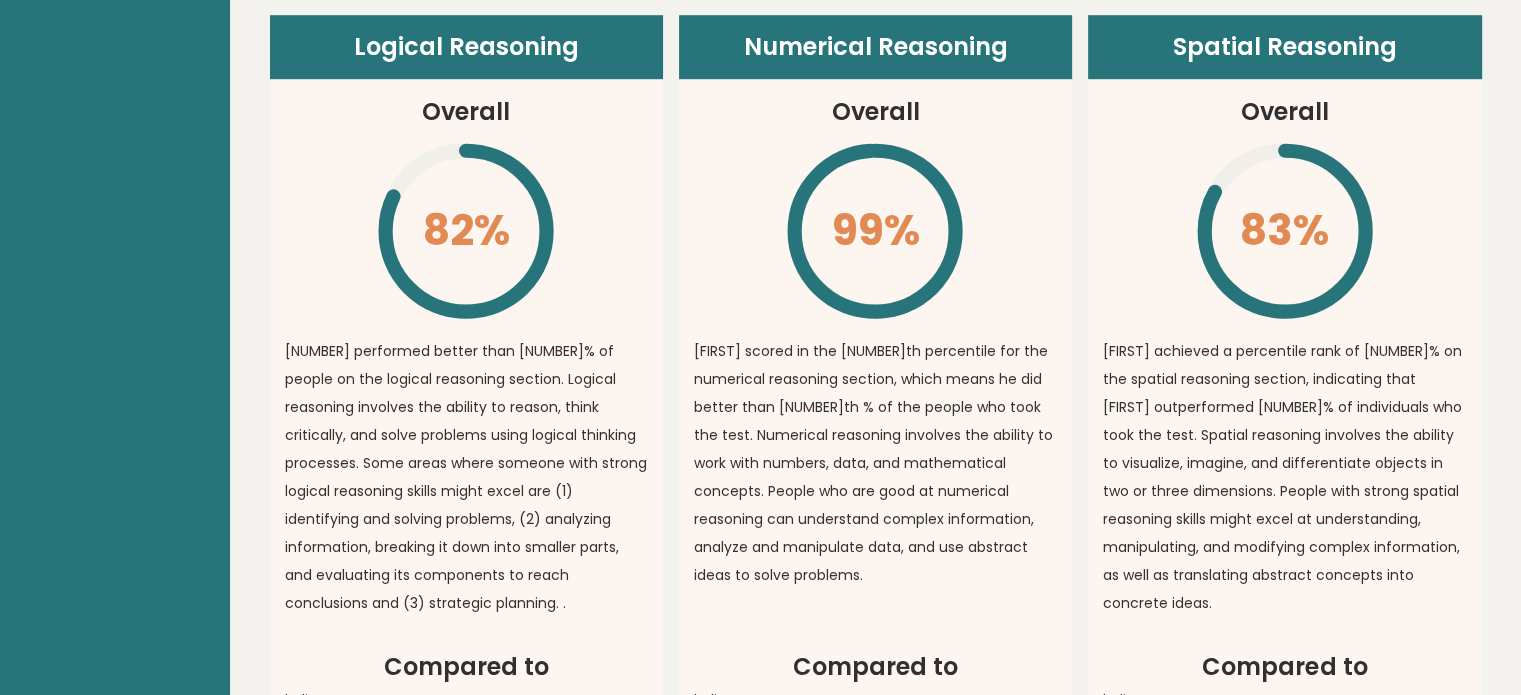 scroll, scrollTop: 1400, scrollLeft: 0, axis: vertical 